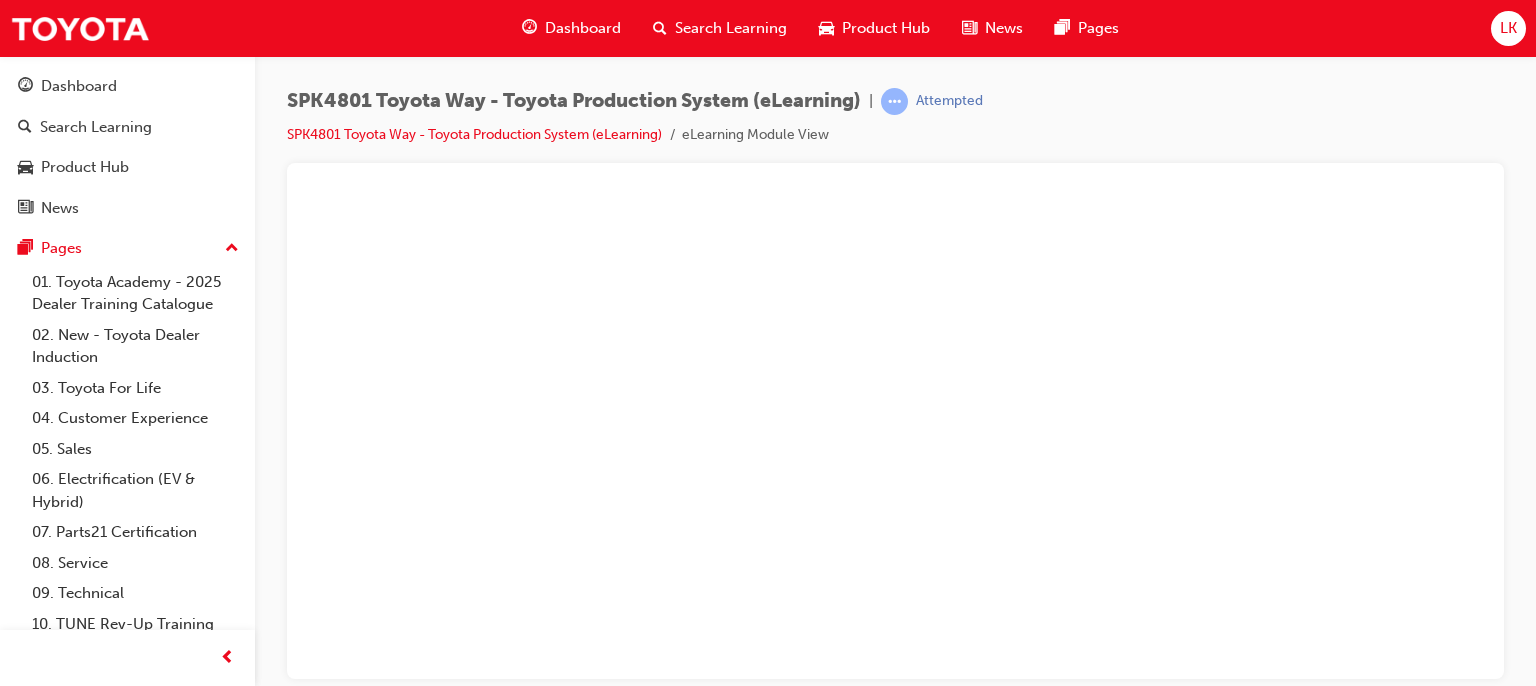 scroll, scrollTop: 0, scrollLeft: 0, axis: both 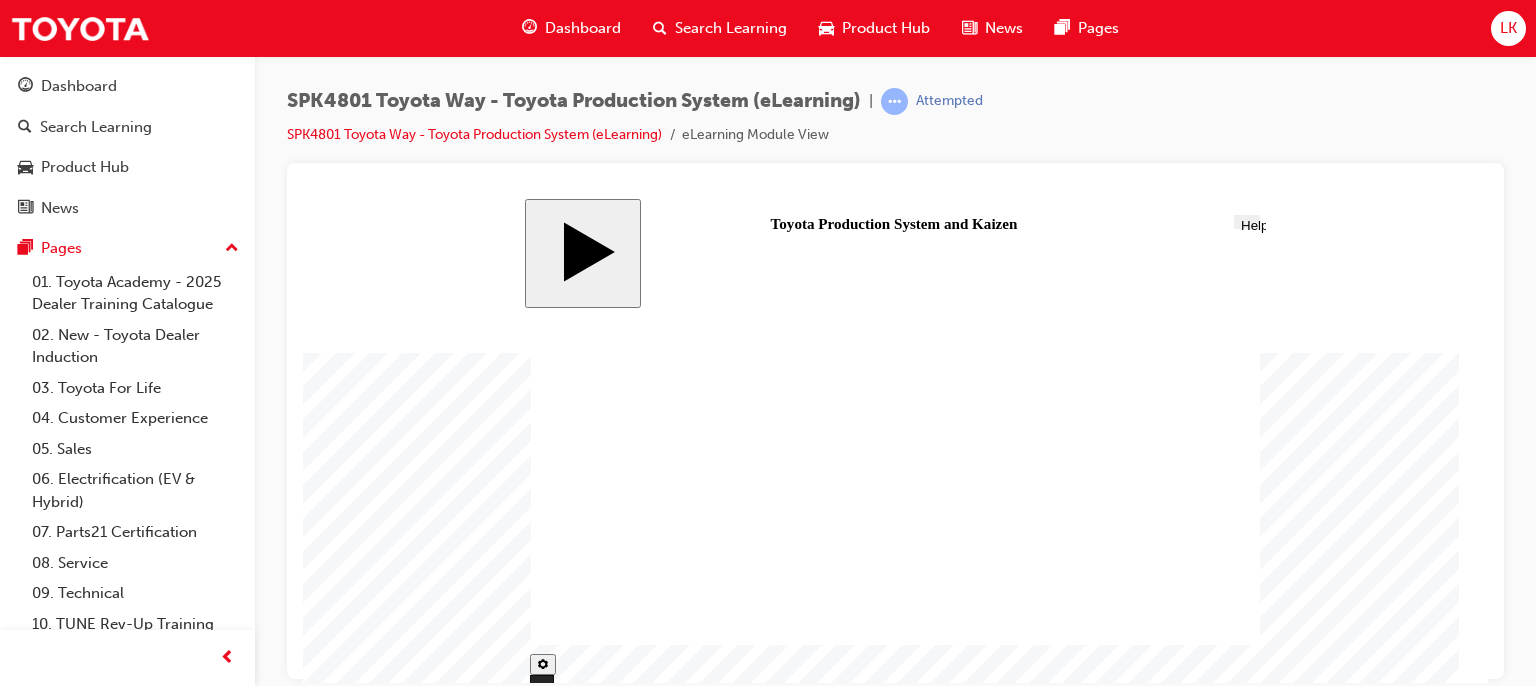 click 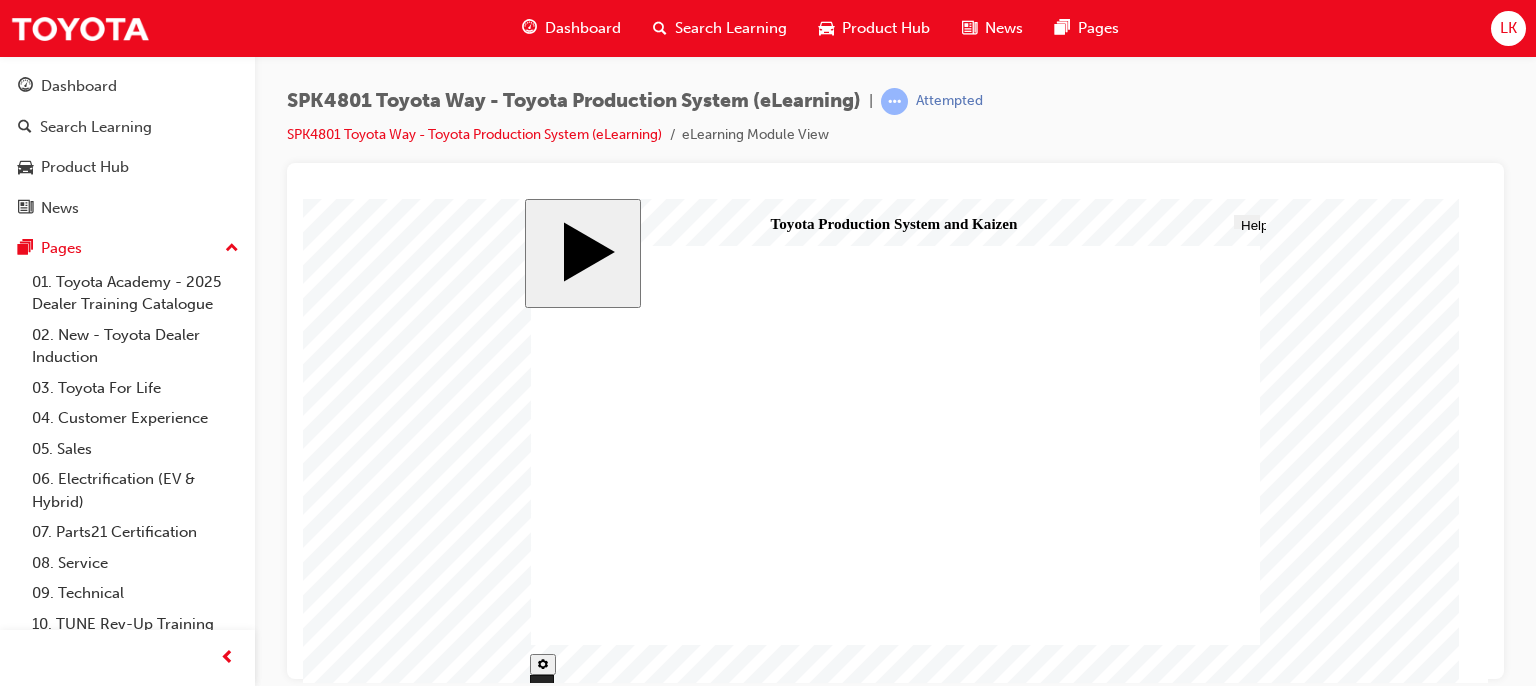 type on "13" 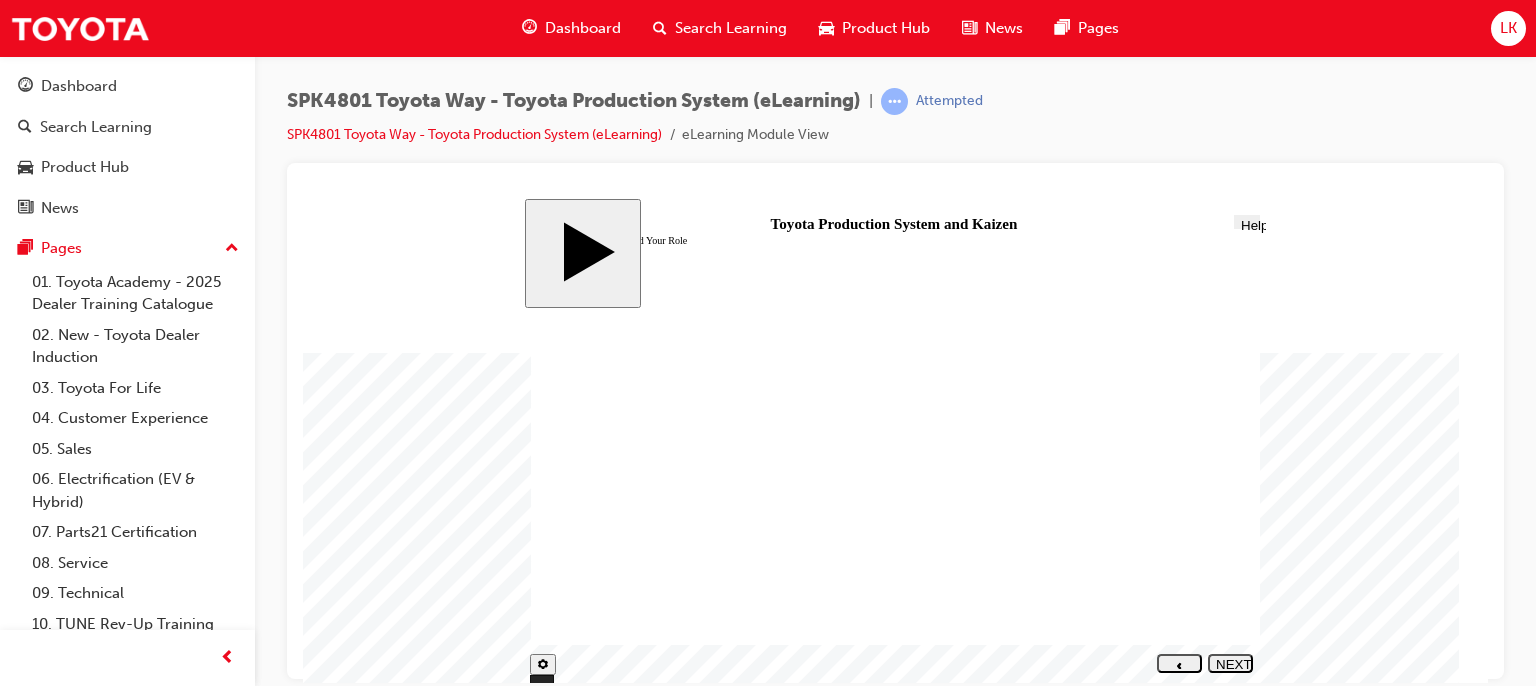 click on "NEXT" at bounding box center [1230, 662] 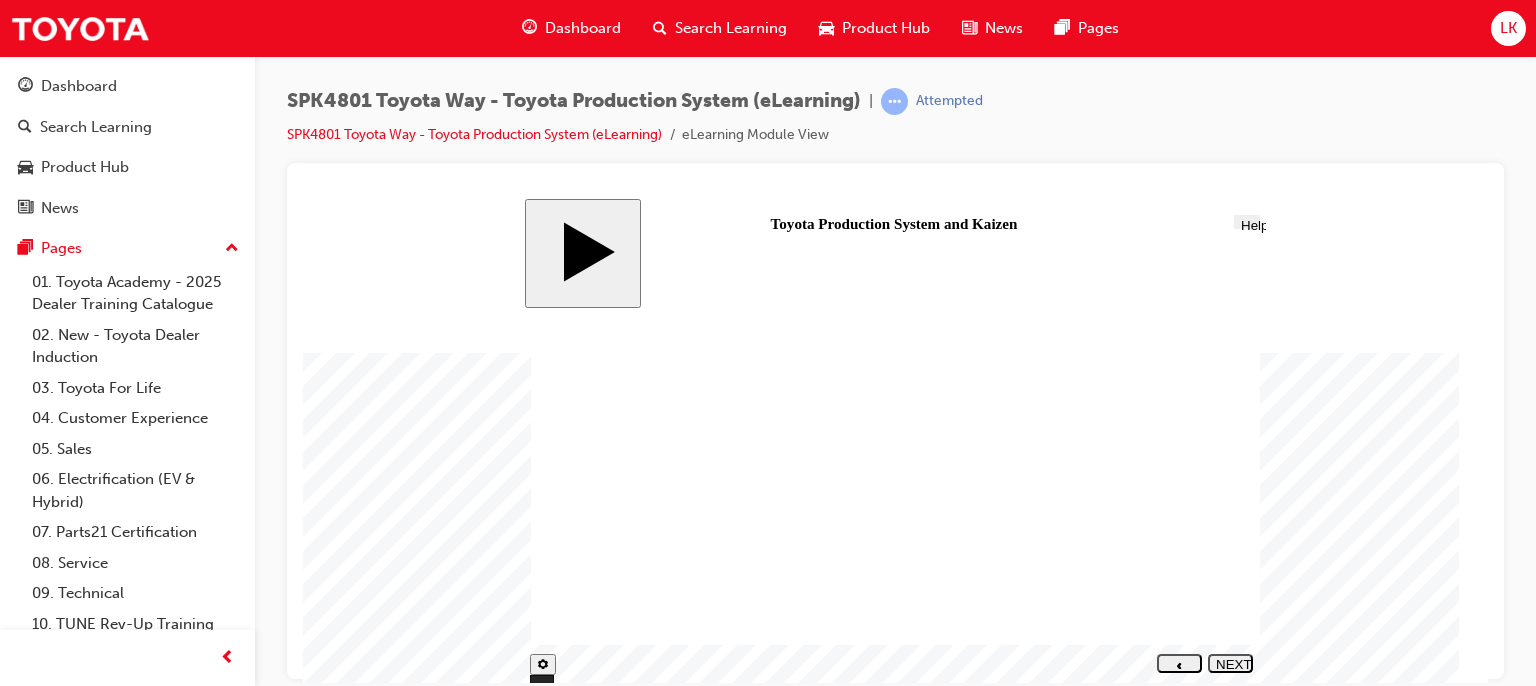 click 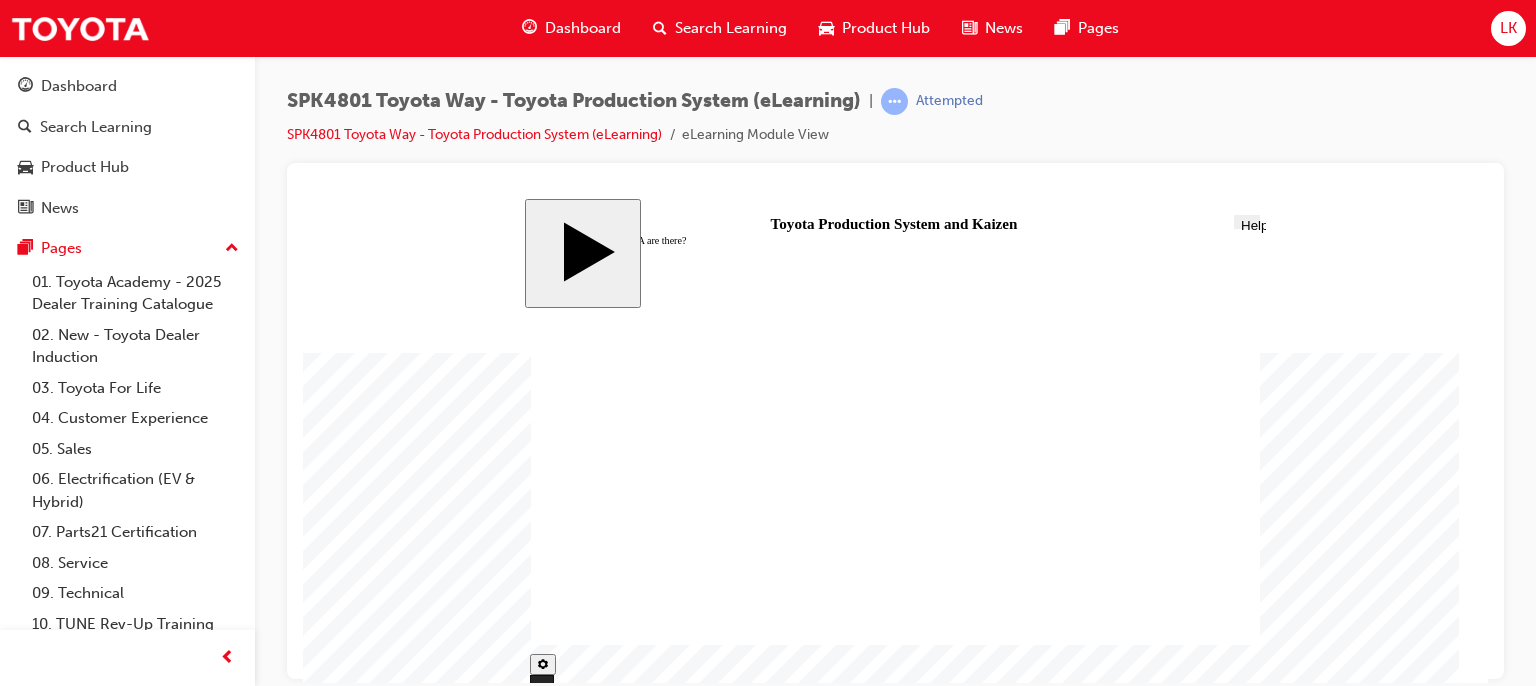 drag, startPoint x: 828, startPoint y: 426, endPoint x: 981, endPoint y: 465, distance: 157.89236 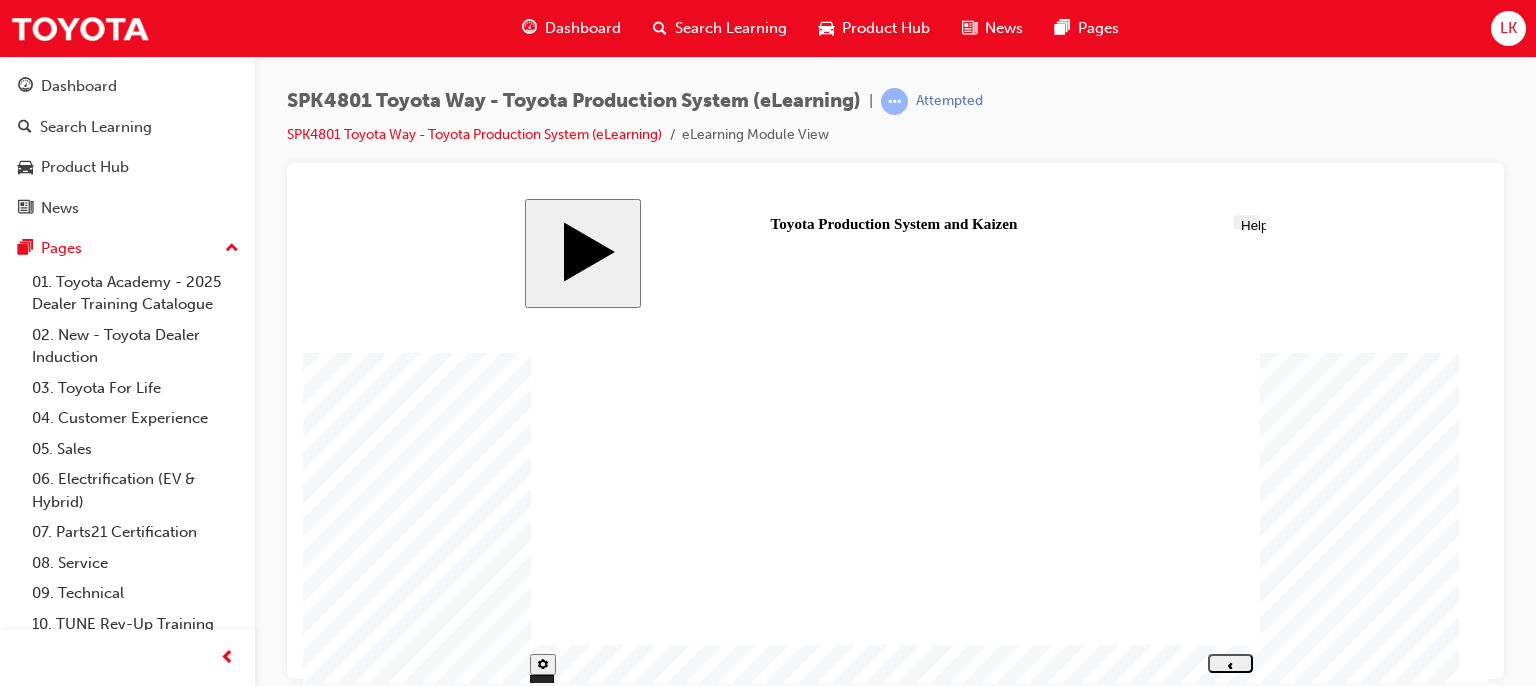 click 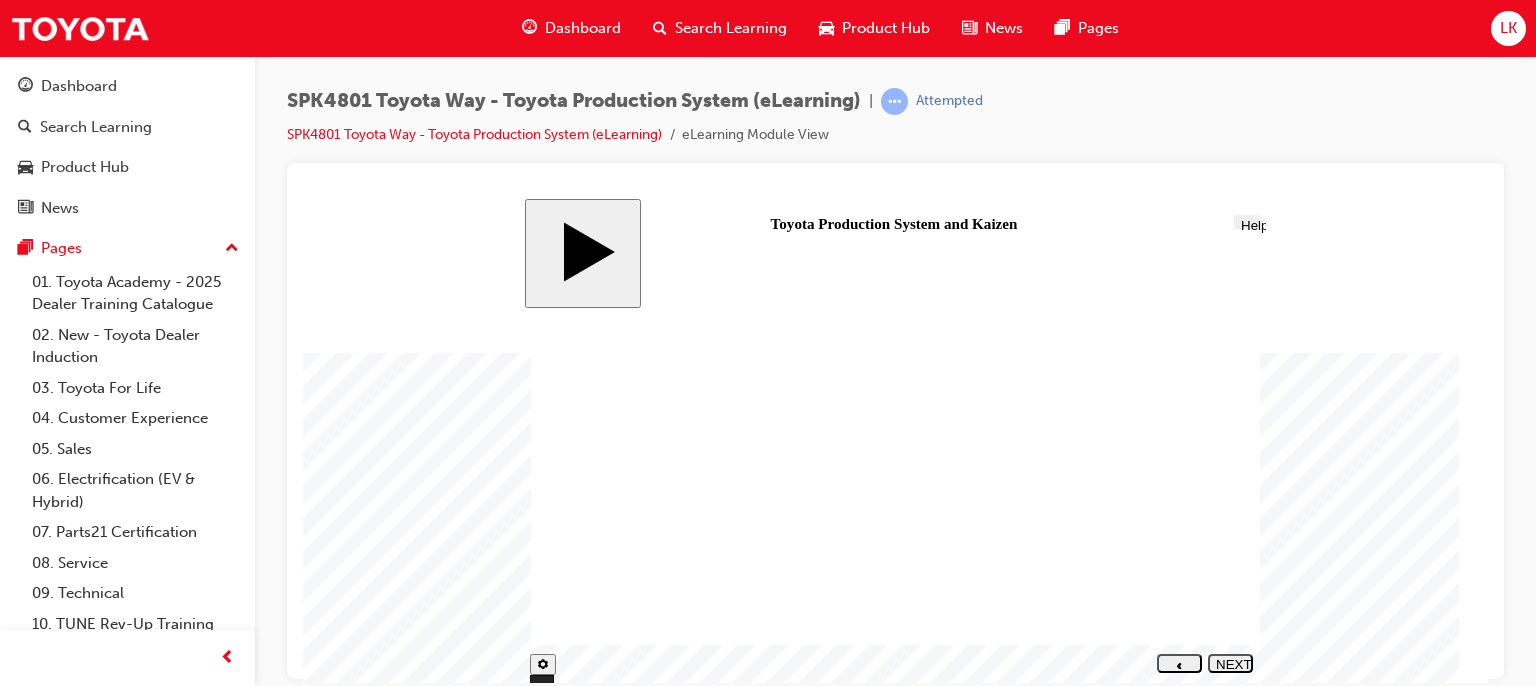 click on "NEXT" at bounding box center (1230, 671) 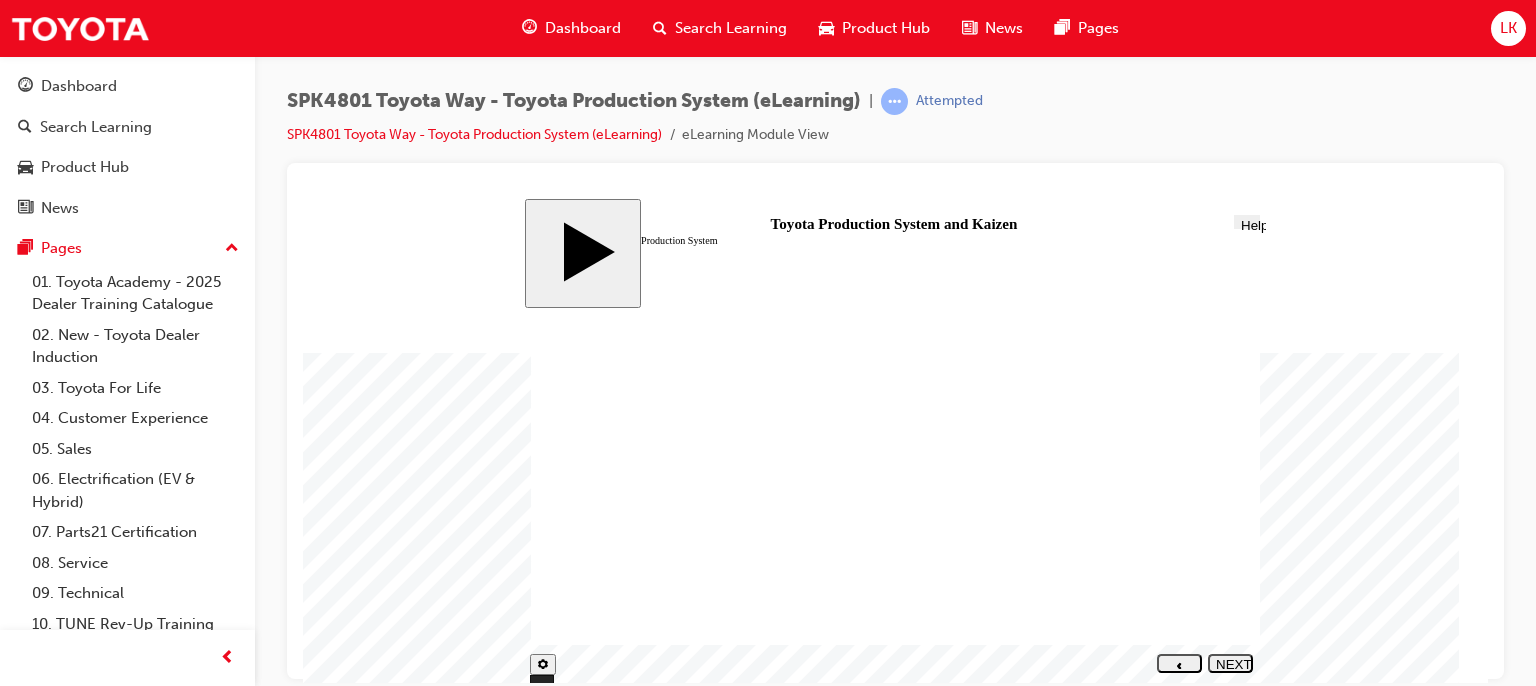 click on "NEXT" at bounding box center [1230, 671] 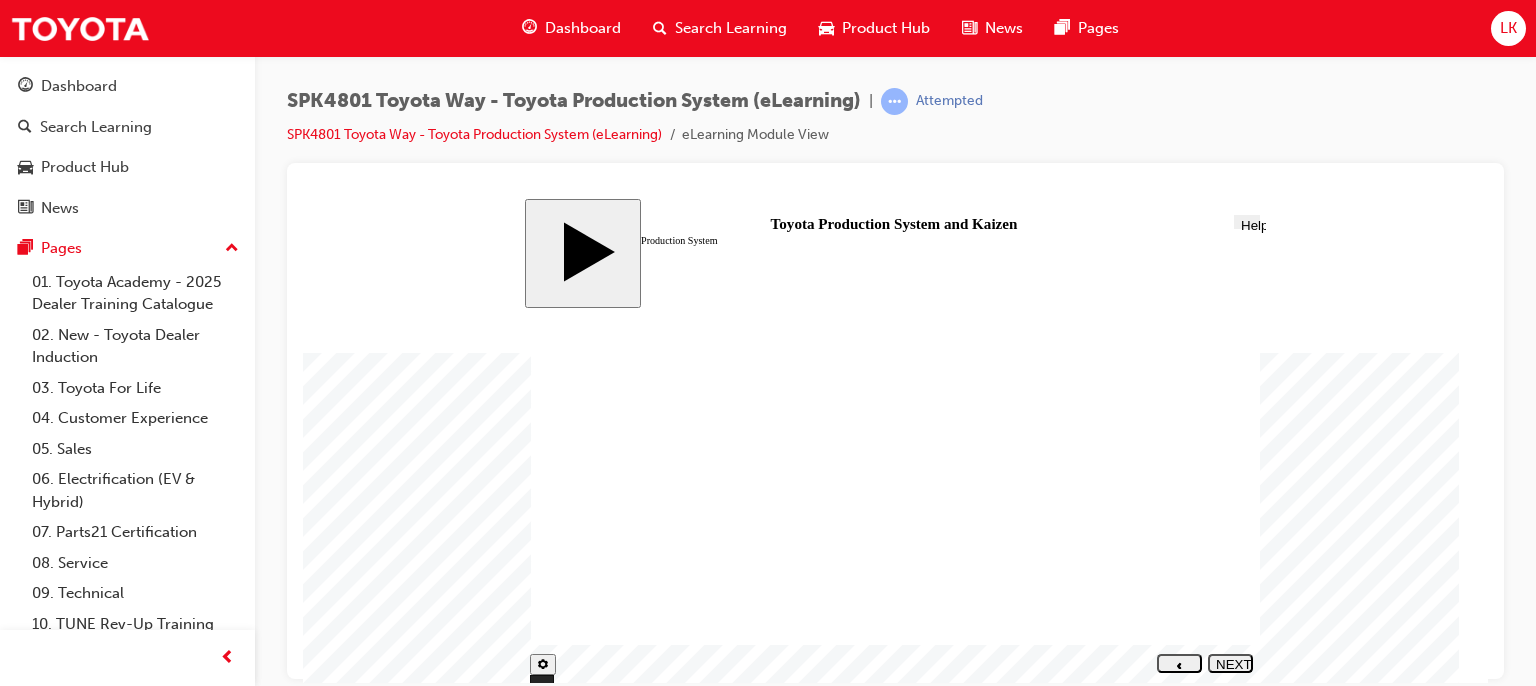 click on "NEXT" at bounding box center [1230, 671] 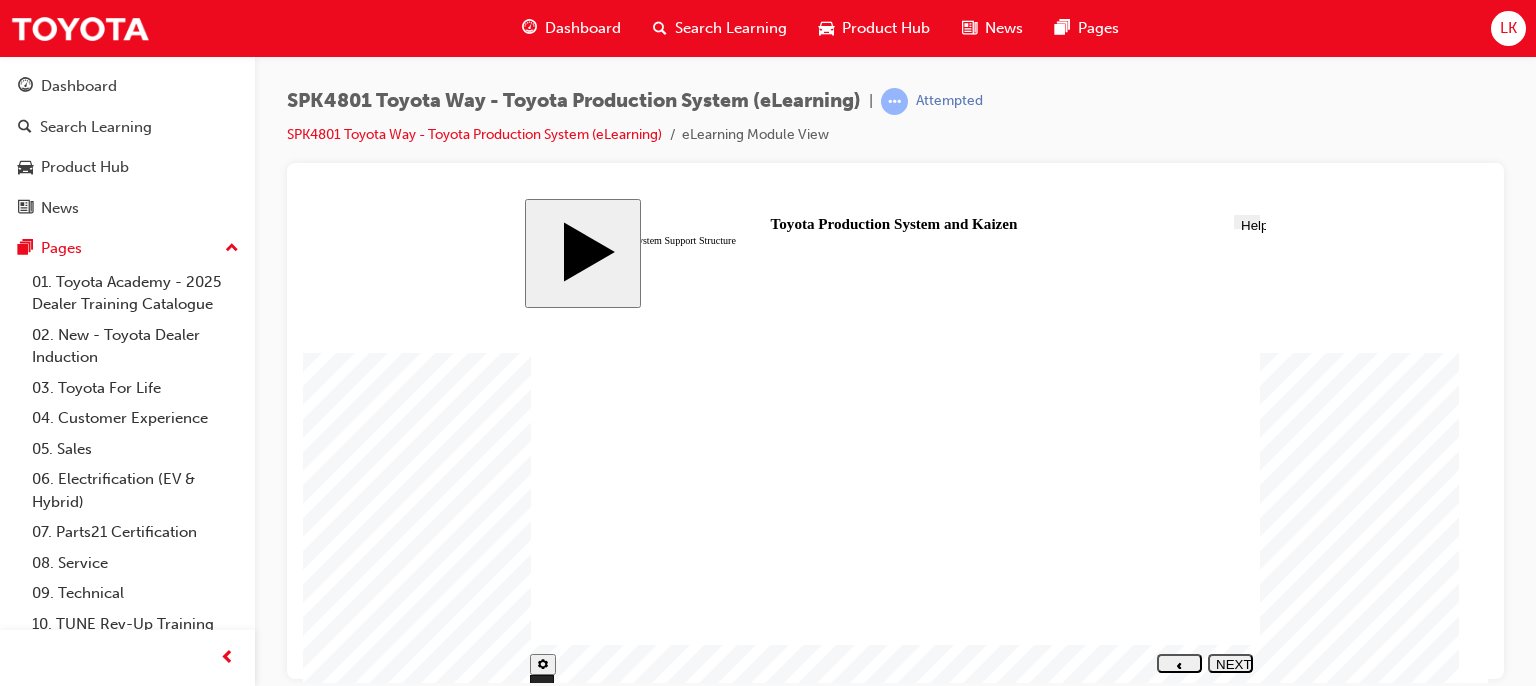 click on "NEXT" at bounding box center (1230, 671) 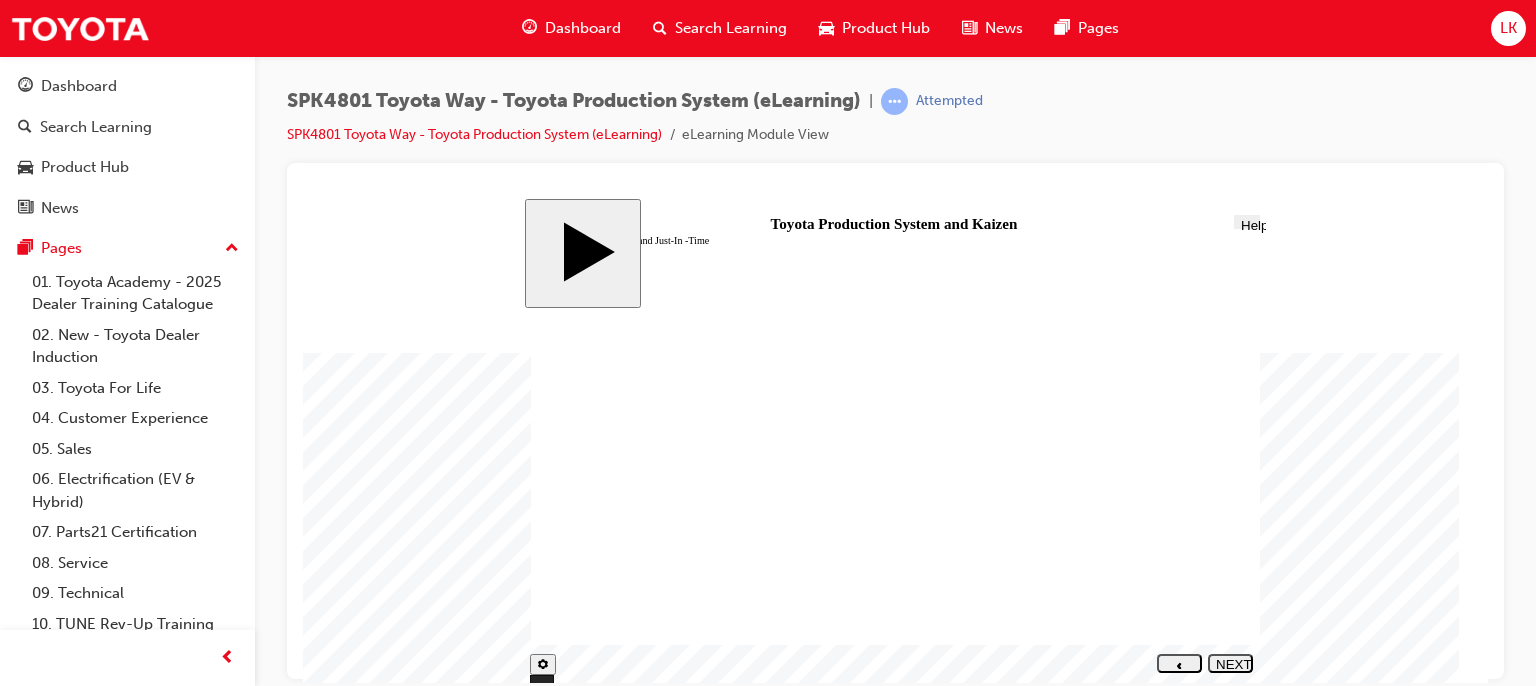 click on "NEXT" at bounding box center [1230, 671] 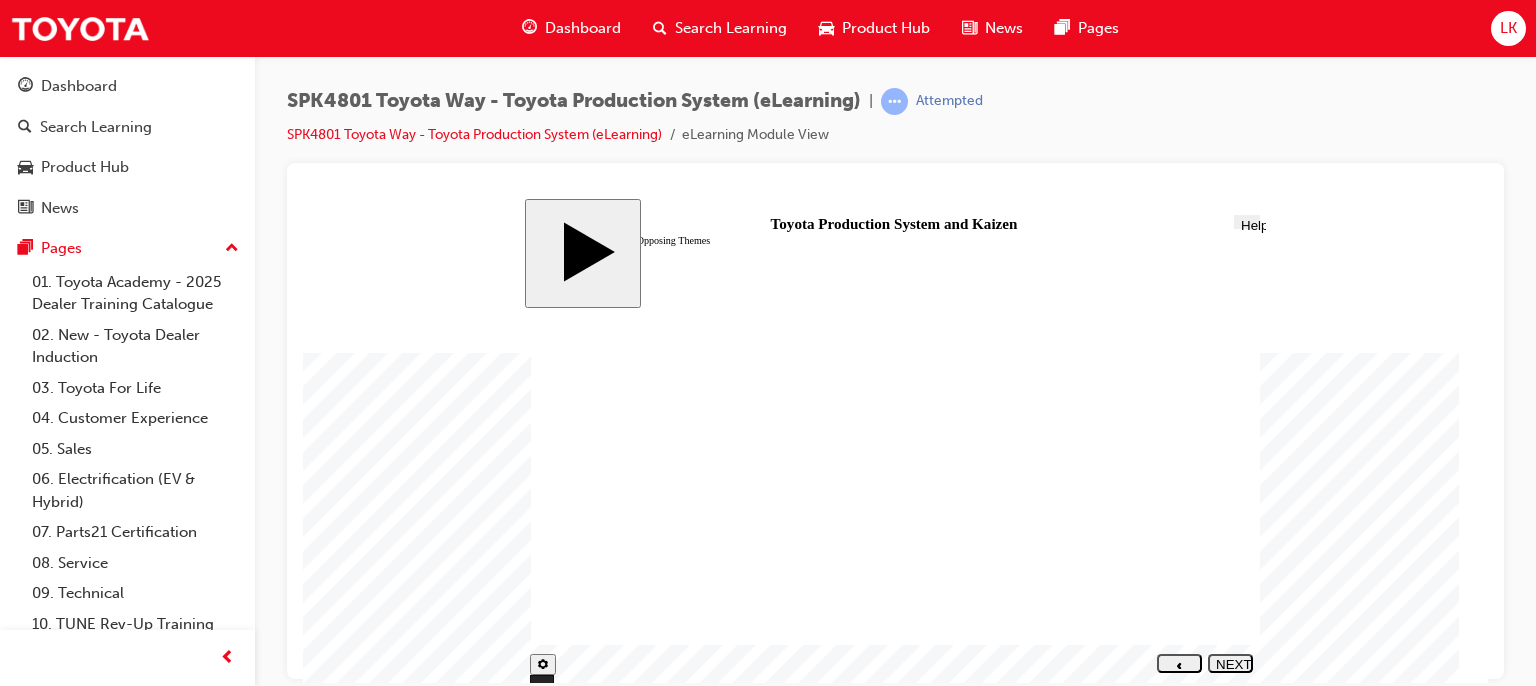 click on "NEXT" at bounding box center [1230, 671] 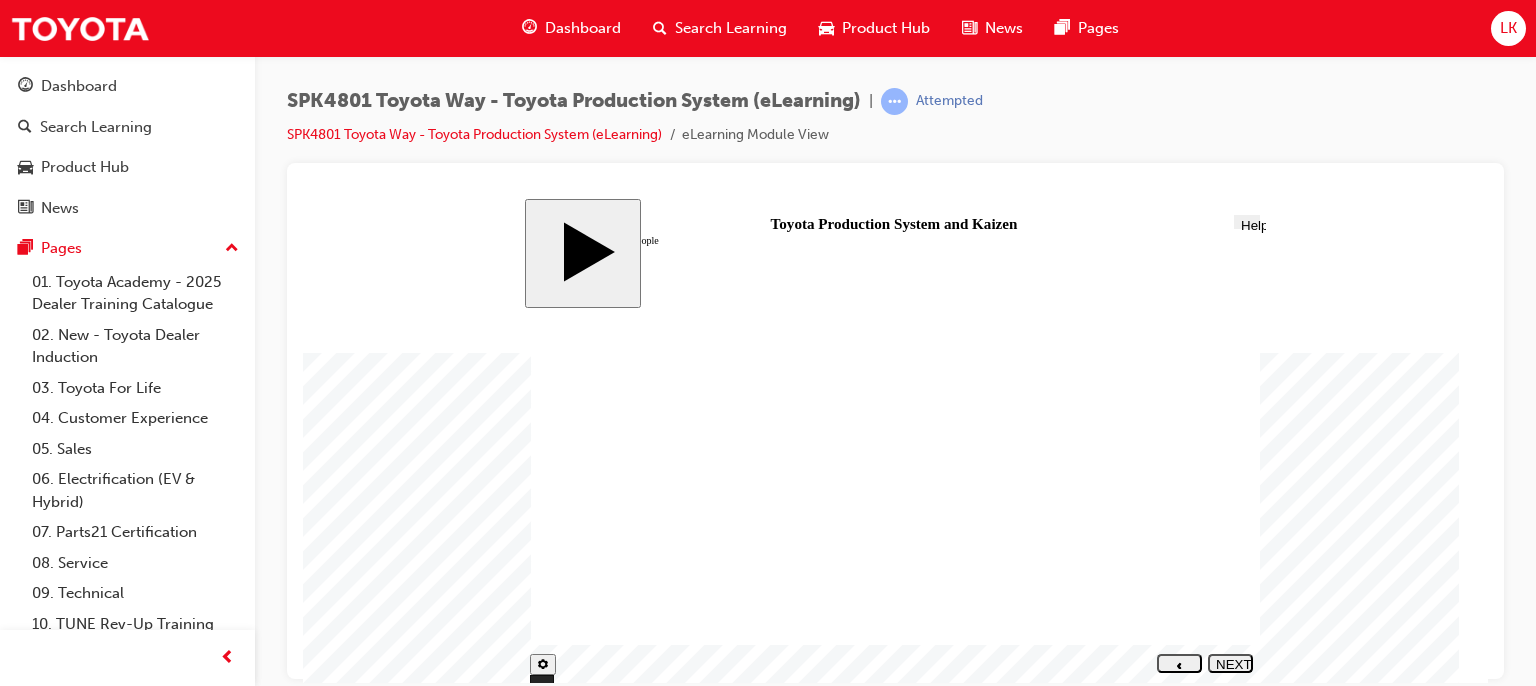 click on "NEXT" at bounding box center [1230, 671] 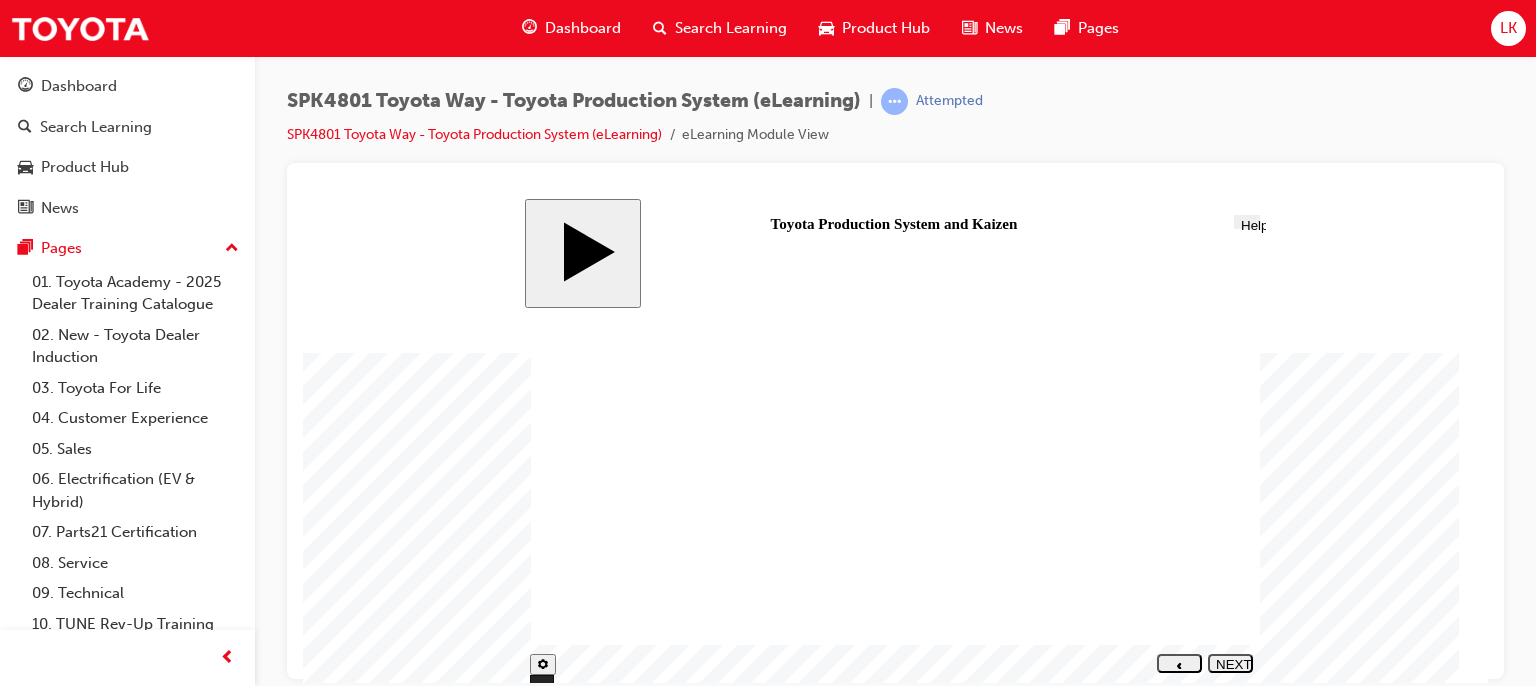 click on "NEXT" at bounding box center [1230, 671] 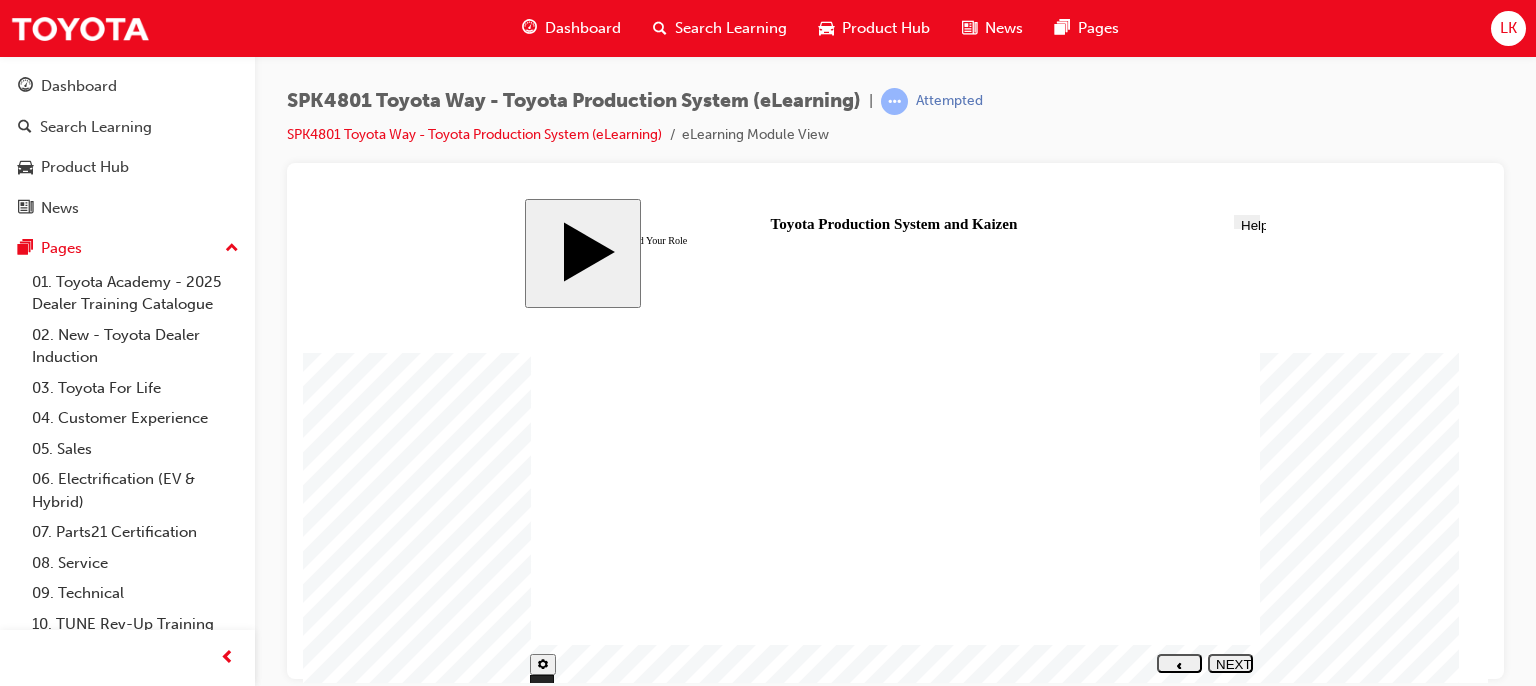 click on "NEXT" at bounding box center [1230, 671] 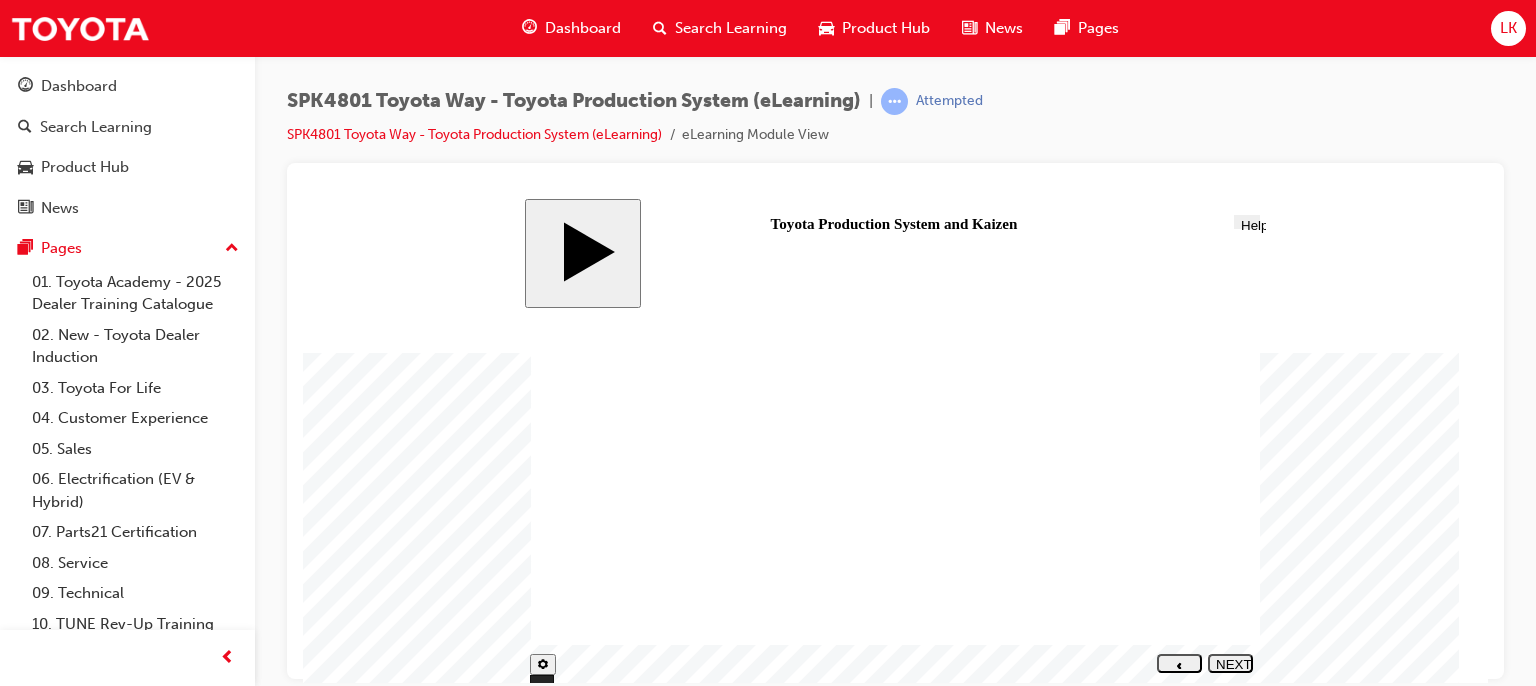 click on "NEXT" at bounding box center [1230, 671] 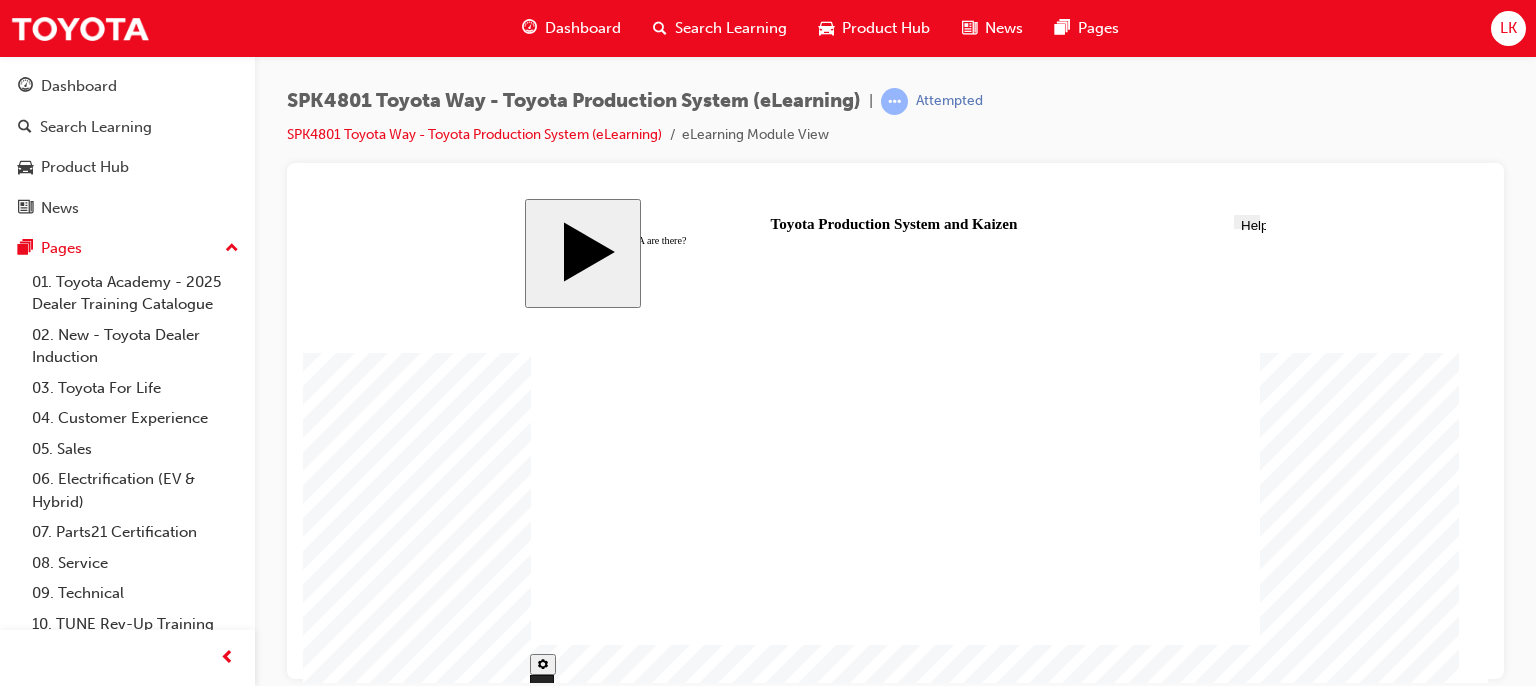 click on "Keyboard shortcuts
PREV NEXT
SUBMIT" at bounding box center [891, 662] 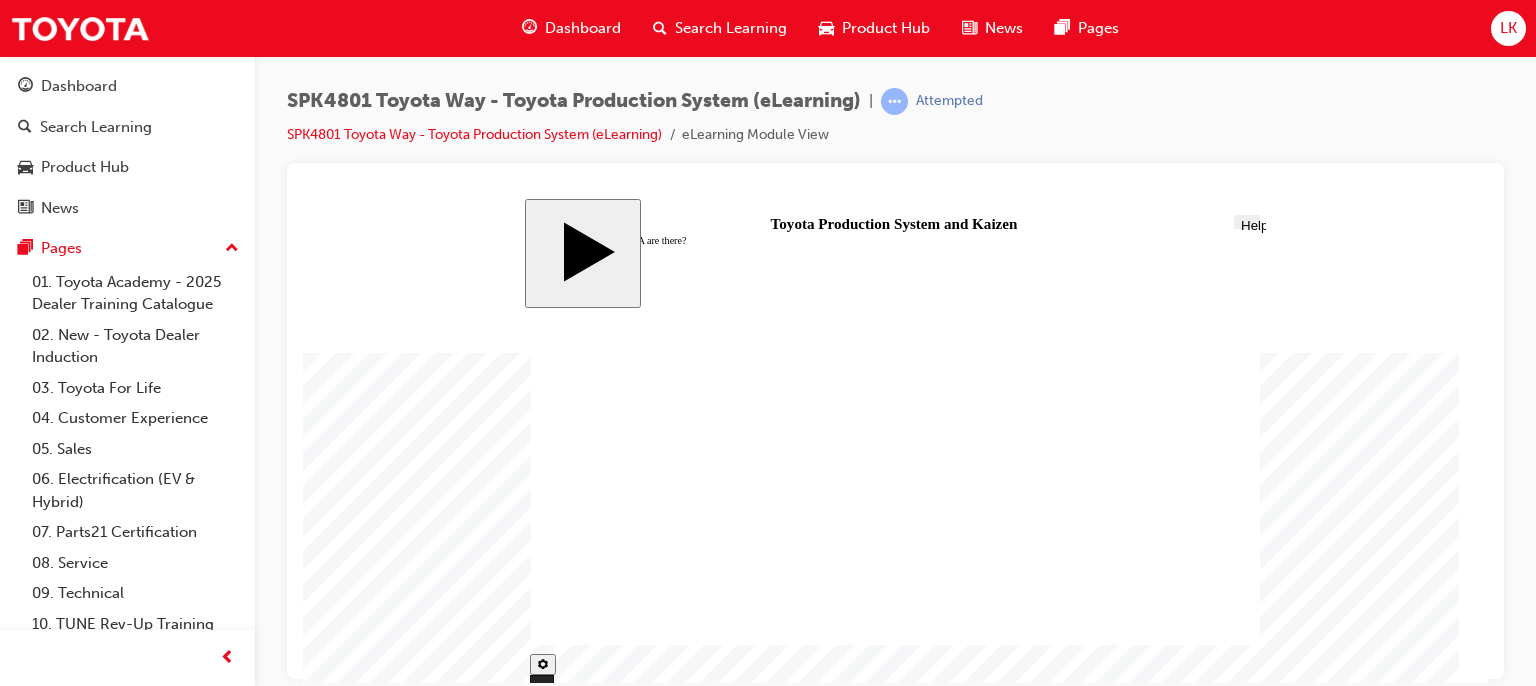 click 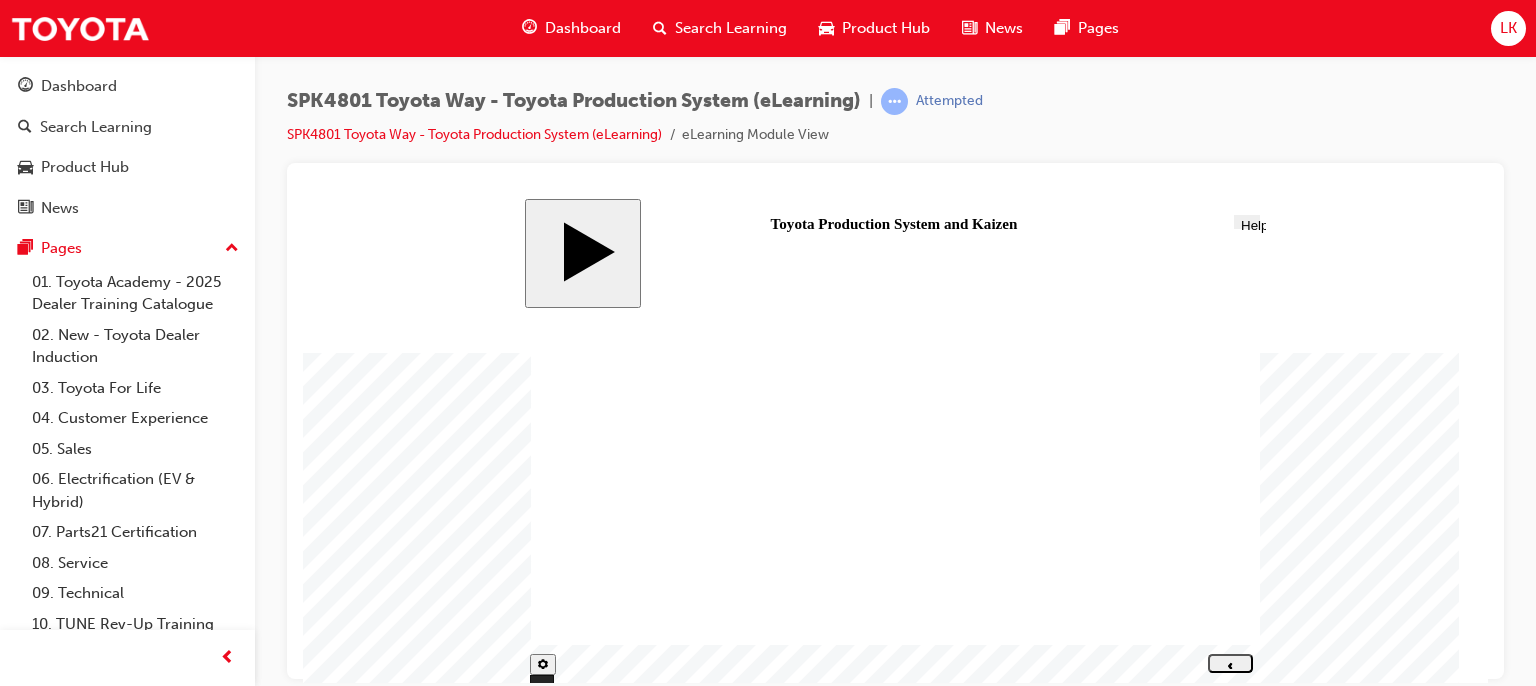 click 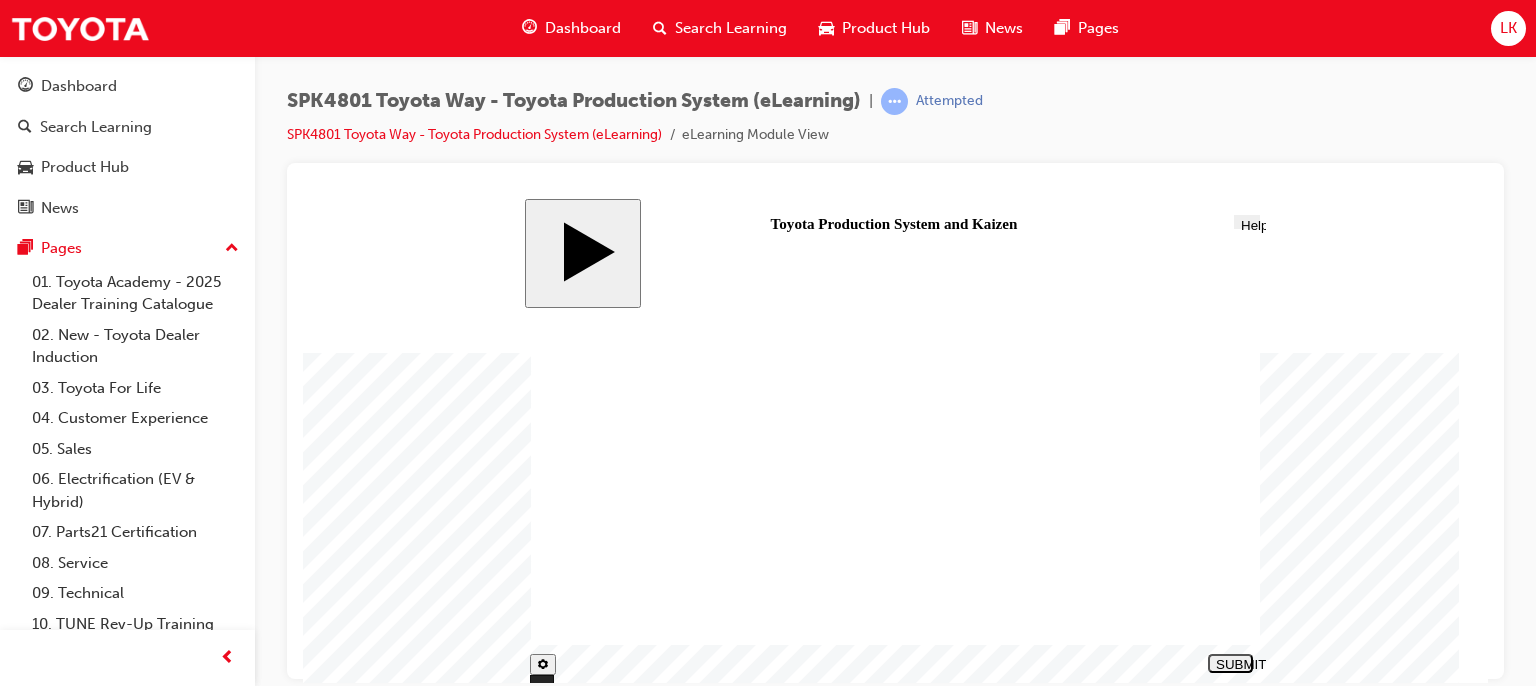 click 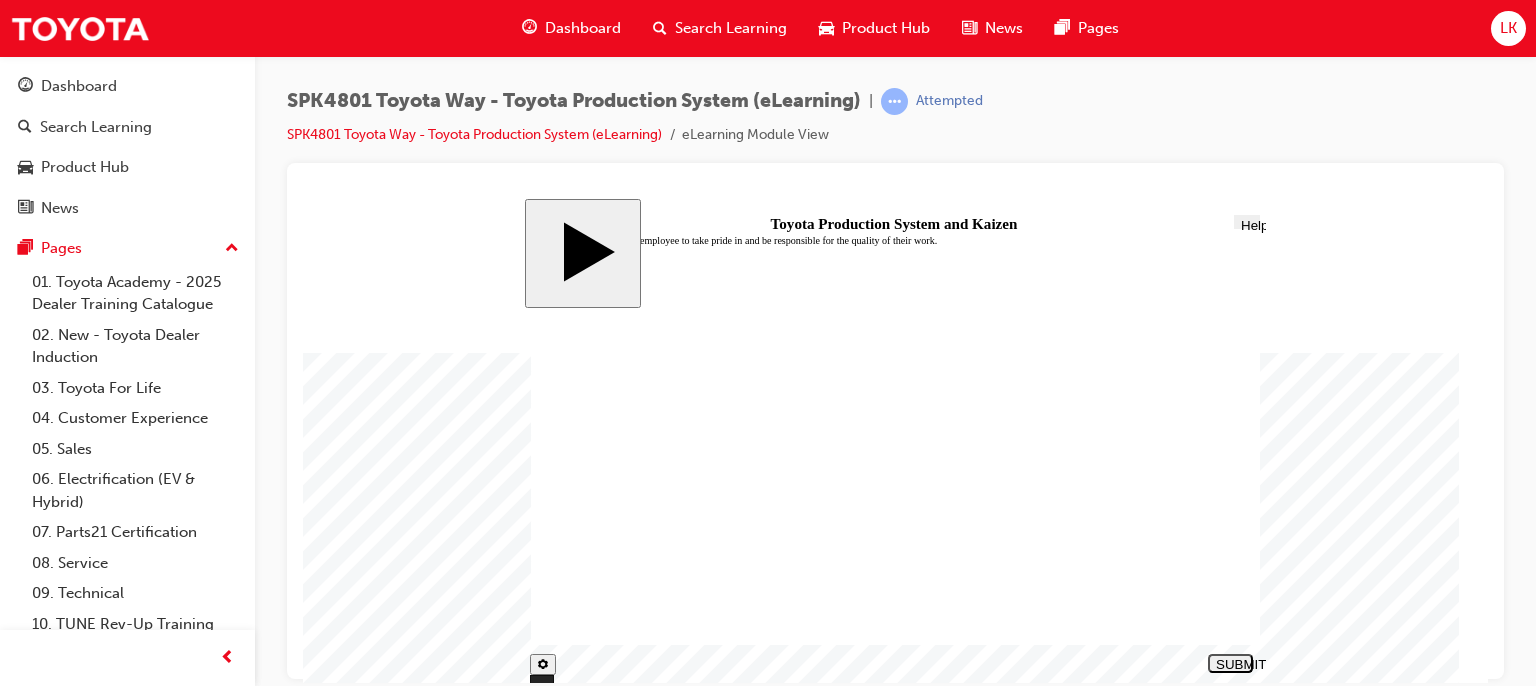 click 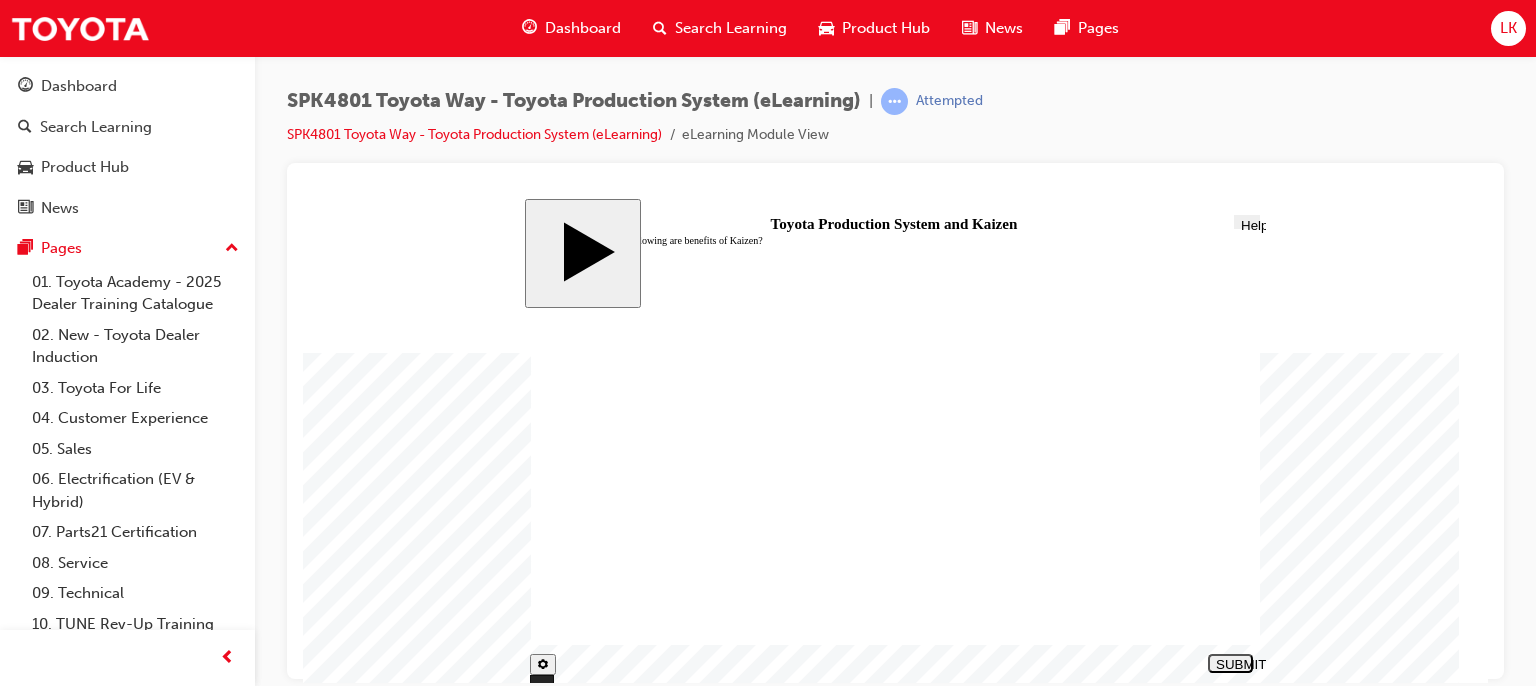 click 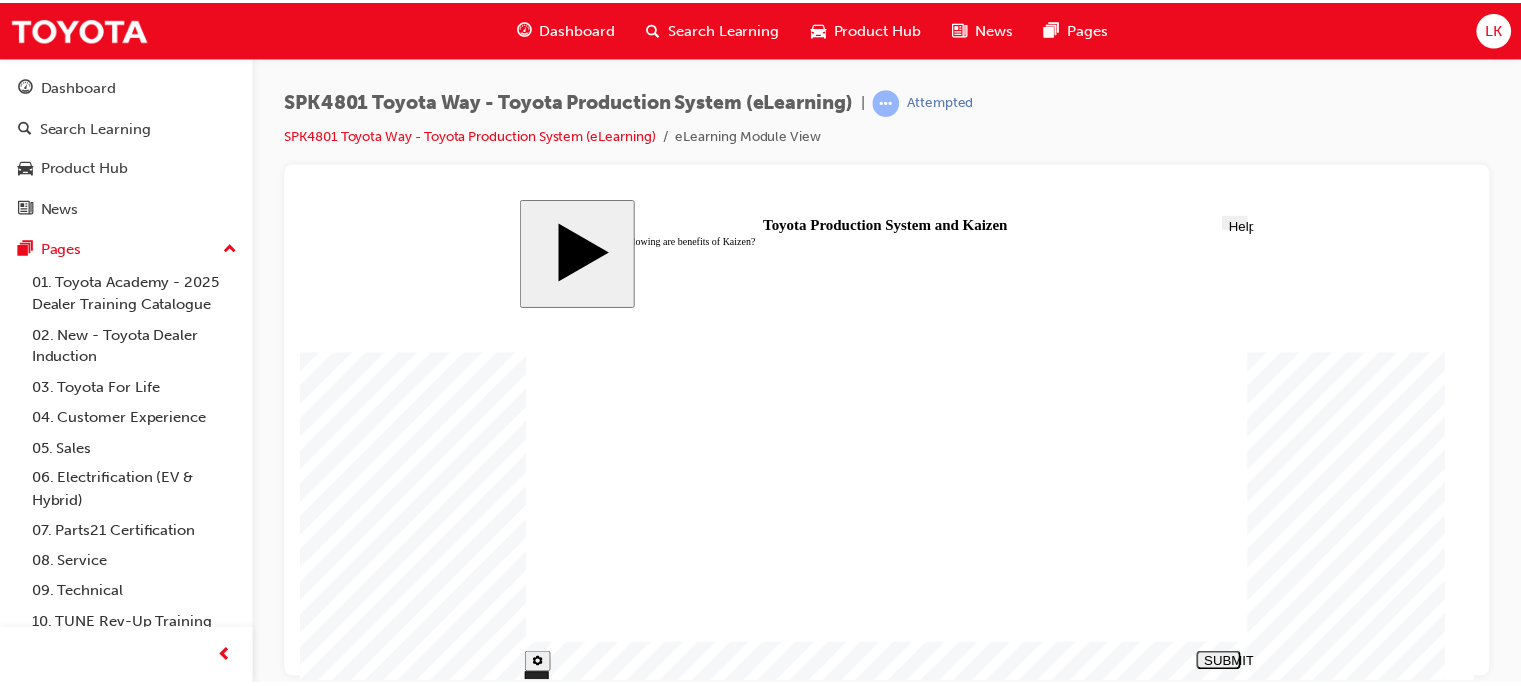 scroll, scrollTop: 0, scrollLeft: 0, axis: both 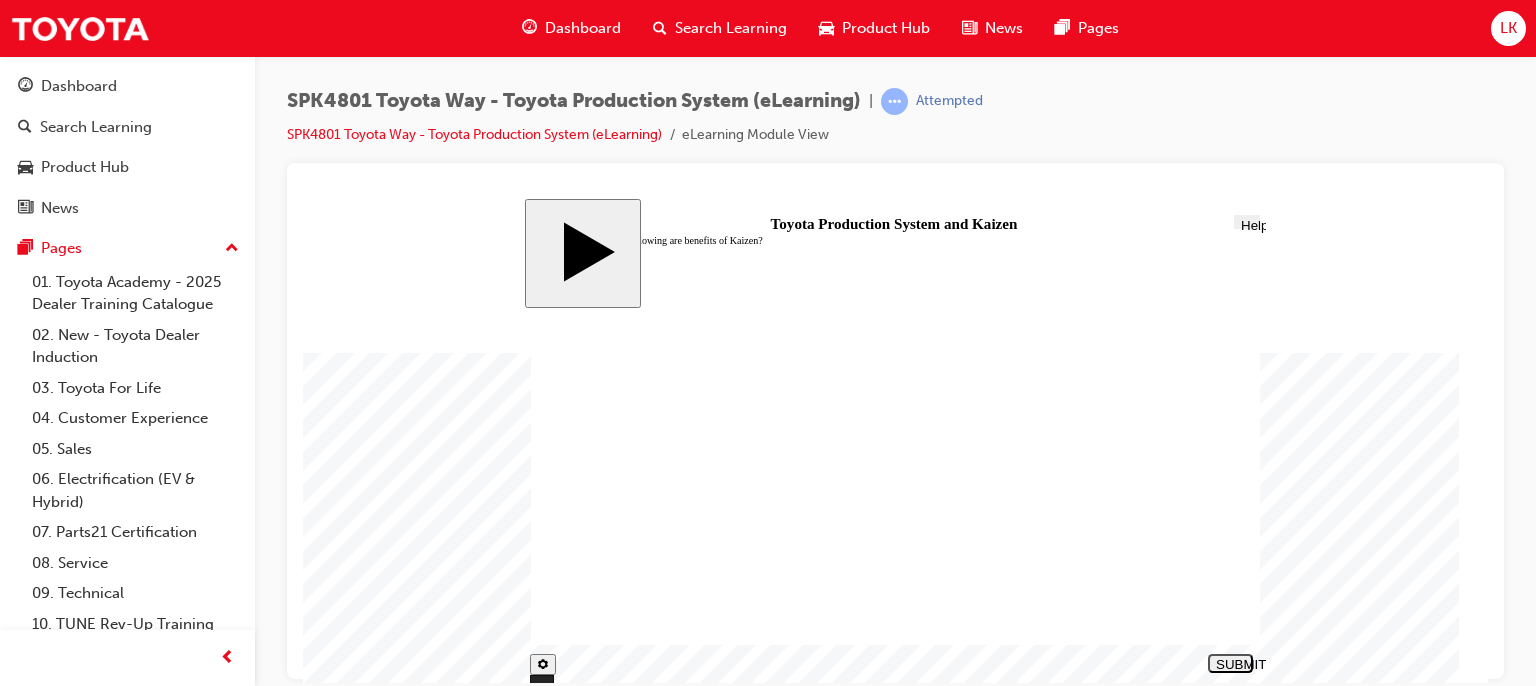 click 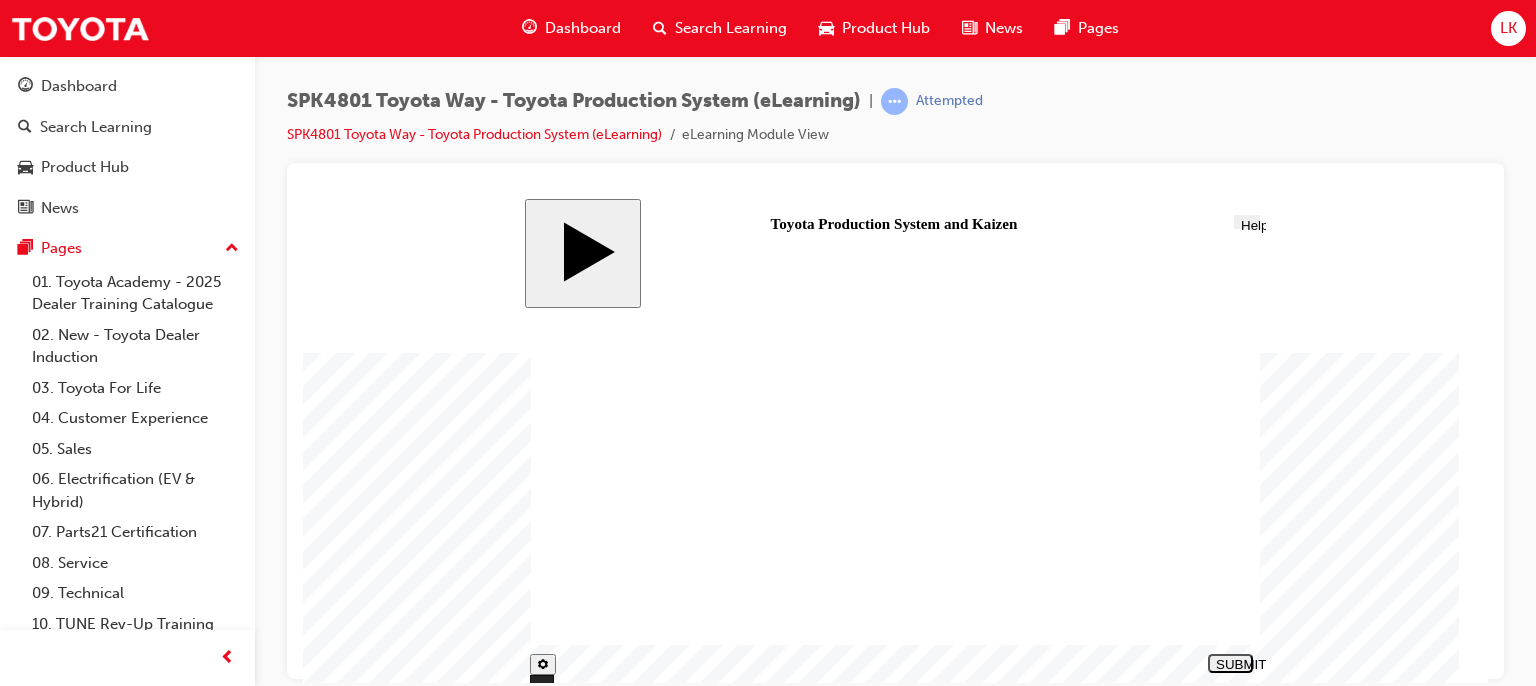 drag, startPoint x: 1088, startPoint y: 399, endPoint x: 642, endPoint y: 435, distance: 447.45056 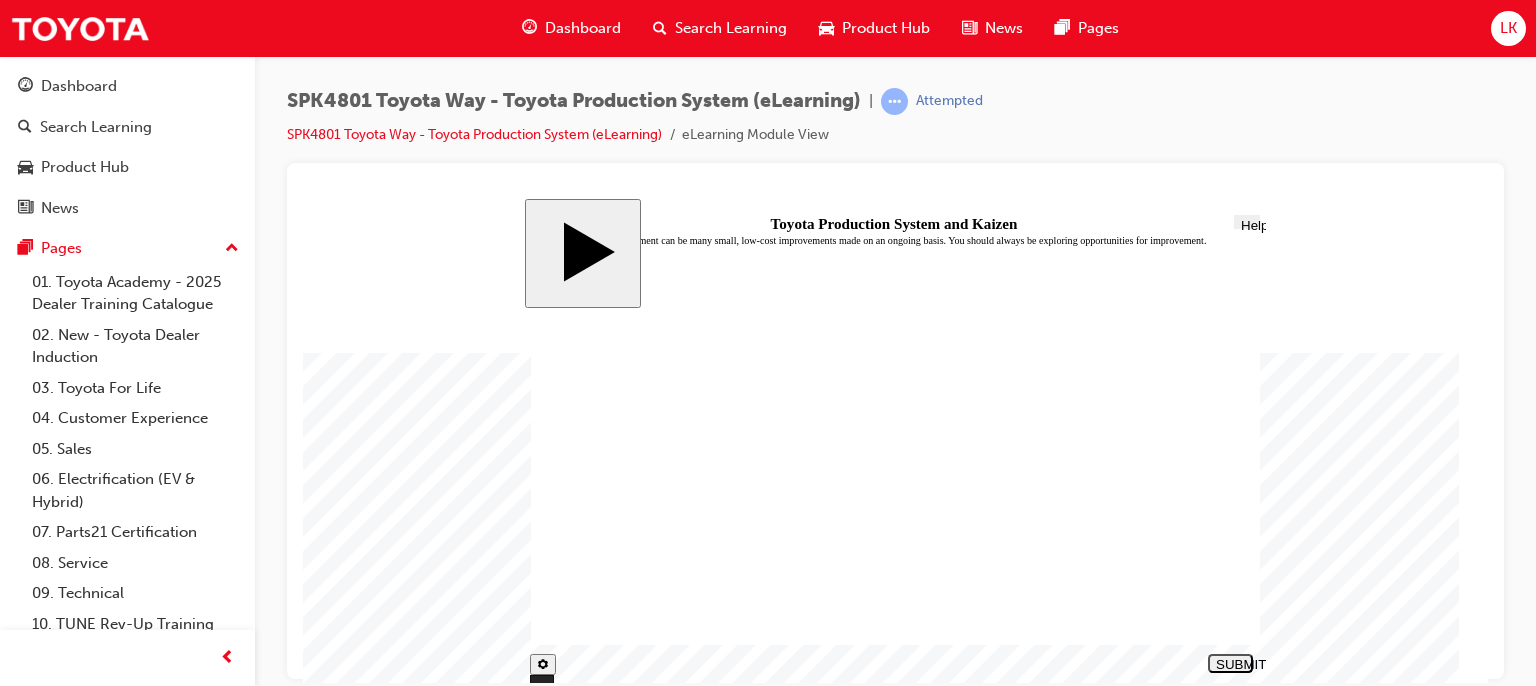 click 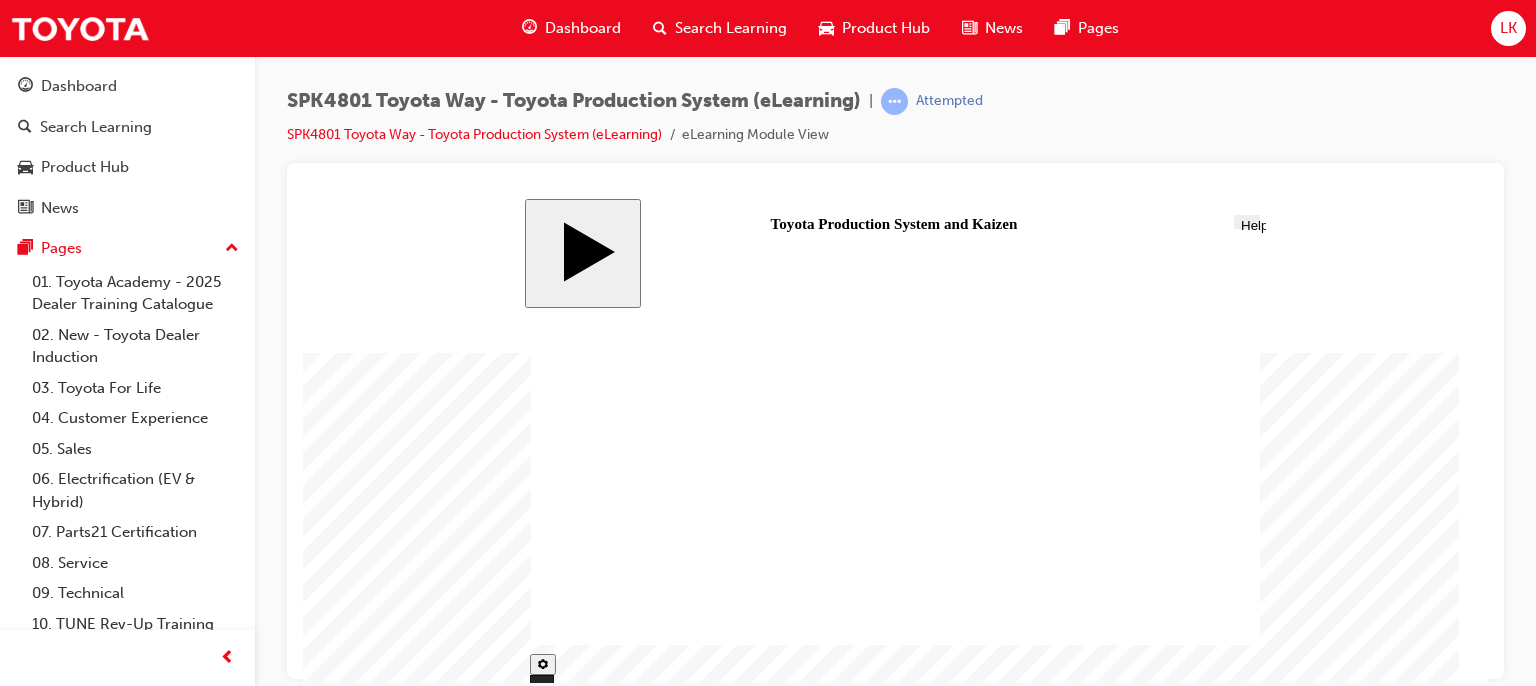 click 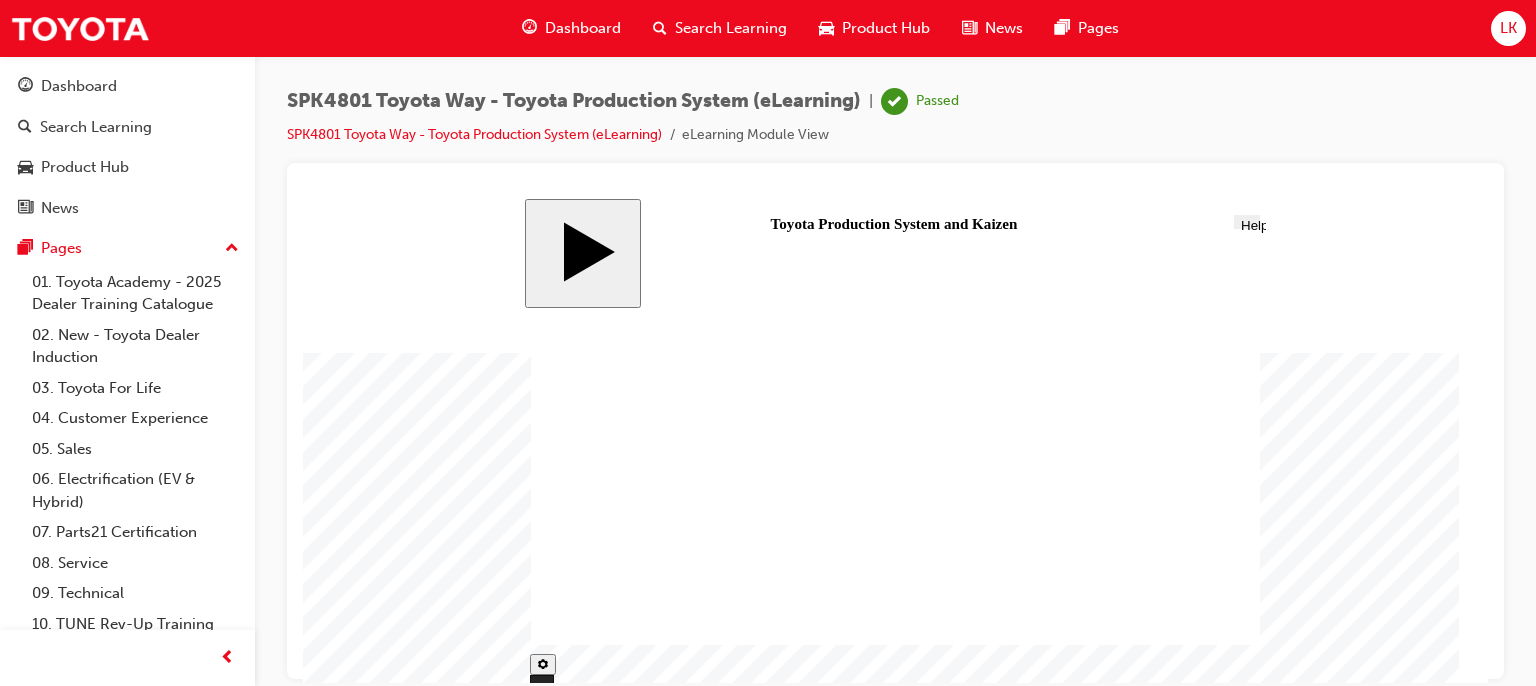 click on "Dashboard" at bounding box center [583, 28] 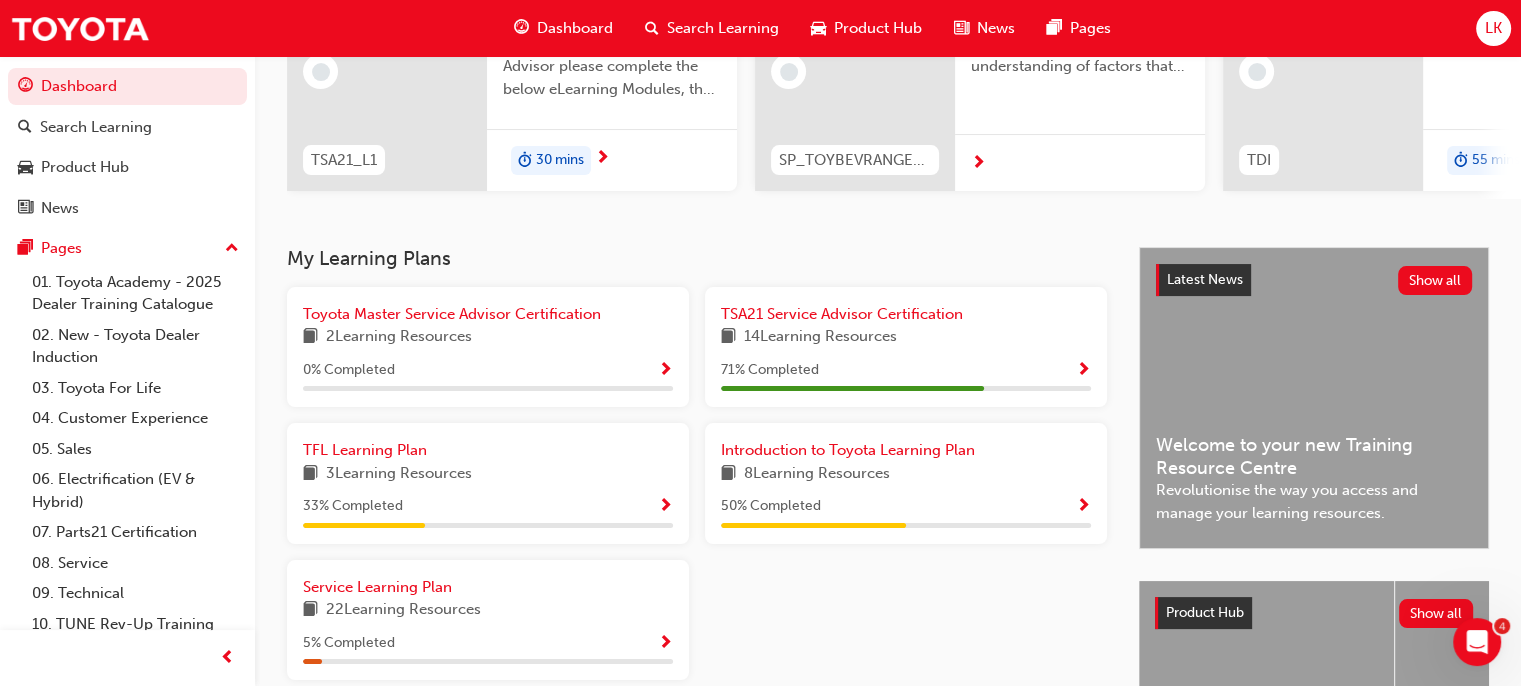 scroll, scrollTop: 282, scrollLeft: 0, axis: vertical 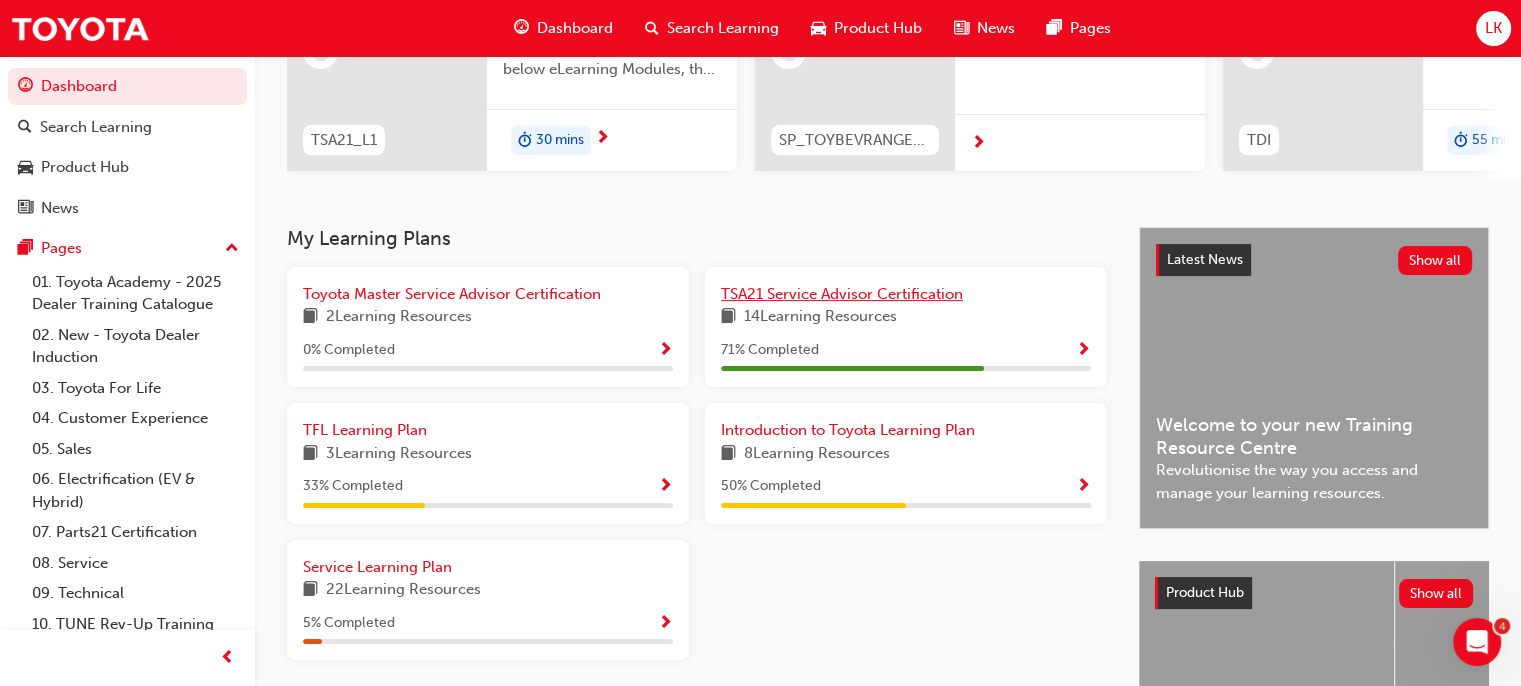 click on "TSA21 Service Advisor Certification" at bounding box center (842, 294) 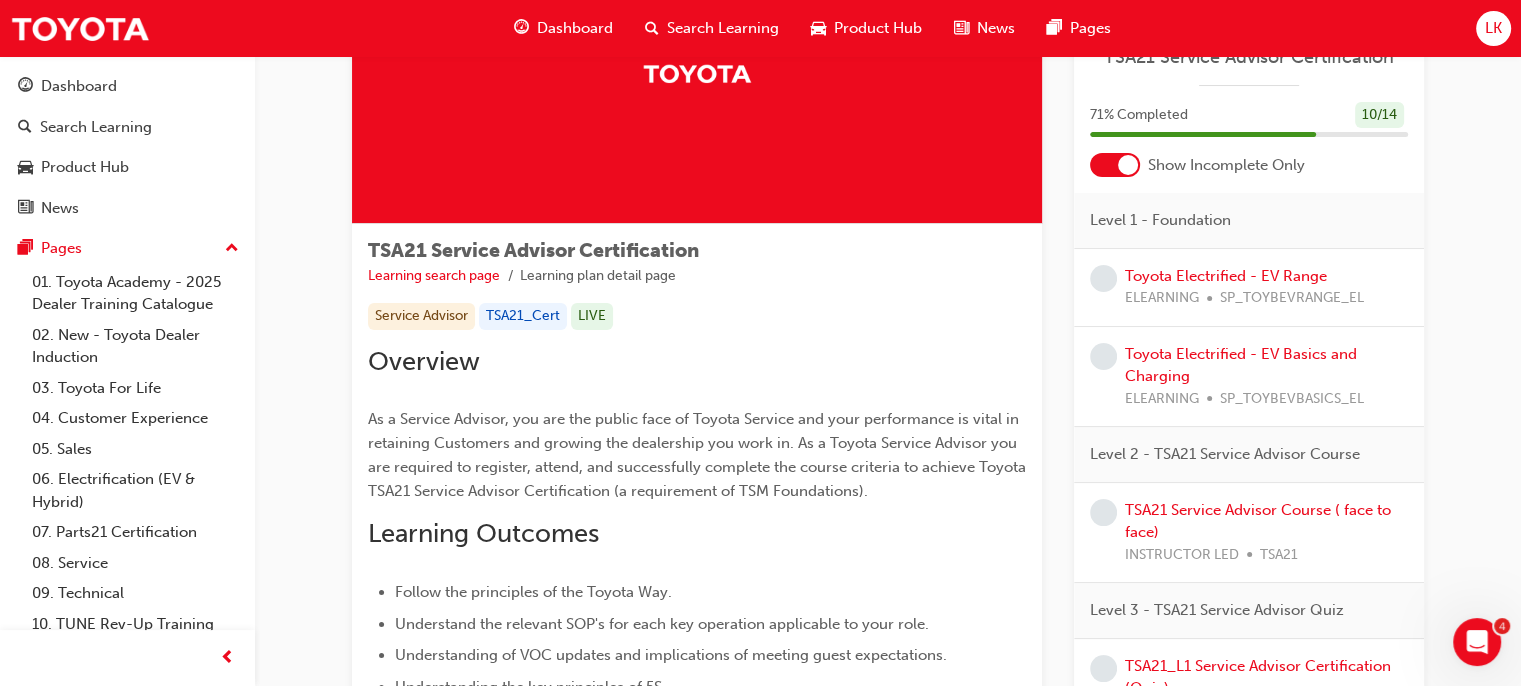 scroll, scrollTop: 0, scrollLeft: 0, axis: both 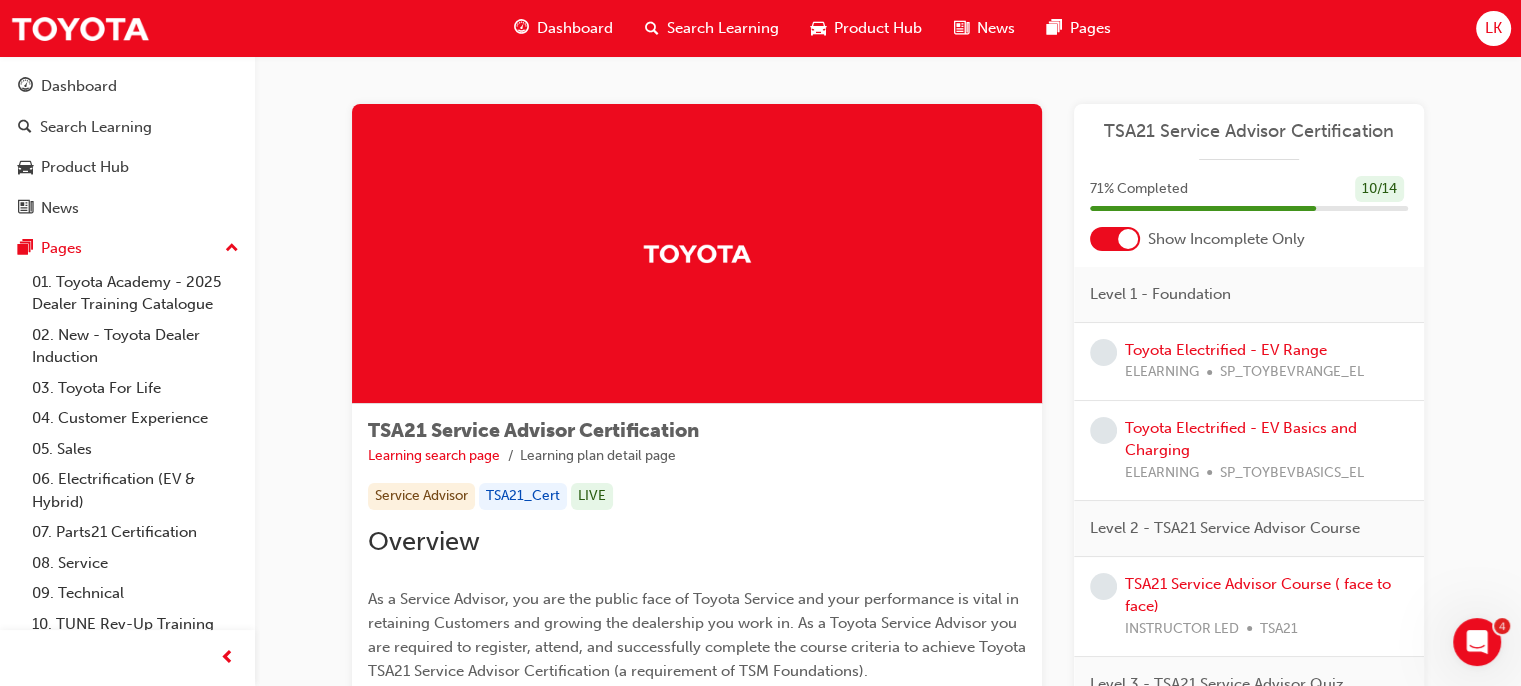 click at bounding box center (1115, 239) 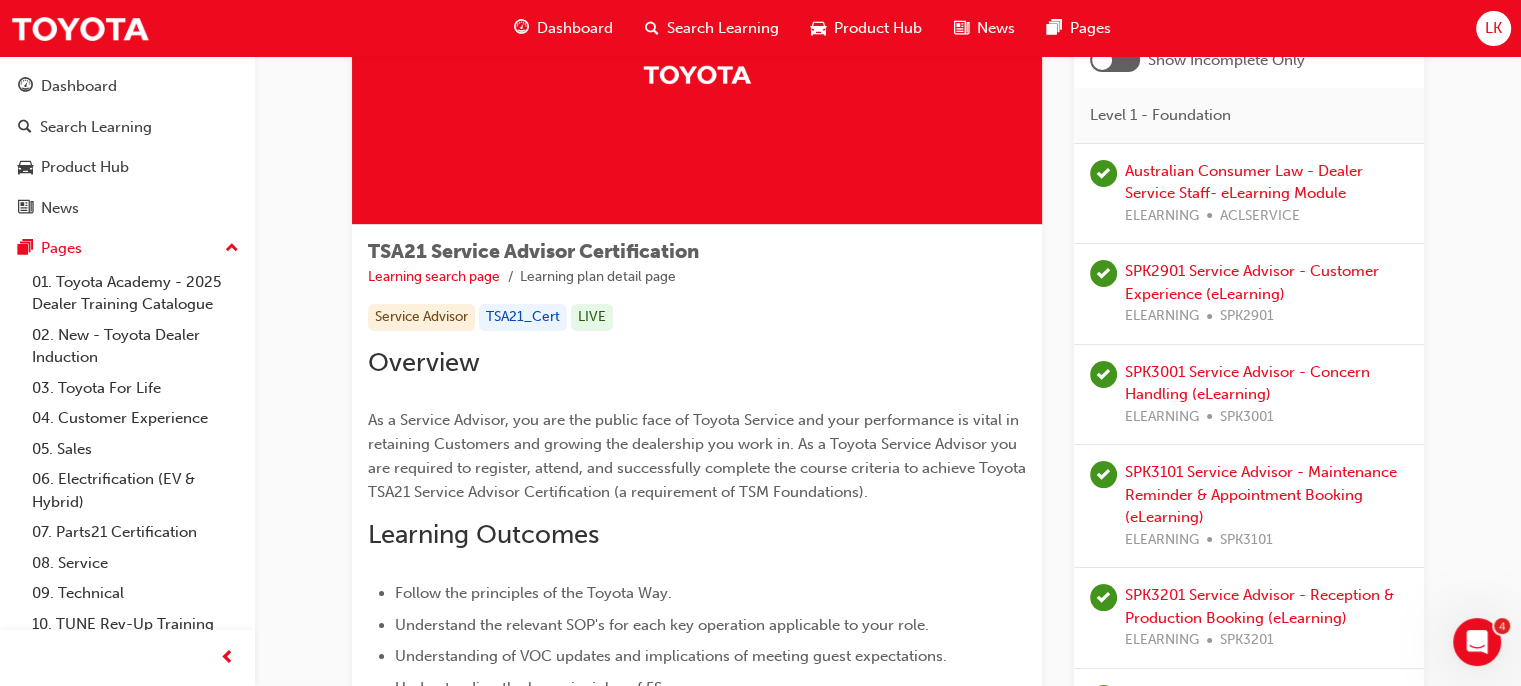 scroll, scrollTop: 0, scrollLeft: 0, axis: both 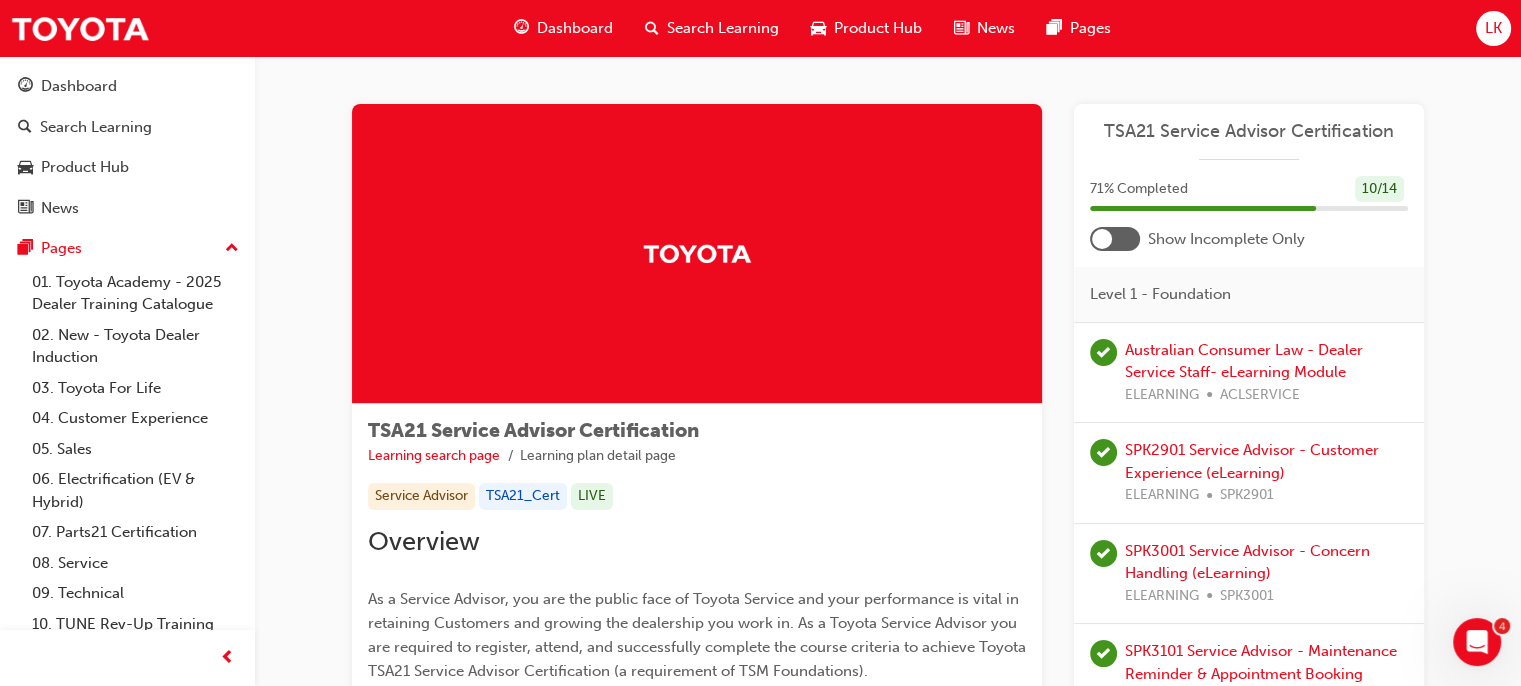 click on "Search Learning" at bounding box center [723, 28] 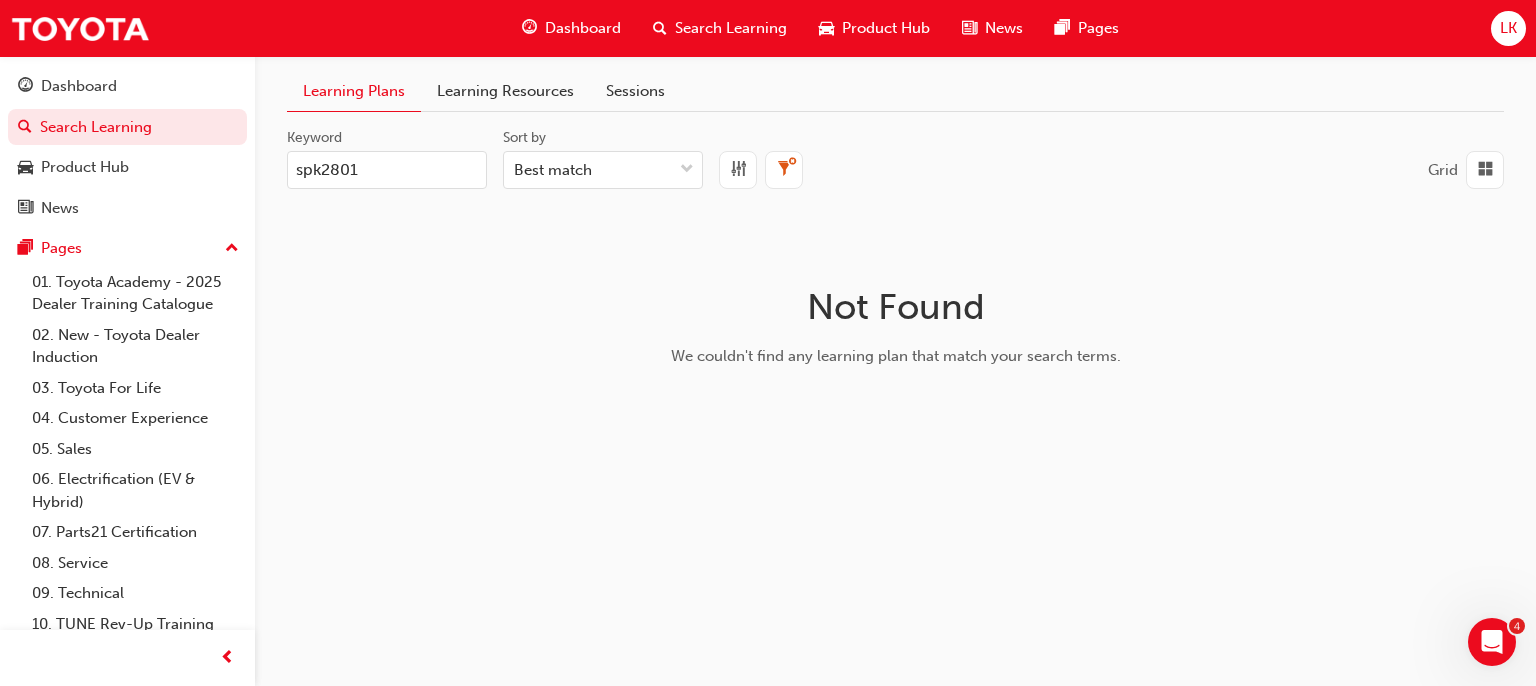 click on "Learning Resources" at bounding box center [505, 91] 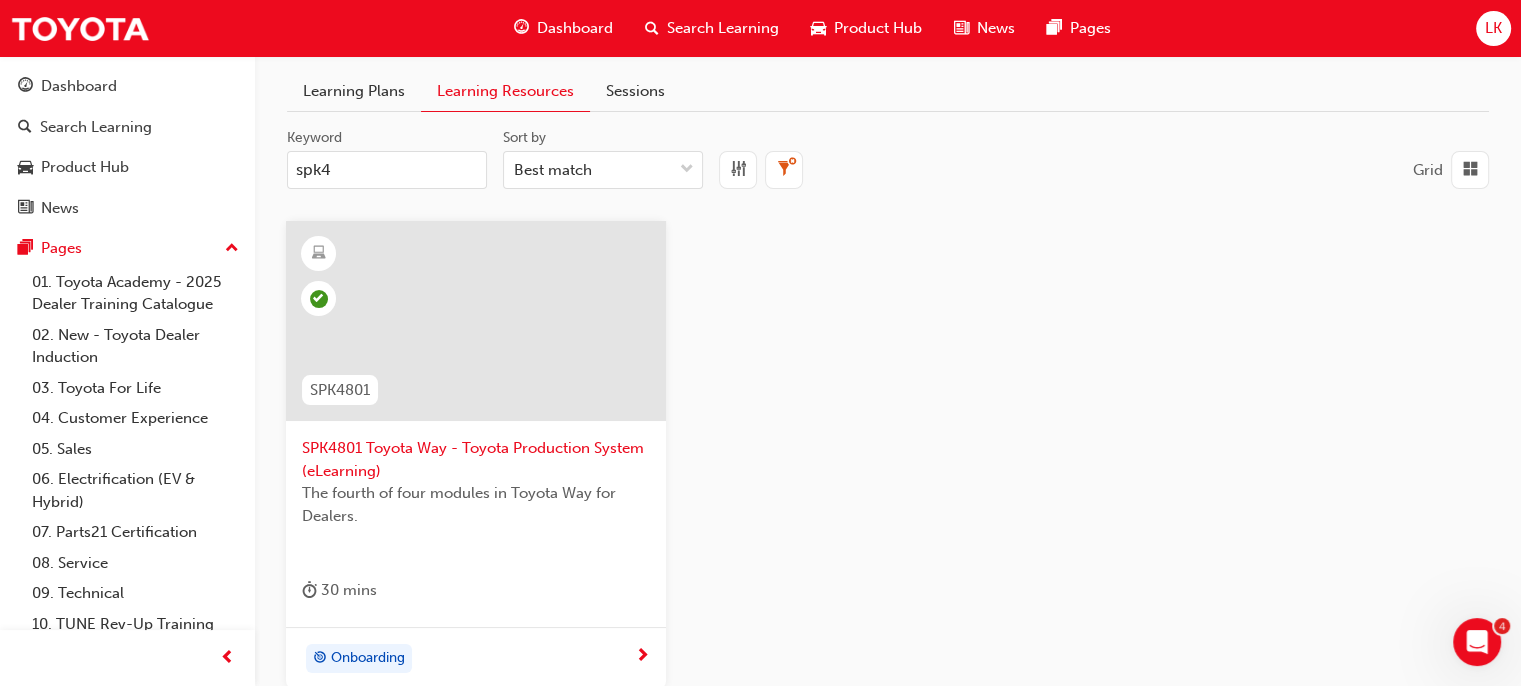 click on "spk4" at bounding box center [387, 170] 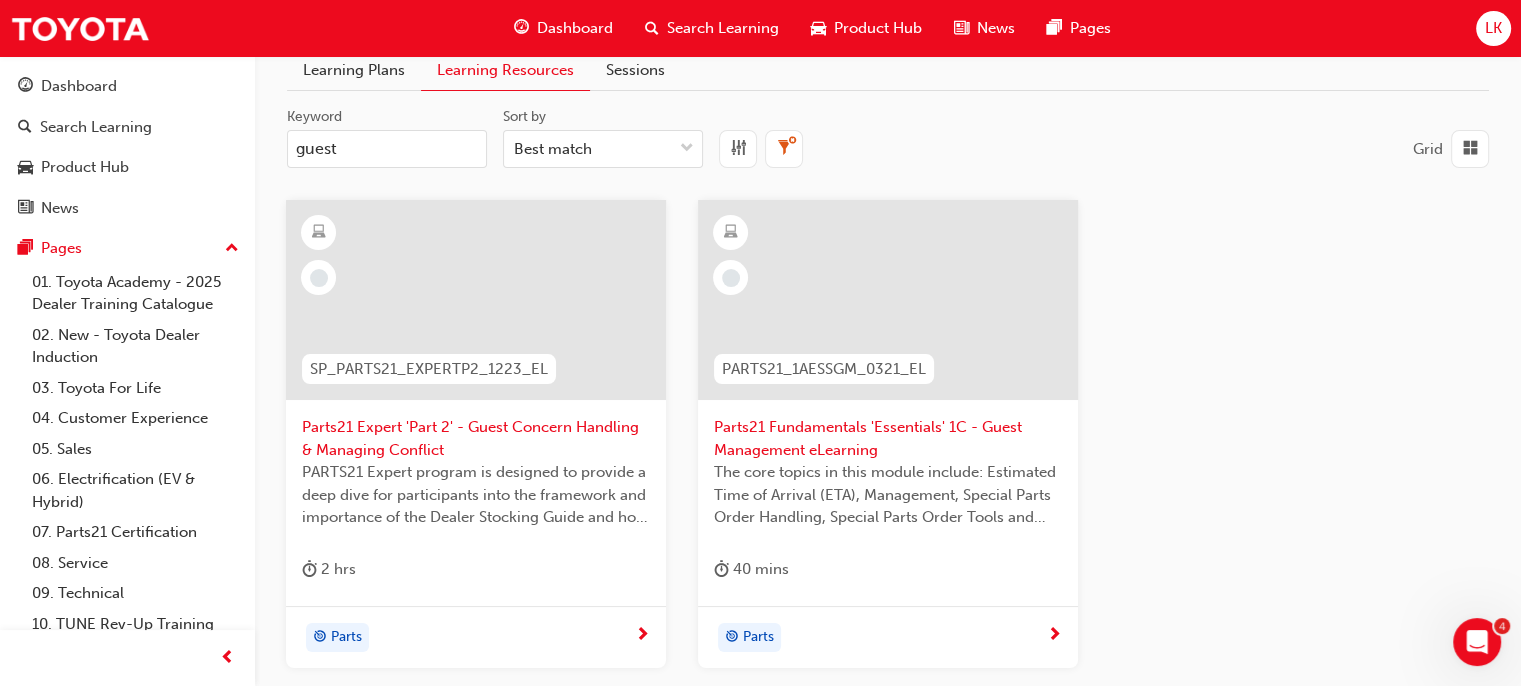 scroll, scrollTop: 20, scrollLeft: 0, axis: vertical 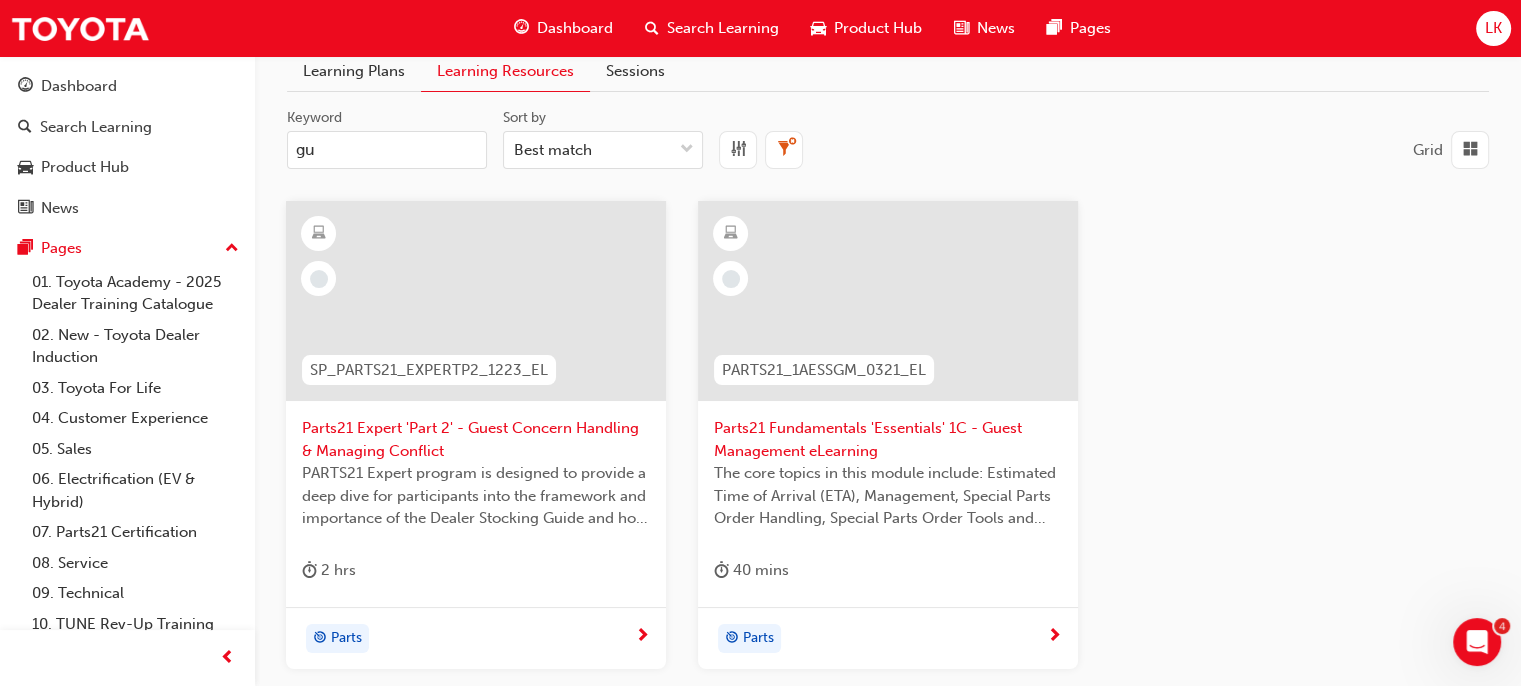 type on "g" 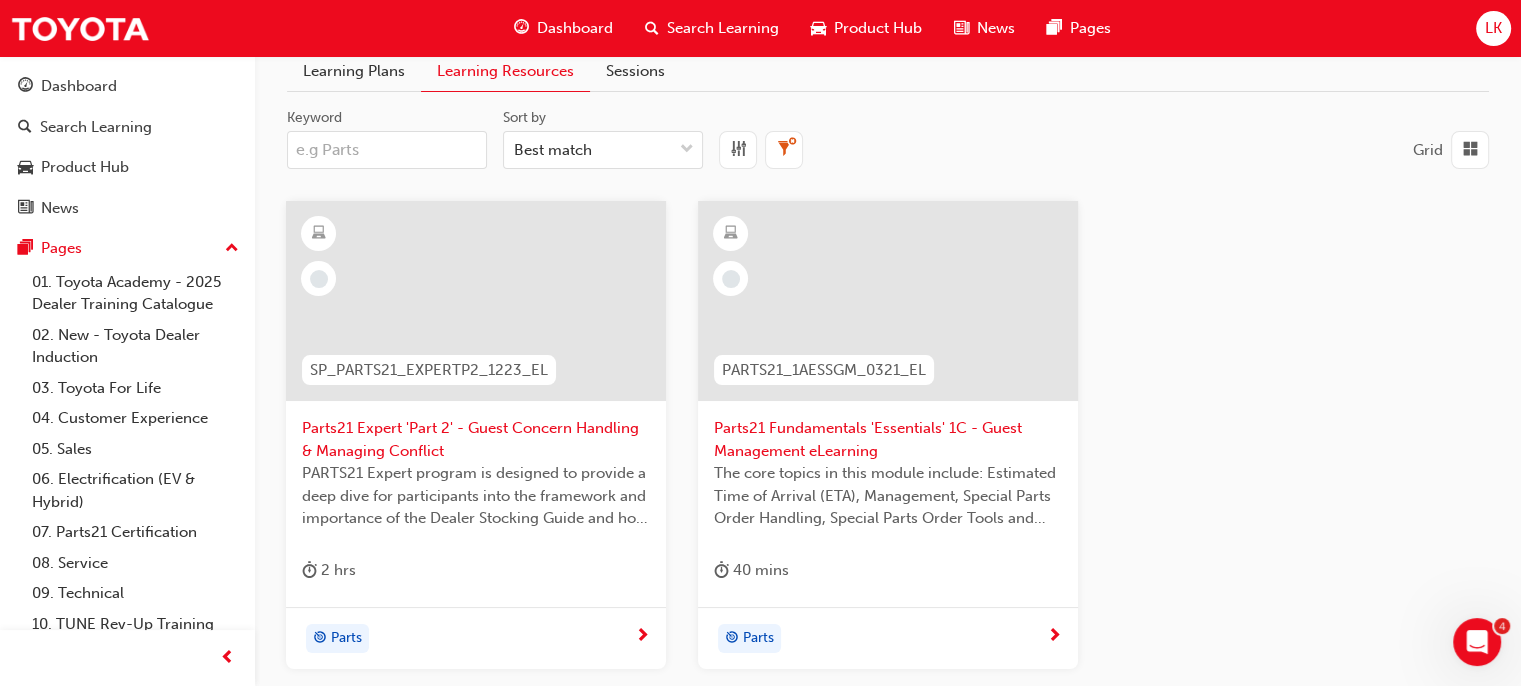 scroll, scrollTop: 0, scrollLeft: 0, axis: both 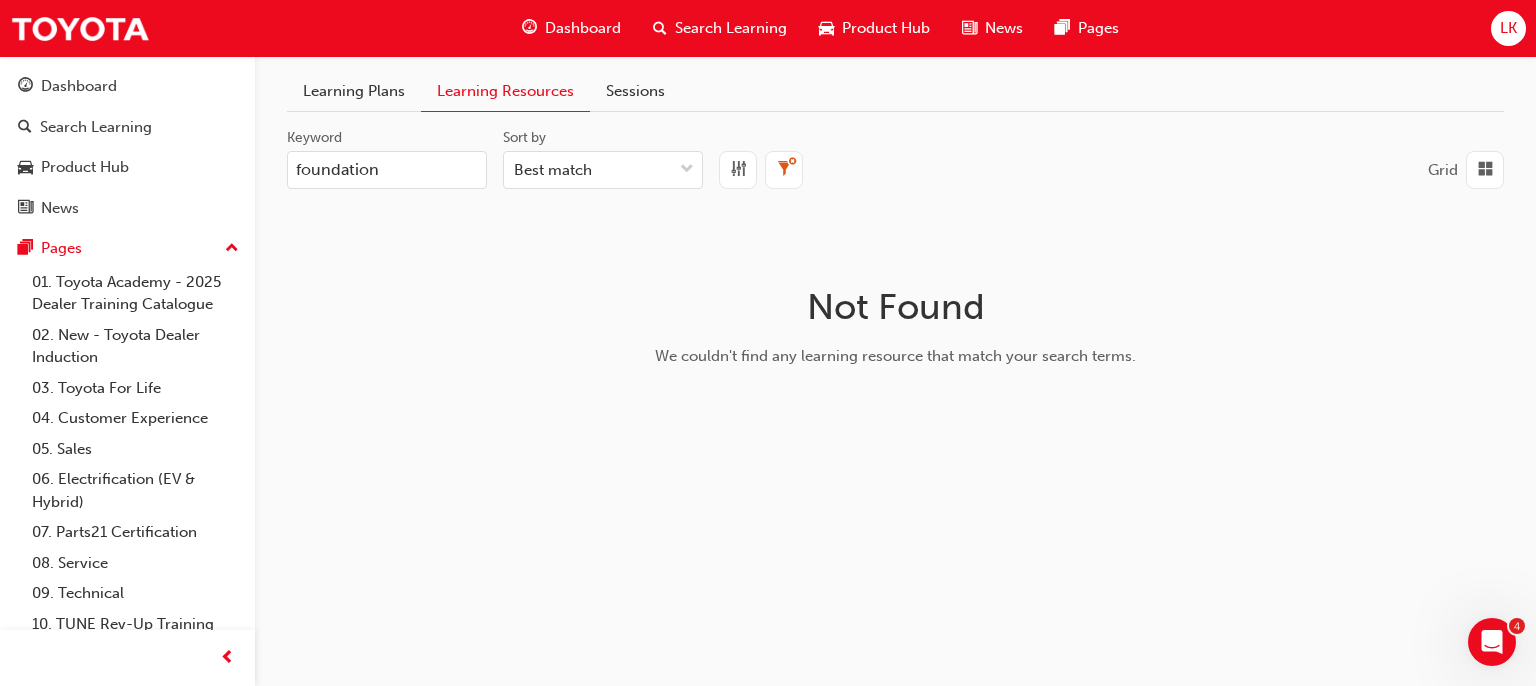 type on "foundation" 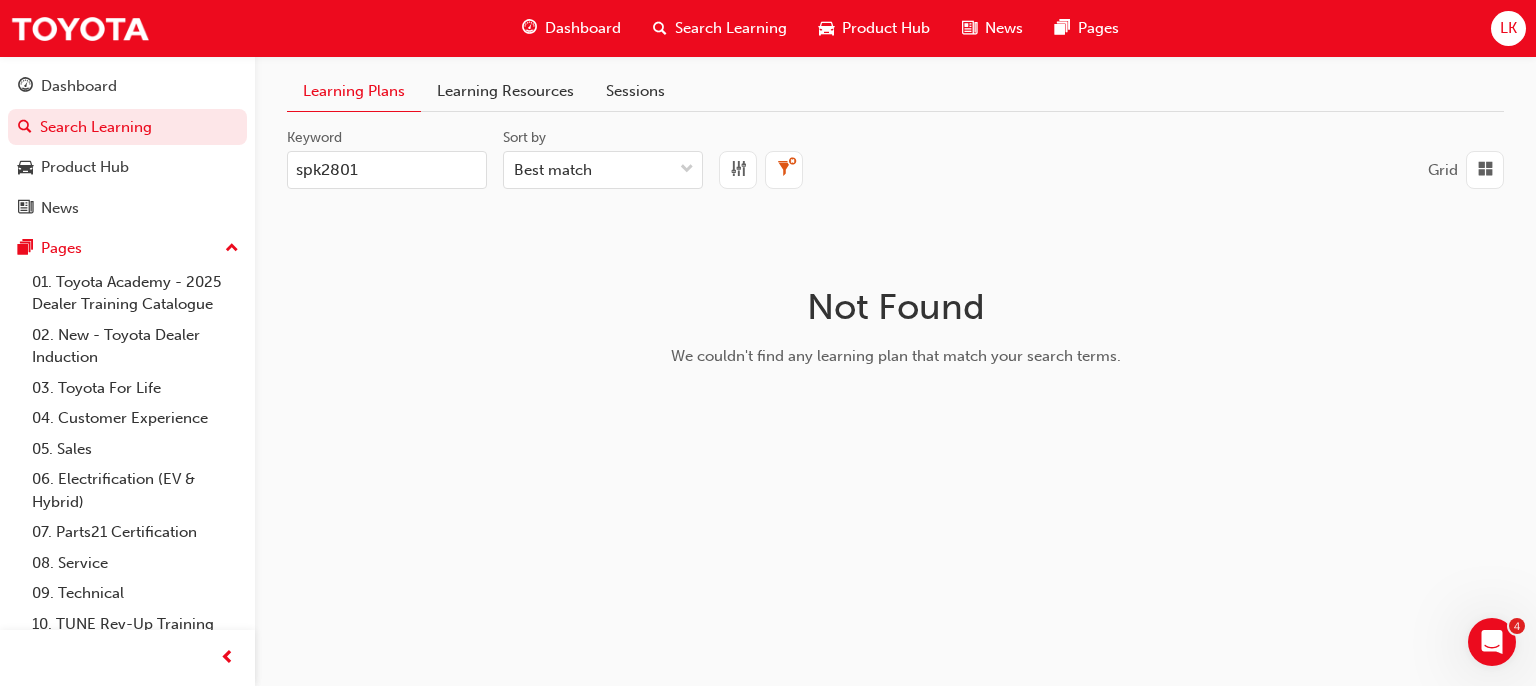 click on "spk2801" at bounding box center [387, 170] 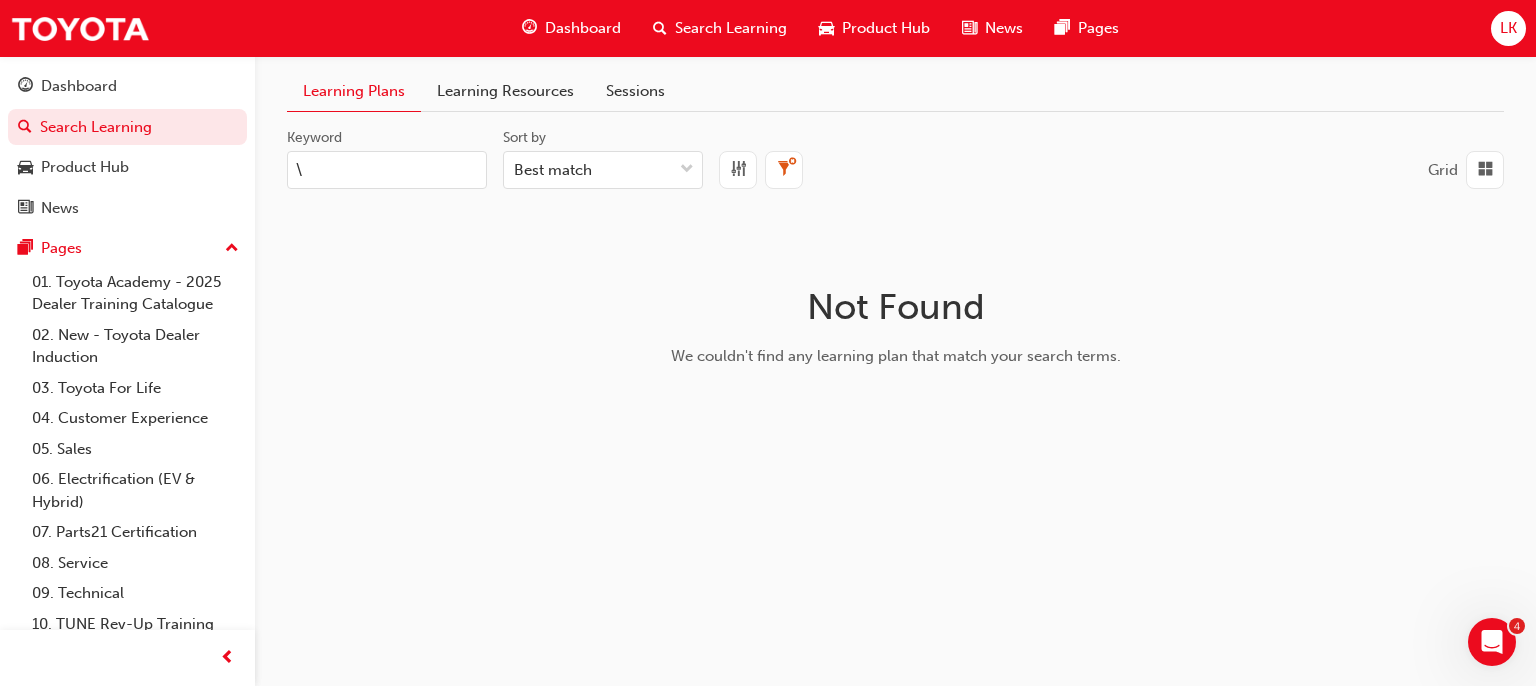 type on "\" 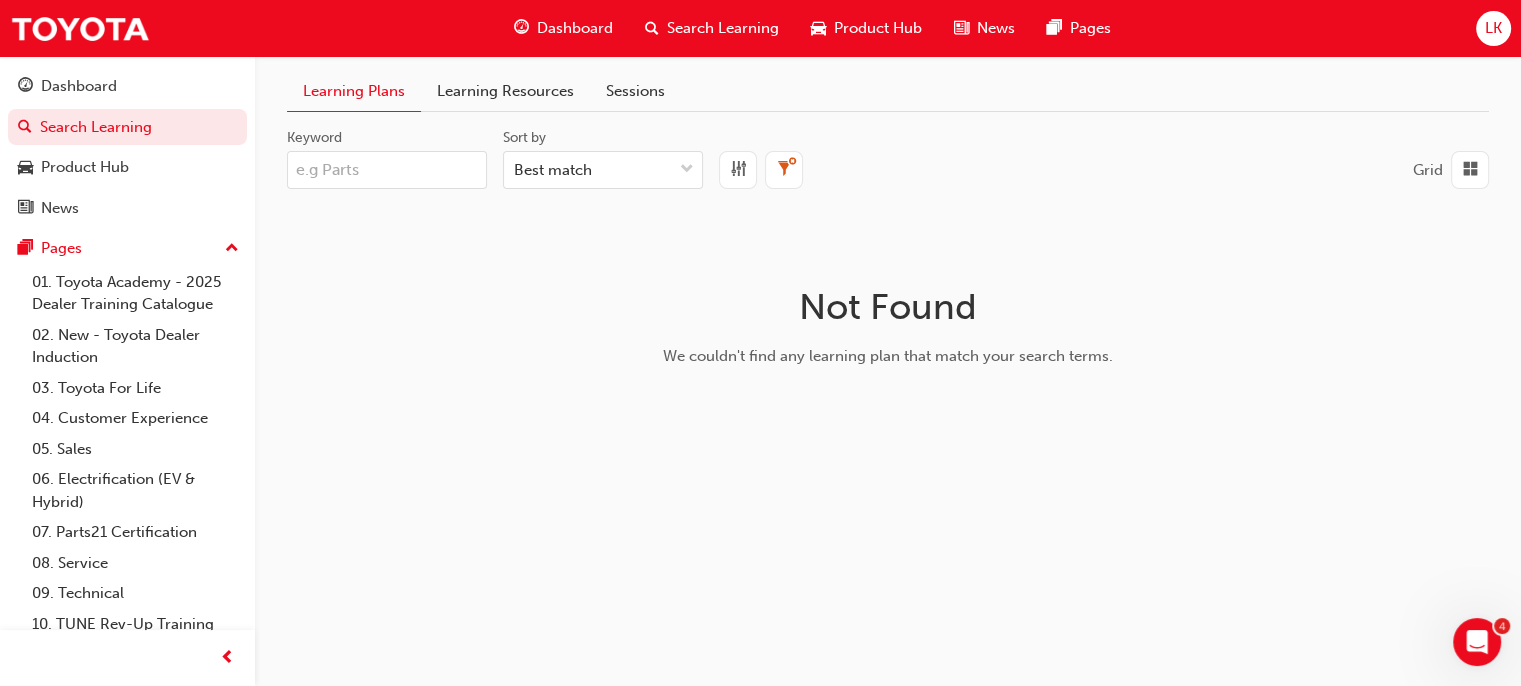 type 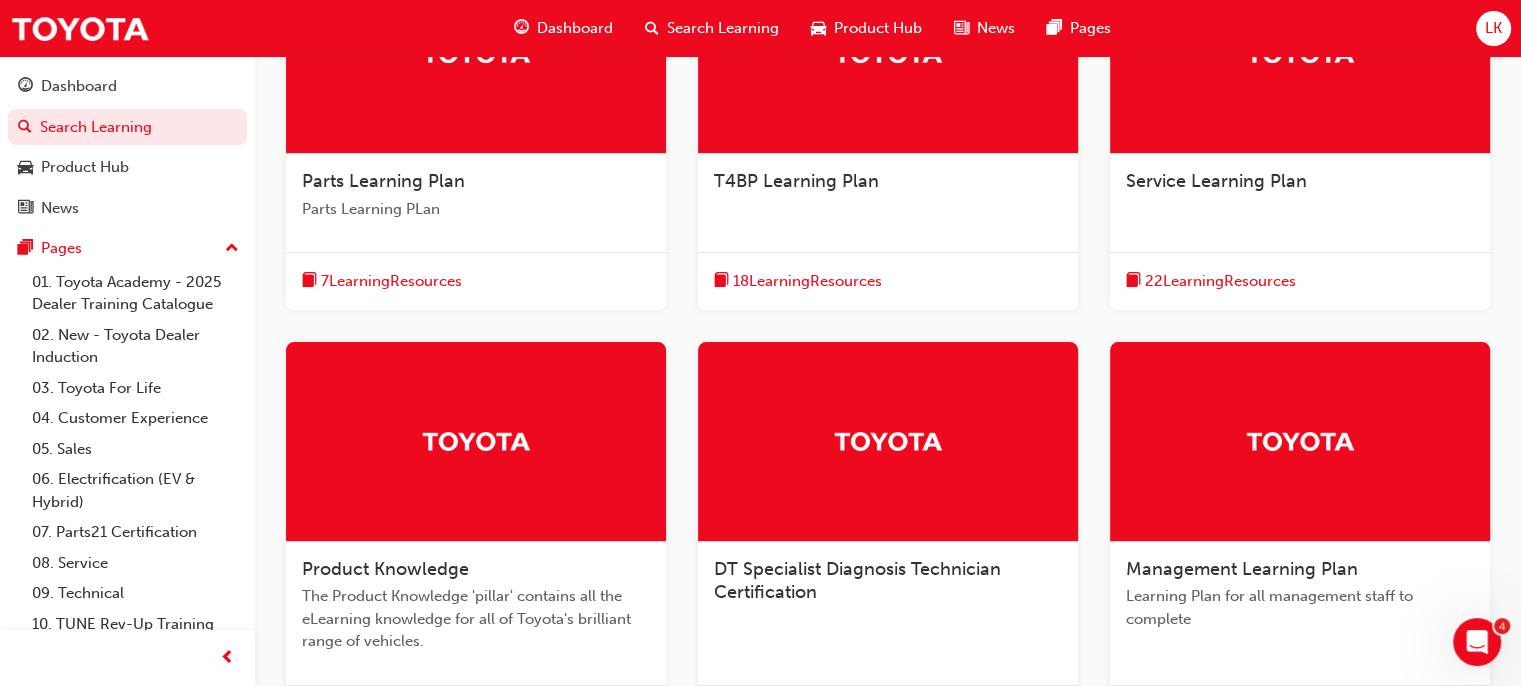 scroll, scrollTop: 280, scrollLeft: 0, axis: vertical 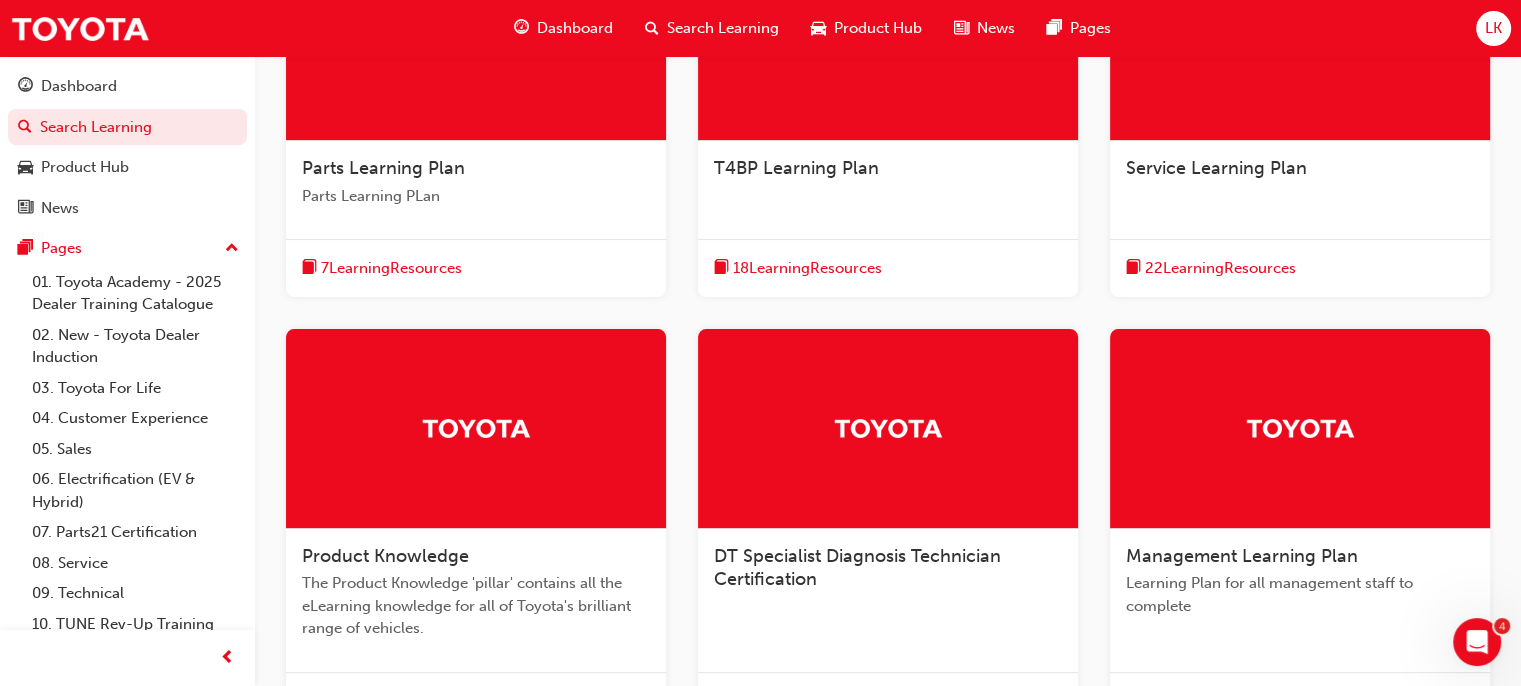 click on "22  Learning  Resources" at bounding box center [1220, 268] 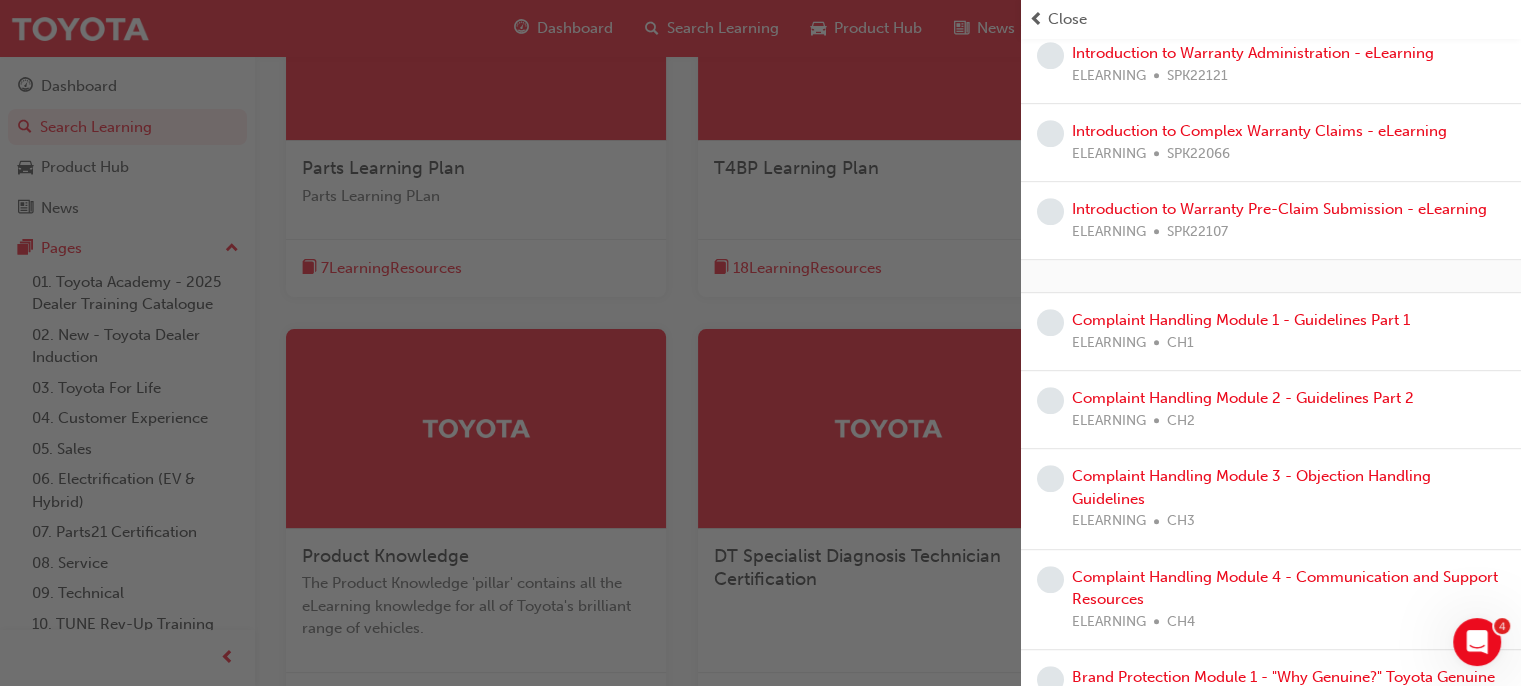 scroll, scrollTop: 1282, scrollLeft: 0, axis: vertical 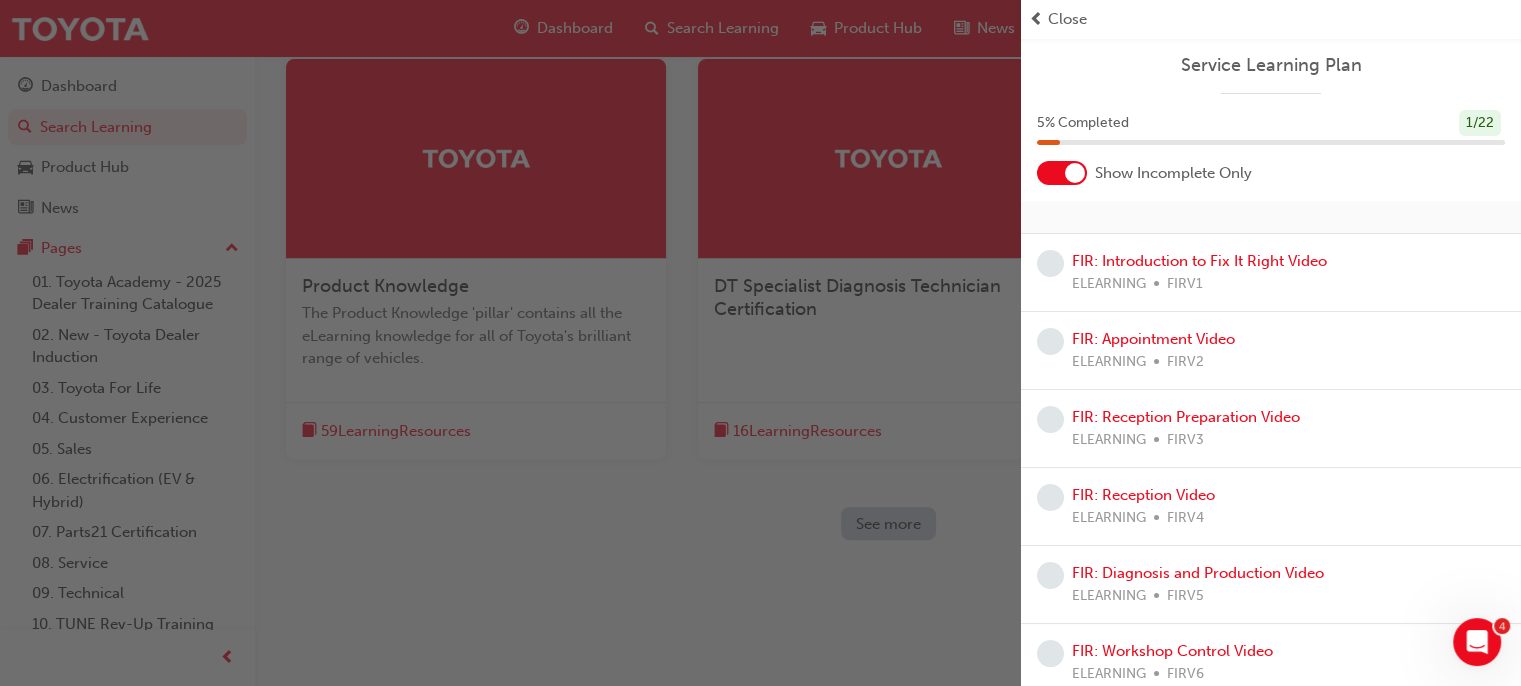click on "Close" at bounding box center [1271, 19] 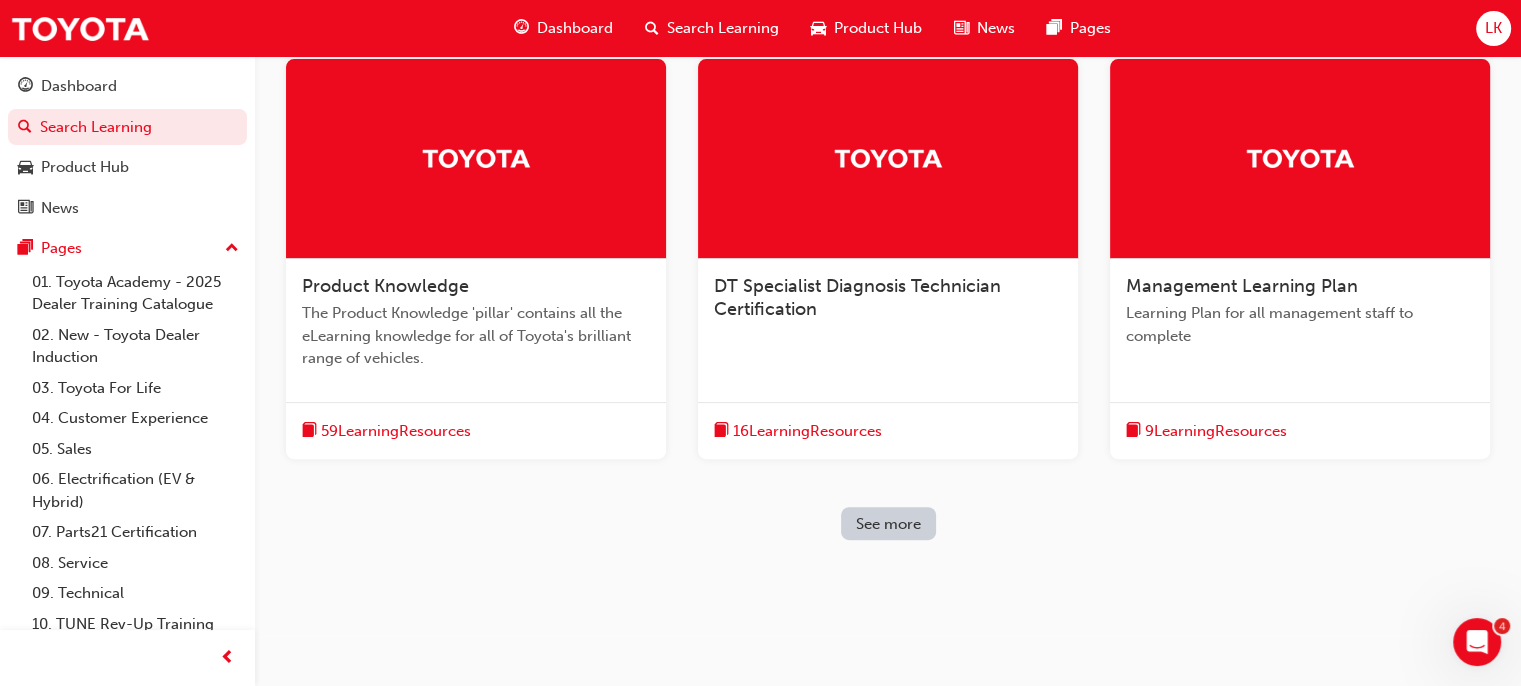 click on "Dashboard" at bounding box center [575, 28] 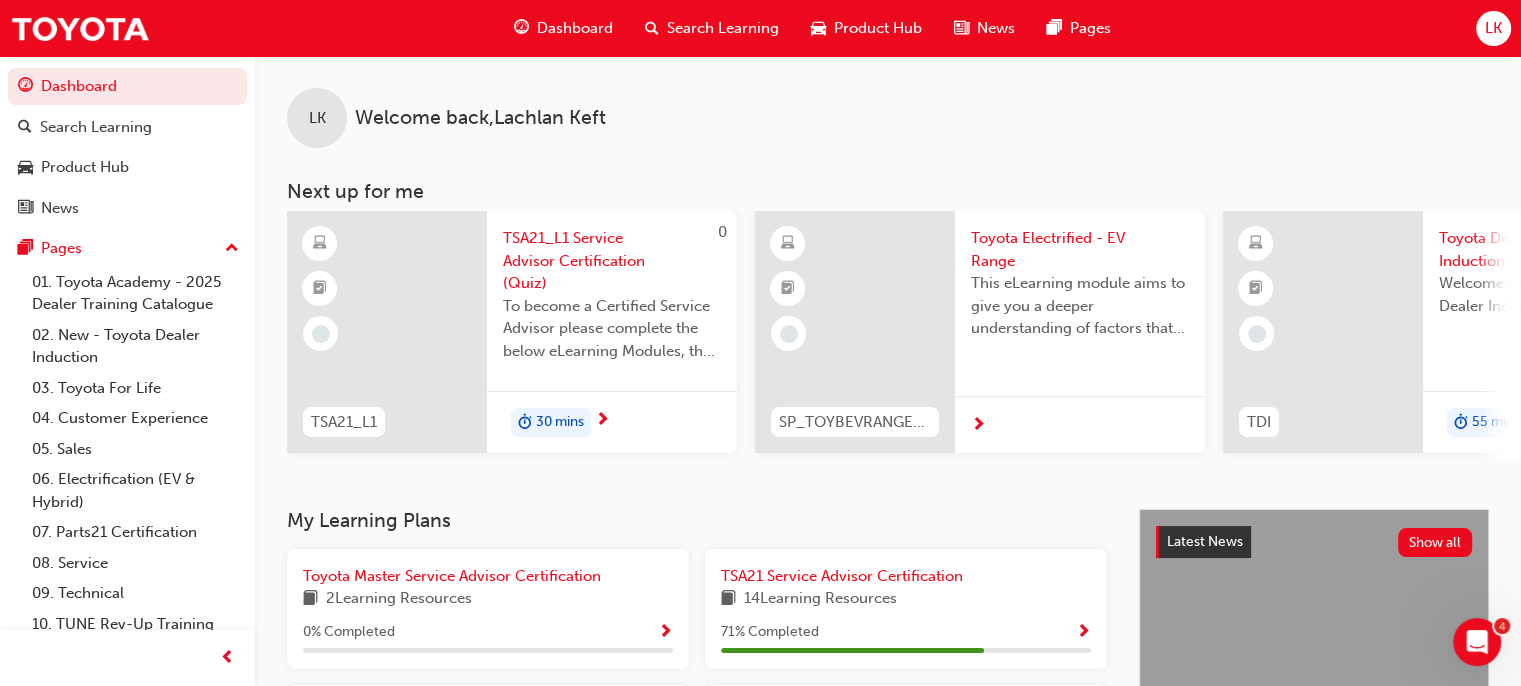 scroll, scrollTop: 112, scrollLeft: 0, axis: vertical 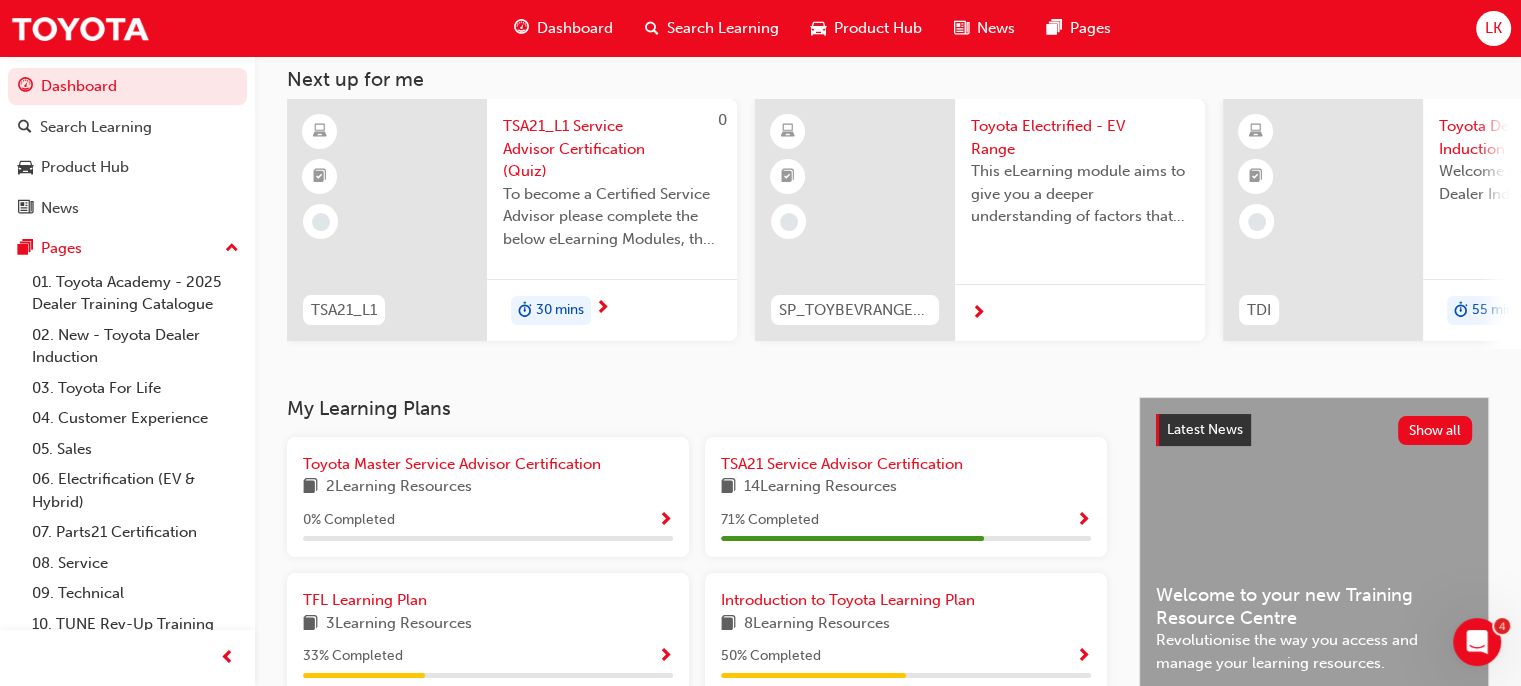 click on "Product Hub" at bounding box center [866, 28] 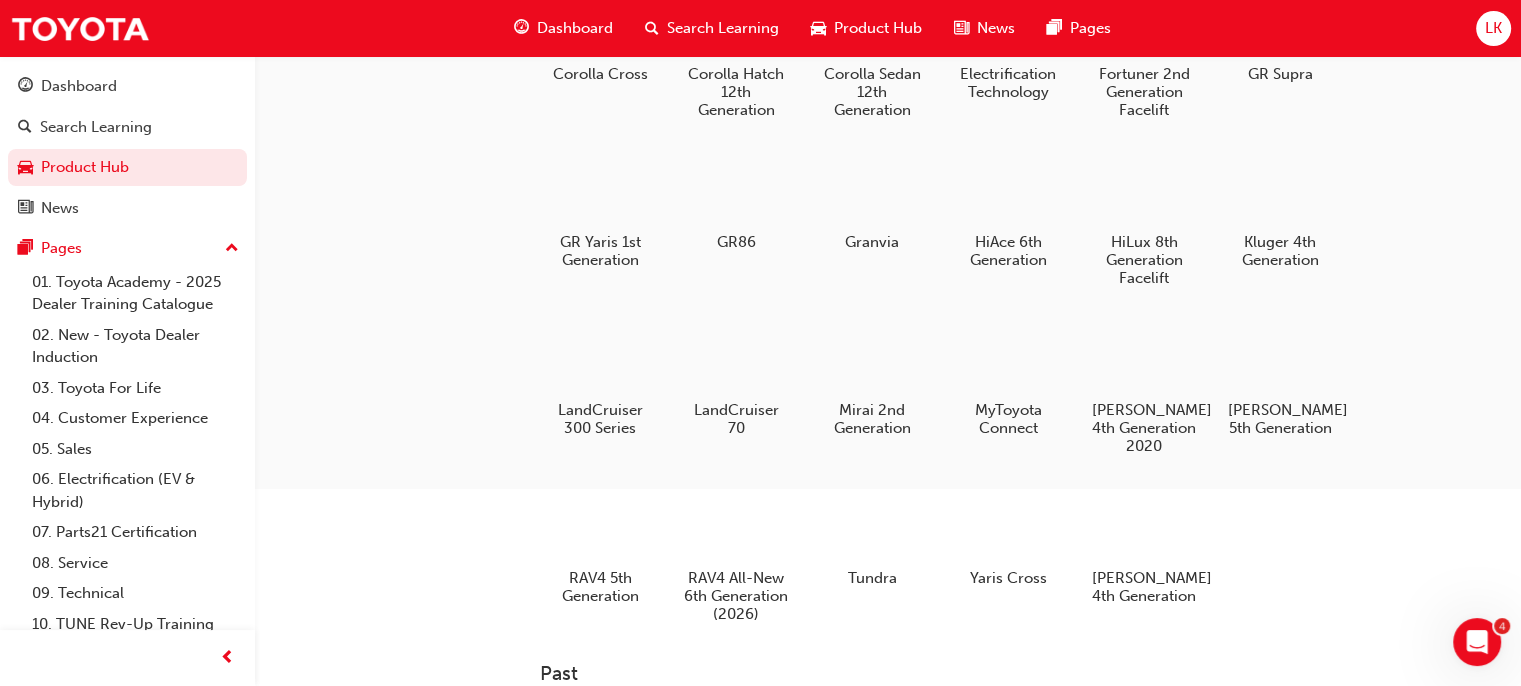 scroll, scrollTop: 304, scrollLeft: 0, axis: vertical 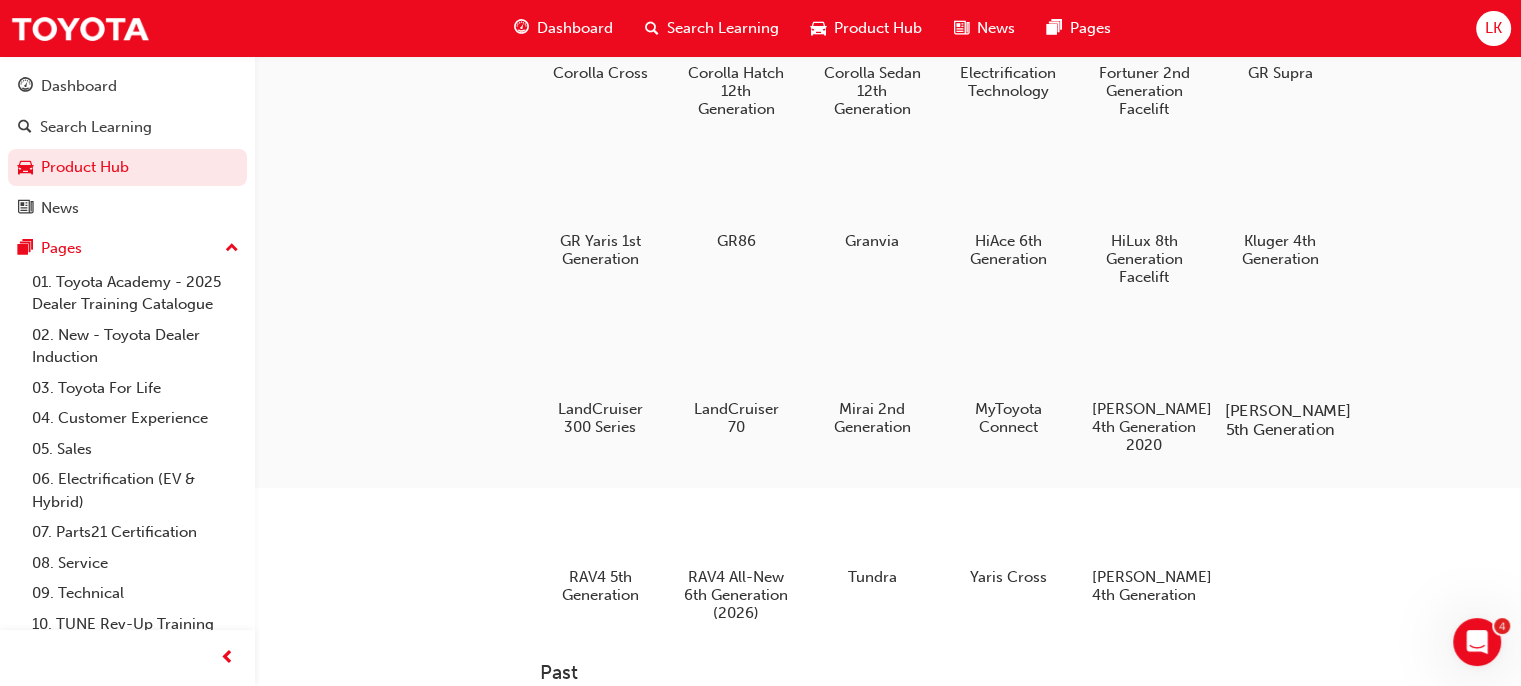 click at bounding box center [1280, 353] 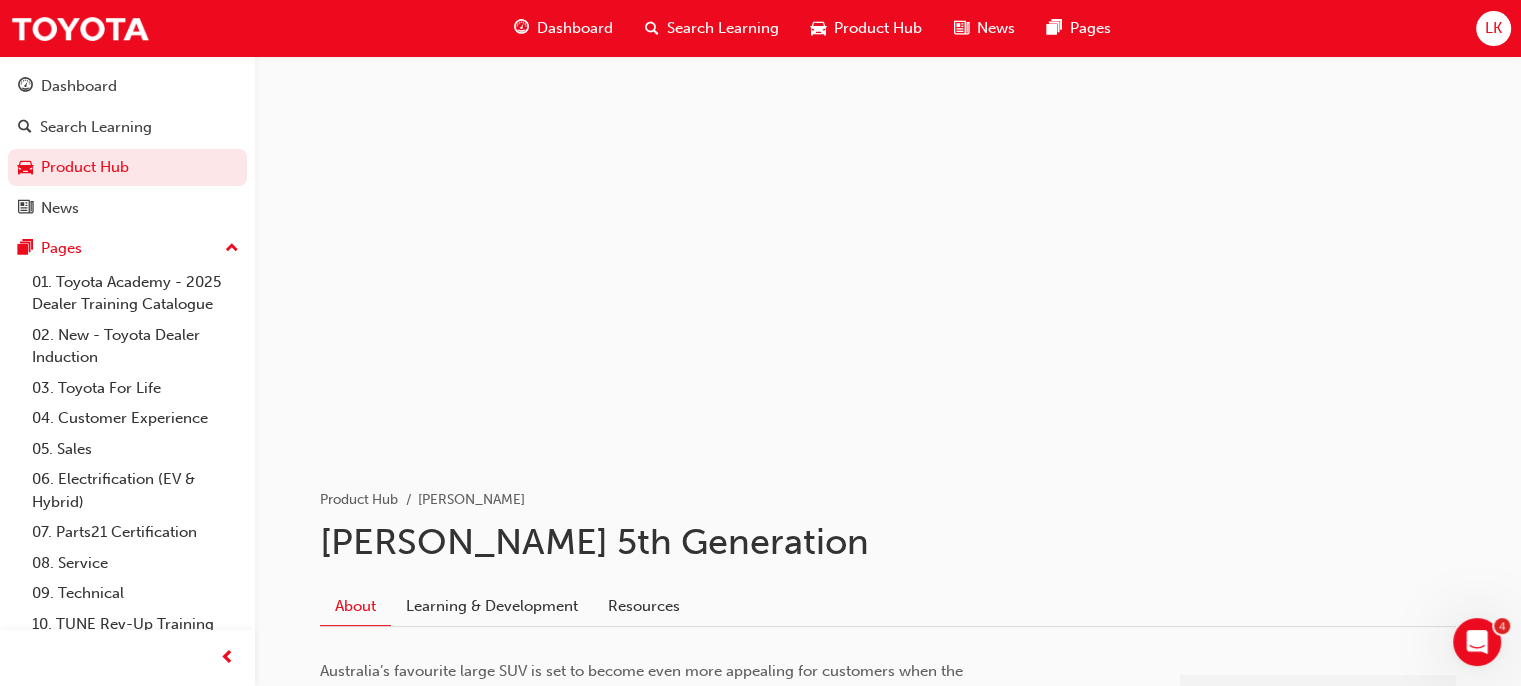 scroll, scrollTop: 272, scrollLeft: 0, axis: vertical 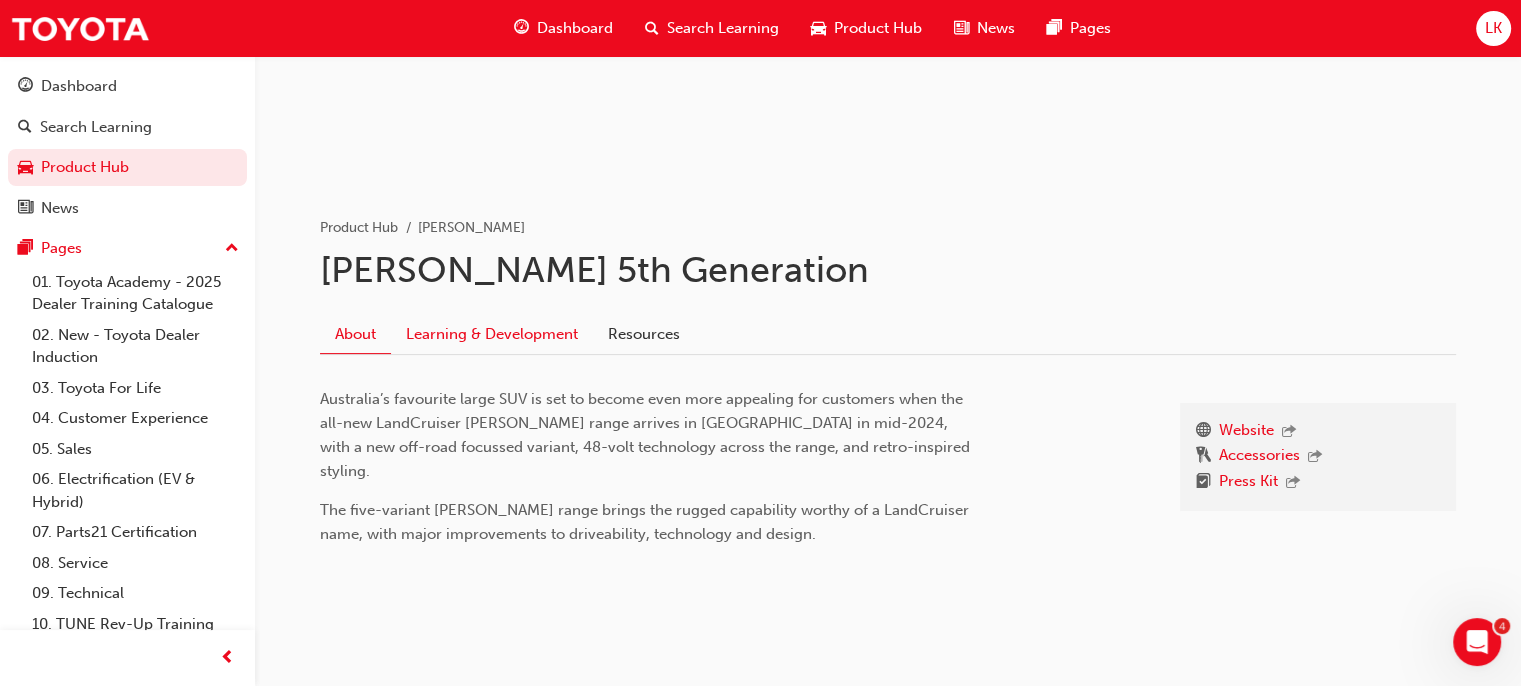 click on "Learning & Development" at bounding box center [492, 334] 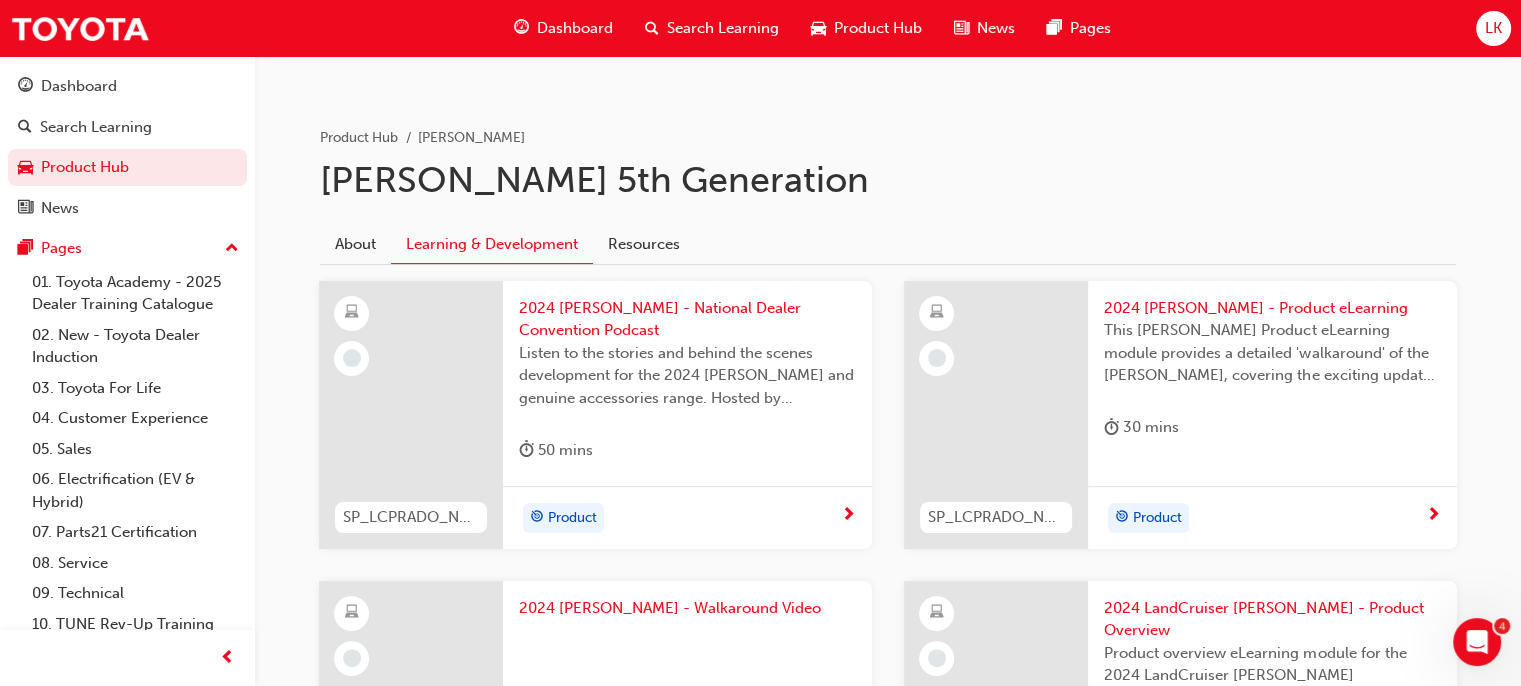 scroll, scrollTop: 345, scrollLeft: 0, axis: vertical 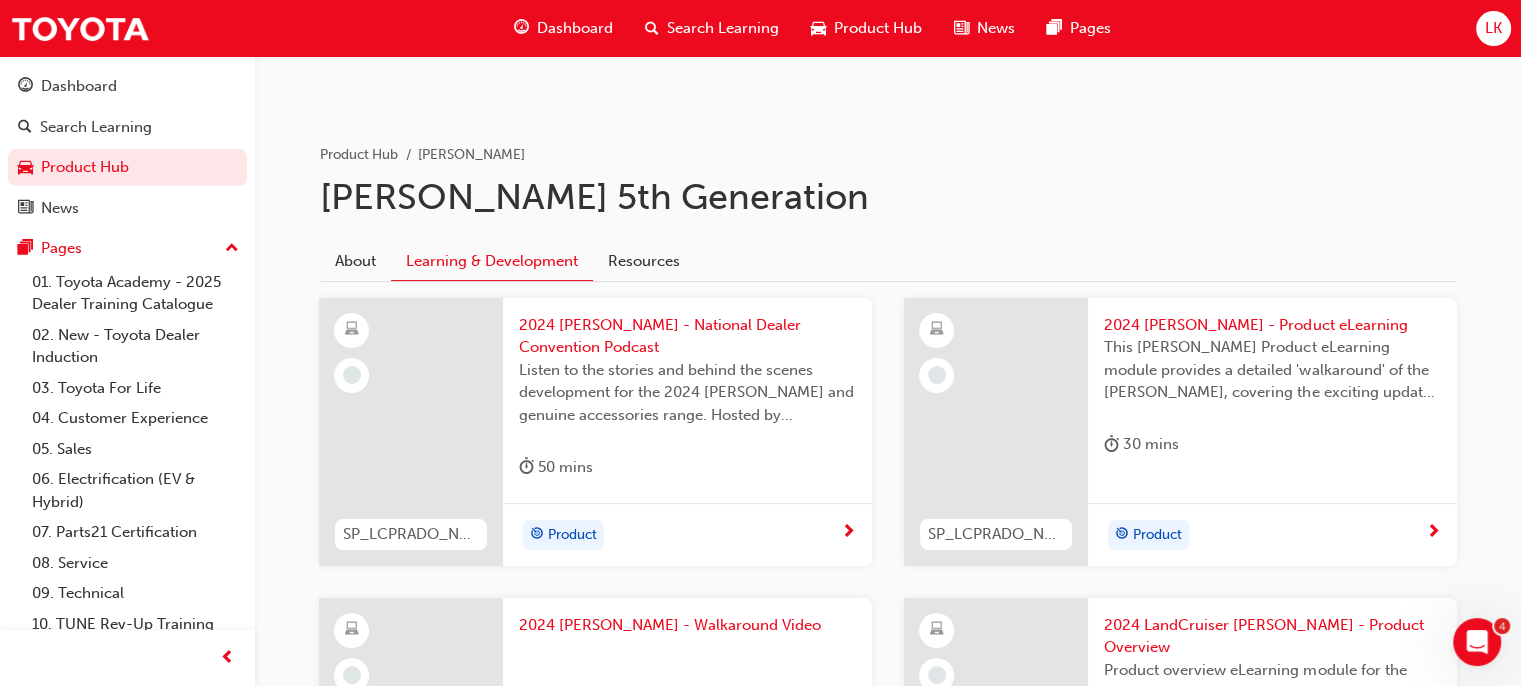 click on "2024 LC Prado - Product eLearning" at bounding box center [1272, 325] 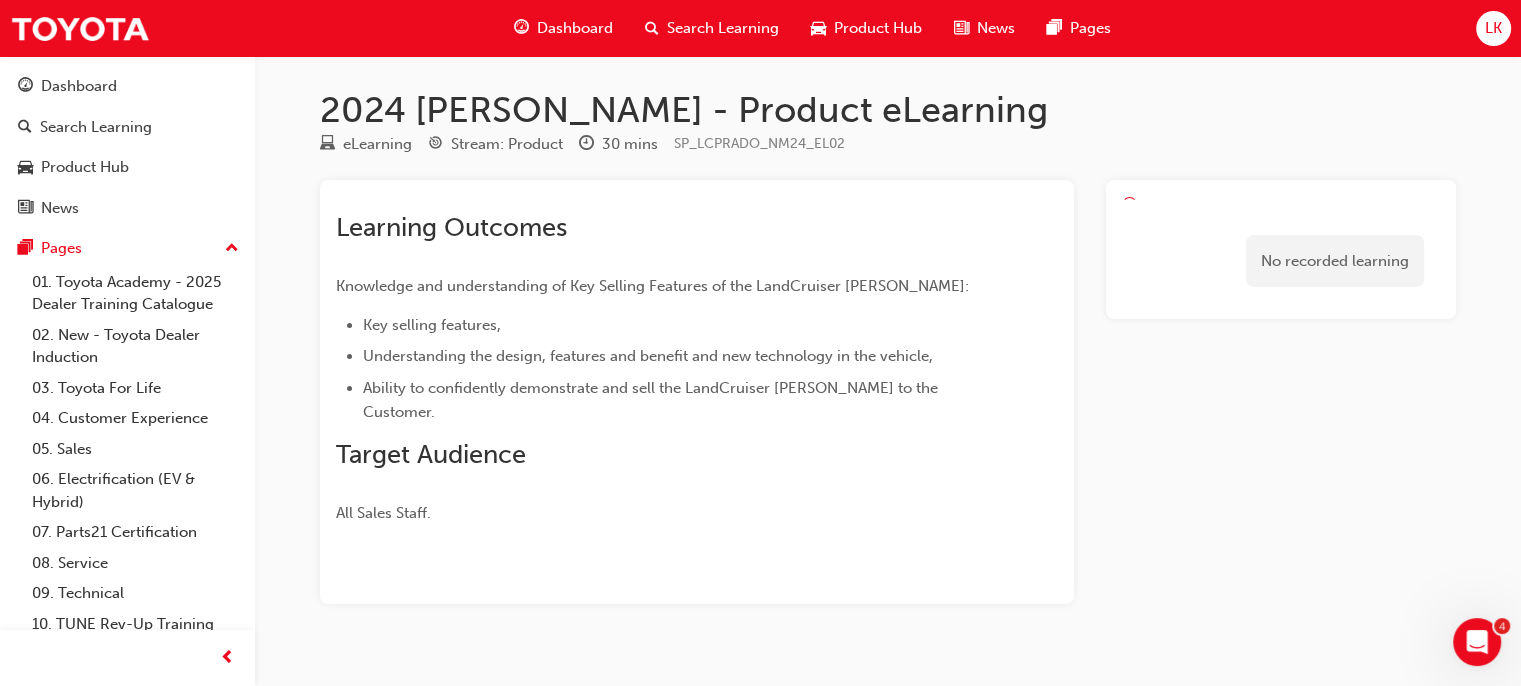 click on "Search Learning" at bounding box center (712, 28) 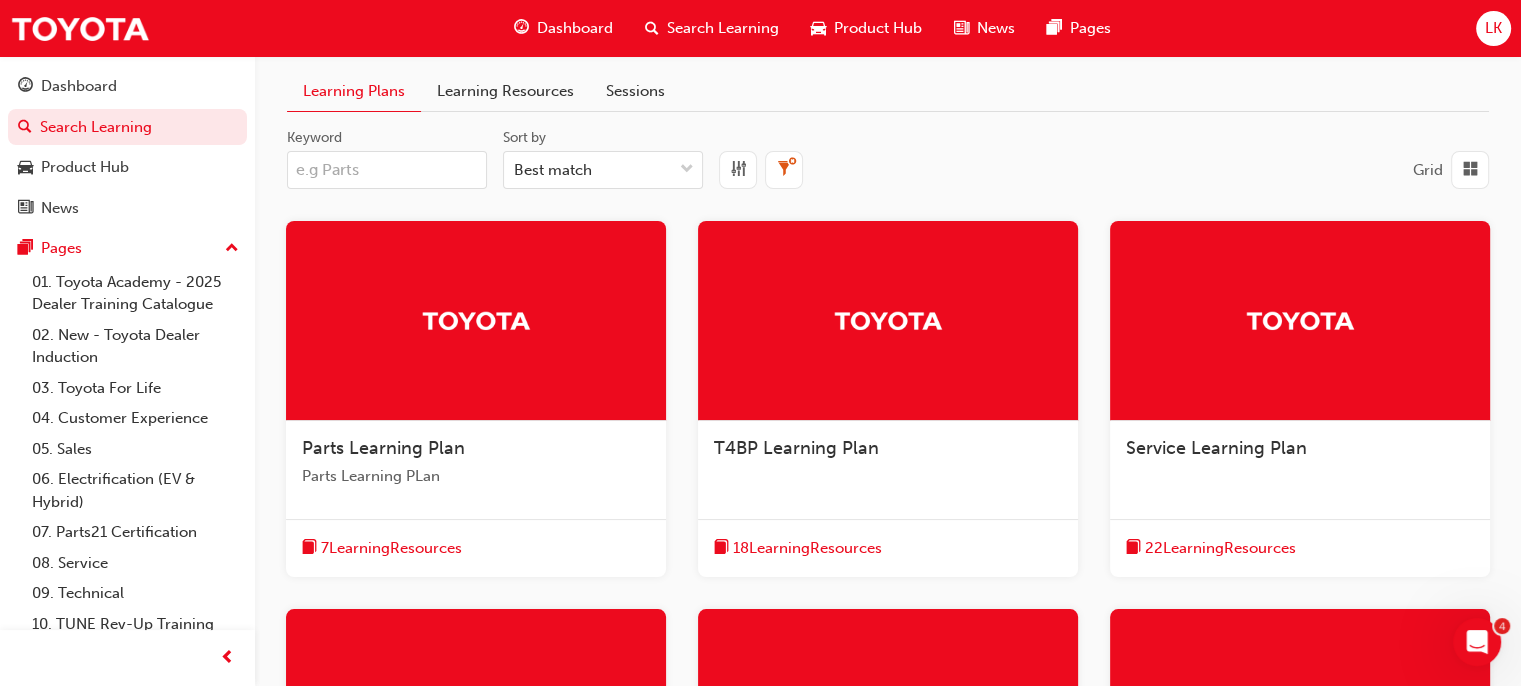 click on "Product Hub" at bounding box center [878, 28] 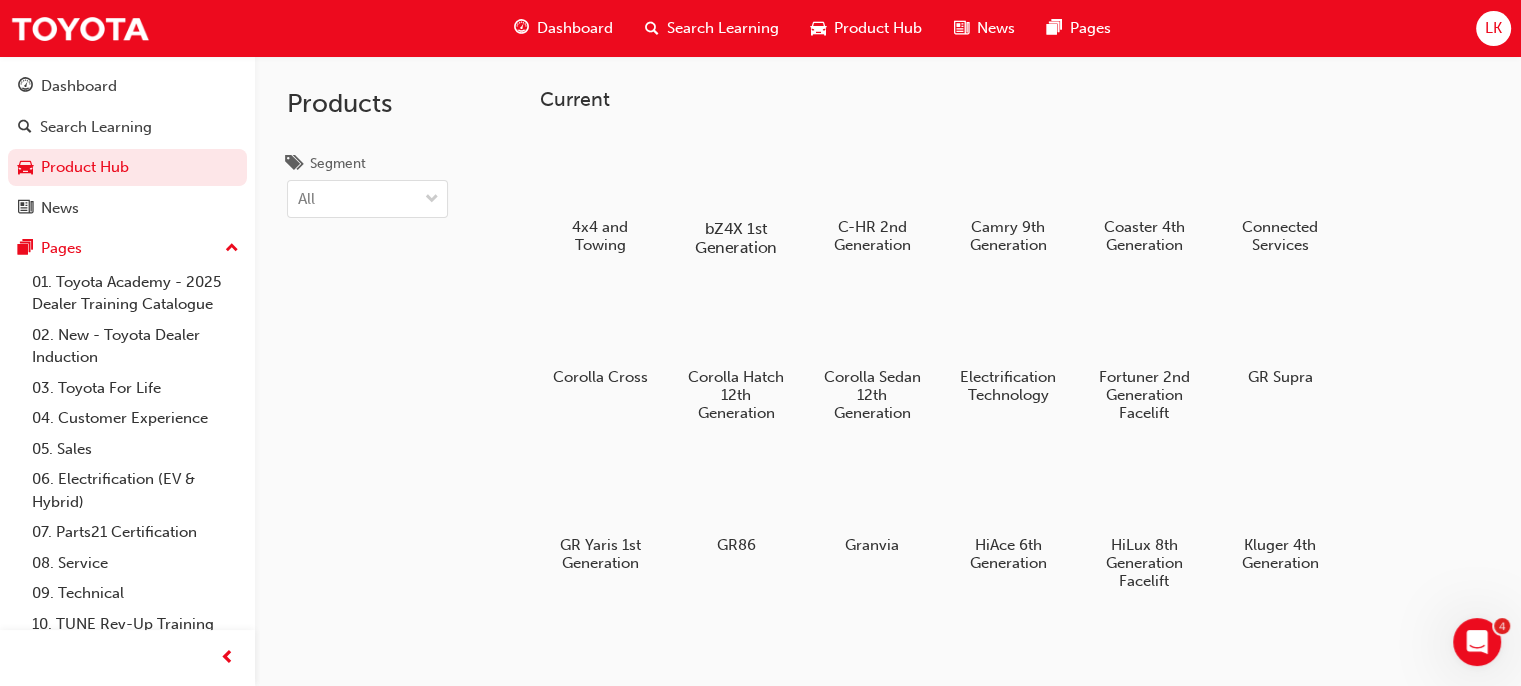 click at bounding box center (736, 170) 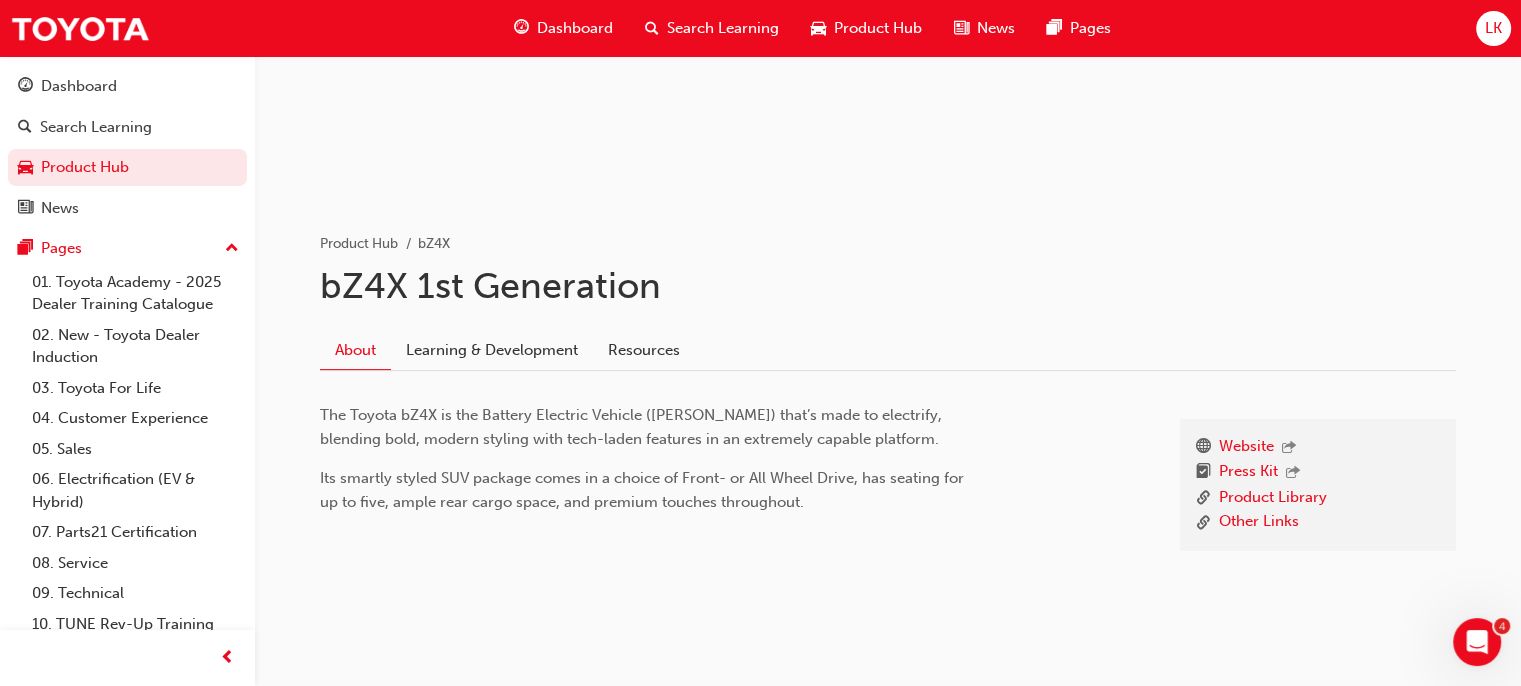 scroll, scrollTop: 296, scrollLeft: 0, axis: vertical 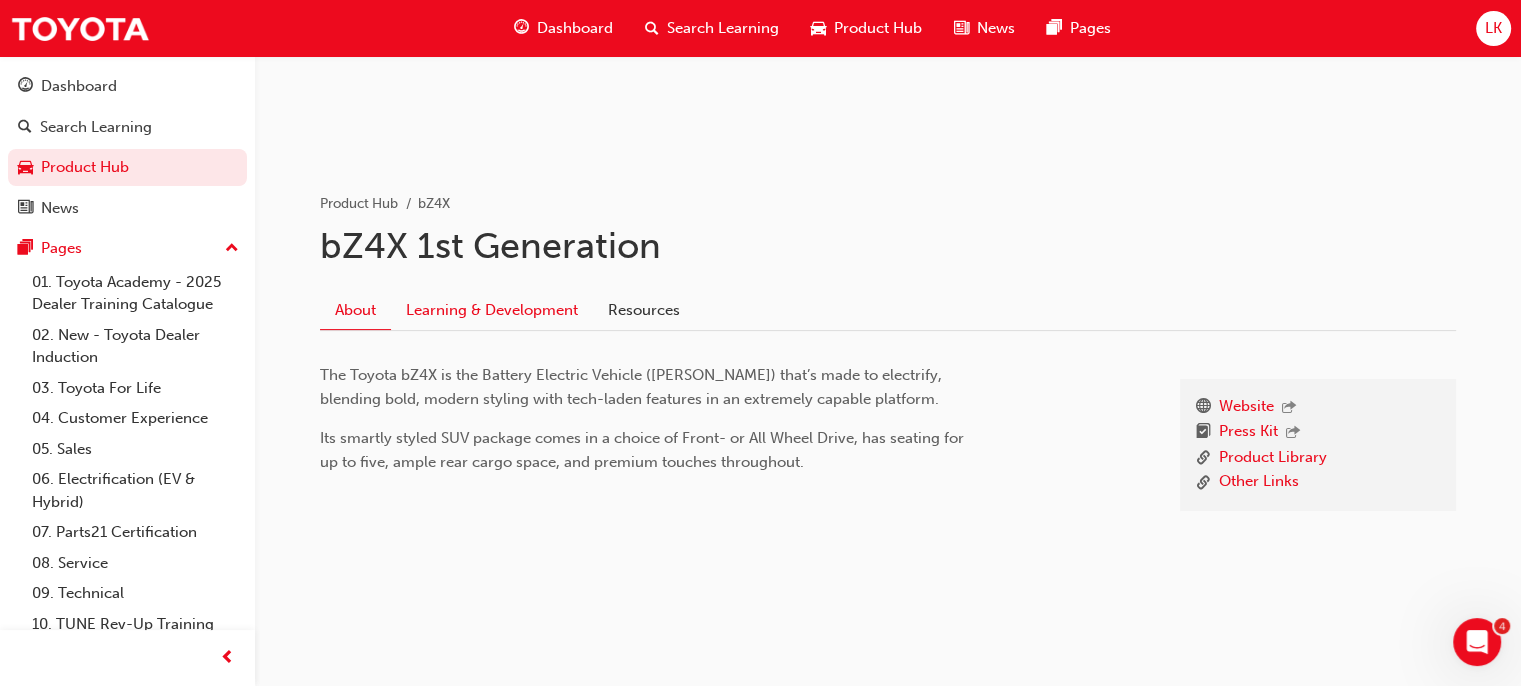 click on "Learning & Development" at bounding box center [492, 310] 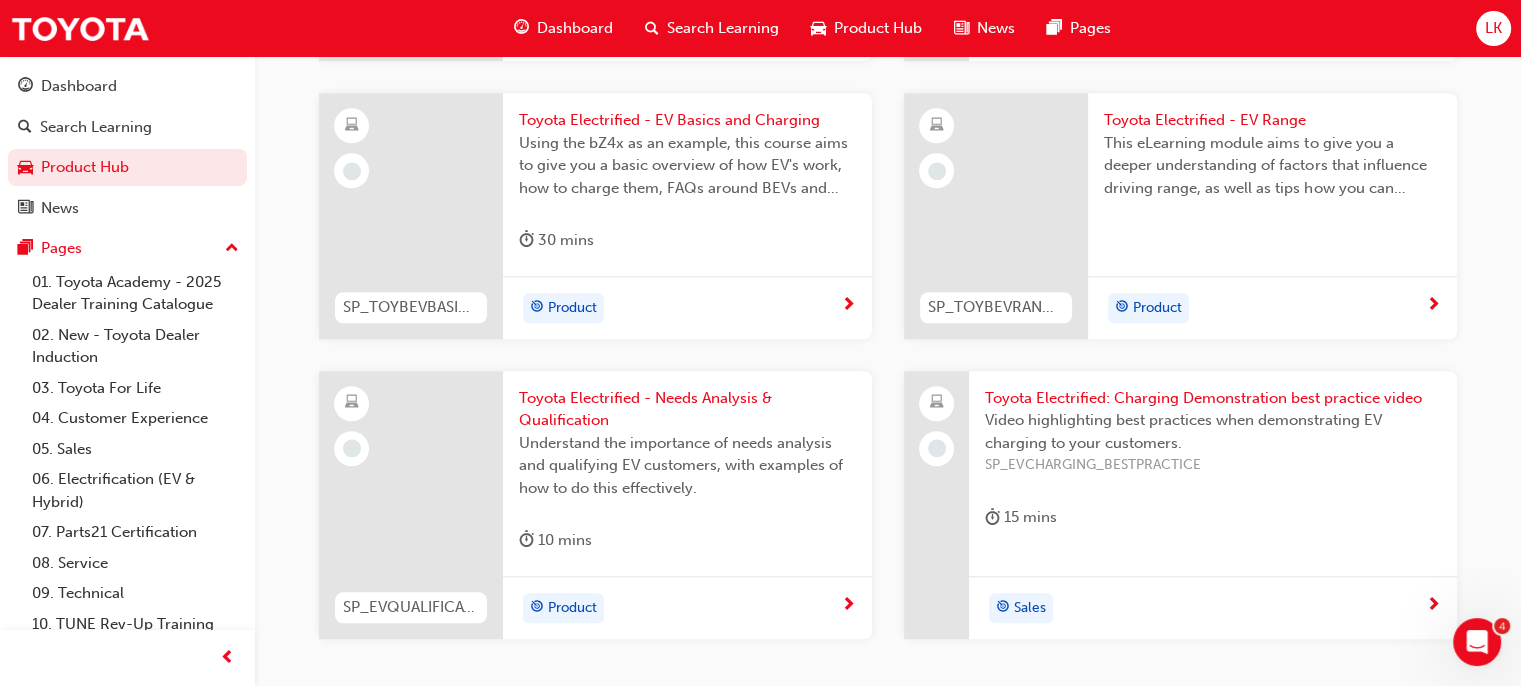 scroll, scrollTop: 2033, scrollLeft: 0, axis: vertical 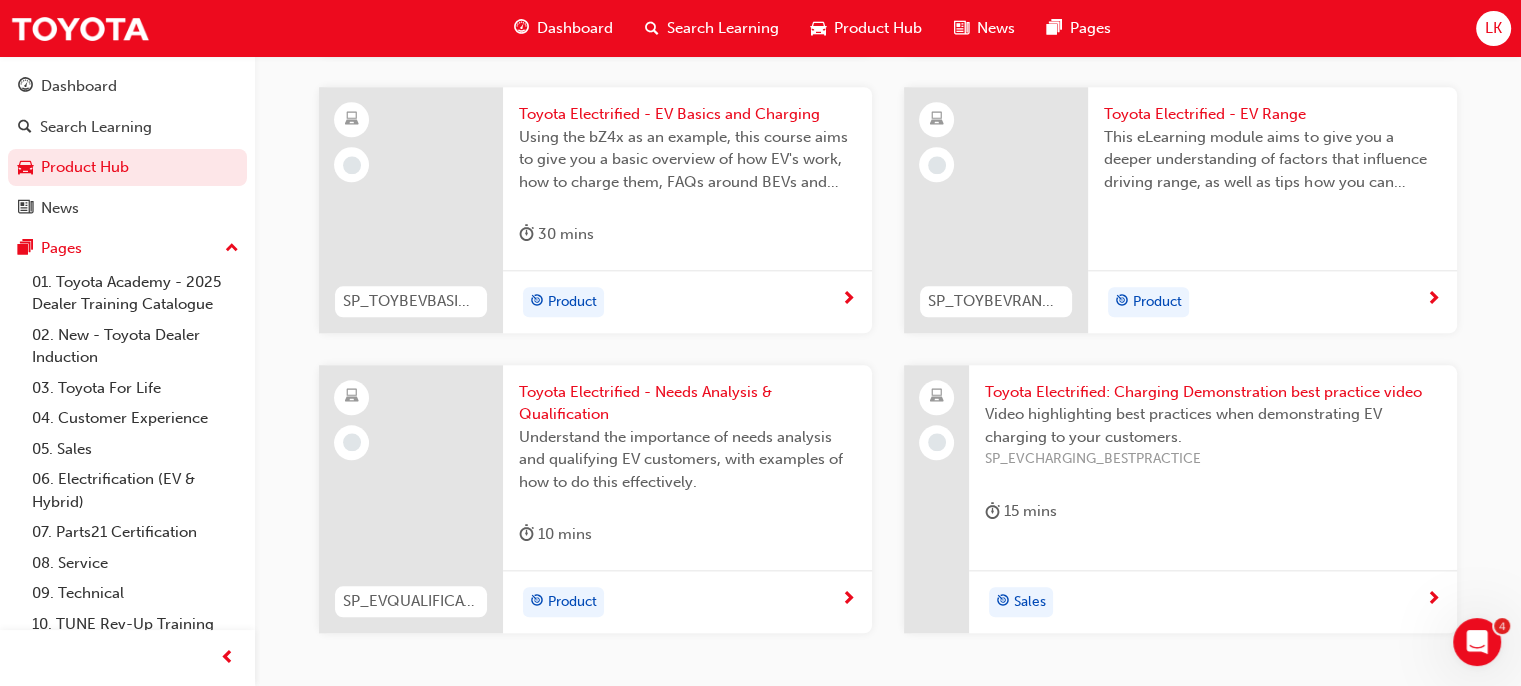 click on "Dashboard" at bounding box center [575, 28] 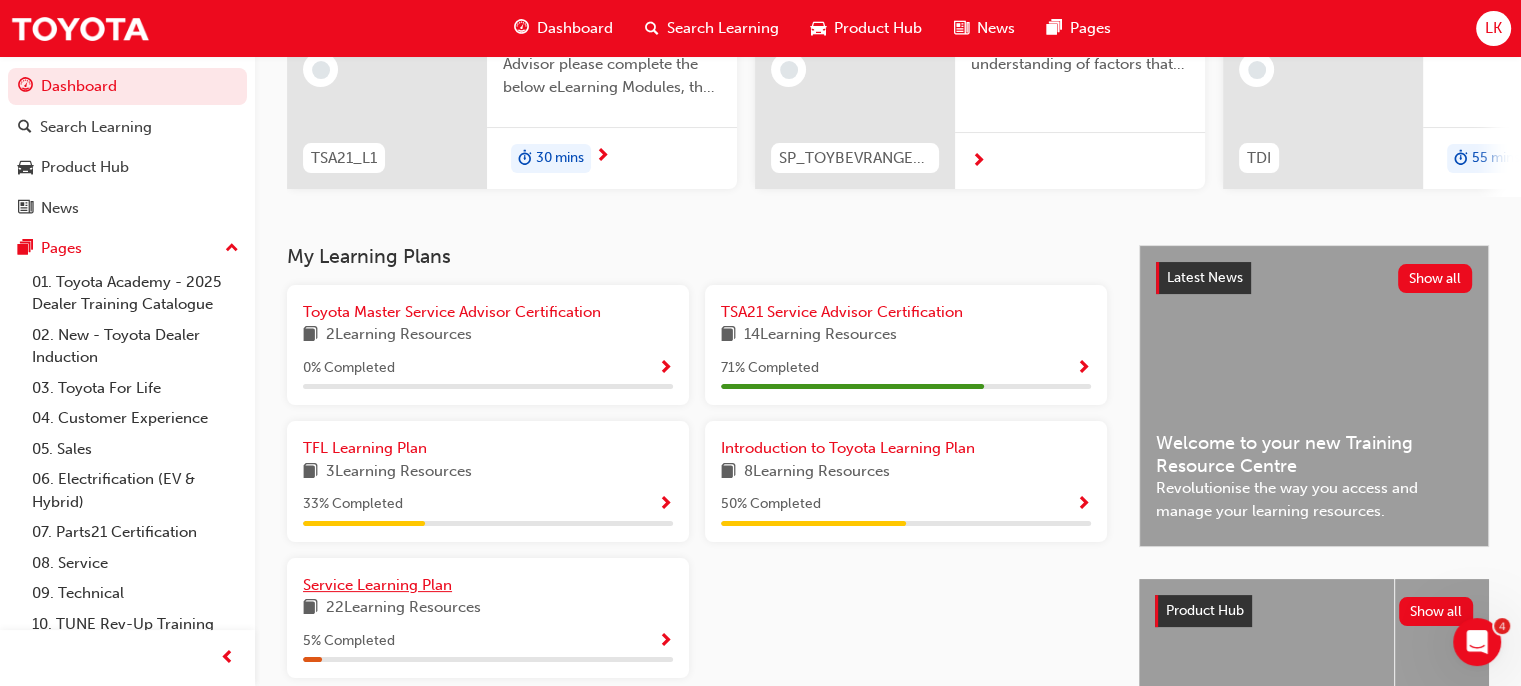 scroll, scrollTop: 264, scrollLeft: 0, axis: vertical 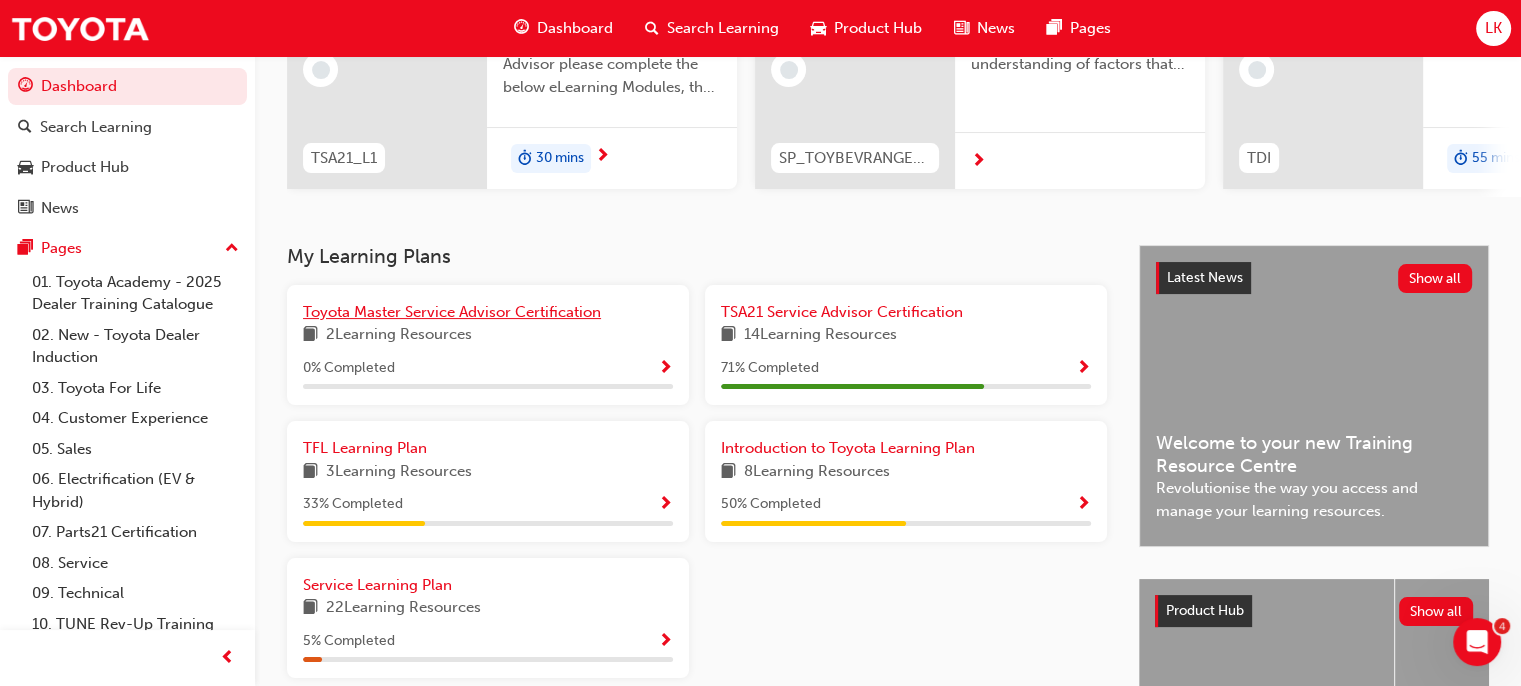 click on "Toyota Master Service Advisor Certification" at bounding box center (488, 312) 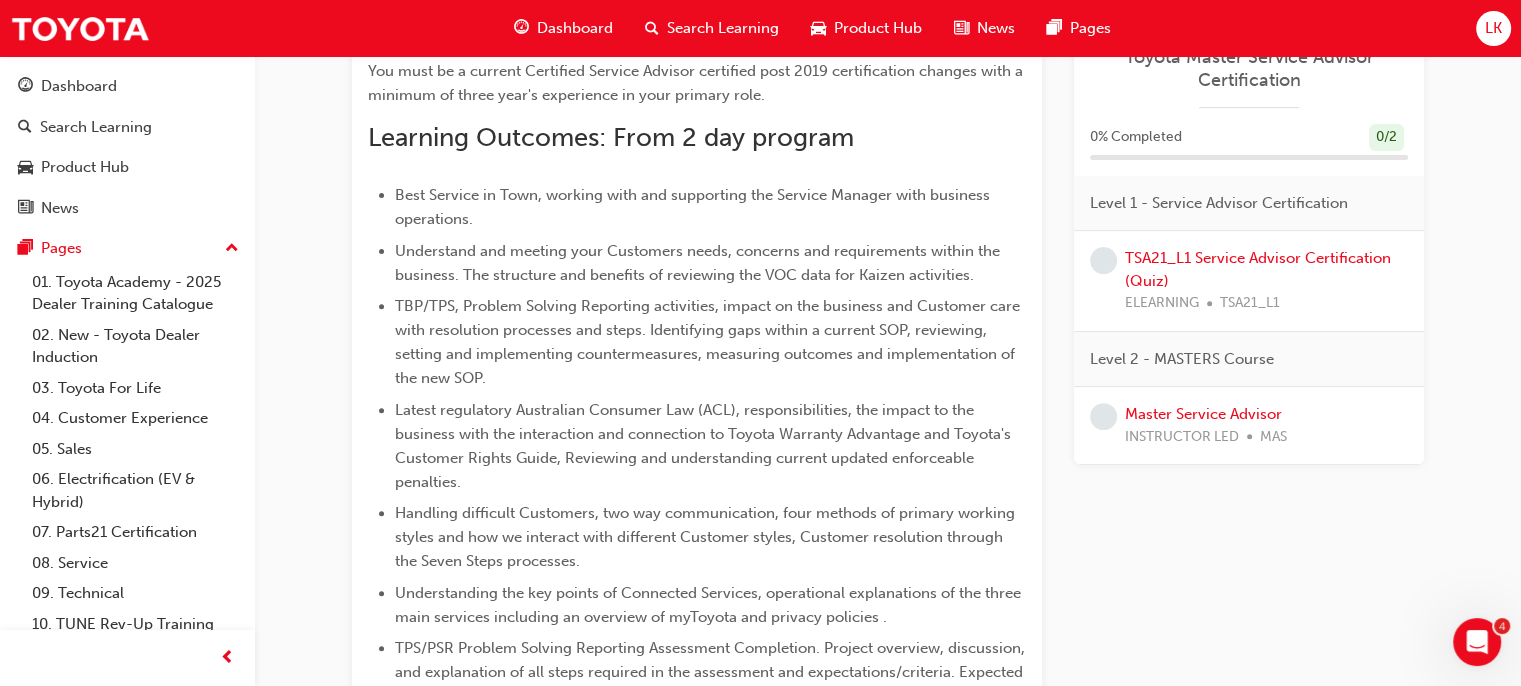 scroll, scrollTop: 660, scrollLeft: 0, axis: vertical 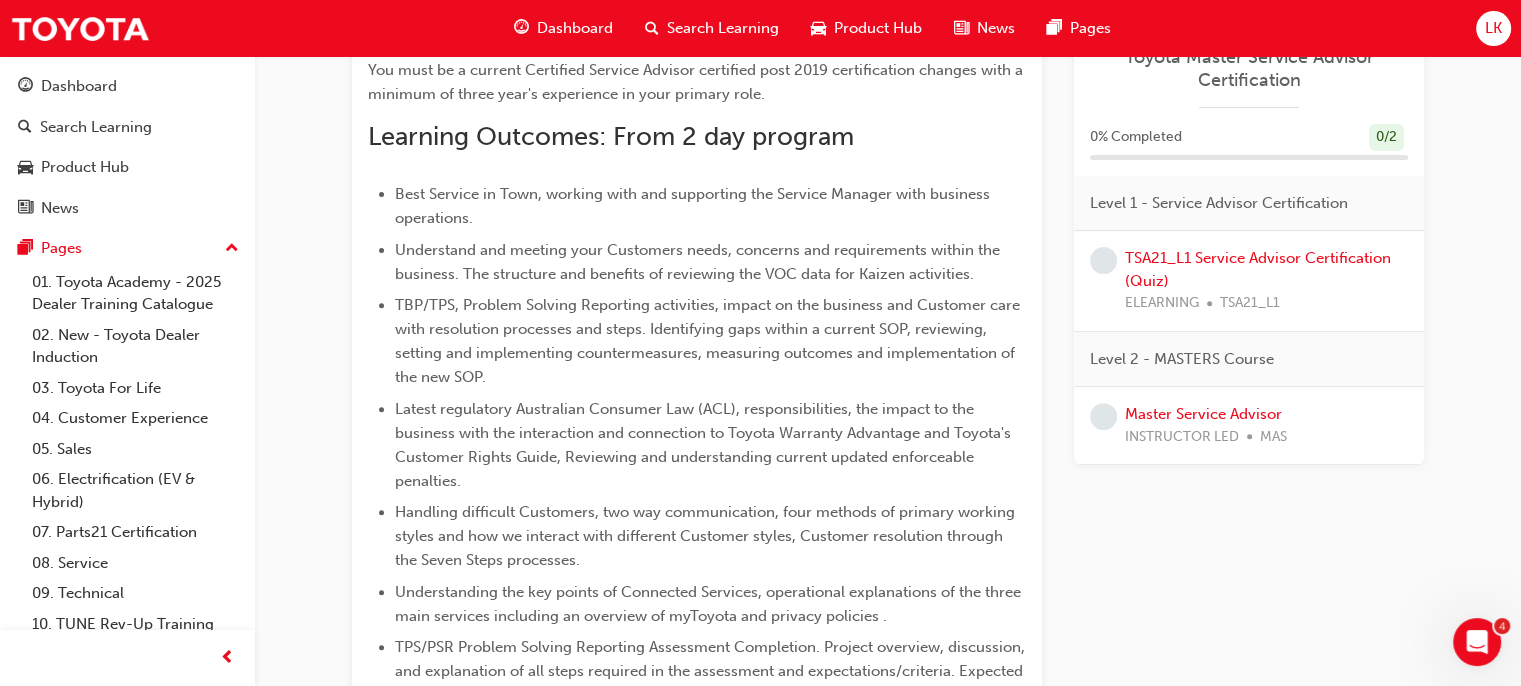 click on "Dashboard" at bounding box center [575, 28] 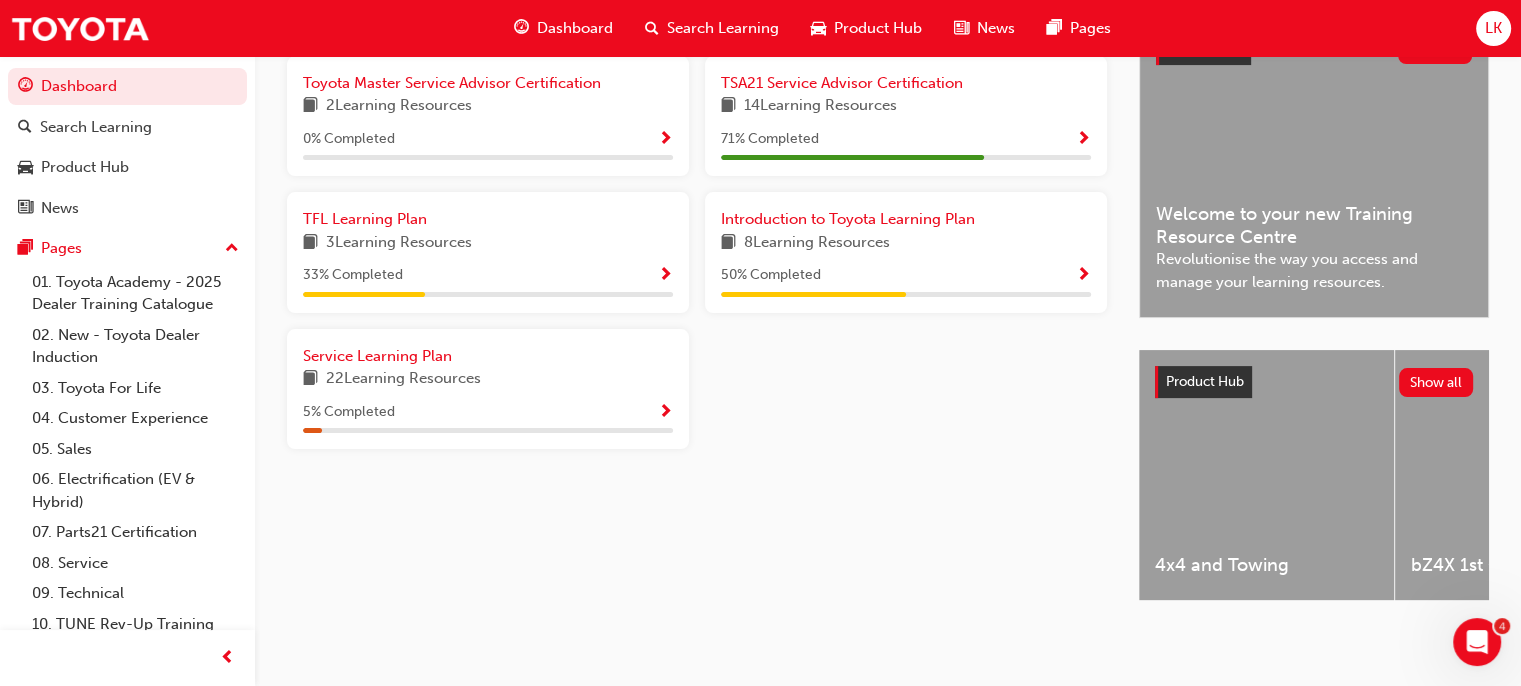 click on "Dashboard Search Learning Product Hub News Pages" at bounding box center [812, 28] 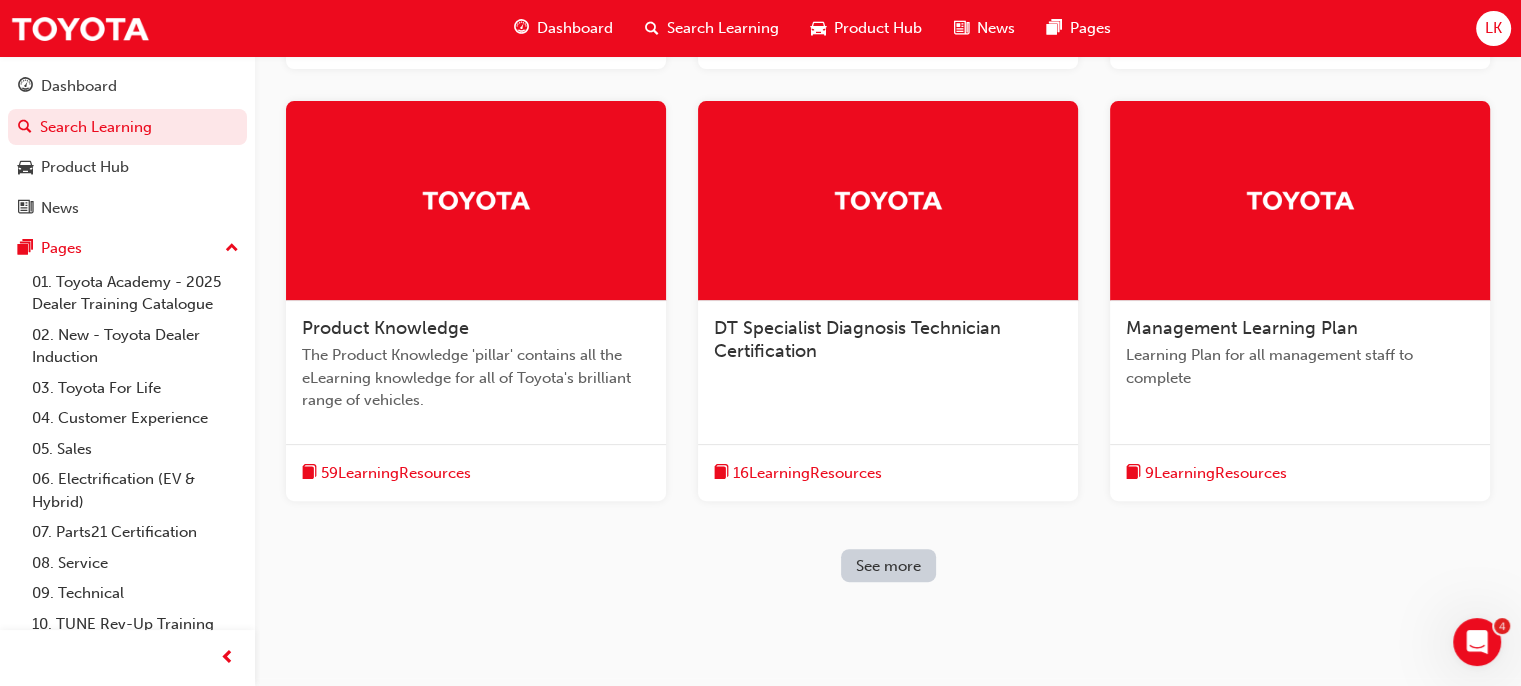 click on "Search Learning" at bounding box center (712, 28) 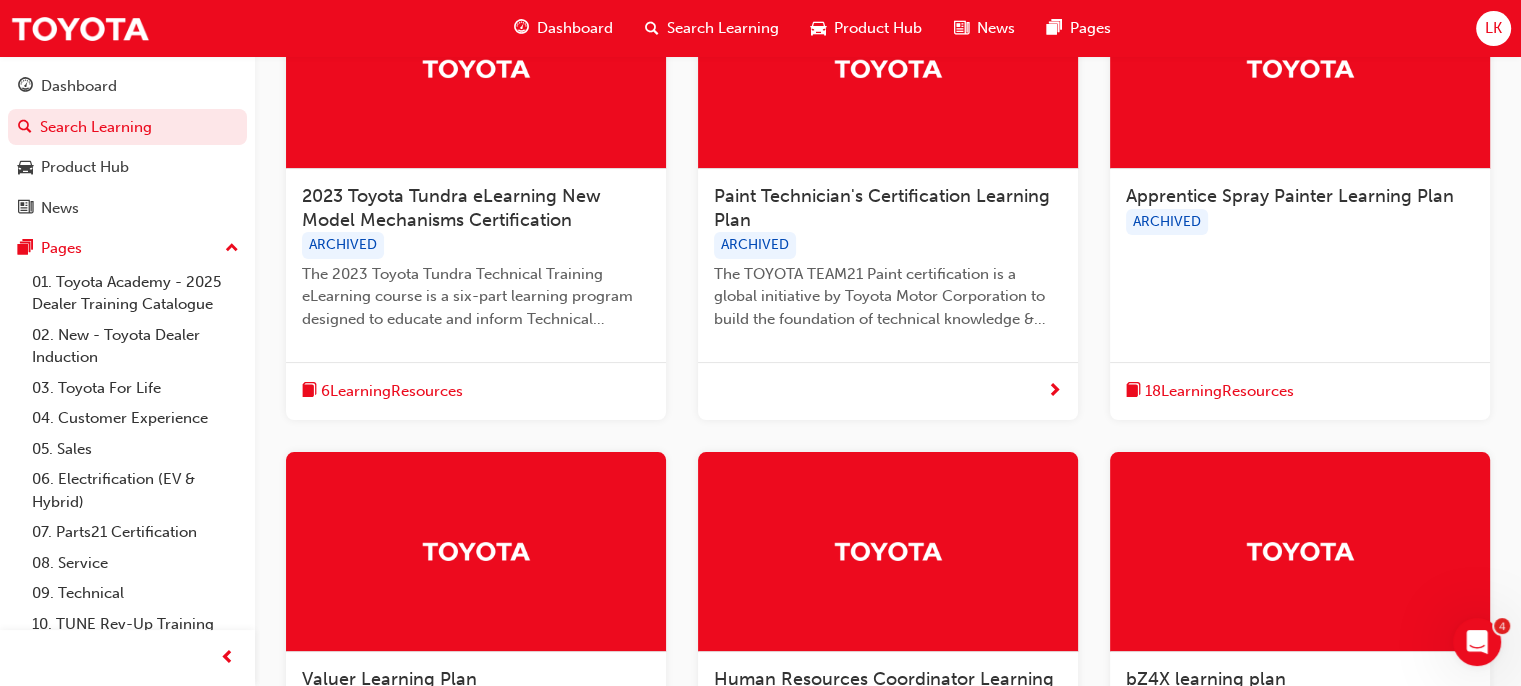 scroll, scrollTop: 0, scrollLeft: 0, axis: both 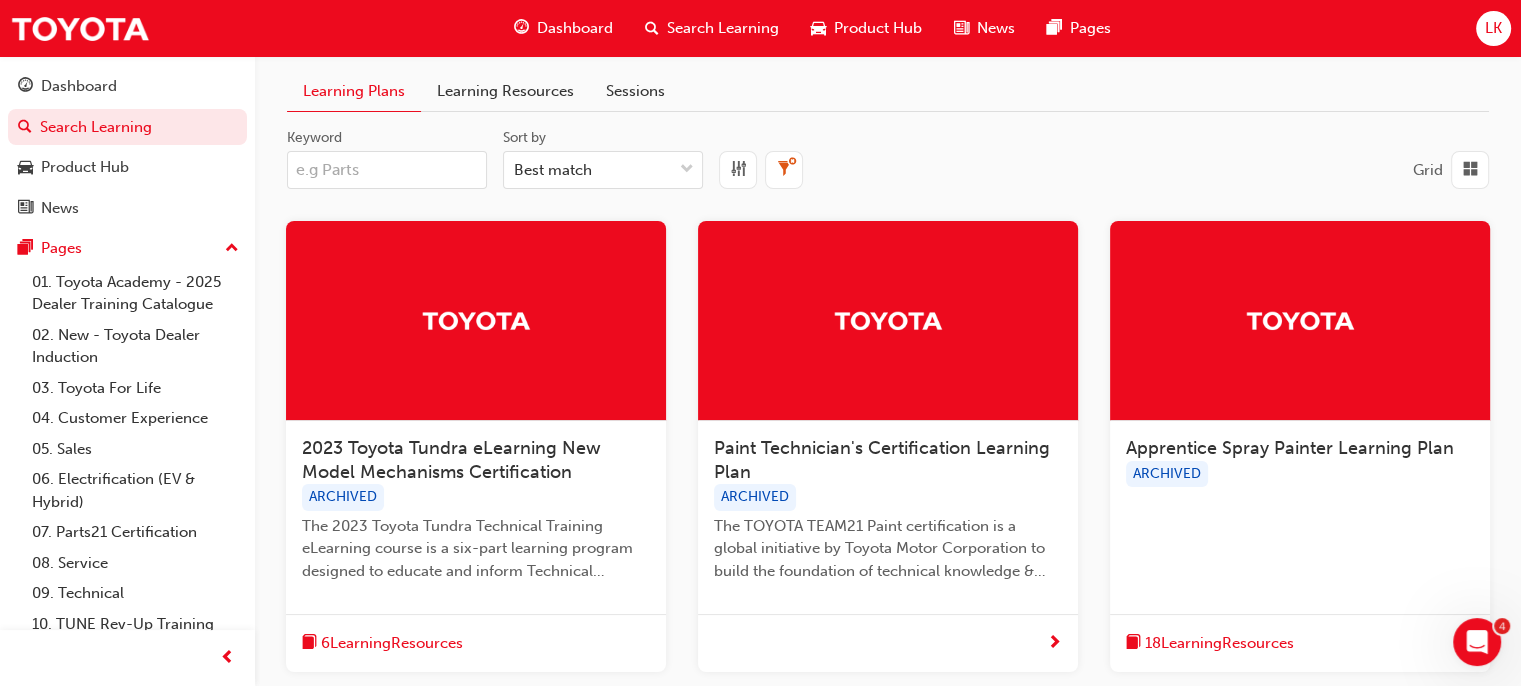 click on "Keyword" at bounding box center [387, 170] 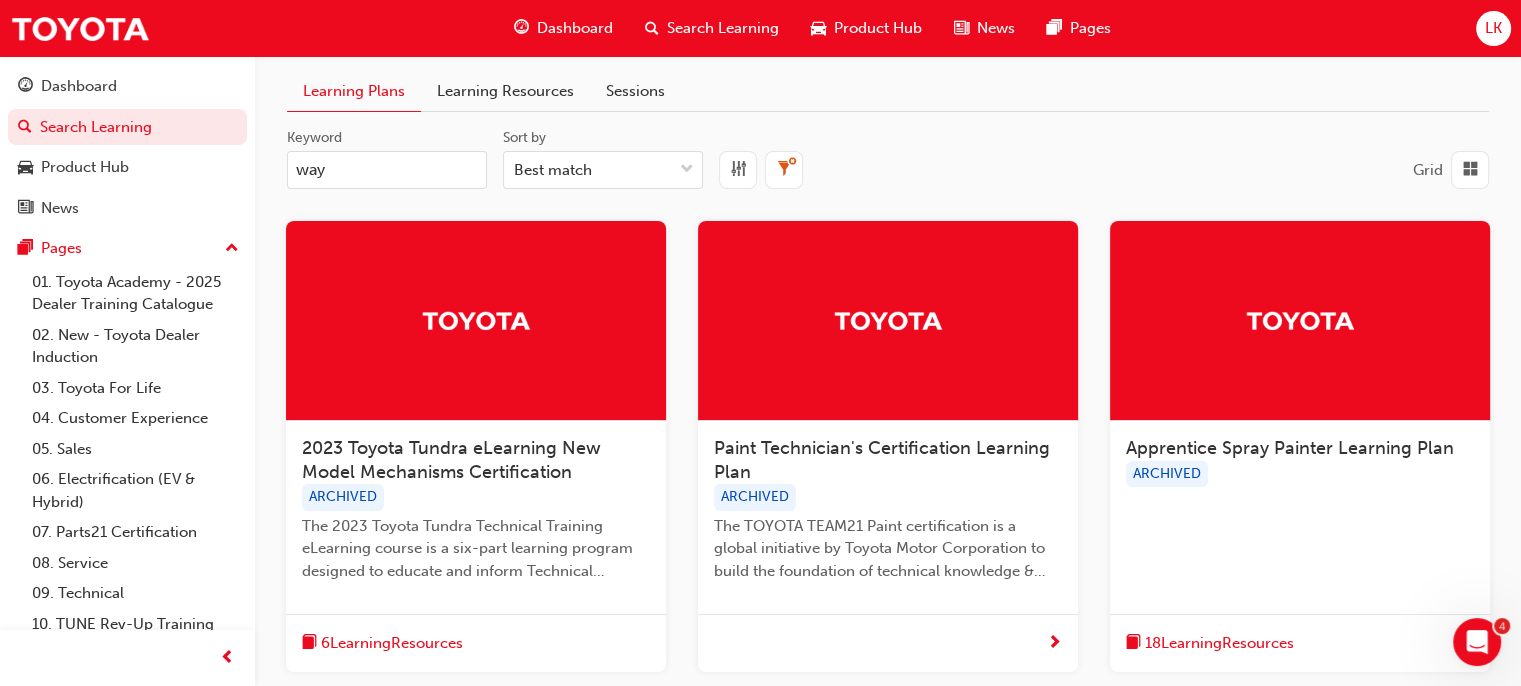 type on "way" 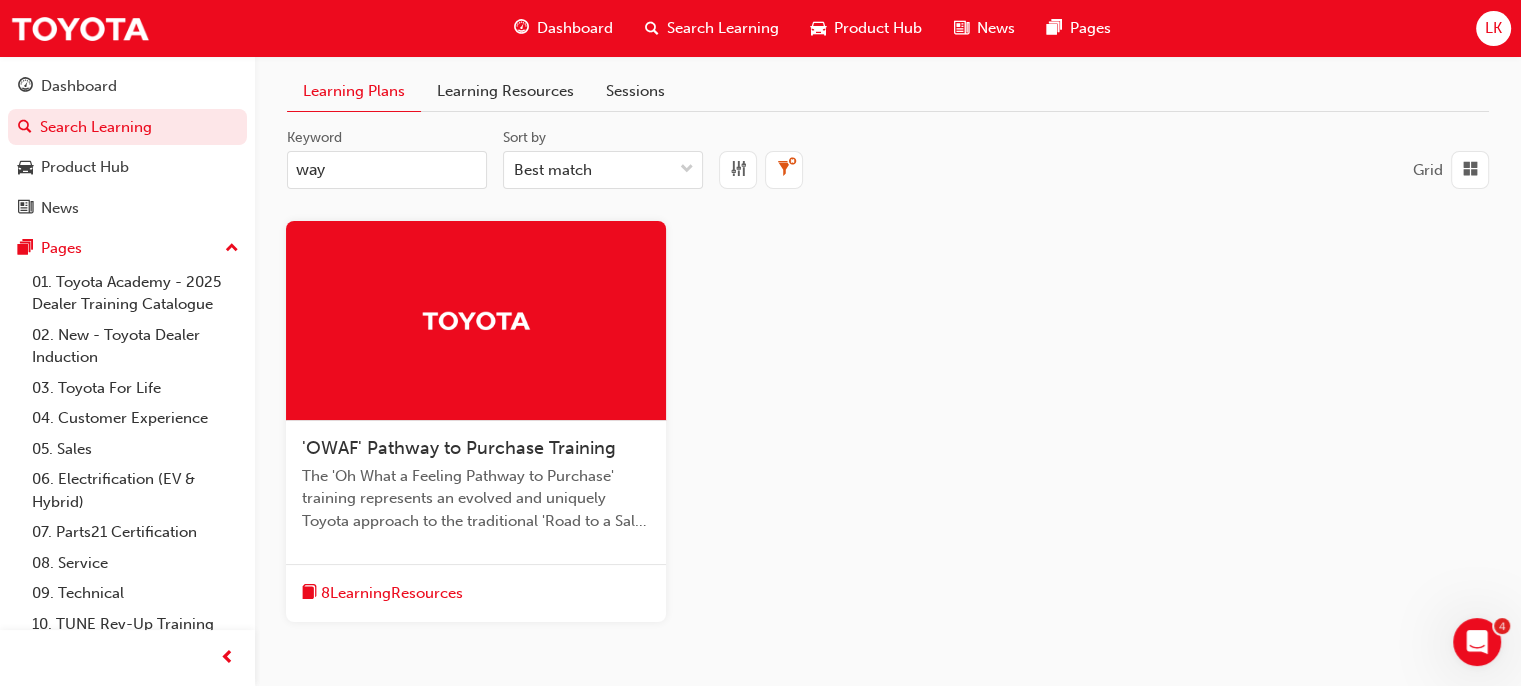 click on "Learning Resources" at bounding box center (505, 91) 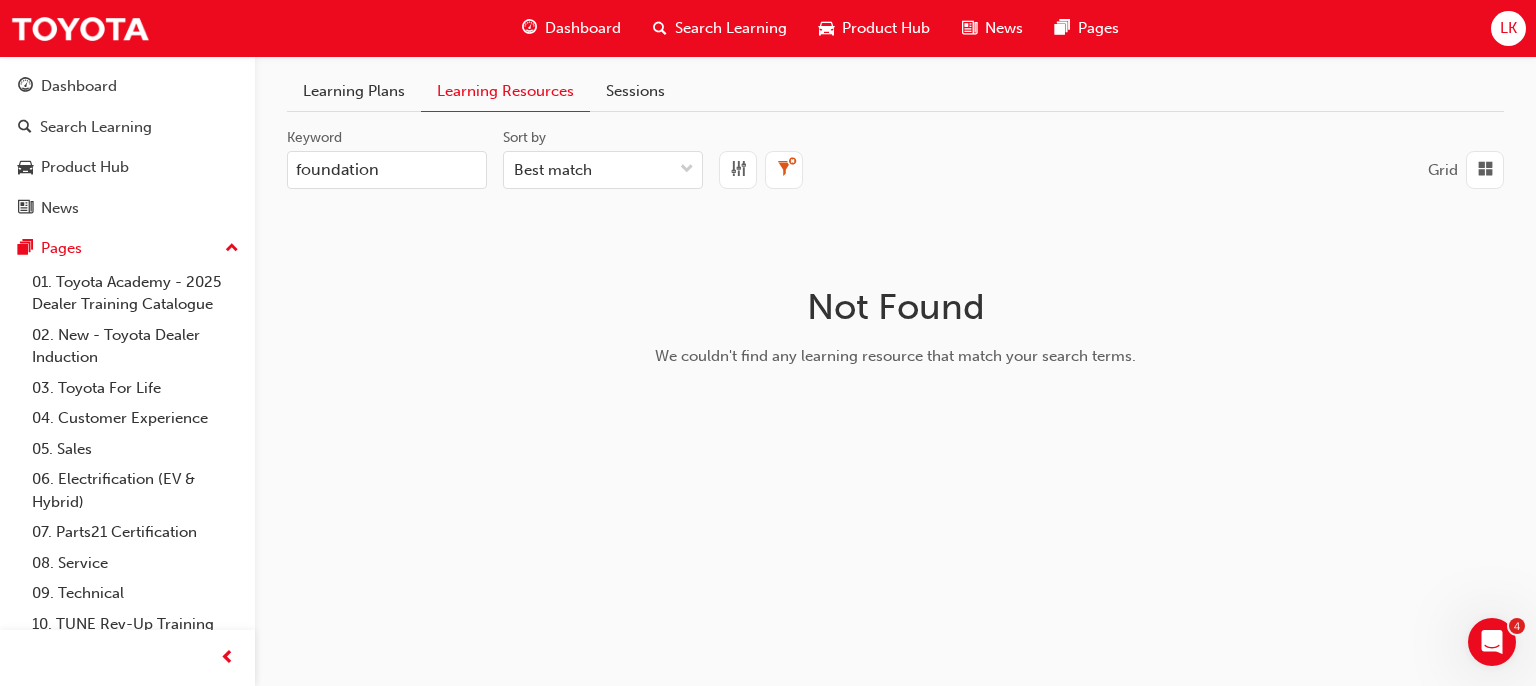 click on "foundation" at bounding box center (387, 170) 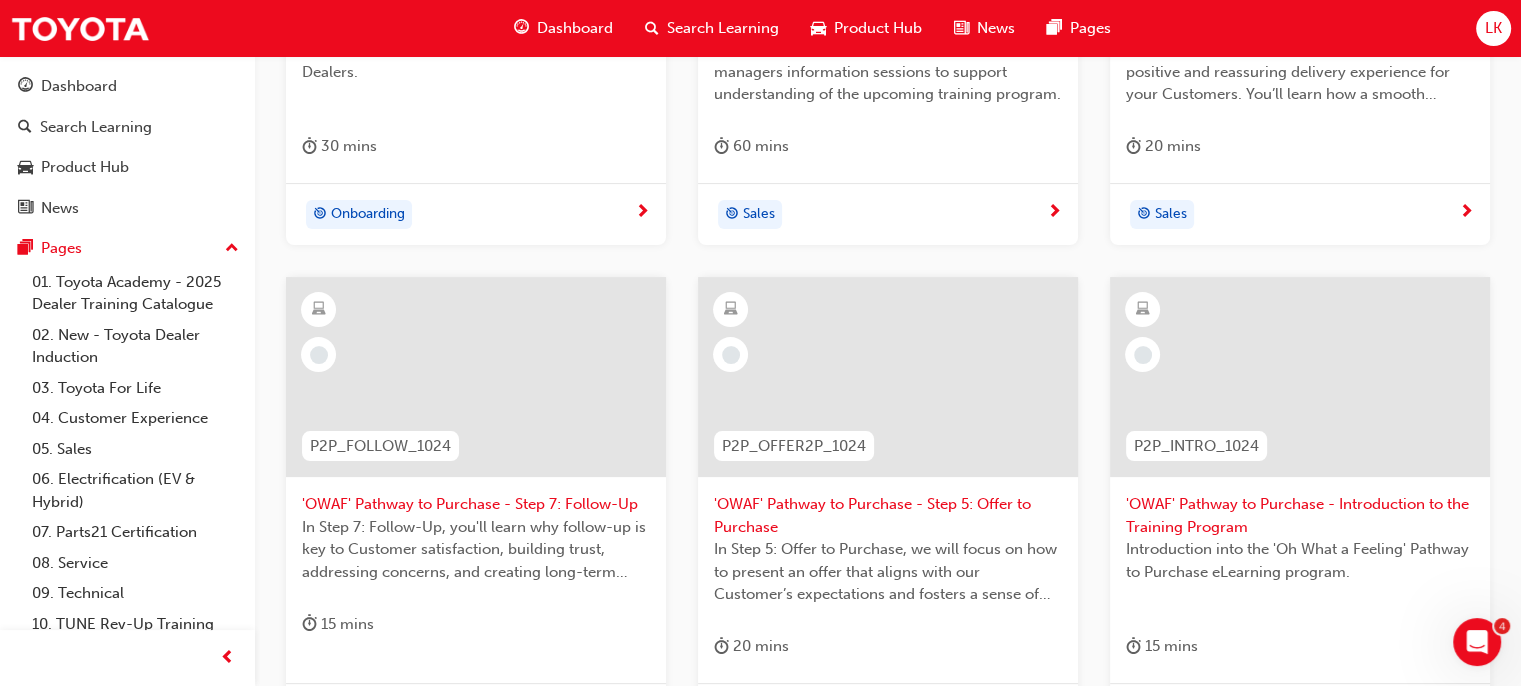 scroll, scrollTop: 732, scrollLeft: 0, axis: vertical 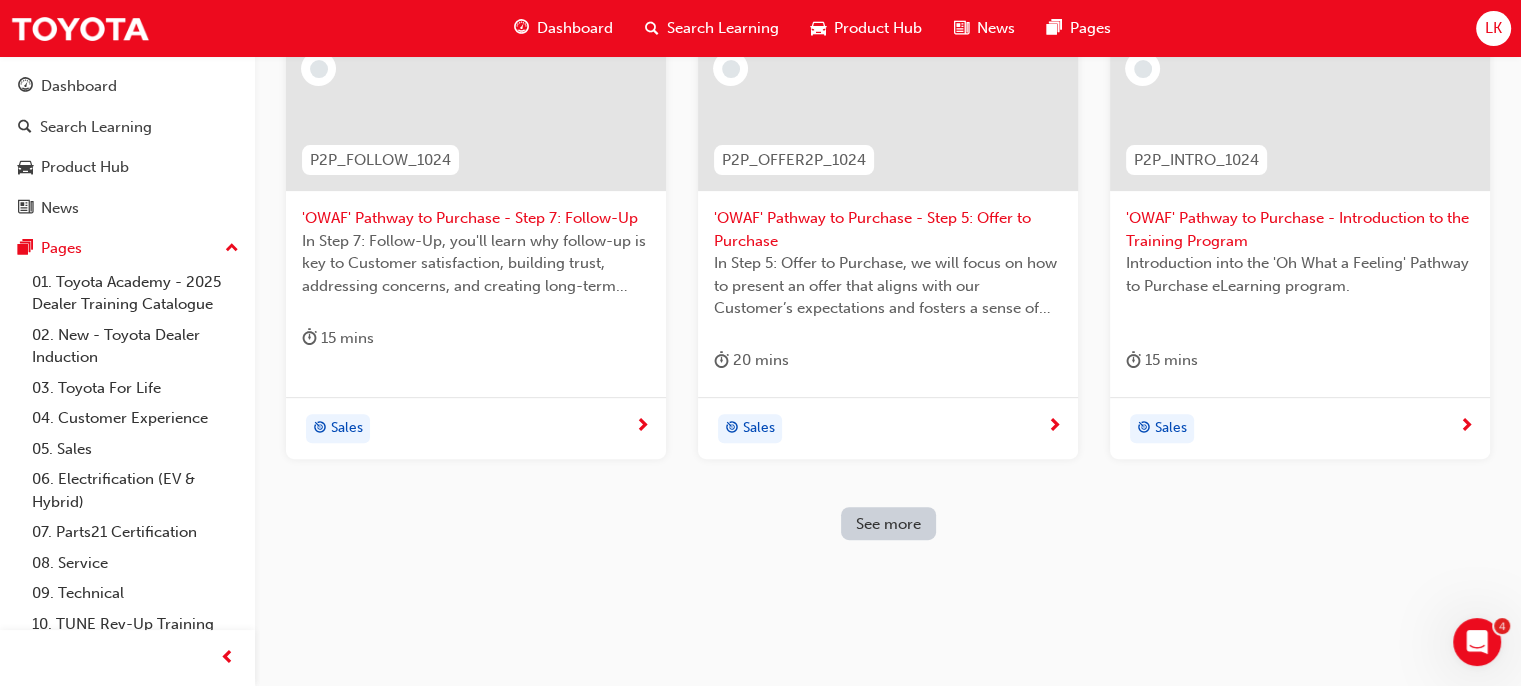 click on "See more" at bounding box center (888, 524) 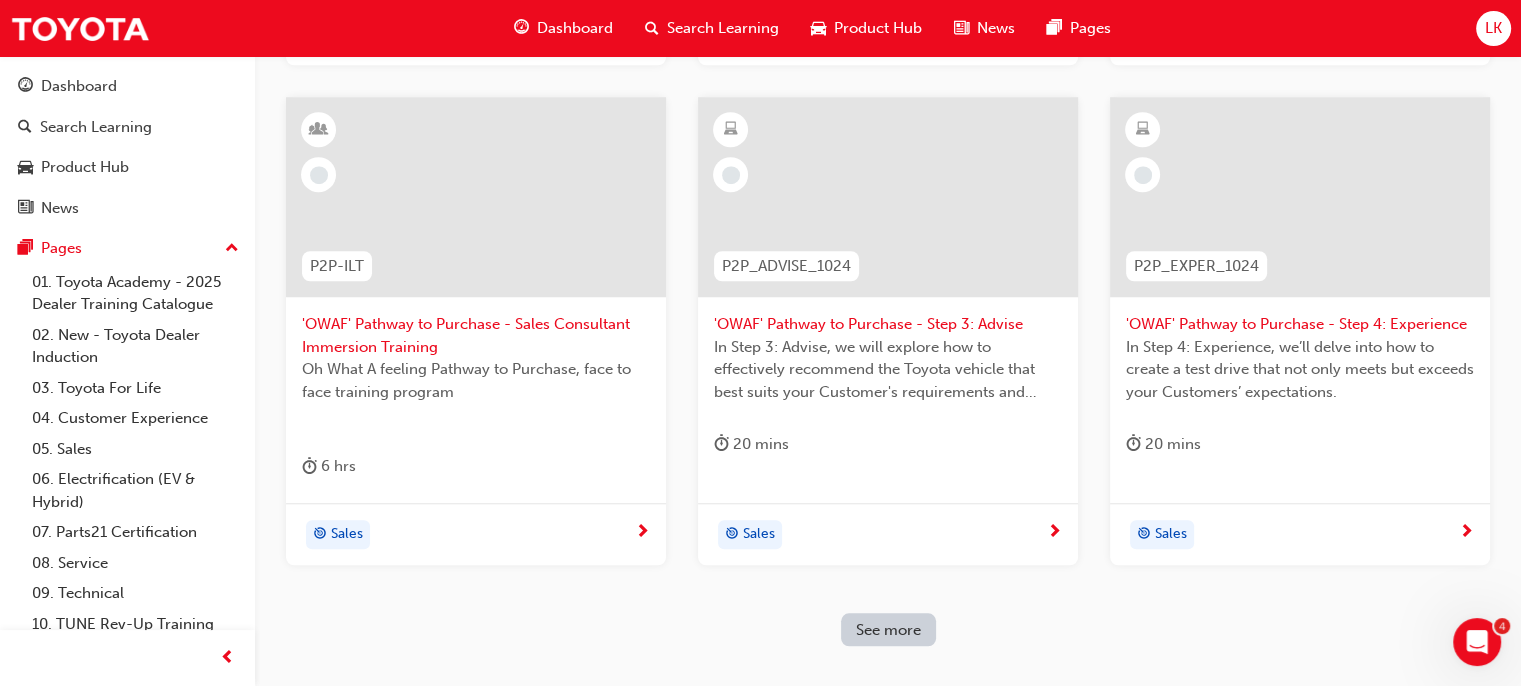 scroll, scrollTop: 1732, scrollLeft: 0, axis: vertical 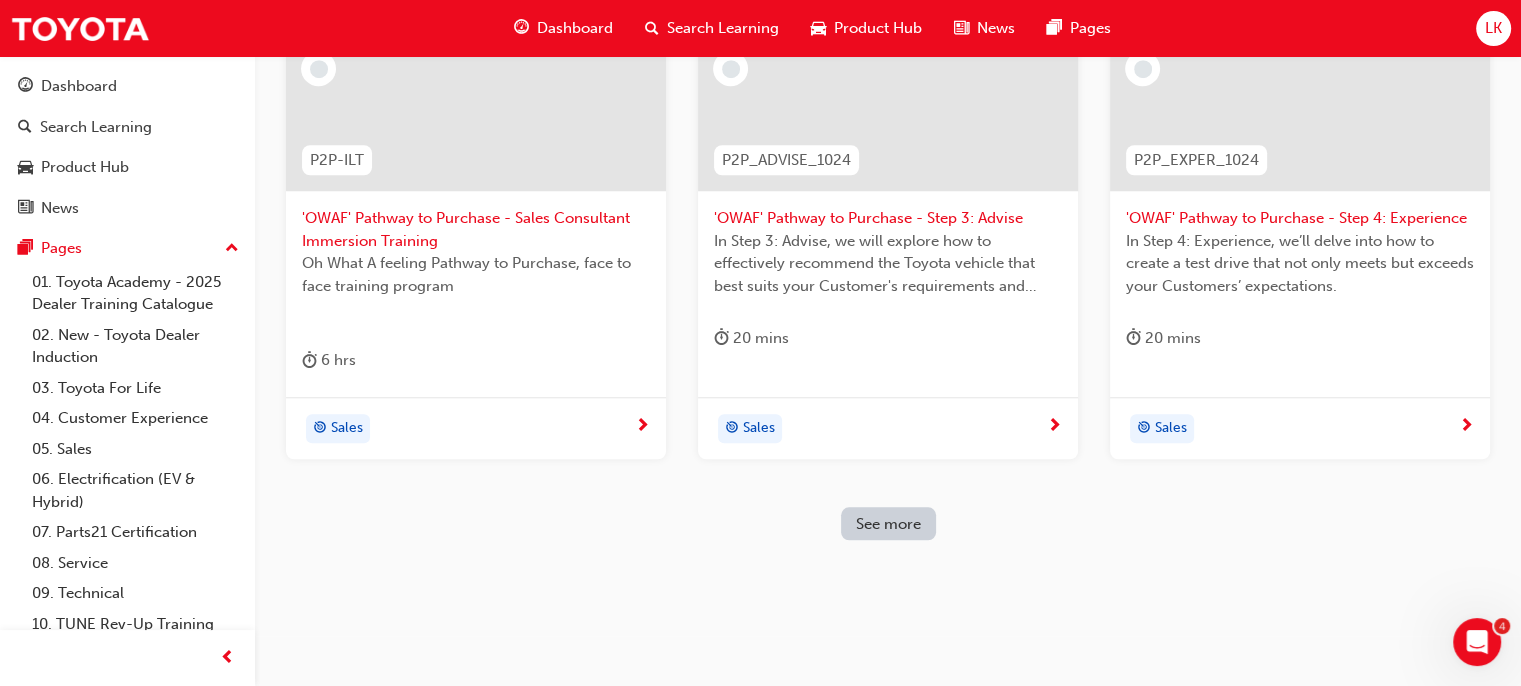 click on "See more" at bounding box center [888, 523] 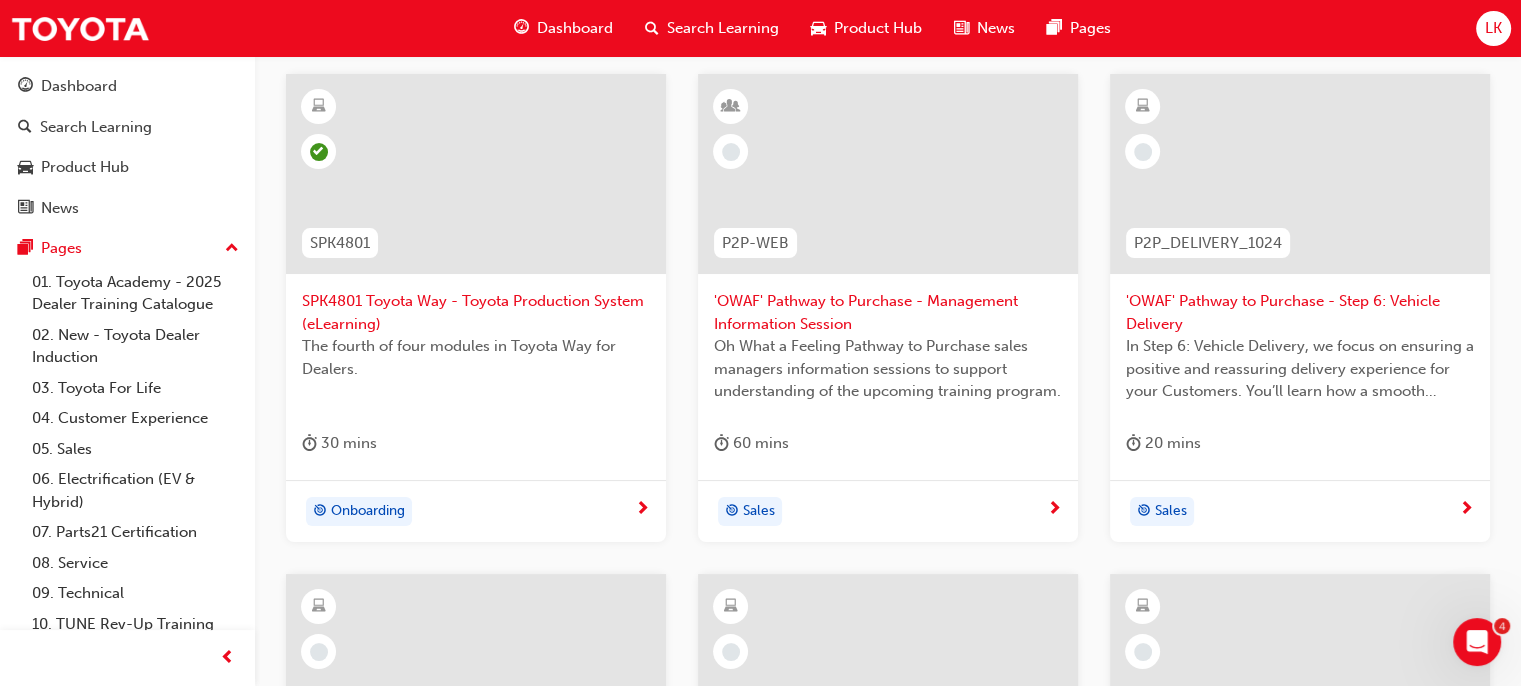 scroll, scrollTop: 0, scrollLeft: 0, axis: both 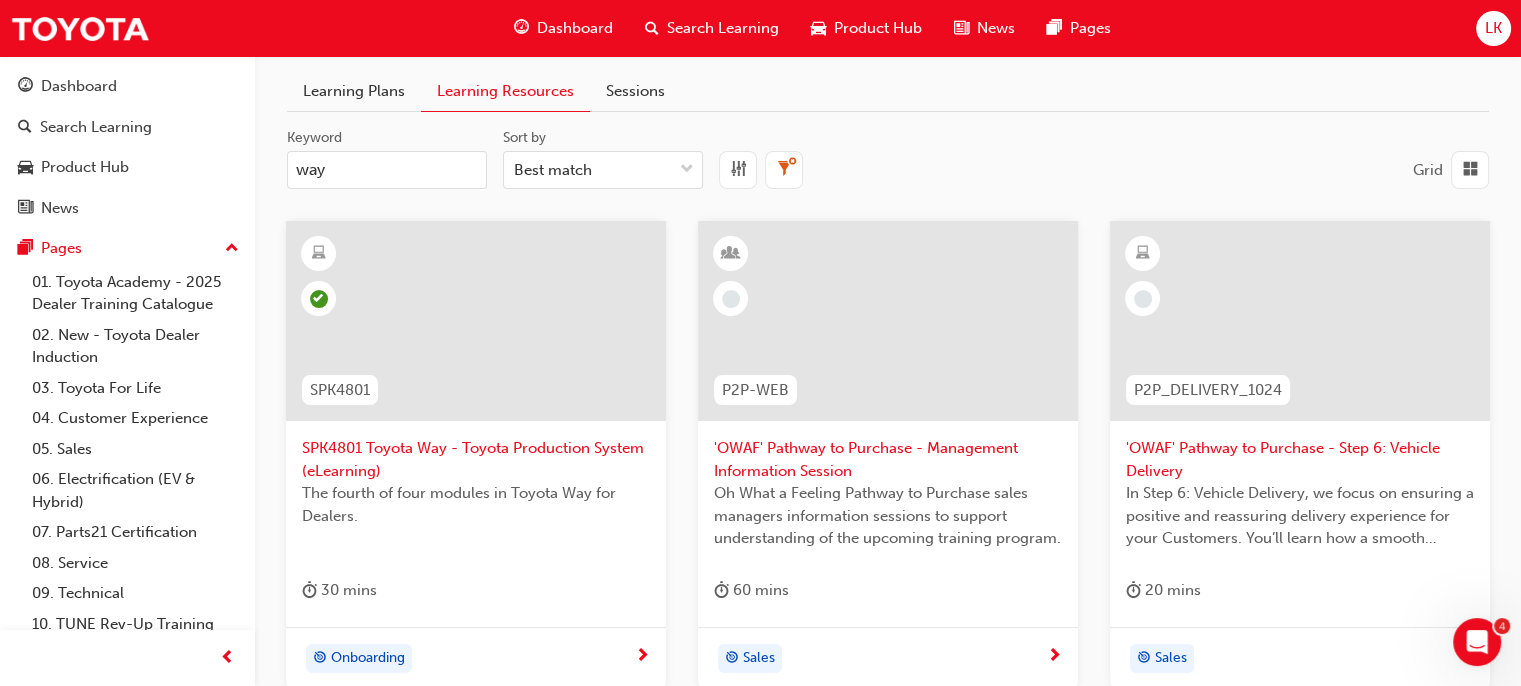 click on "way" at bounding box center [387, 170] 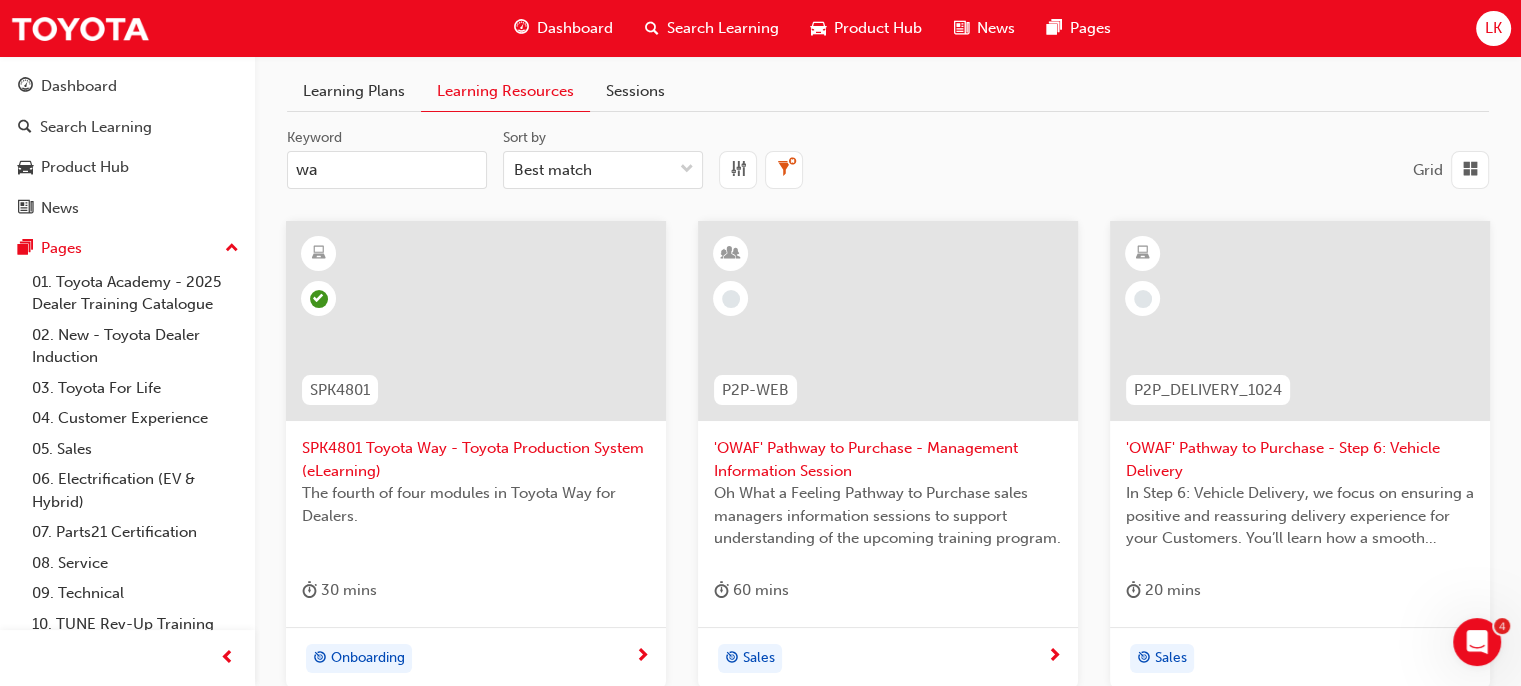 type on "w" 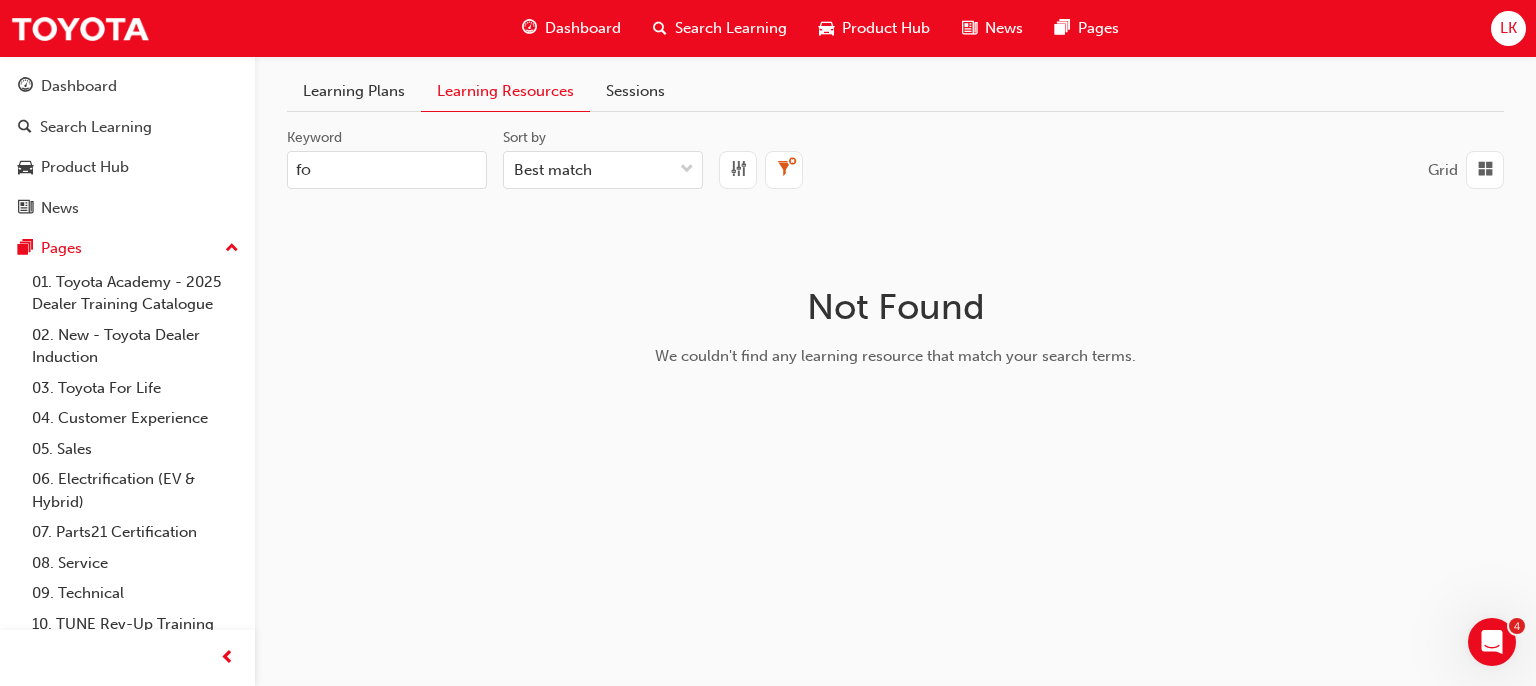 type on "f" 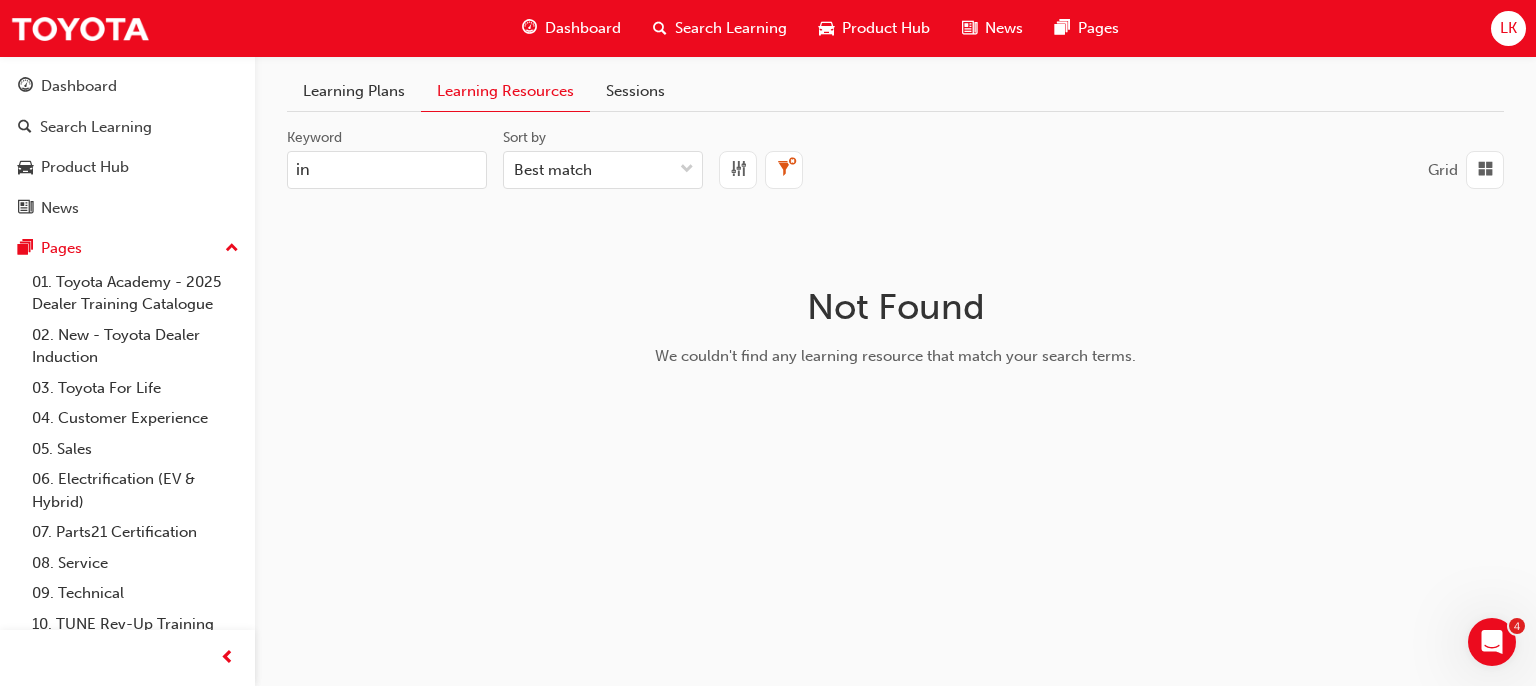 type on "i" 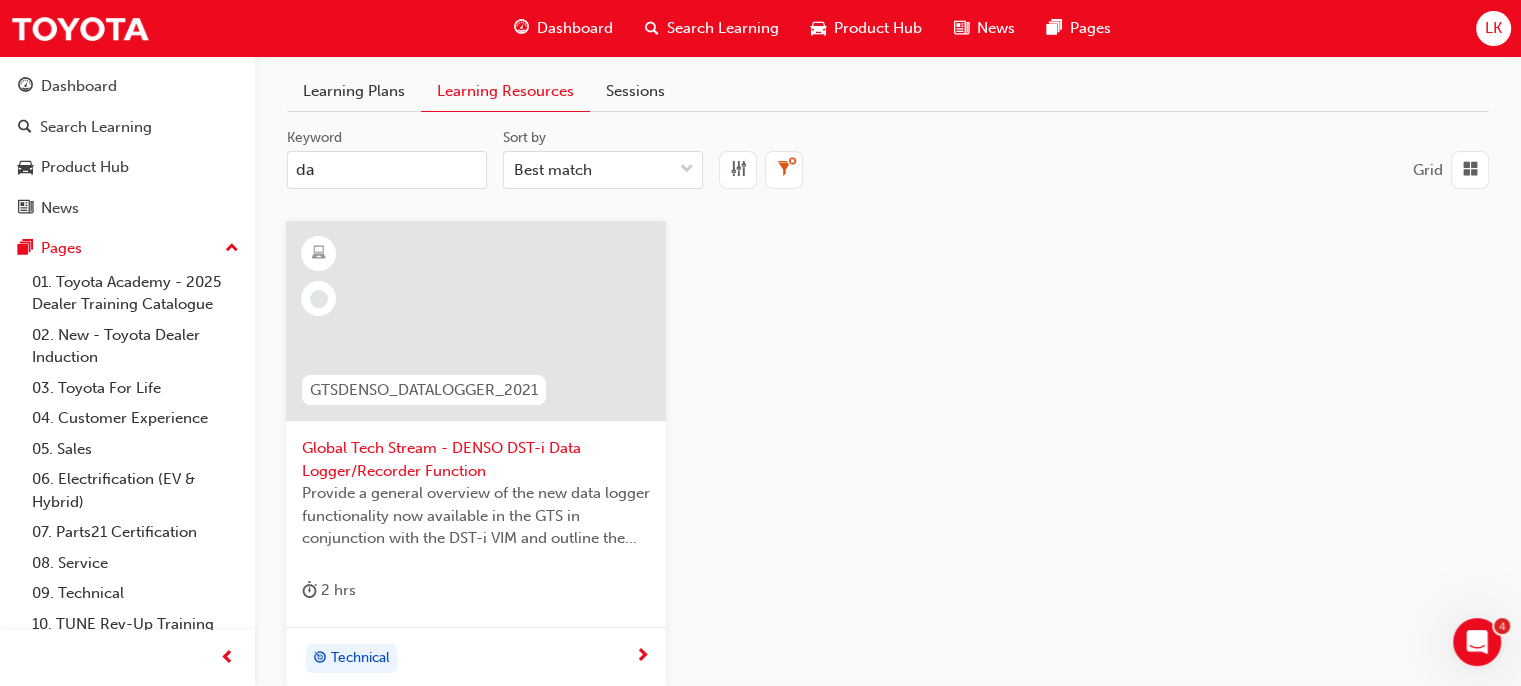 type on "d" 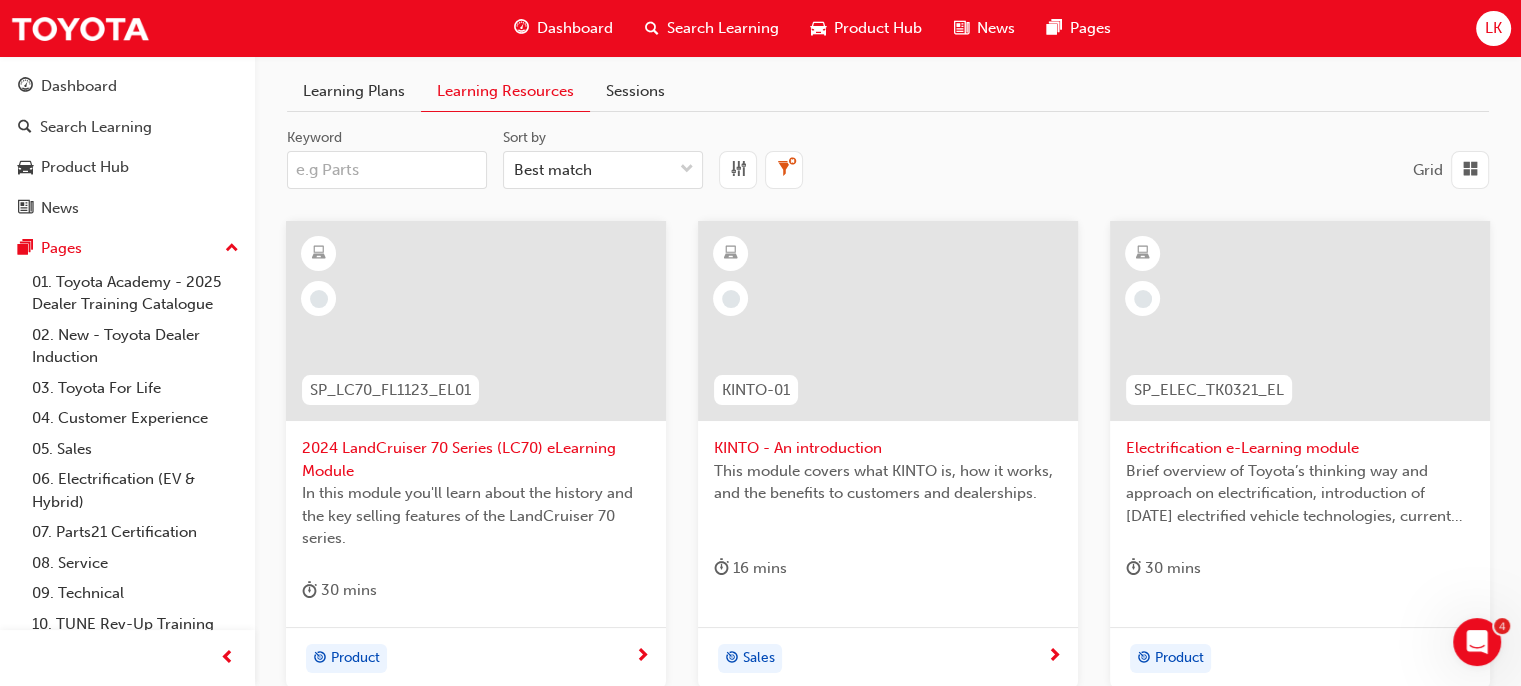 type 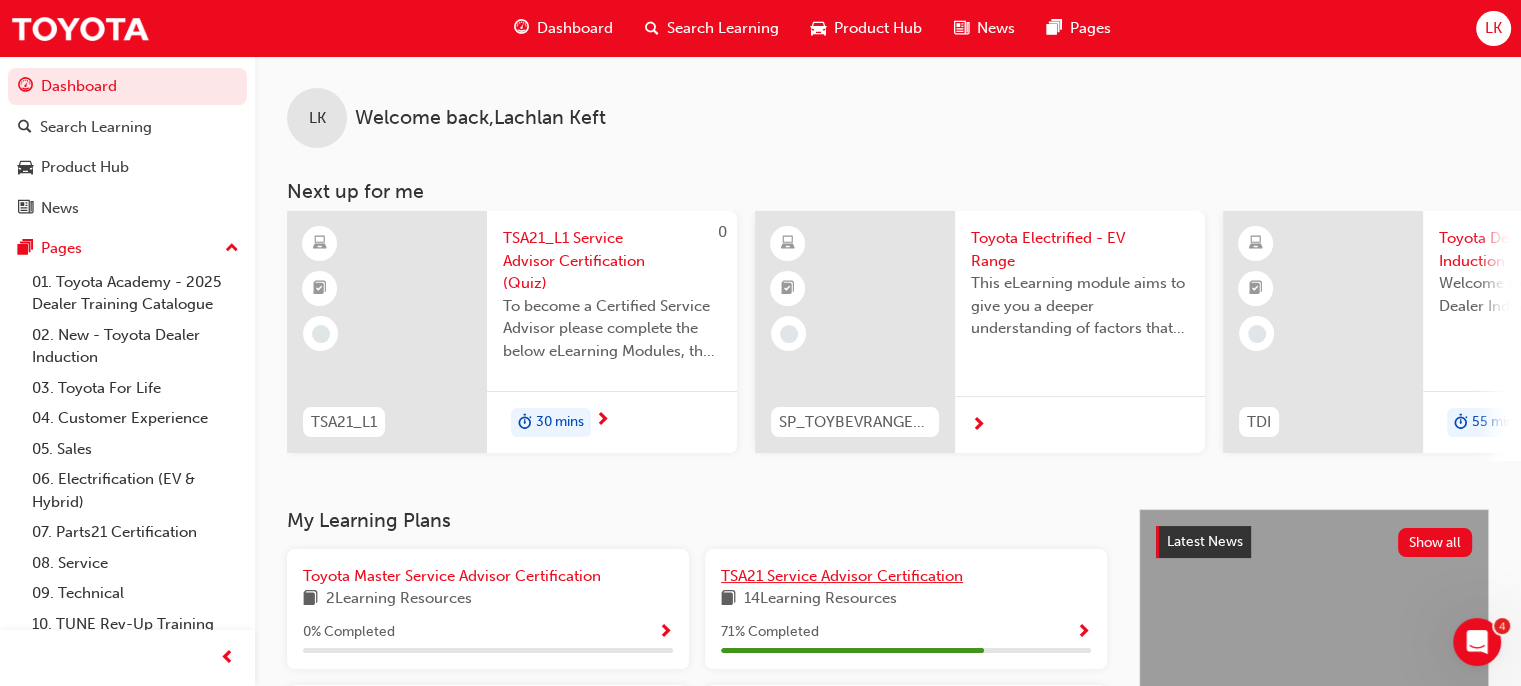 click on "TSA21 Service Advisor Certification" at bounding box center [842, 576] 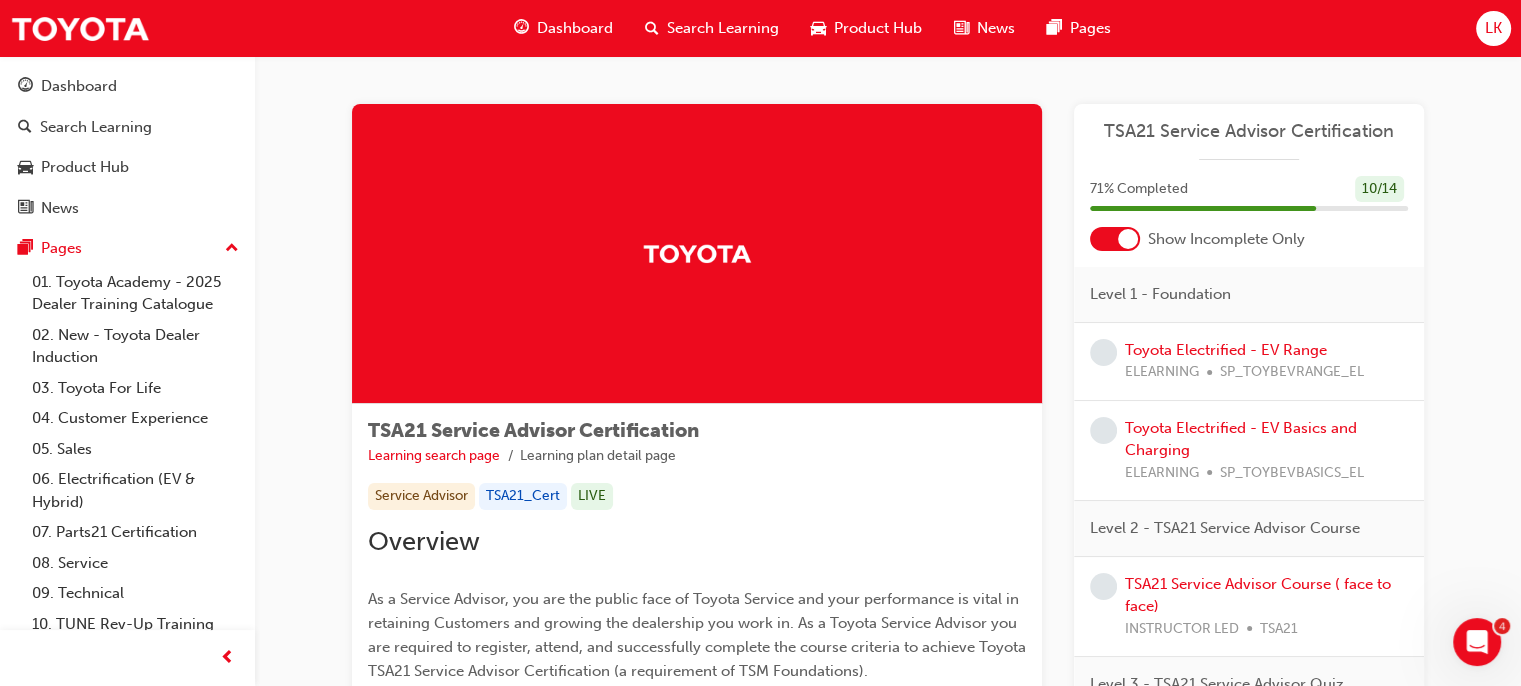 scroll, scrollTop: 22, scrollLeft: 0, axis: vertical 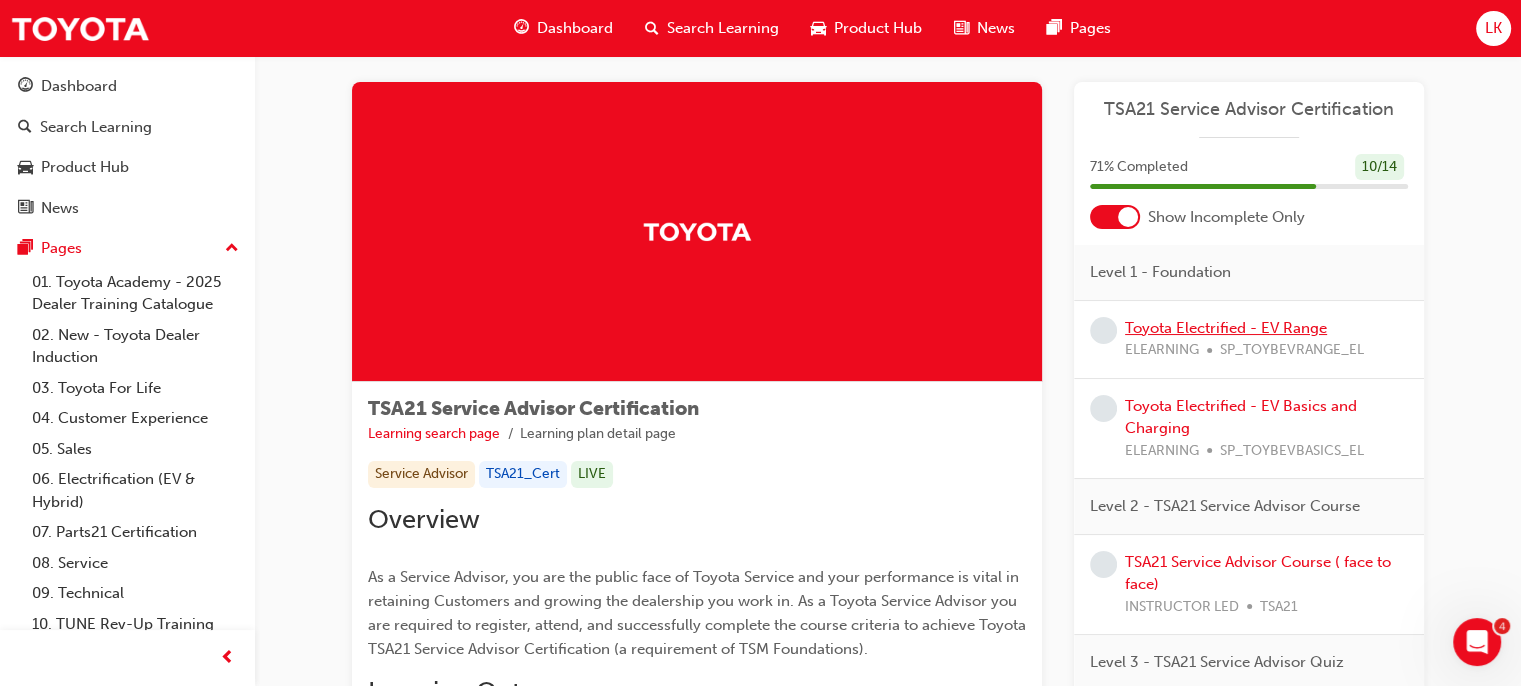 click on "Toyota Electrified - EV Range" at bounding box center [1226, 328] 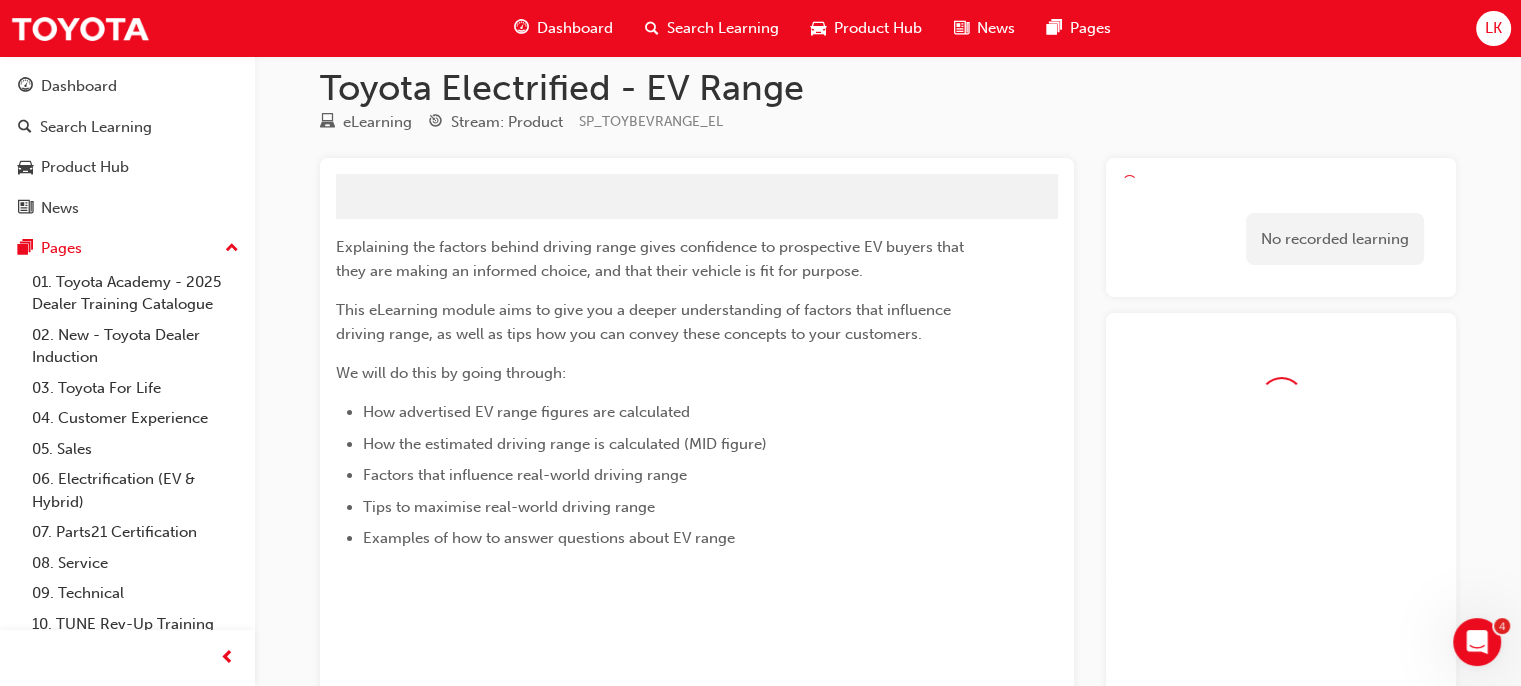 click at bounding box center (1281, 567) 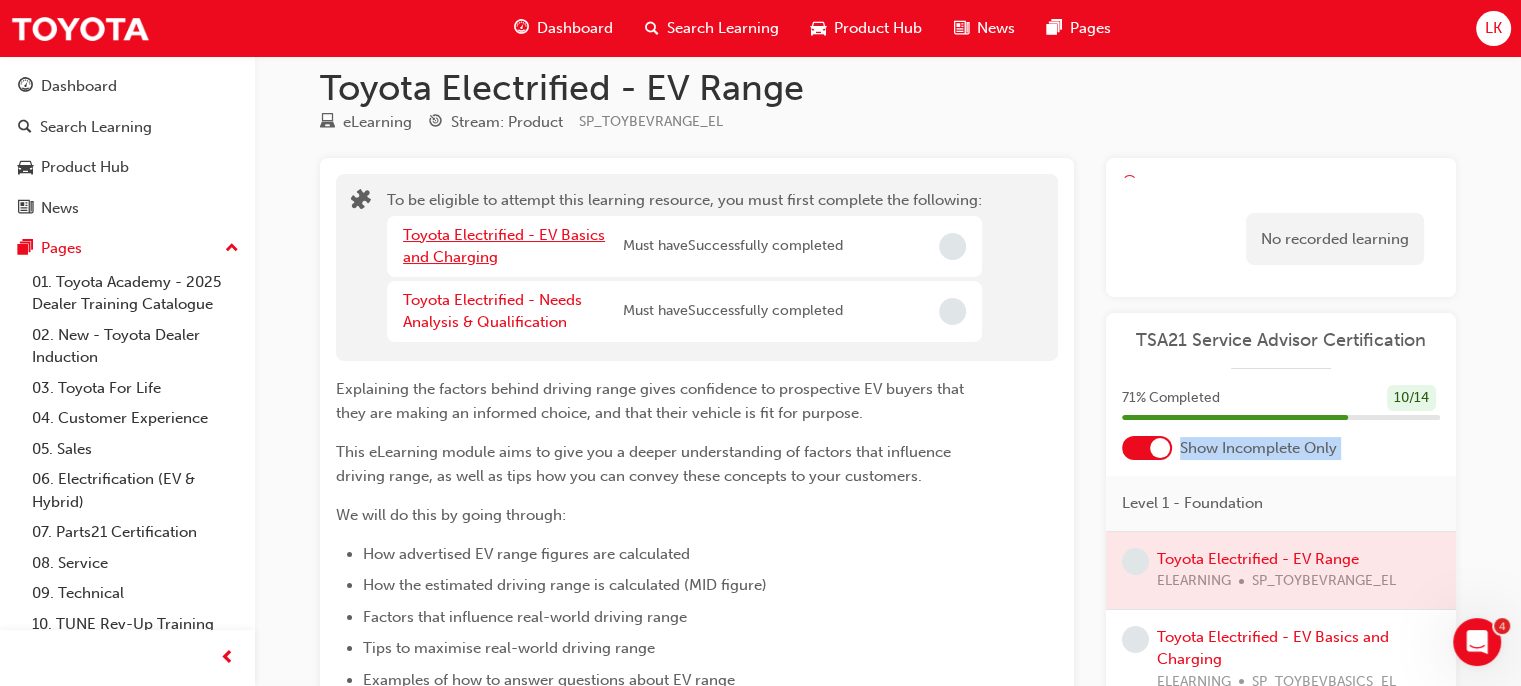 click on "Toyota Electrified - EV Basics and Charging" at bounding box center (504, 246) 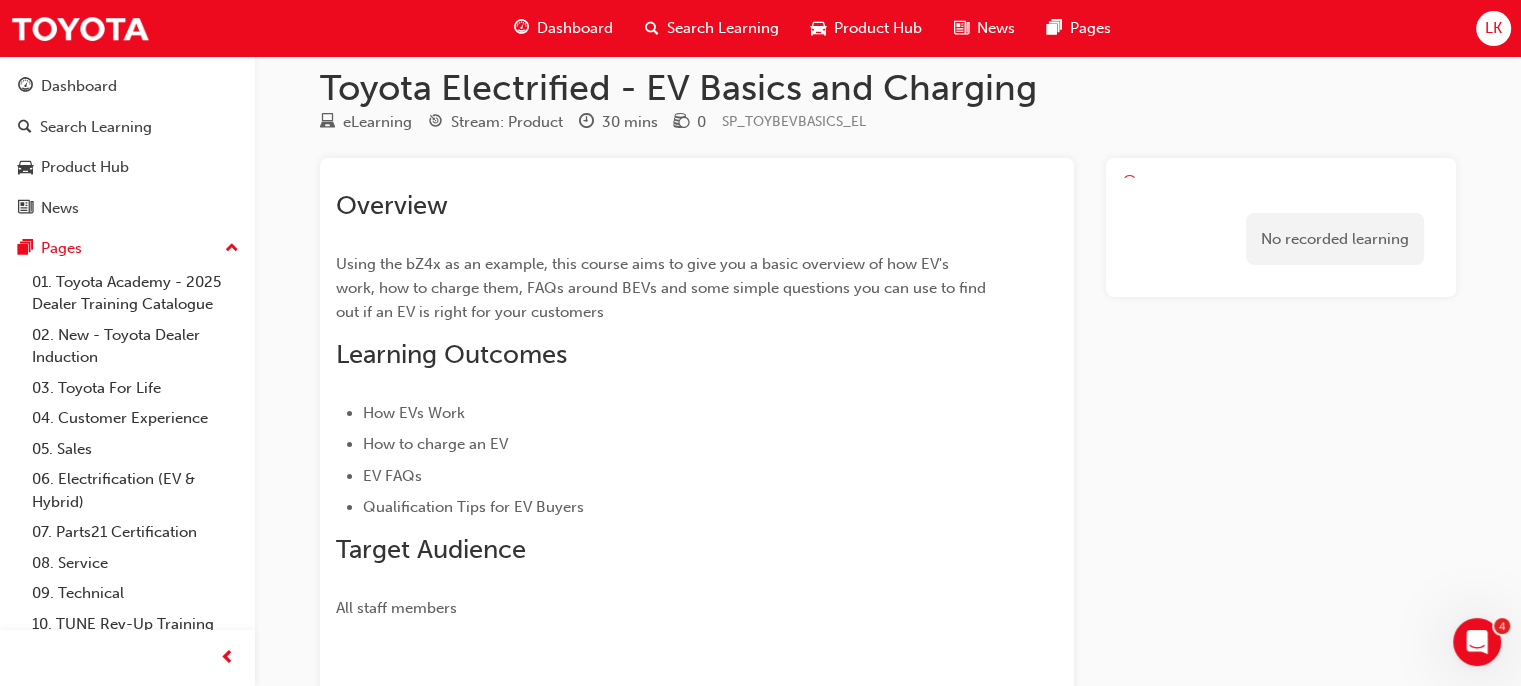 click on "No recorded learning" at bounding box center (1335, 239) 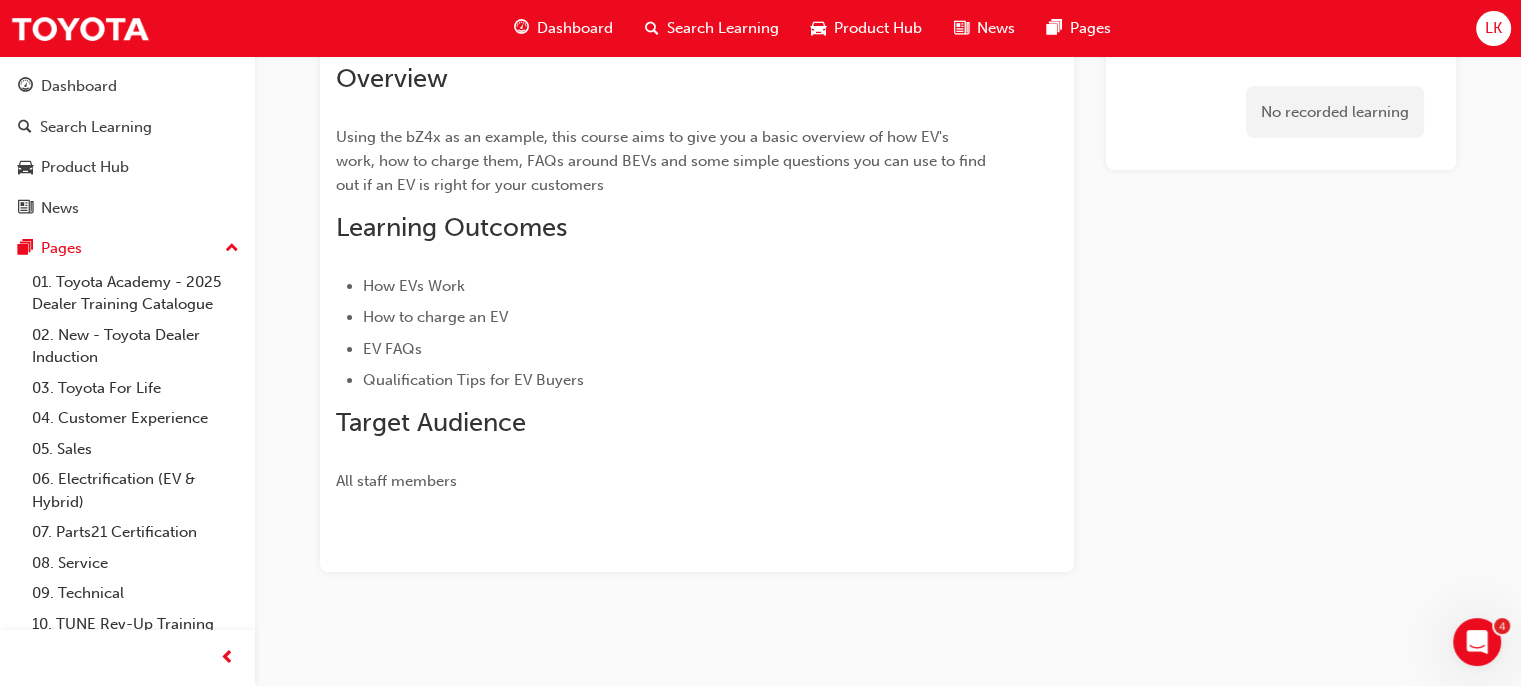 scroll, scrollTop: 0, scrollLeft: 0, axis: both 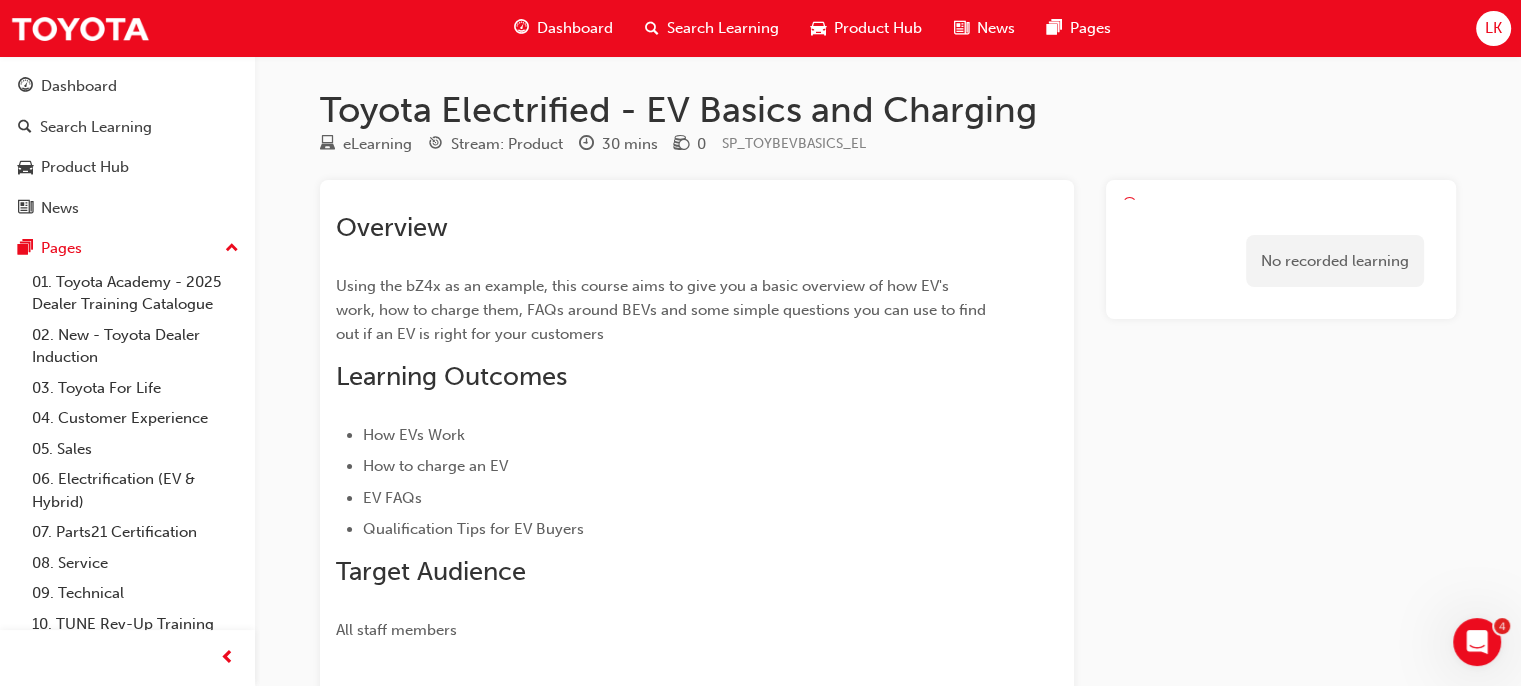click on "Dashboard" at bounding box center (575, 28) 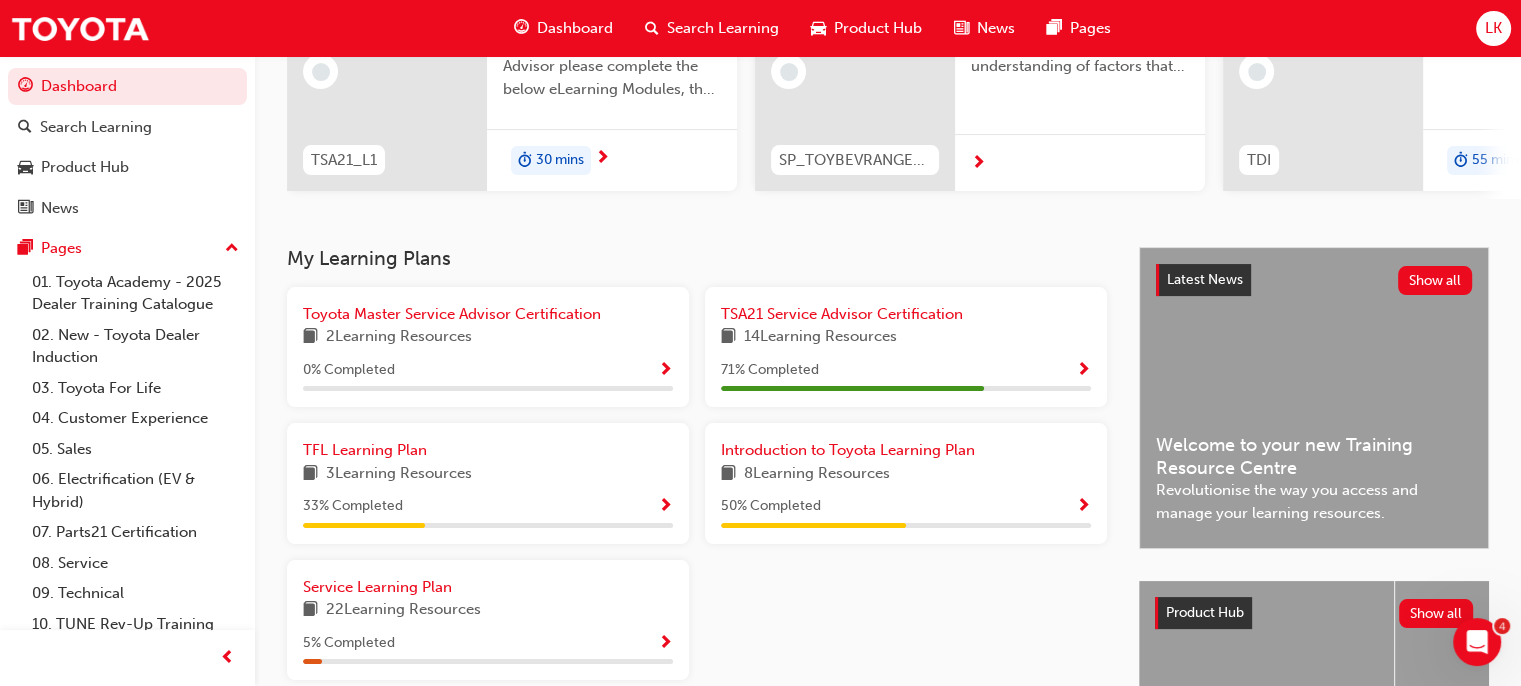 scroll, scrollTop: 368, scrollLeft: 0, axis: vertical 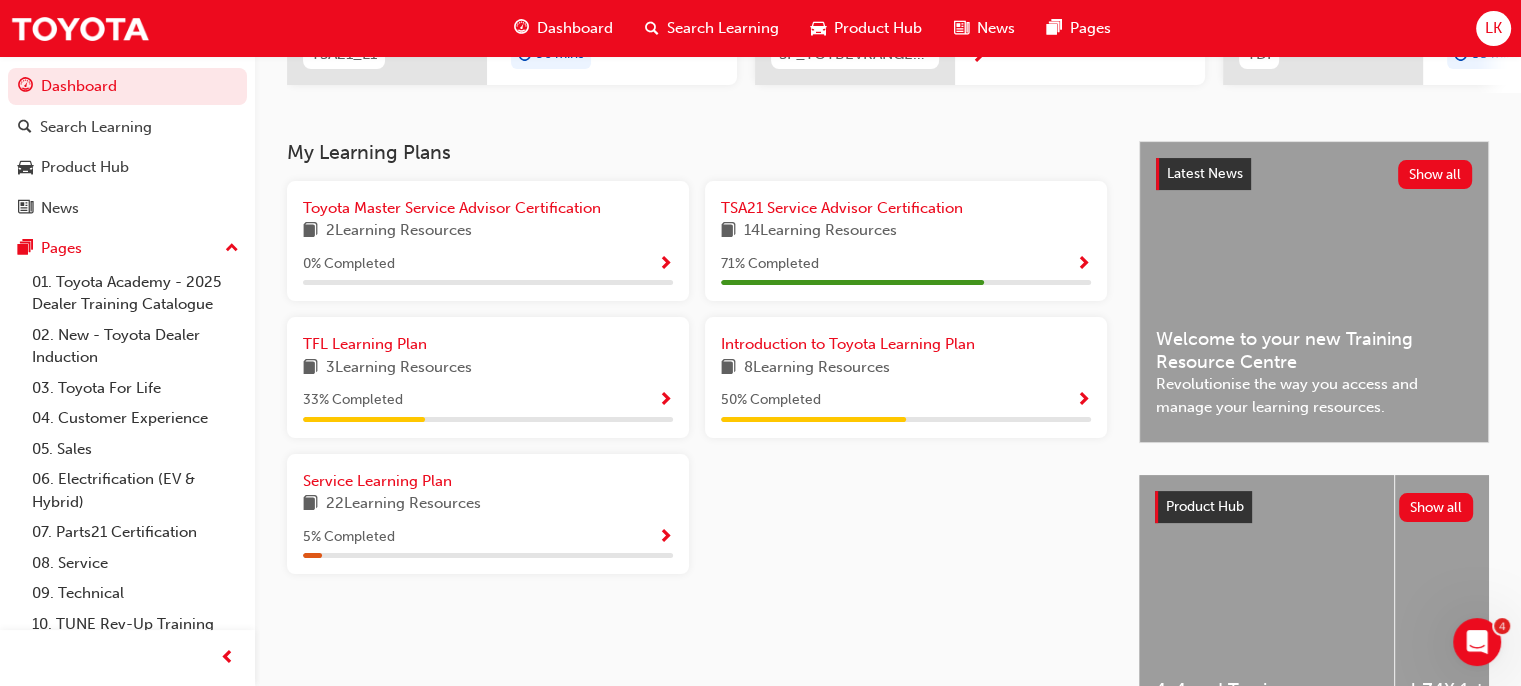 click on "TSA21 Service Advisor Certification 14  Learning Resources 71 % Completed" at bounding box center [906, 241] 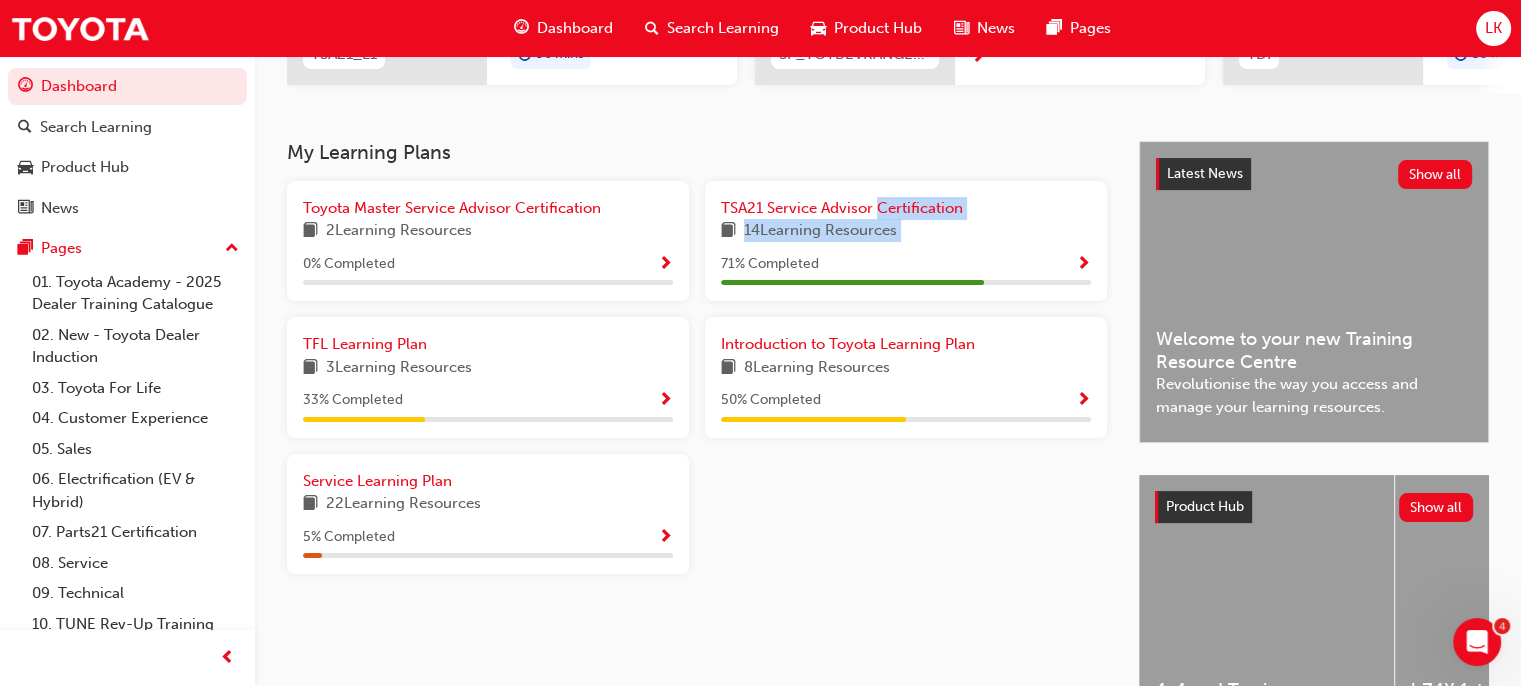 drag, startPoint x: 968, startPoint y: 253, endPoint x: 887, endPoint y: 225, distance: 85.70297 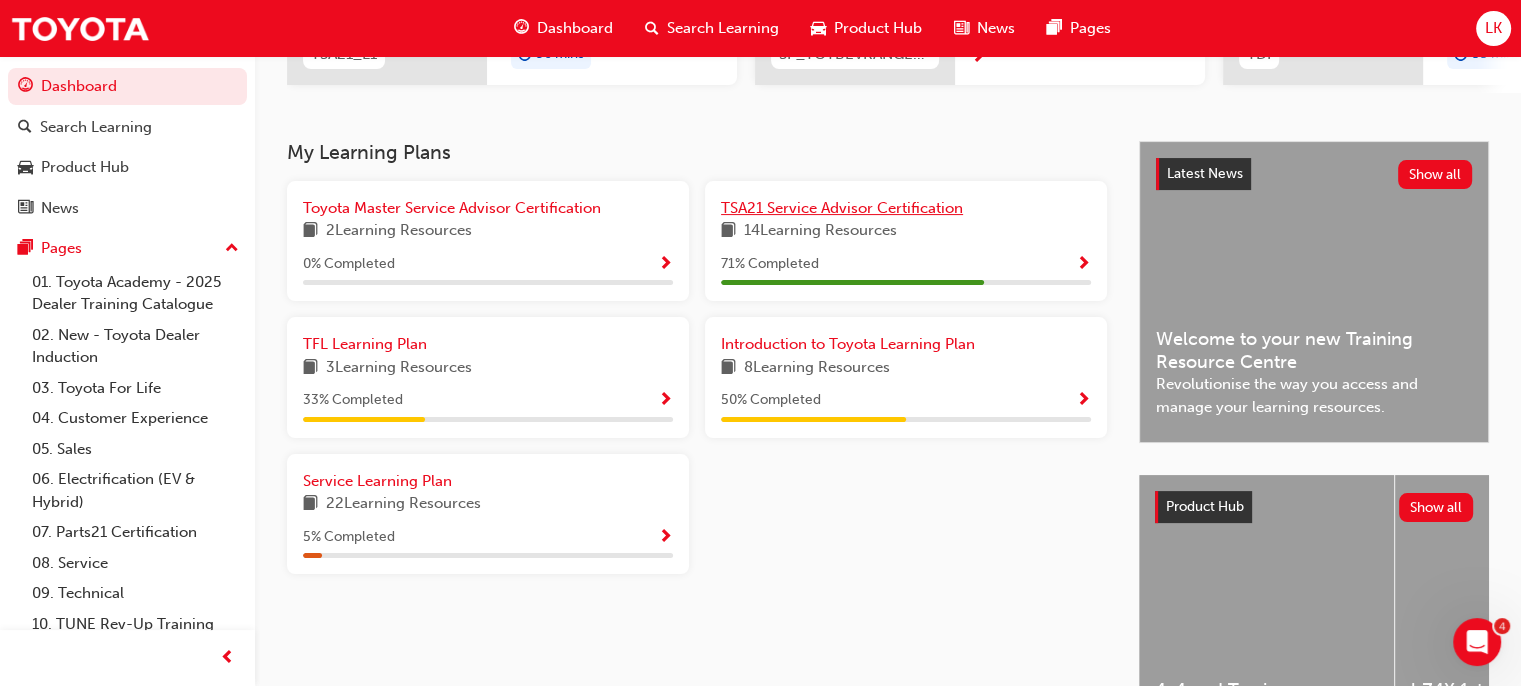 click on "TSA21 Service Advisor Certification" at bounding box center (842, 208) 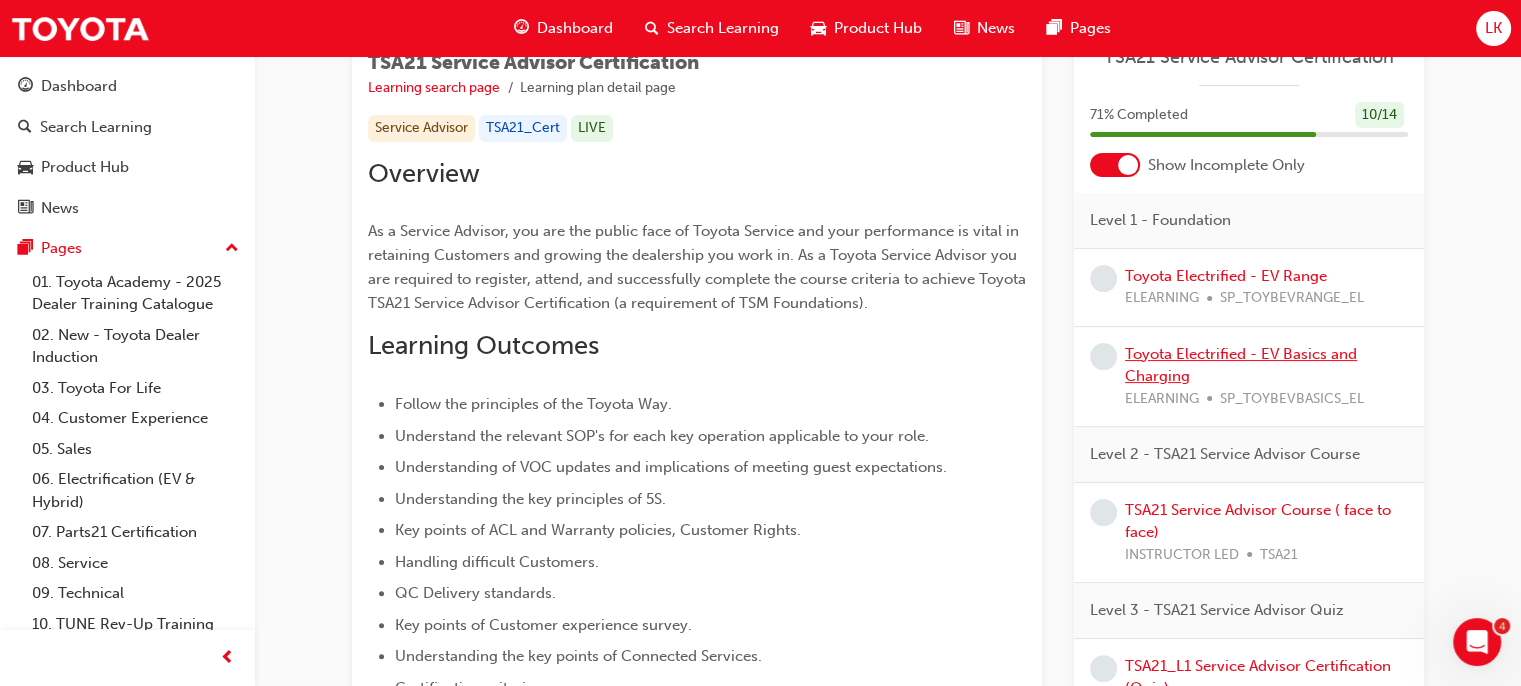 click on "Toyota Electrified - EV Basics and Charging" at bounding box center (1241, 365) 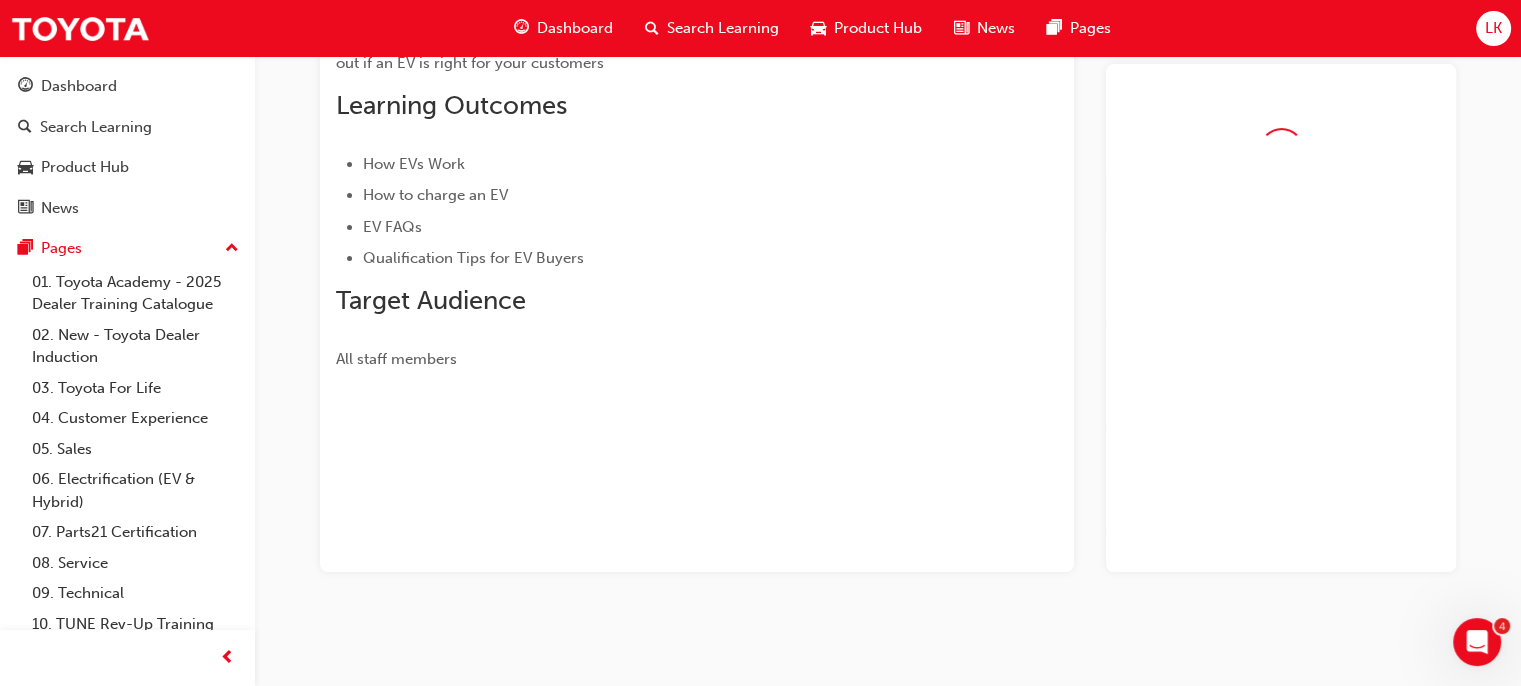scroll, scrollTop: 326, scrollLeft: 0, axis: vertical 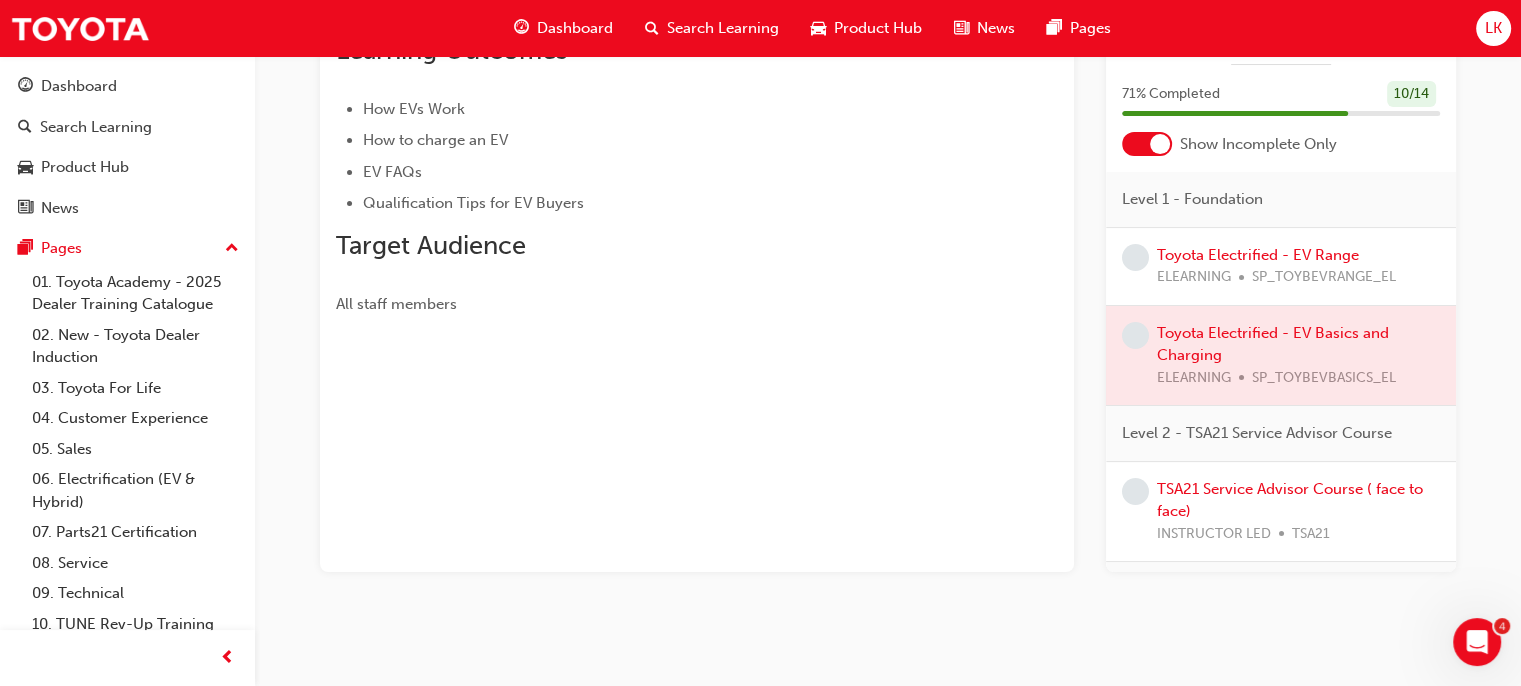 click at bounding box center (1281, 356) 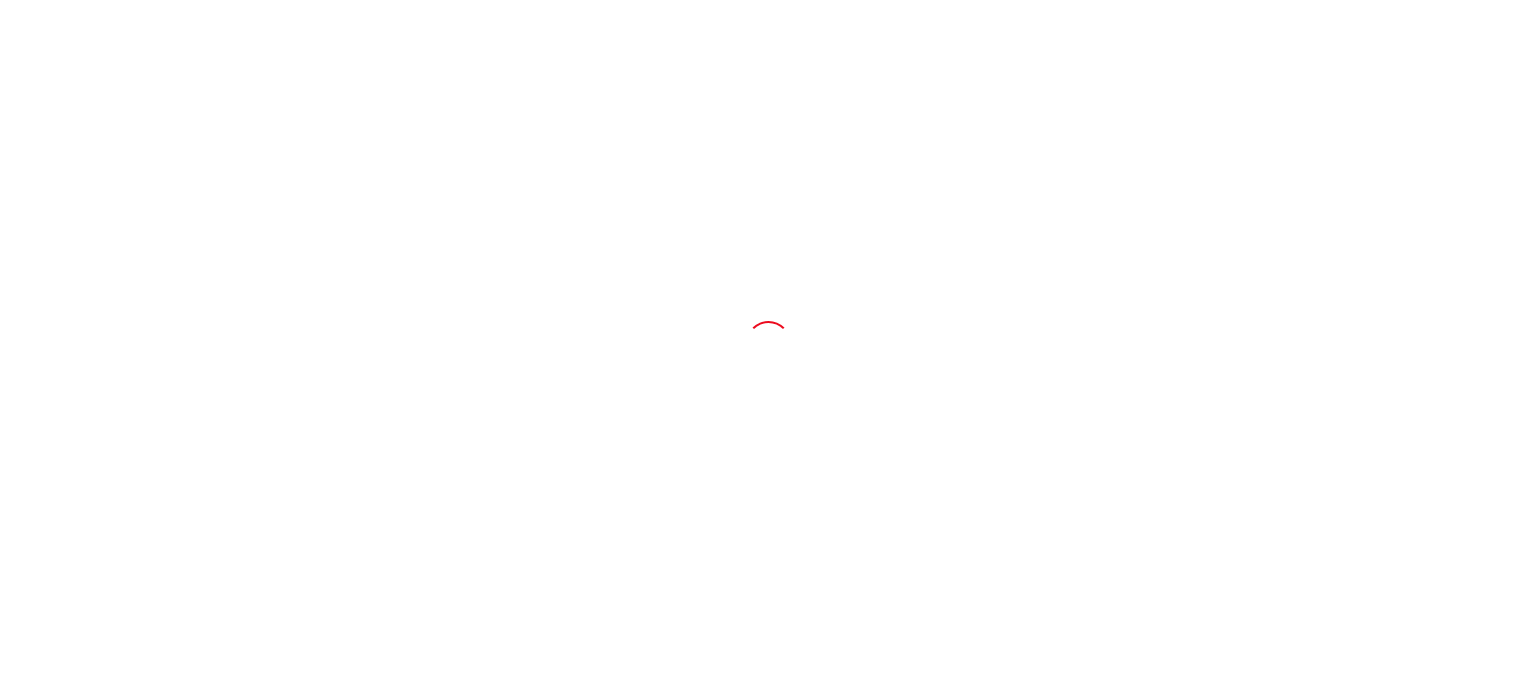 scroll, scrollTop: 0, scrollLeft: 0, axis: both 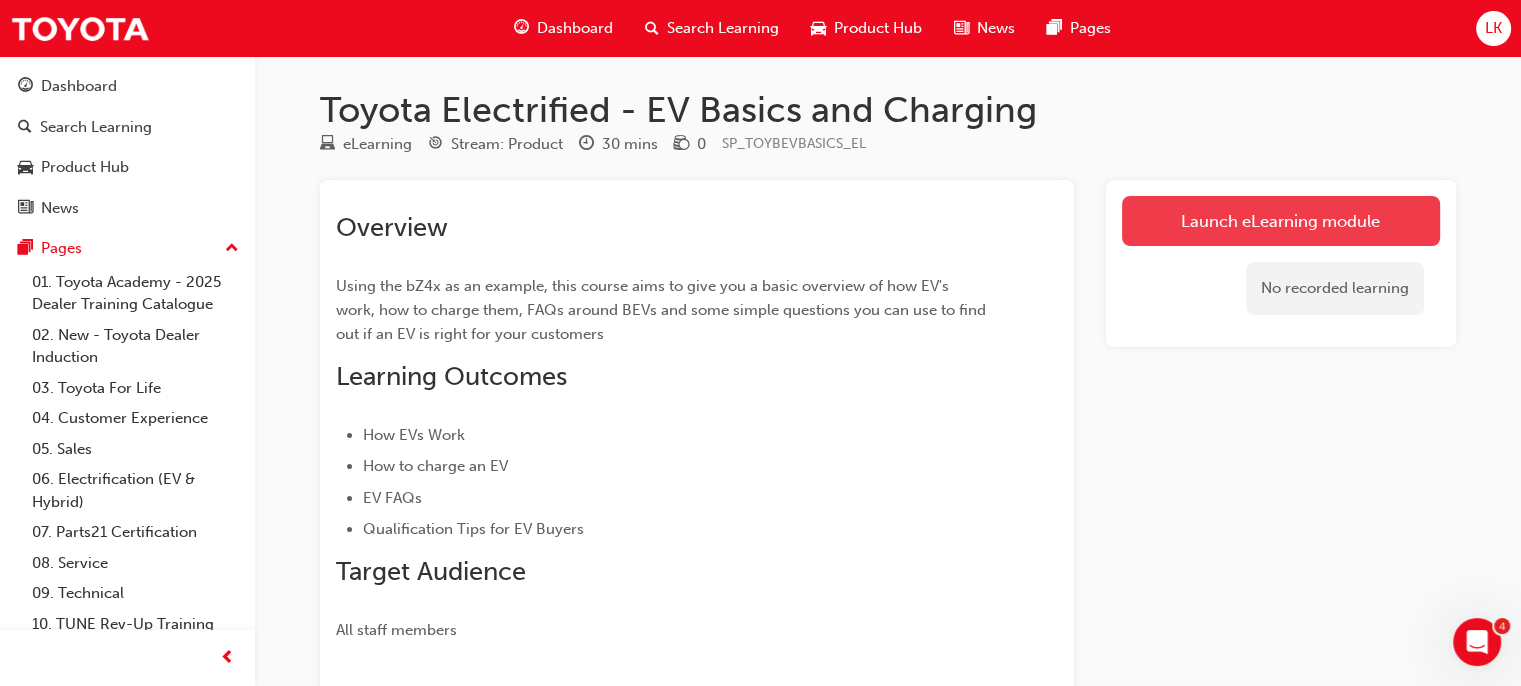 click on "Launch eLearning module" at bounding box center [1281, 221] 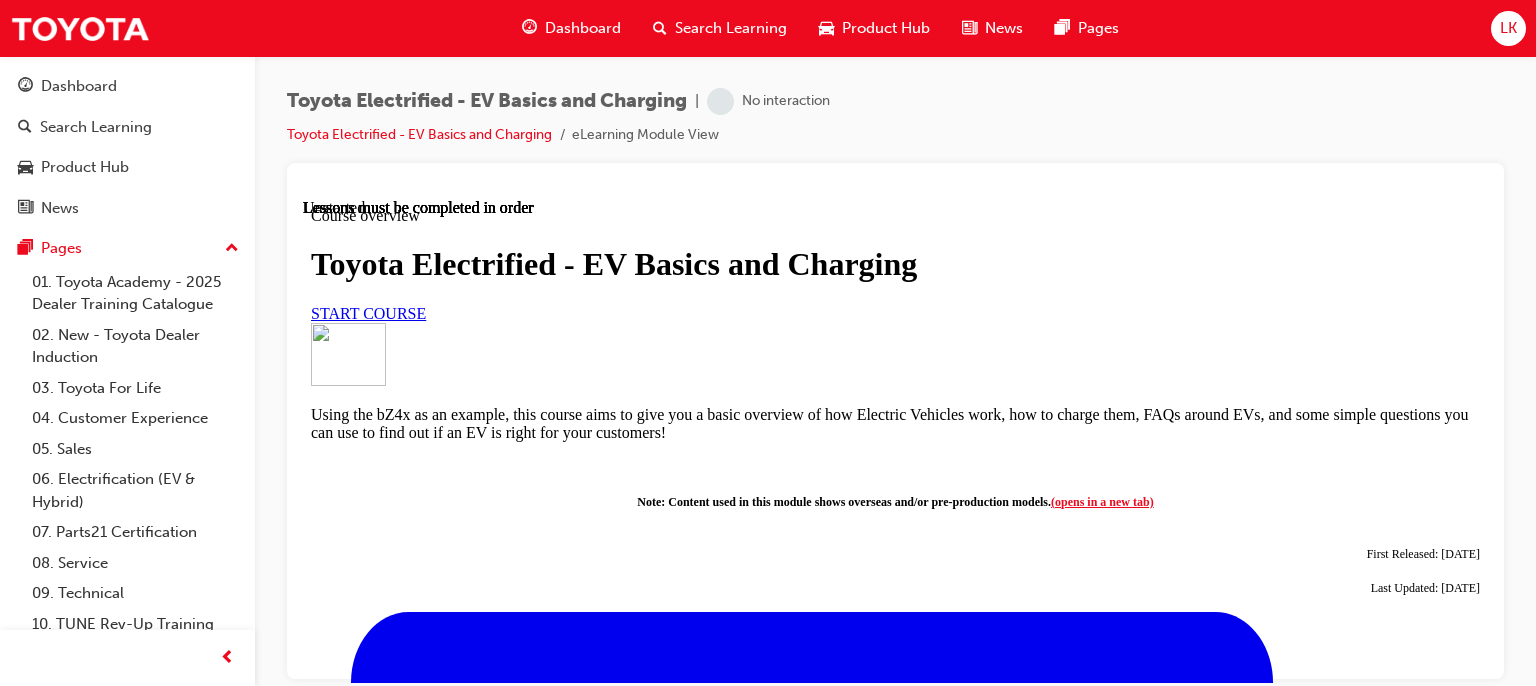 scroll, scrollTop: 0, scrollLeft: 0, axis: both 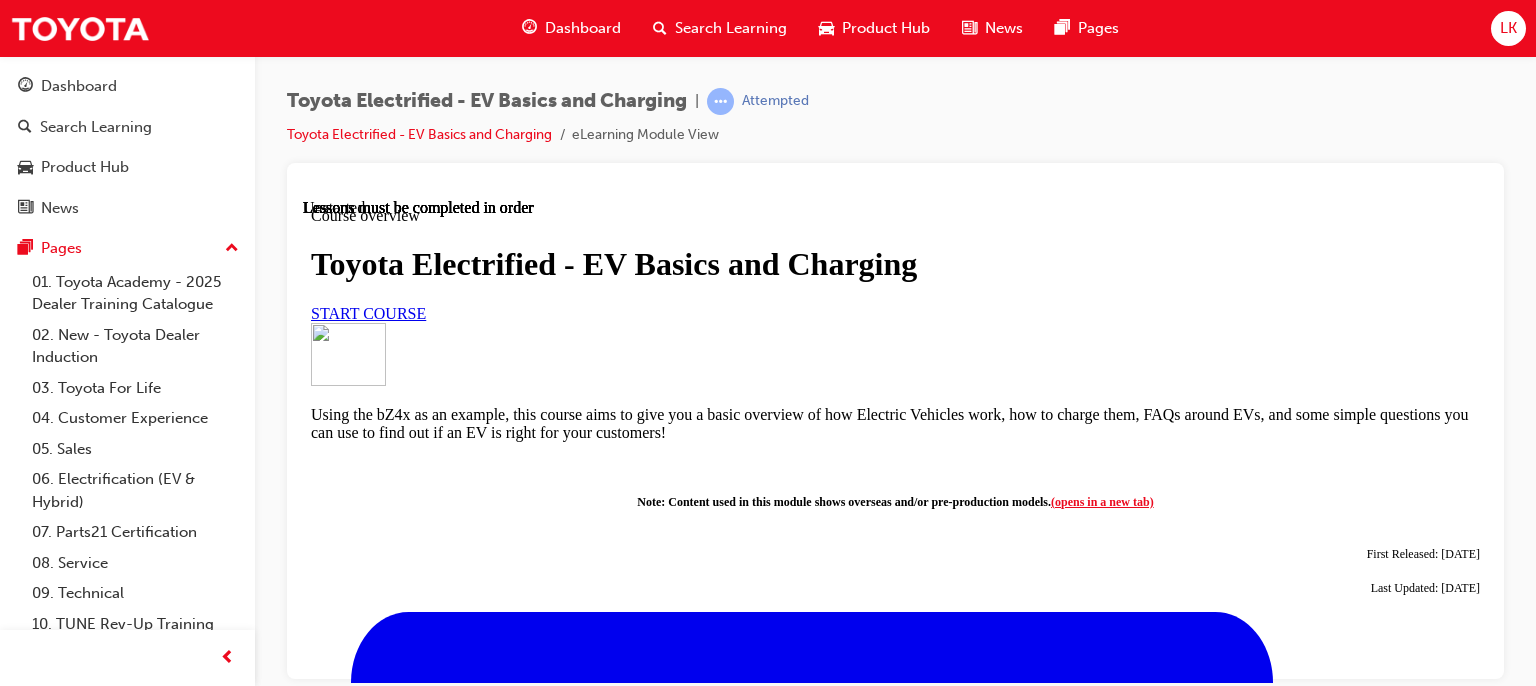 click on "START COURSE" at bounding box center (368, 312) 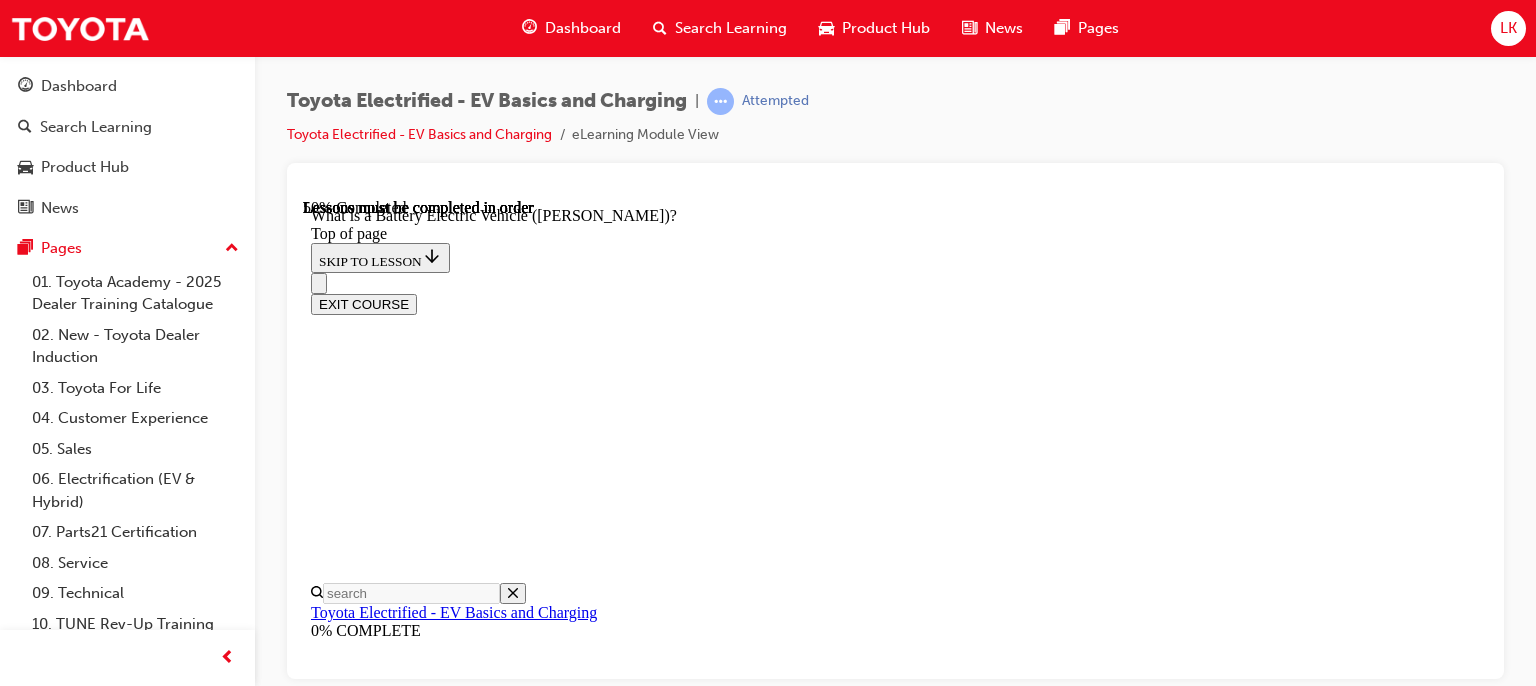 scroll, scrollTop: 1832, scrollLeft: 0, axis: vertical 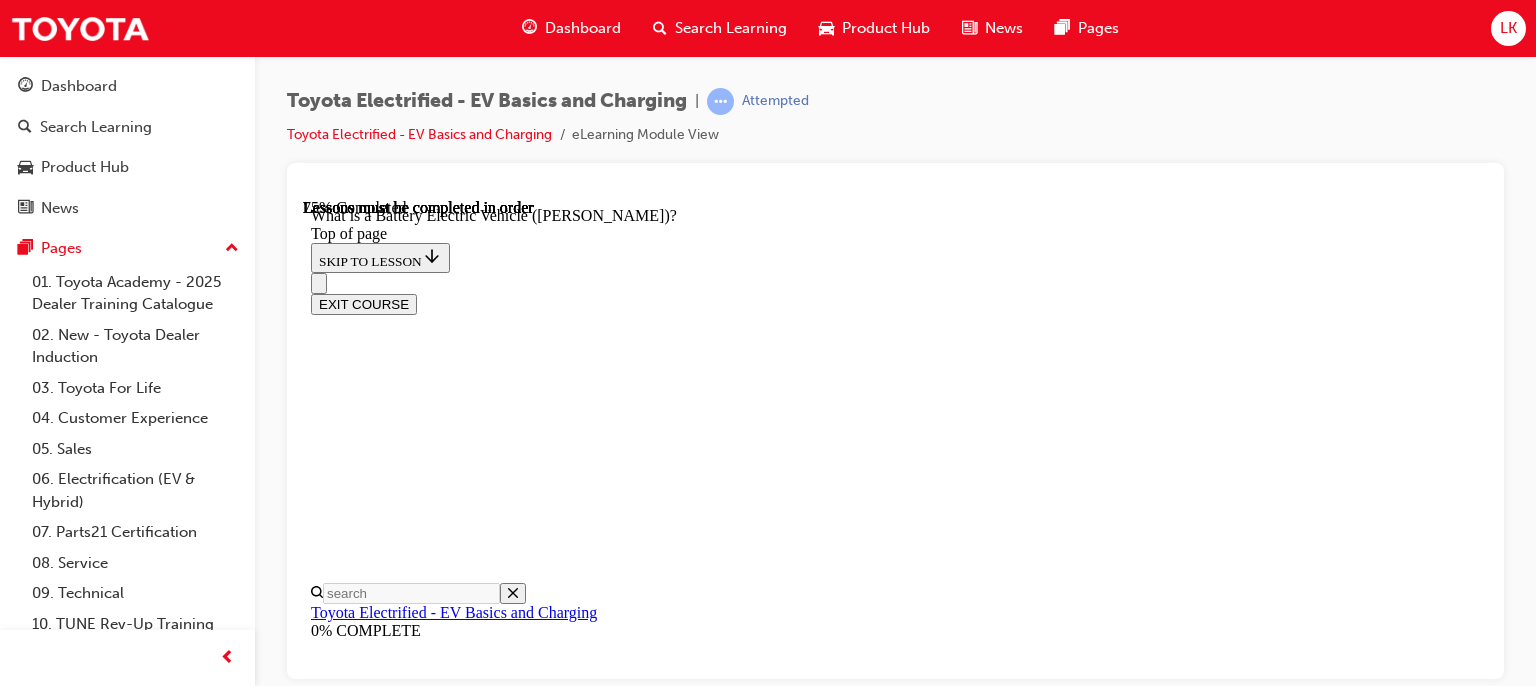 click on "CONTINUE" at bounding box center [353, 10113] 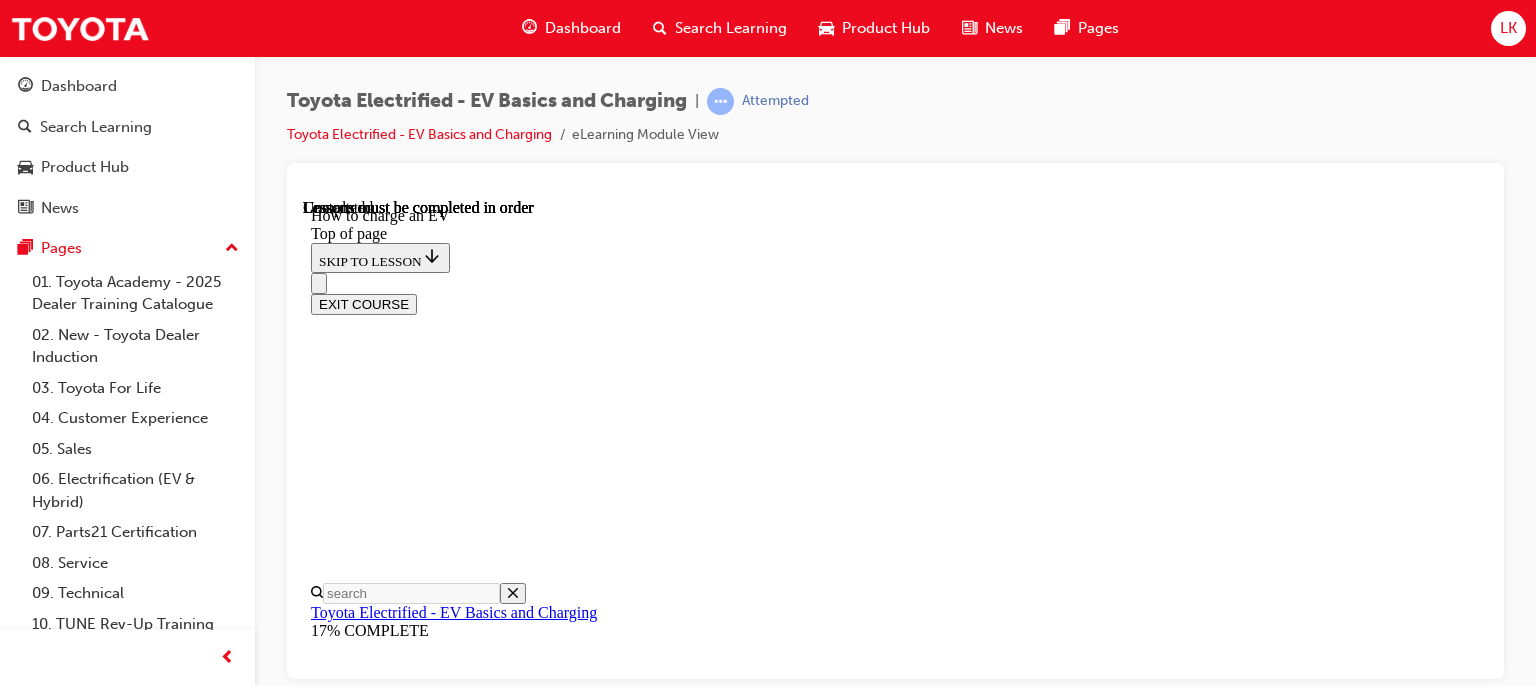 scroll, scrollTop: 0, scrollLeft: 0, axis: both 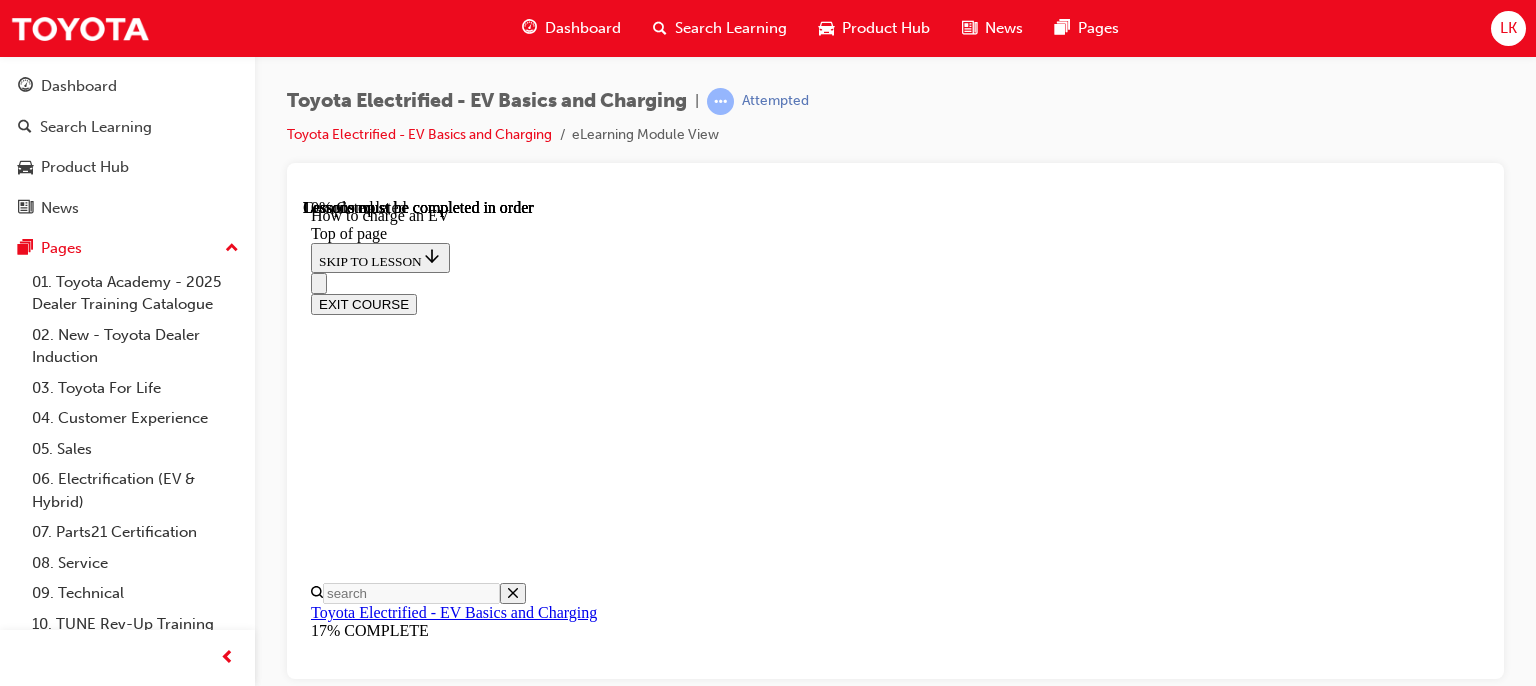 drag, startPoint x: 978, startPoint y: 439, endPoint x: 1005, endPoint y: 444, distance: 27.45906 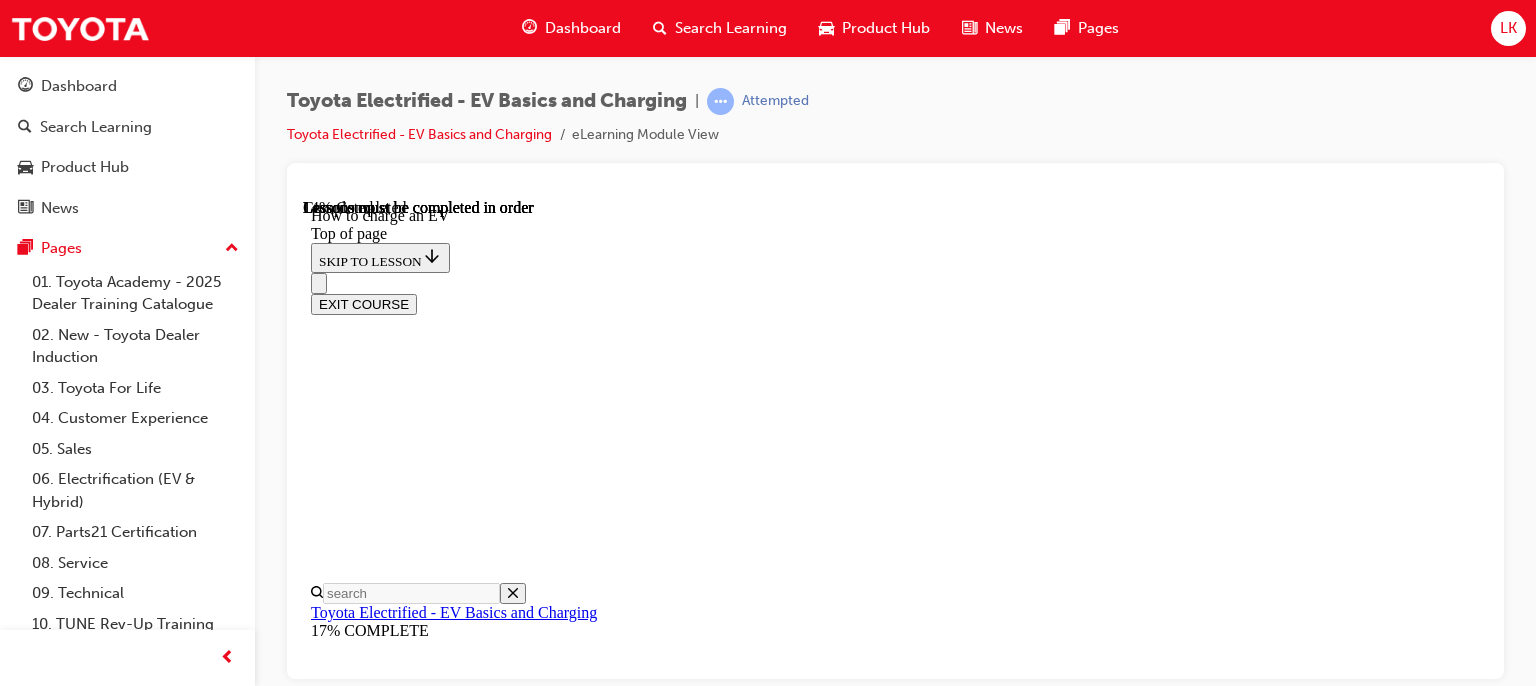 scroll, scrollTop: 731, scrollLeft: 0, axis: vertical 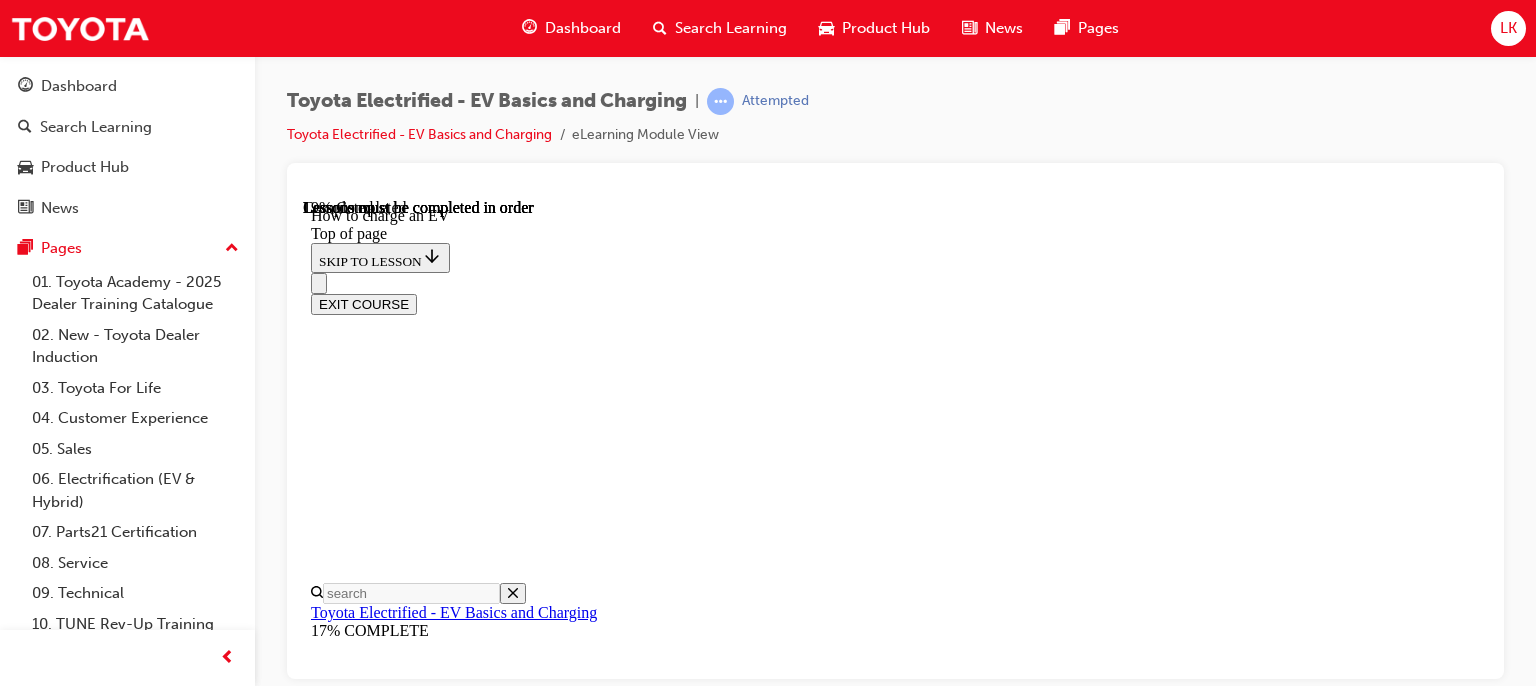 click on "Dedicated Charger (AC)" at bounding box center (521, 10907) 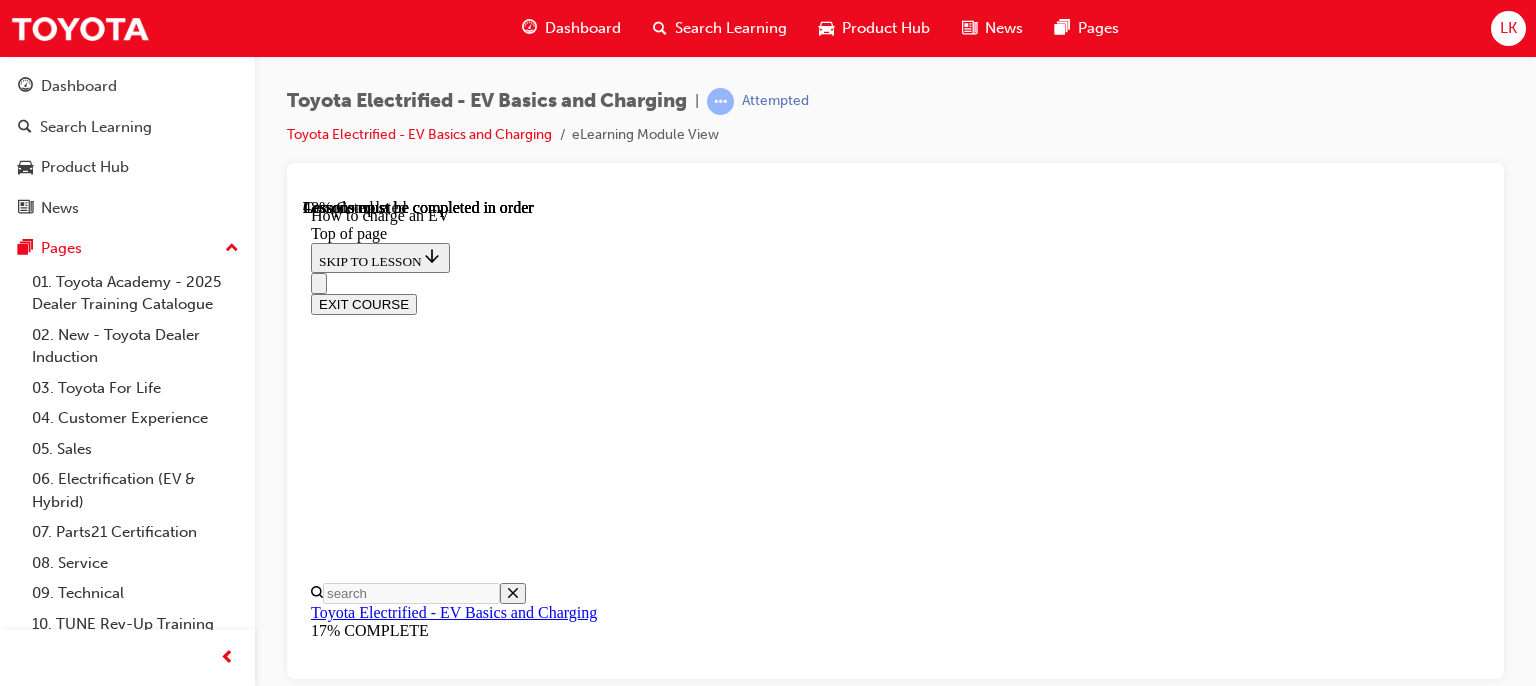 scroll, scrollTop: 4676, scrollLeft: 0, axis: vertical 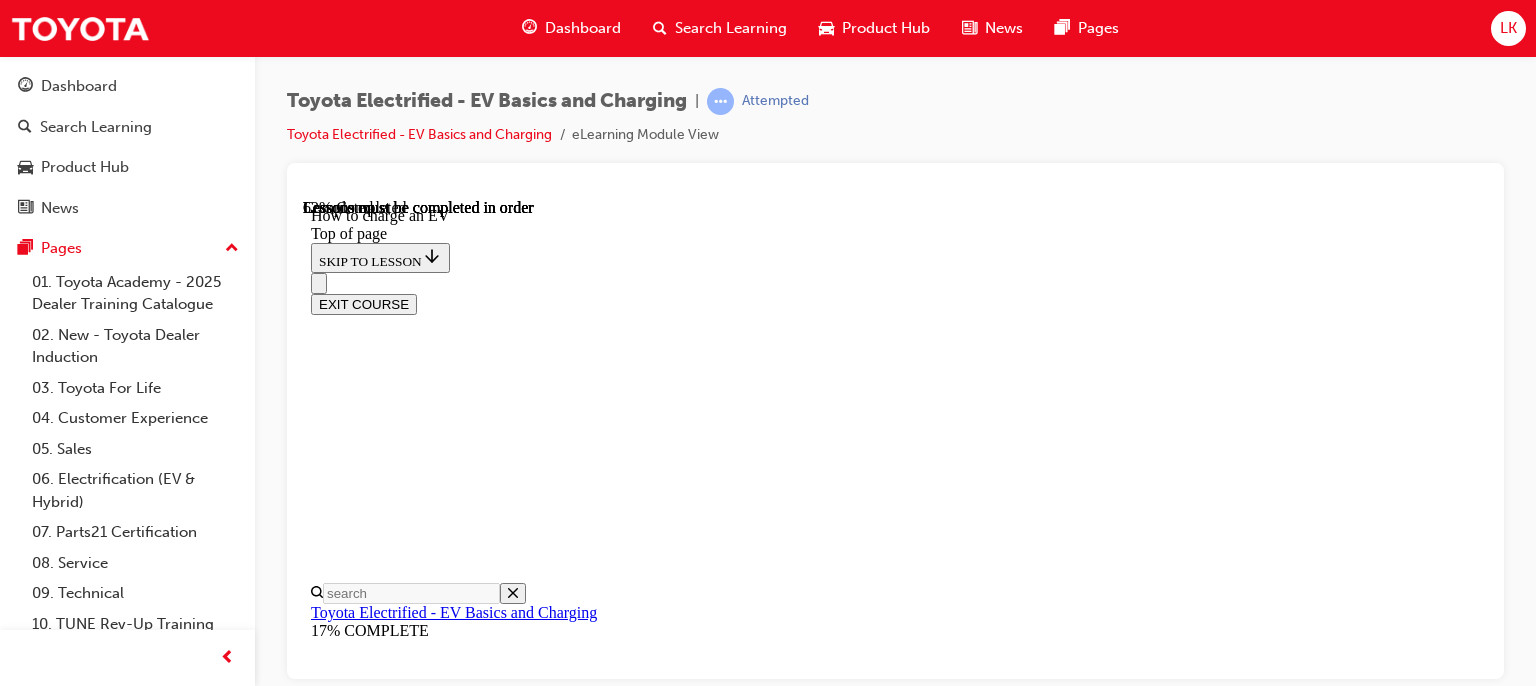click at bounding box center (359, 14352) 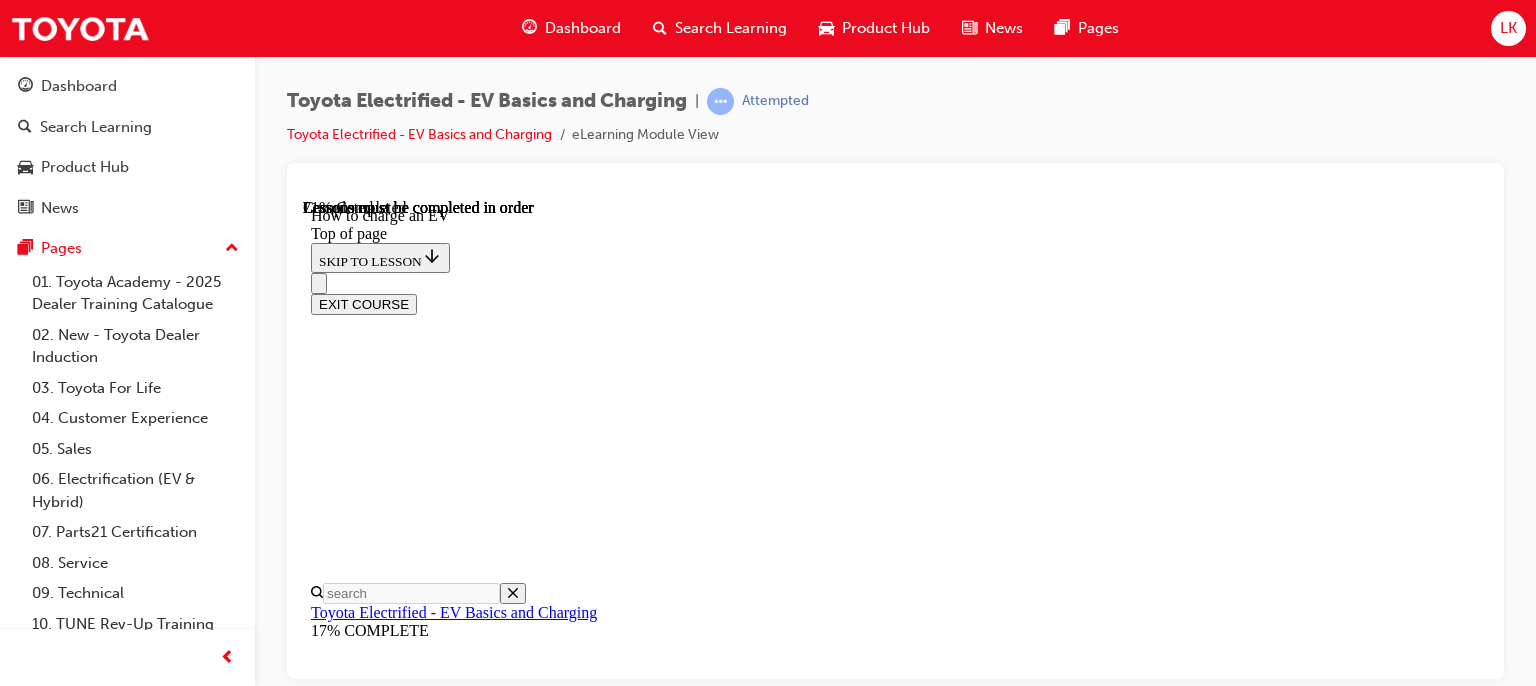 scroll, scrollTop: 7075, scrollLeft: 0, axis: vertical 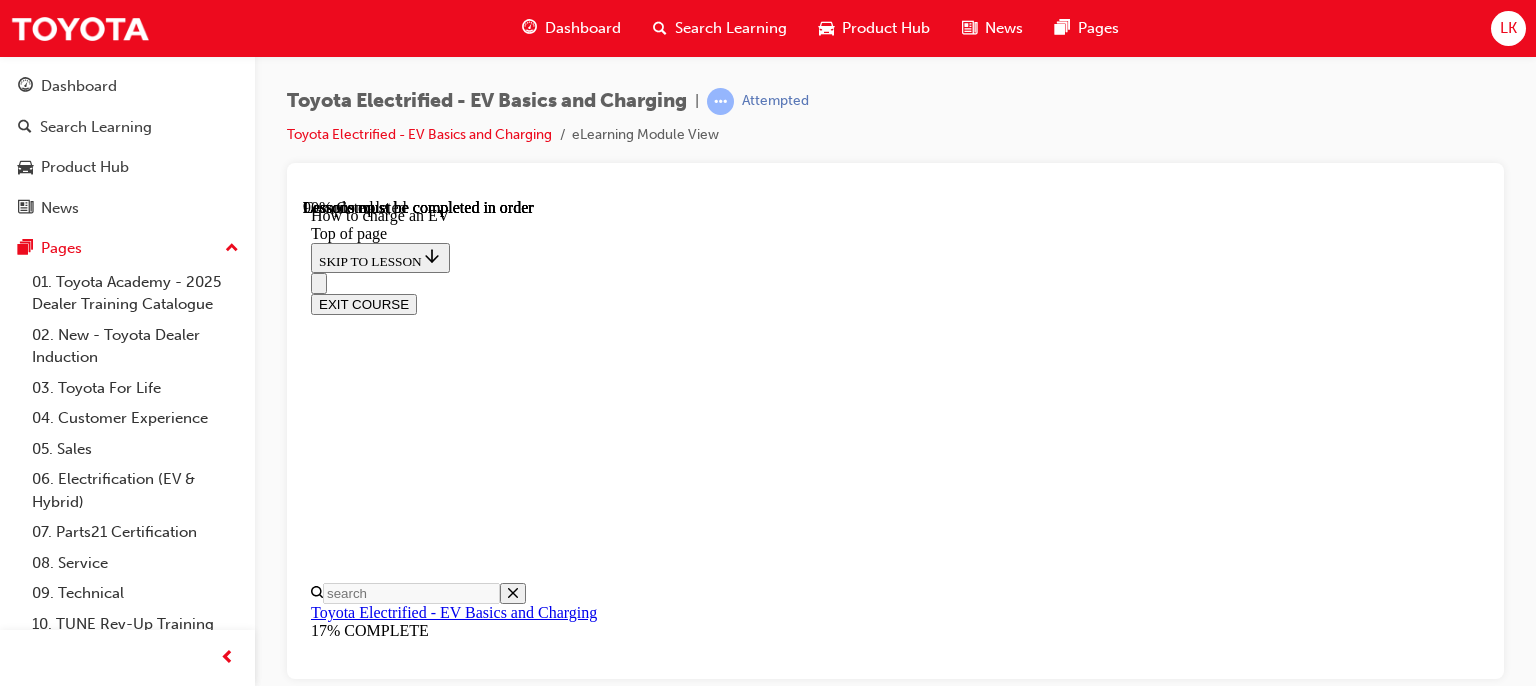 click at bounding box center (359, 15128) 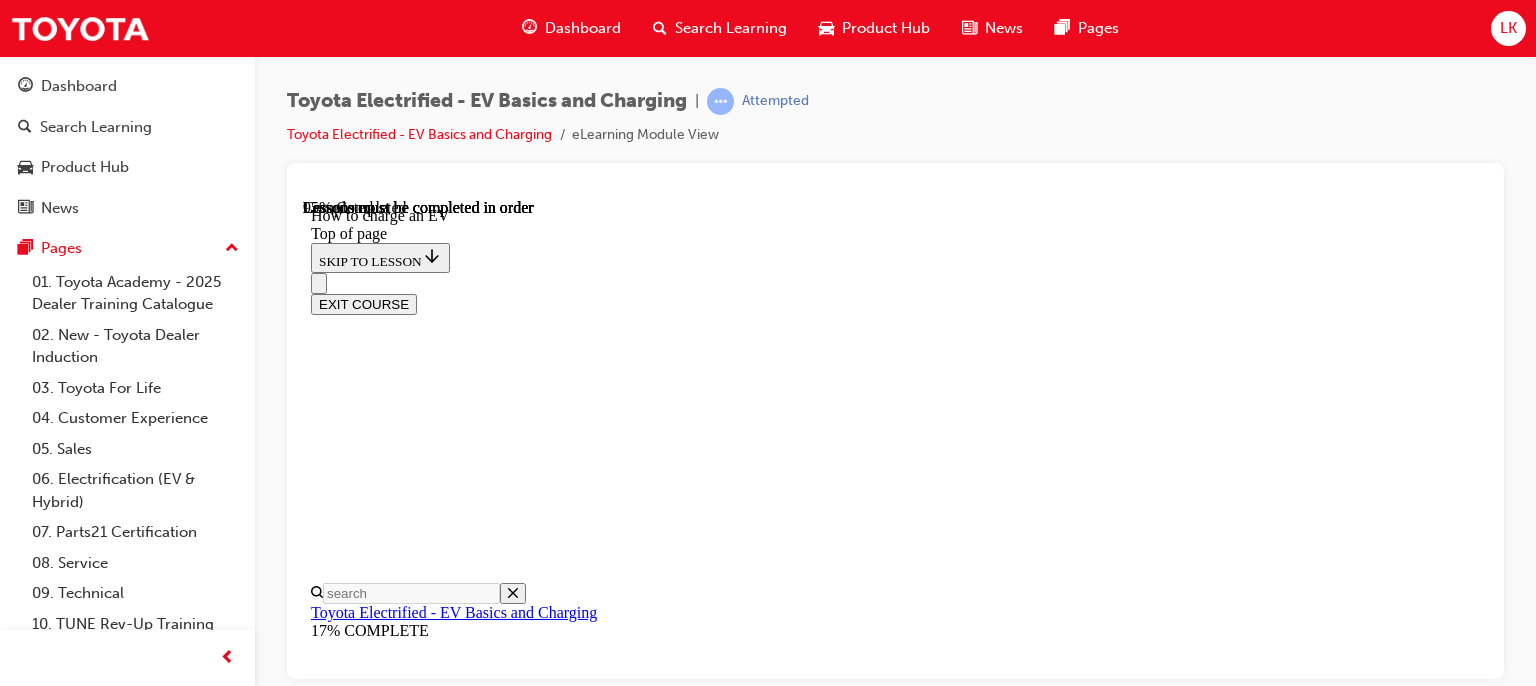 scroll, scrollTop: 9116, scrollLeft: 0, axis: vertical 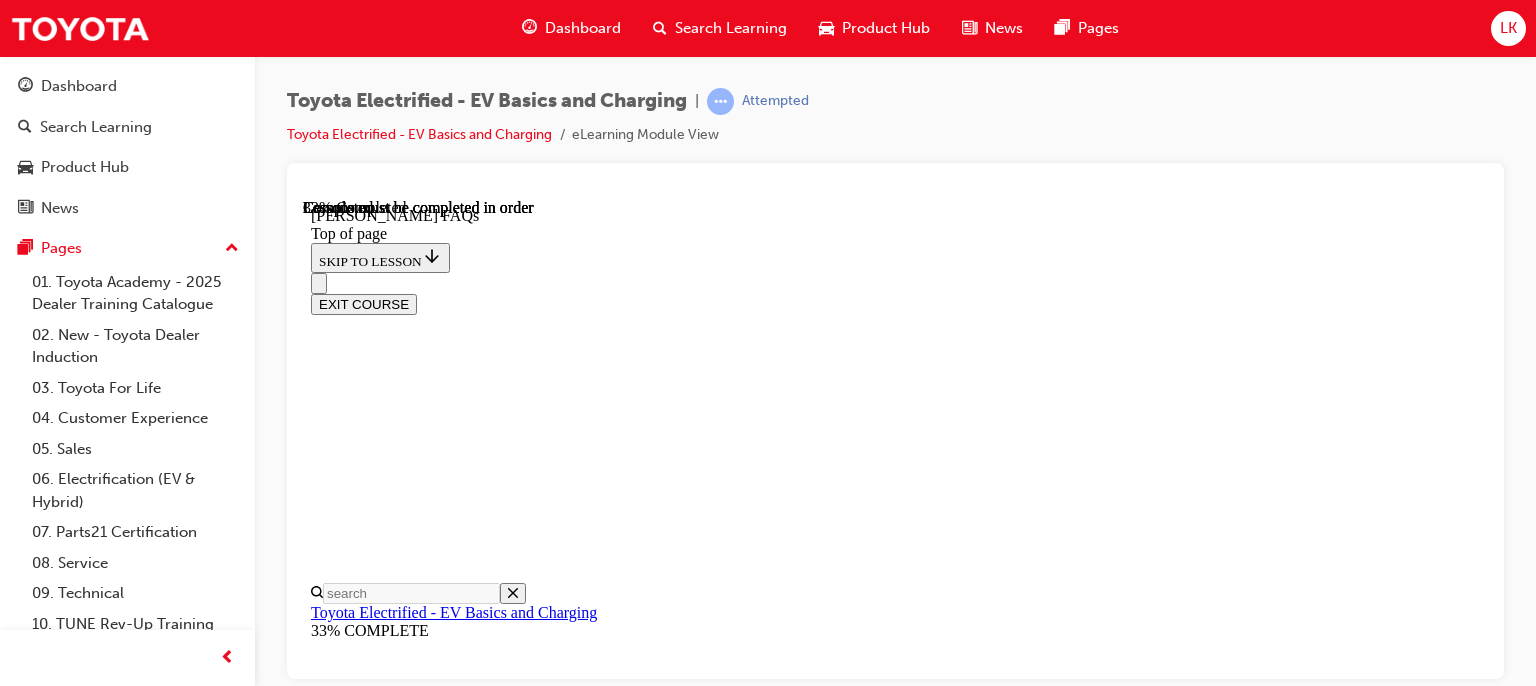 click on "With BEVs being new to our brand, customers will be looking to you for advice and will expect you to be the product expert!  While we can't provide you with answers to all the possible questions they can ask, here's a few of the most common ones that we expect to come up to help you be as confident as possible when discussing BEVs." at bounding box center (895, 9374) 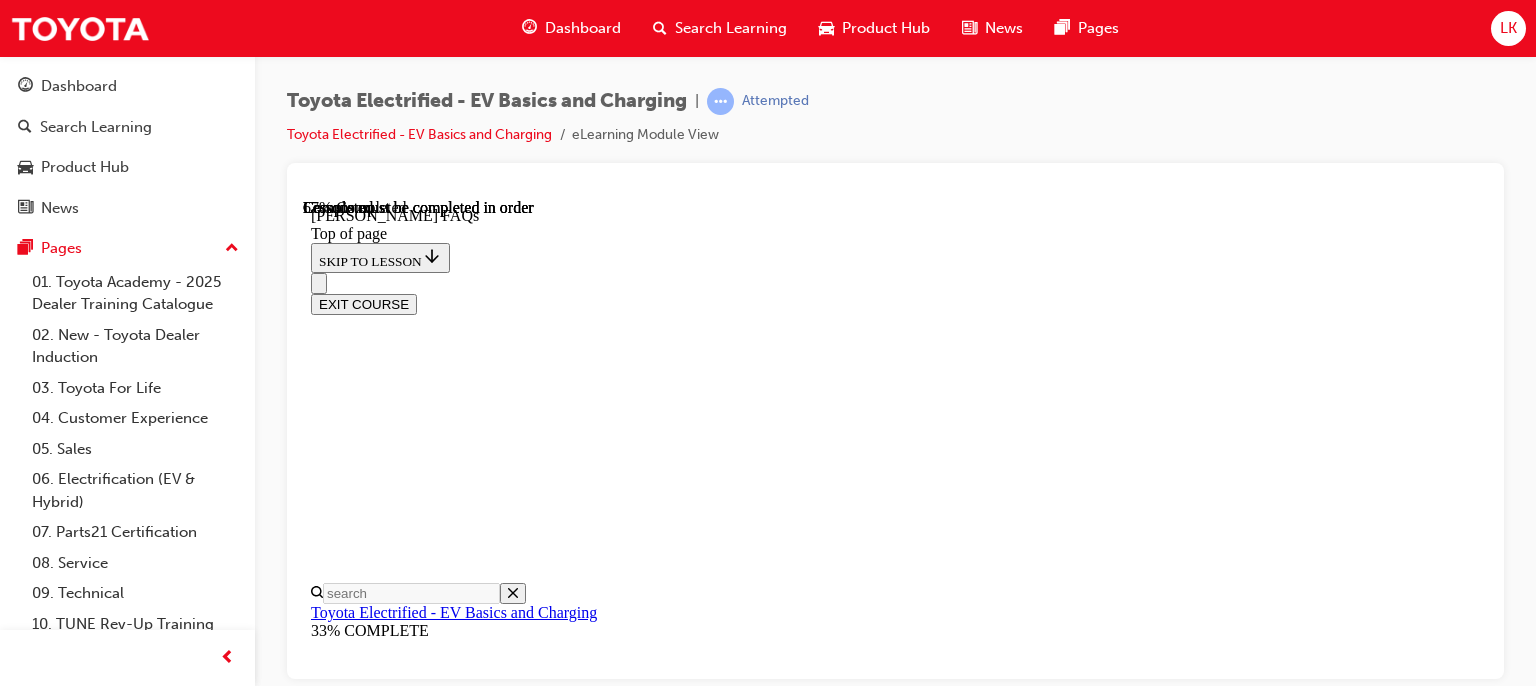 scroll, scrollTop: 4132, scrollLeft: 0, axis: vertical 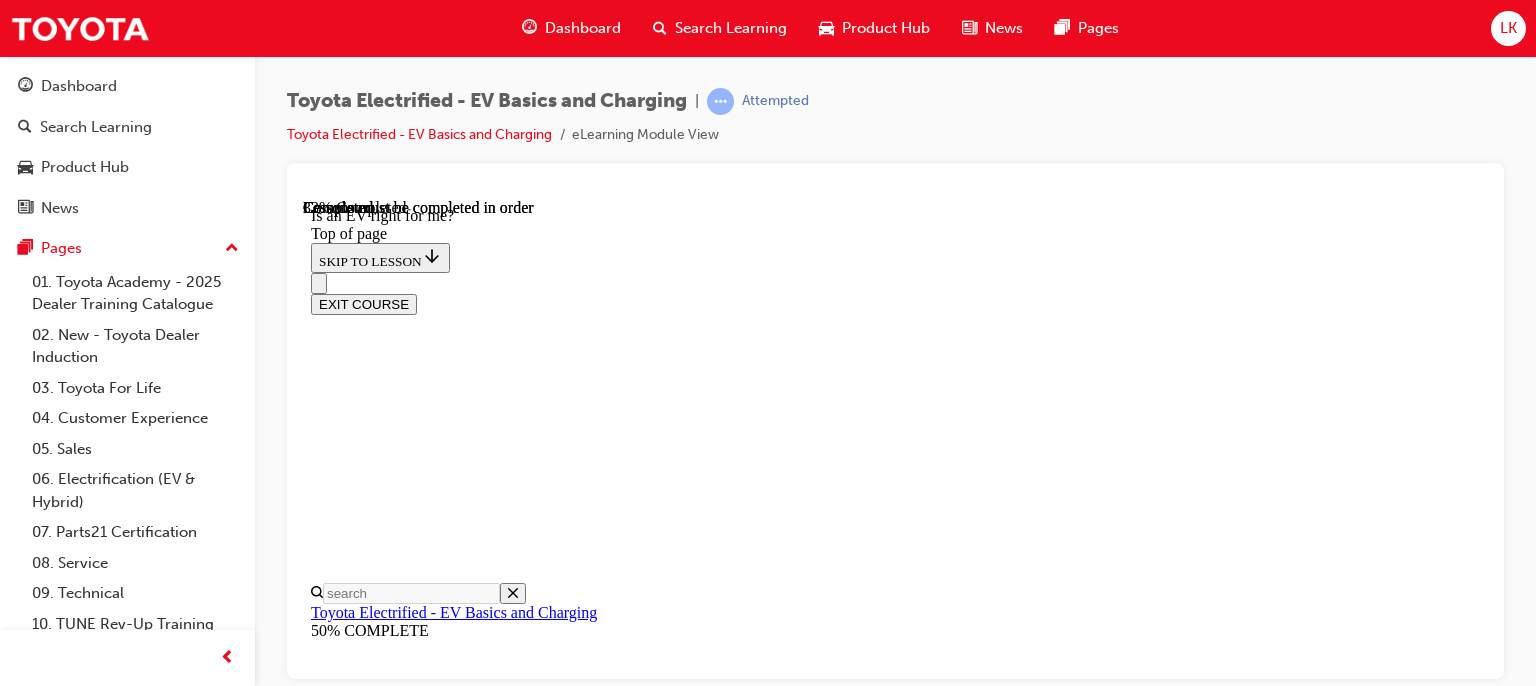 click on "Great performance, lower running costs, and zero CO 2  tailpipe emissions are all attractive reasons for owning an EV. However, not all people drive their cars the same and customers may not have considered how they plan to charge their cars.  This where you come in as the subject matter expert :) By understanding  individual driving habits  and  how convenient it is to access charging facilities , you'll be in a strong position to recommend the best solution for your customer.  We'll go into this concept in more detail in the dedicated  Toyota Electrified - Needs Assessment eLearning module  but for now, after finding out how much research they've done prior to visiting you, here's four simple questions to ask anyone considering an EV.  After reading them, click on each one to see  why  it's important to ask." at bounding box center (895, 9518) 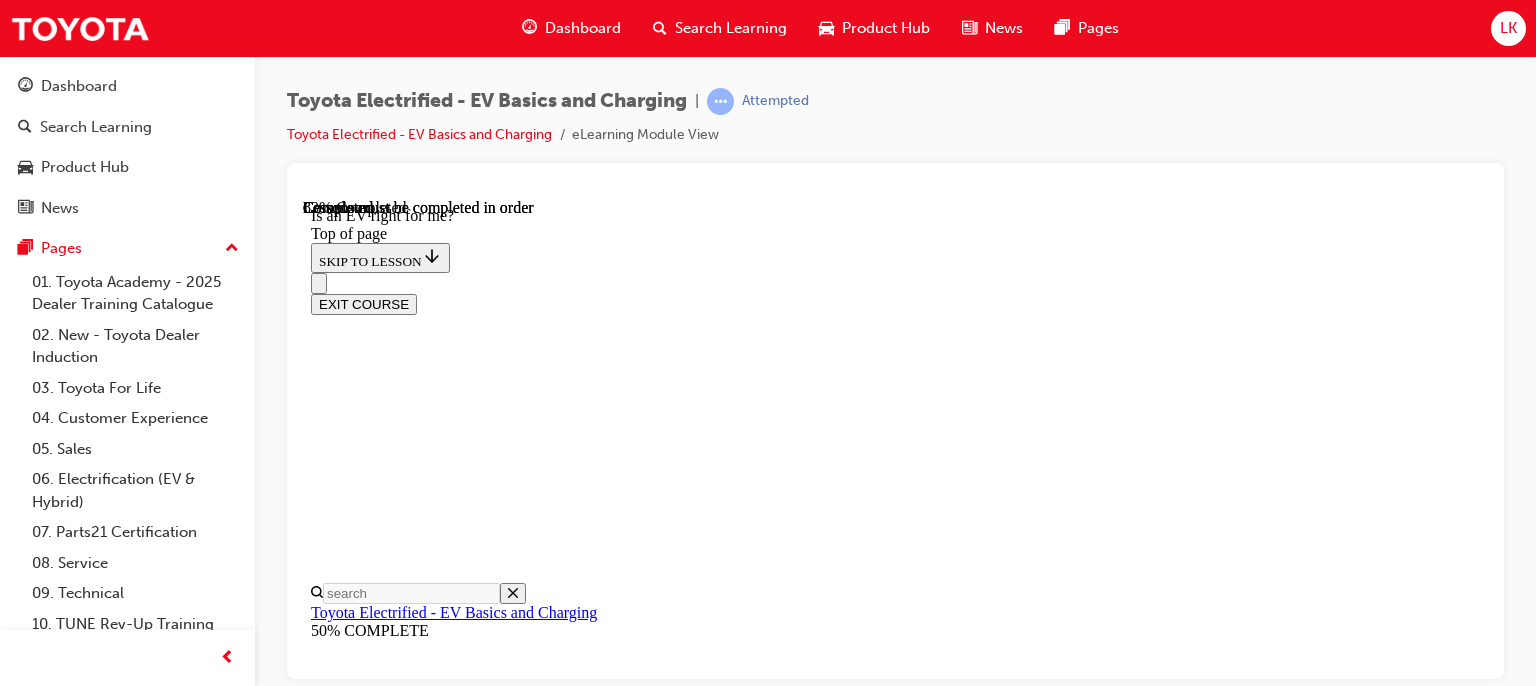 scroll, scrollTop: 2950, scrollLeft: 0, axis: vertical 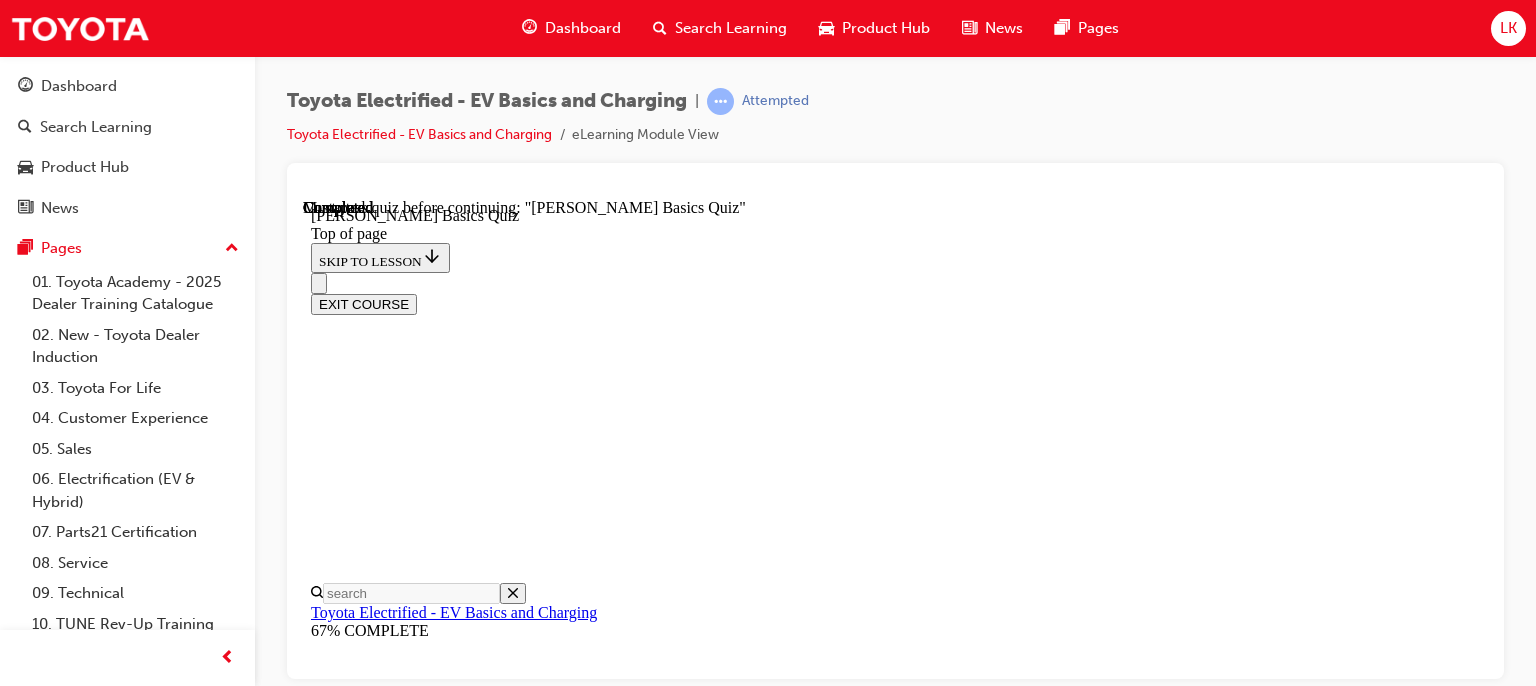 click on "START QUIZ" at bounding box center (356, 9247) 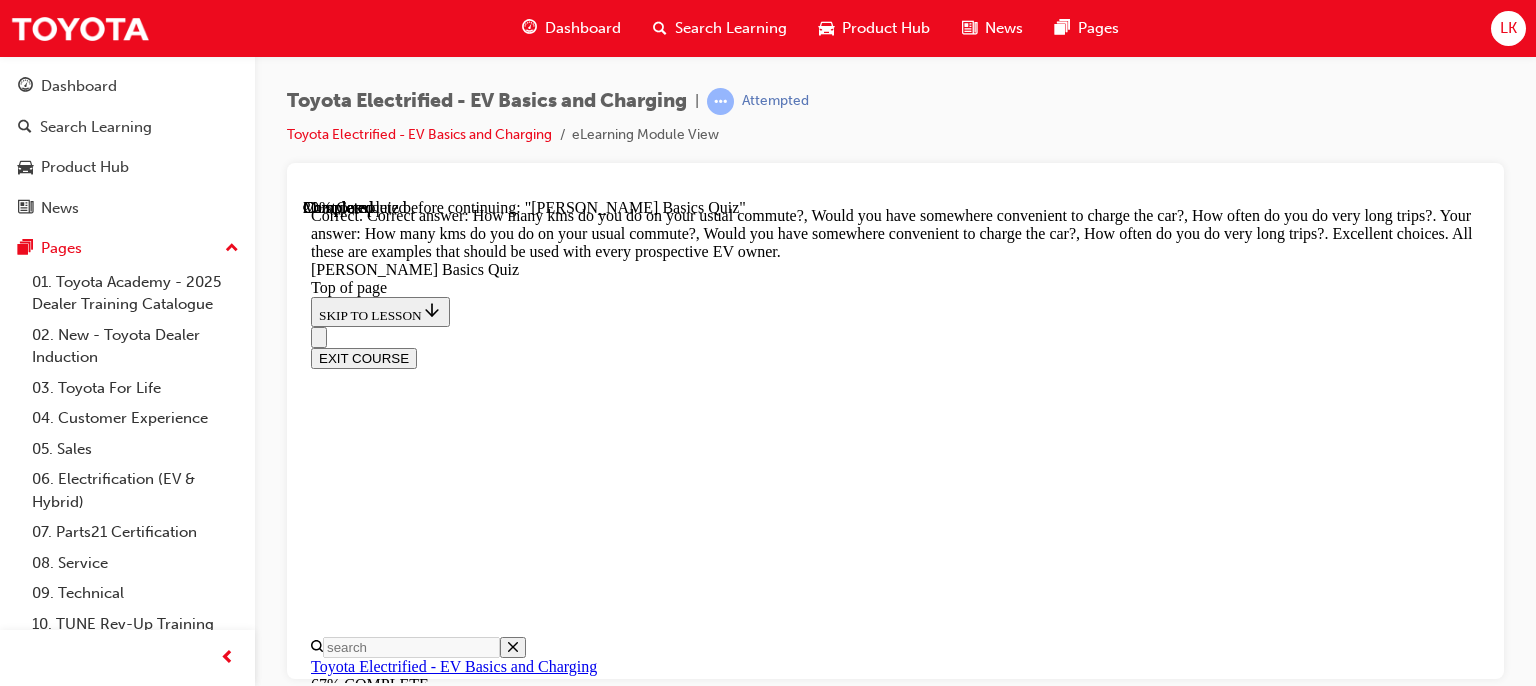 scroll, scrollTop: 820, scrollLeft: 0, axis: vertical 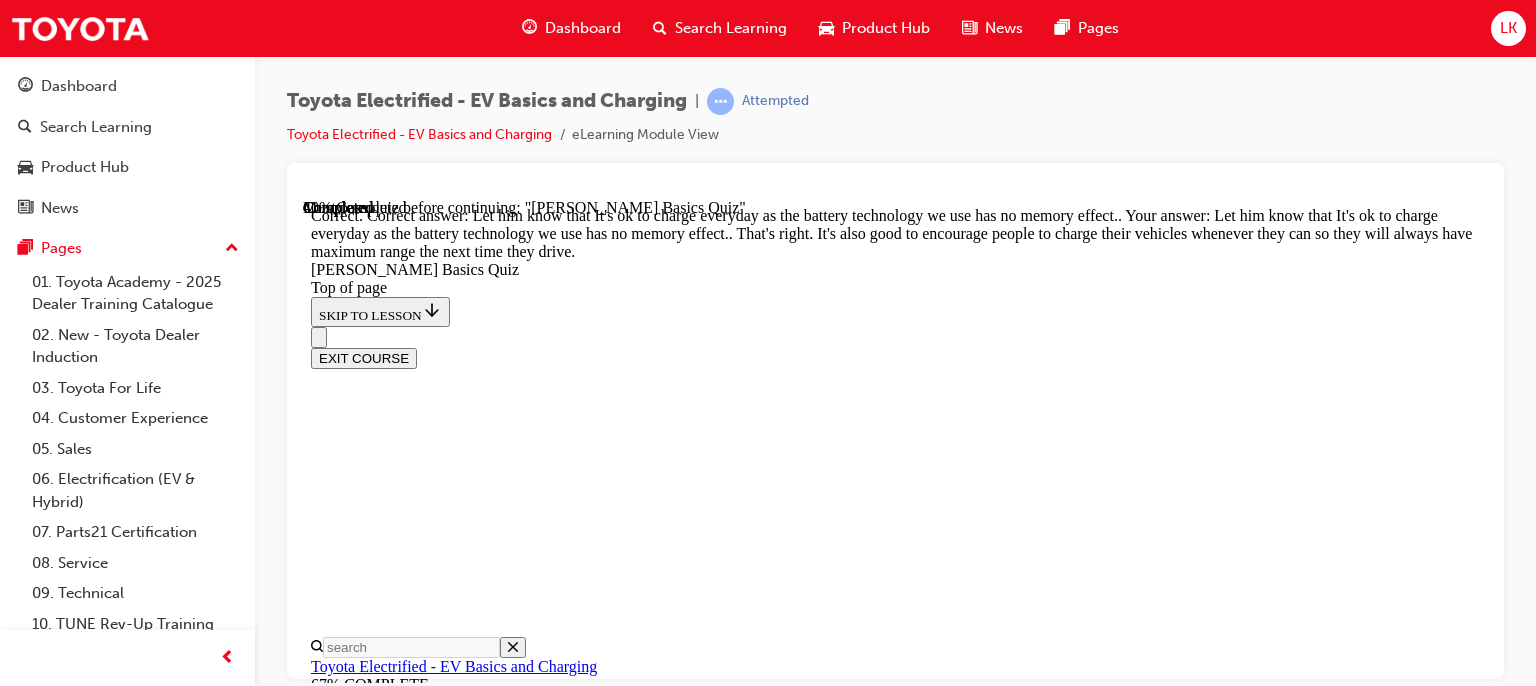 click on "NEXT" at bounding box center (337, 17525) 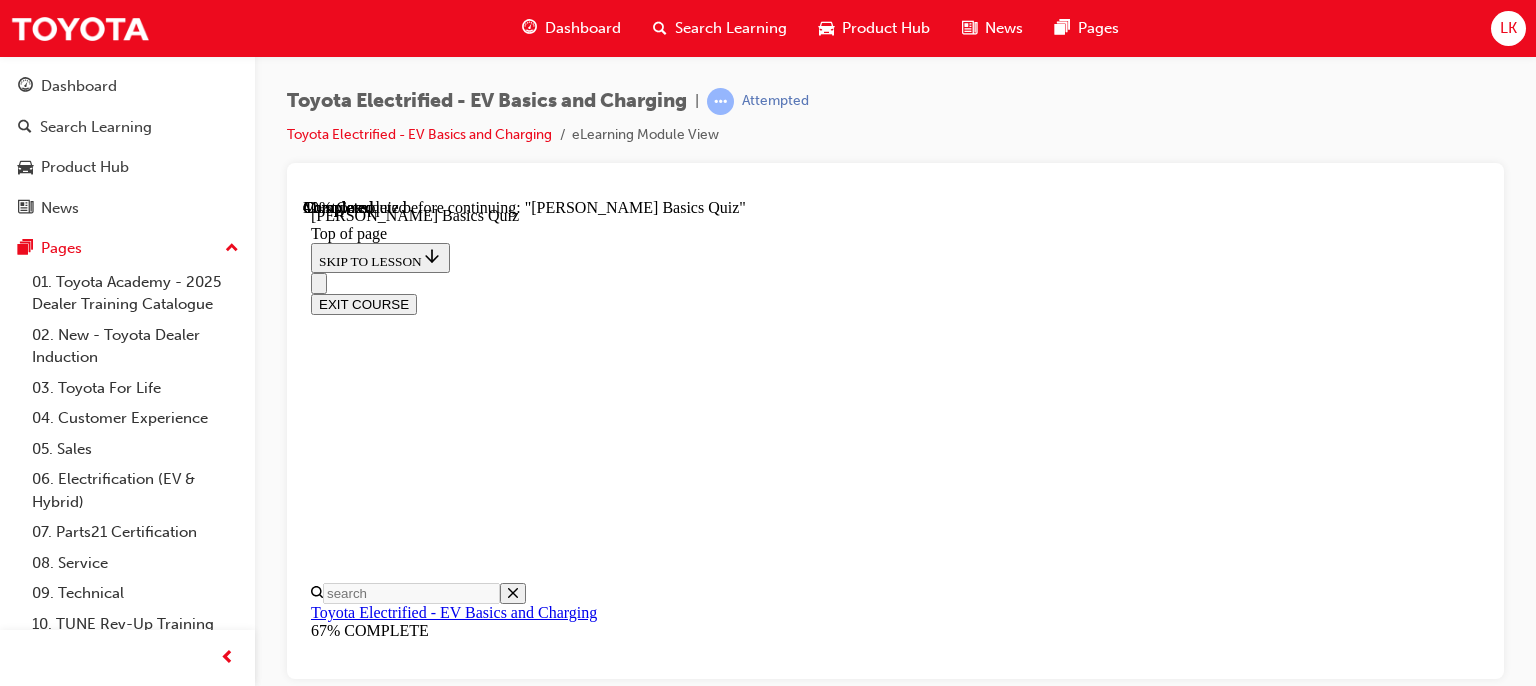 scroll, scrollTop: 224, scrollLeft: 0, axis: vertical 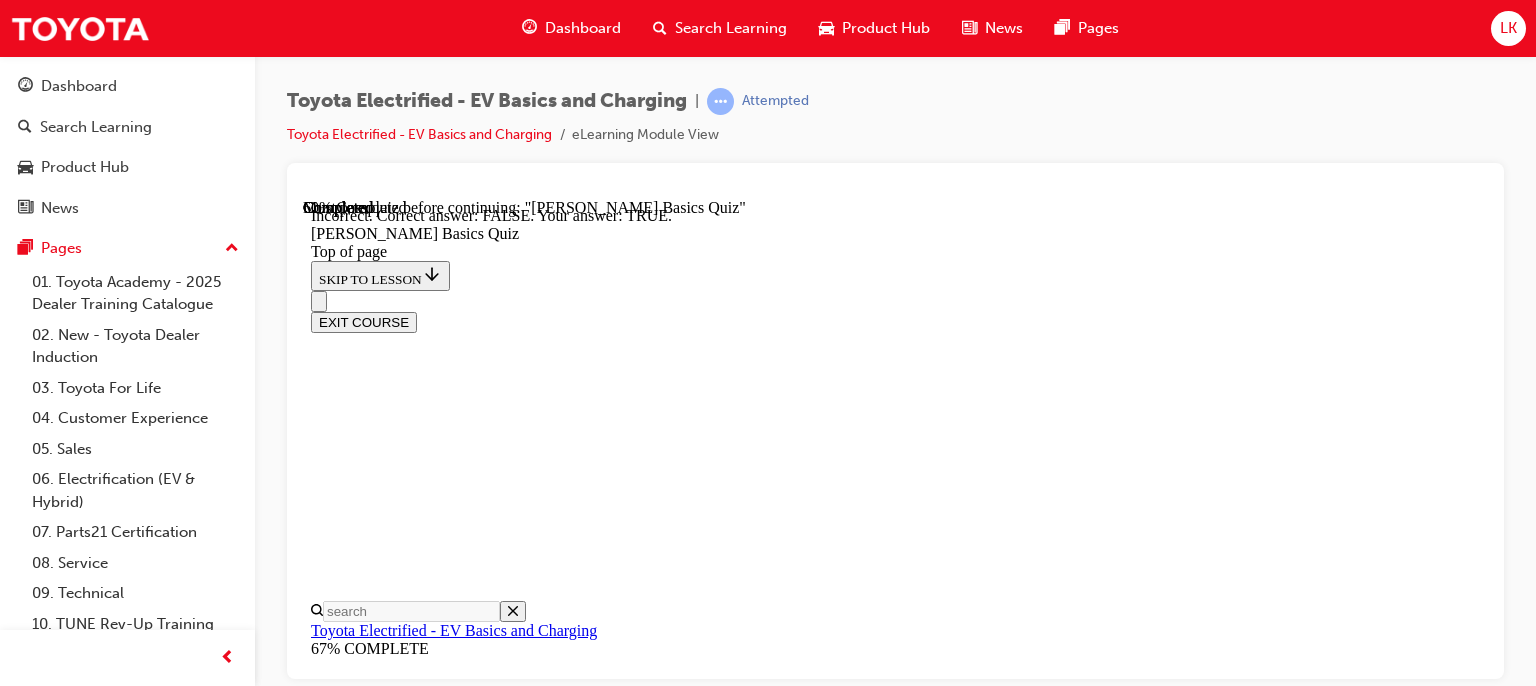 click on "NEXT" at bounding box center (337, 18075) 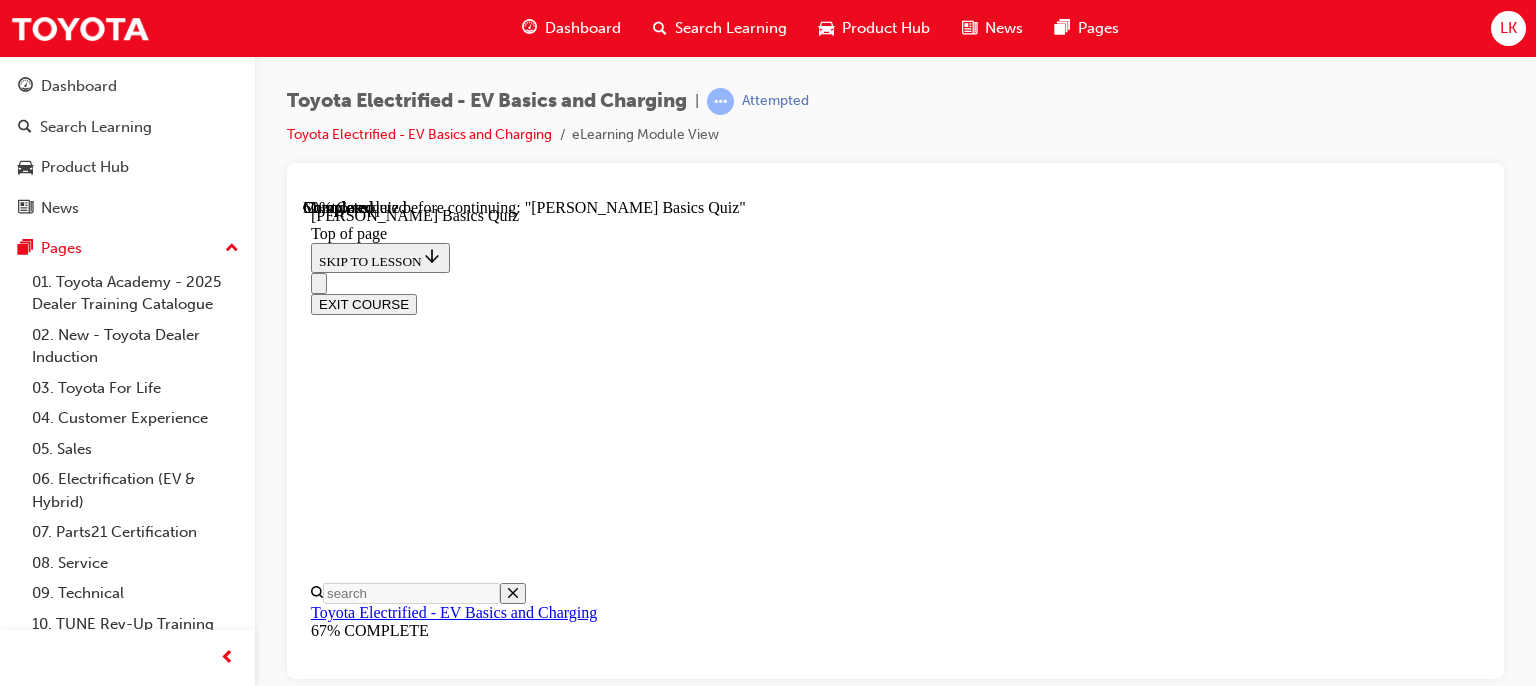 scroll, scrollTop: 512, scrollLeft: 0, axis: vertical 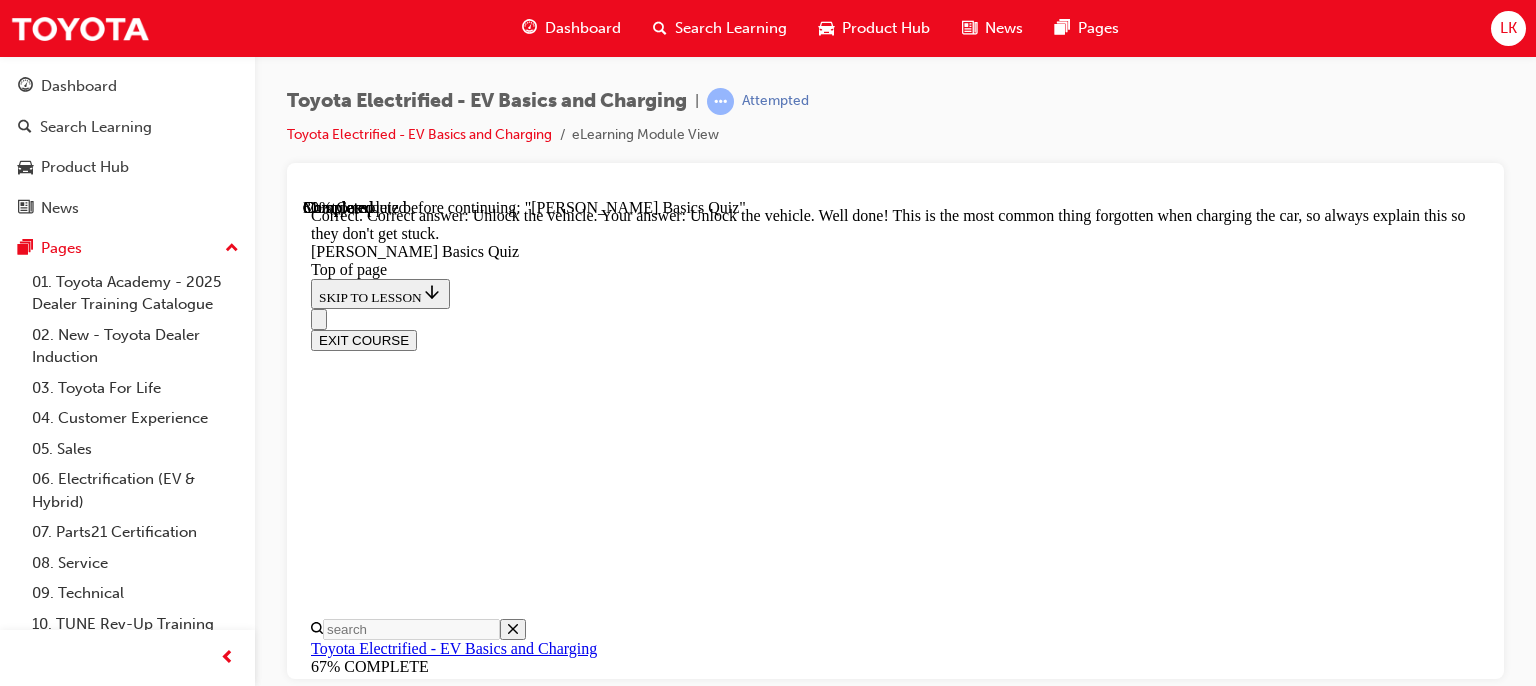 click on "NEXT" at bounding box center [337, 20227] 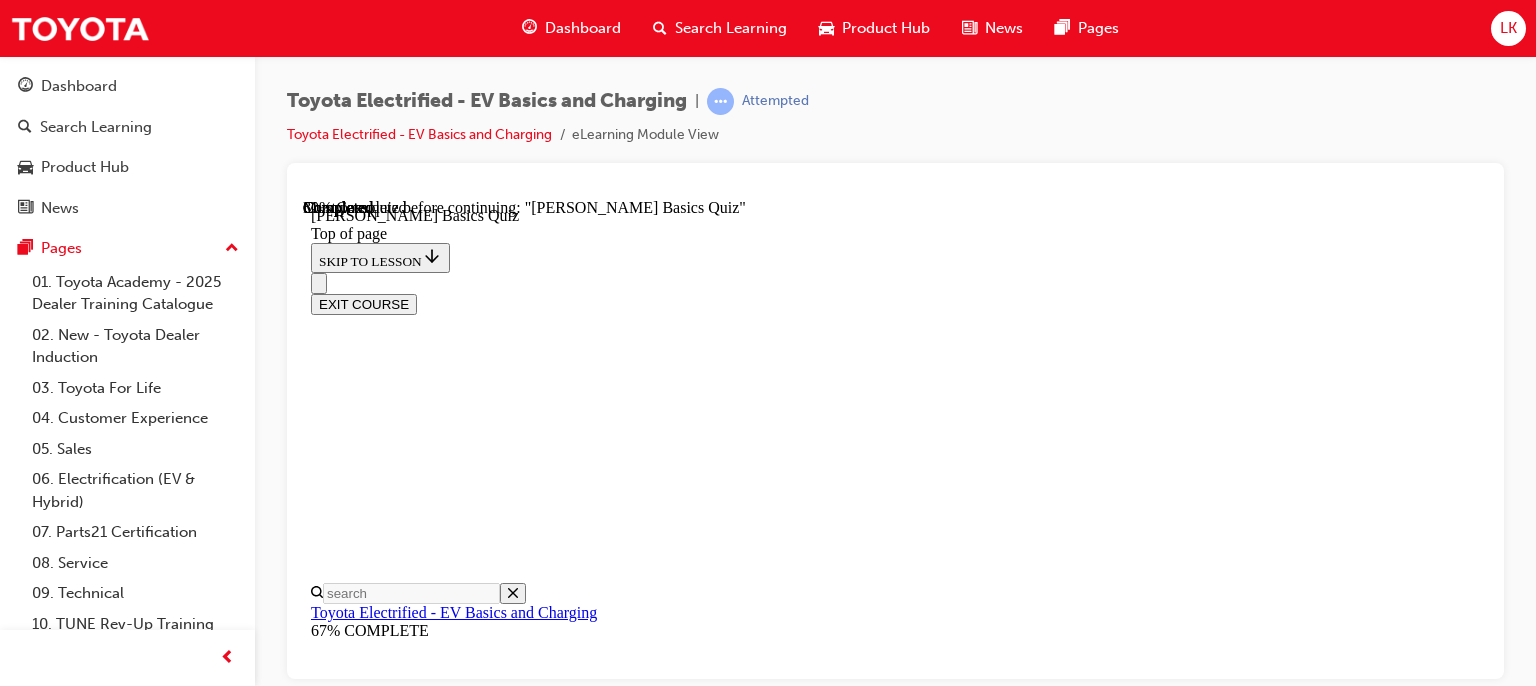 scroll, scrollTop: 284, scrollLeft: 0, axis: vertical 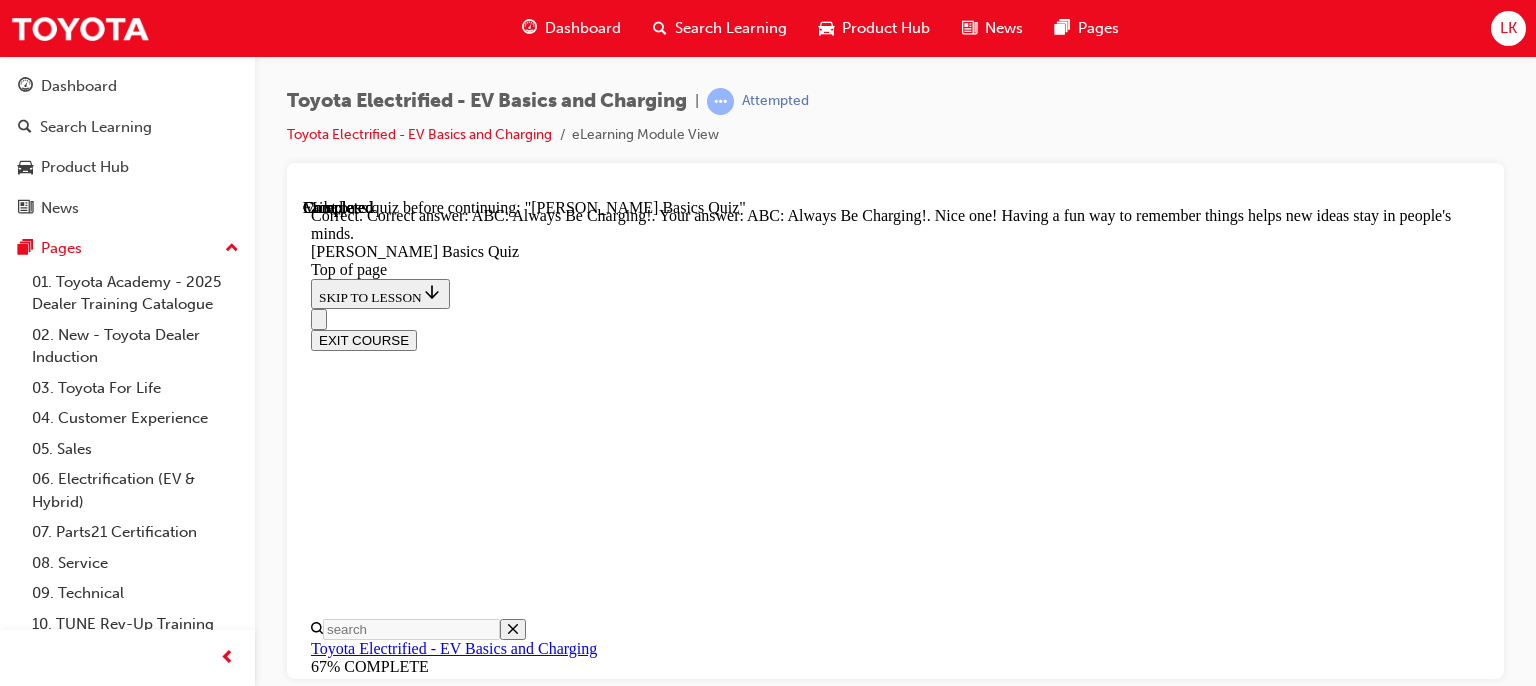click on "NEXT" at bounding box center [337, 22406] 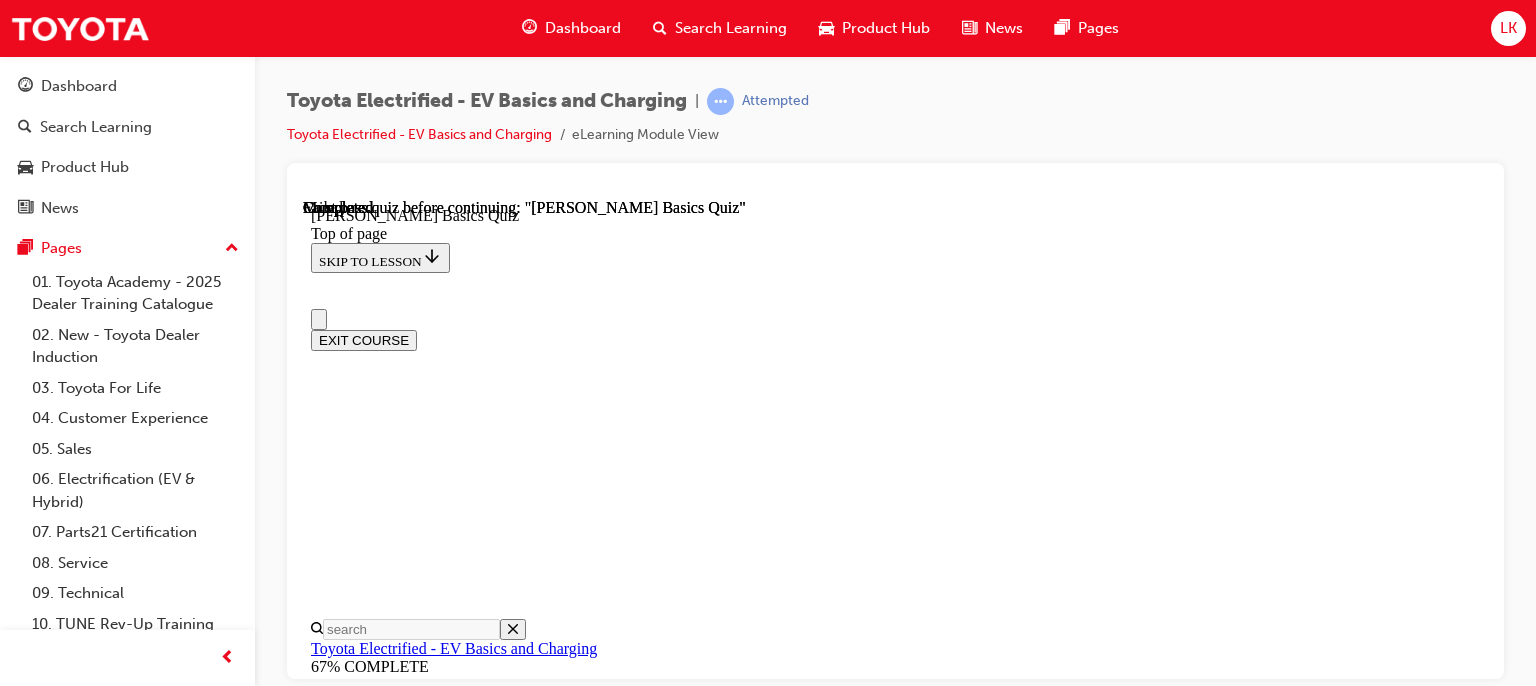 click on "Question 5 of 5 Question 05/05 What acronym can you use to remind customers to charge their vehicles on a regular basis? ABC:  Always Be Charging! Correctly selected KFC:  Keep Fully Charged! Correctly unselected UFC:  Use Fast Charging! Correctly unselected Correct Nice one! Having a fun way to remember things helps new ideas stay in people's minds. SUBMIT NEXT Quiz Results PASSING 100% Your score 80% Failed PASSING 100% Your score Your score 80% Your score 80% PASSING 100% TAKE AGAIN" at bounding box center (895, 12861) 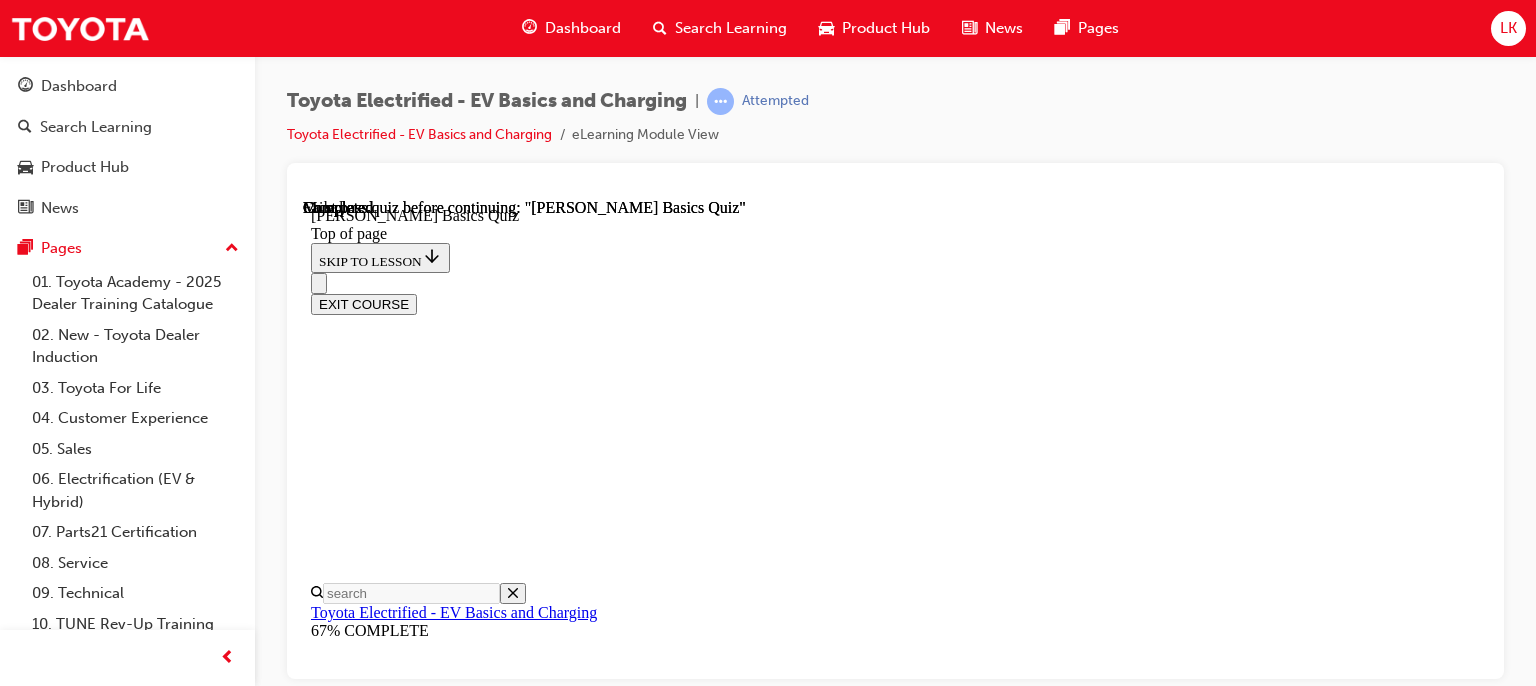 scroll, scrollTop: 601, scrollLeft: 0, axis: vertical 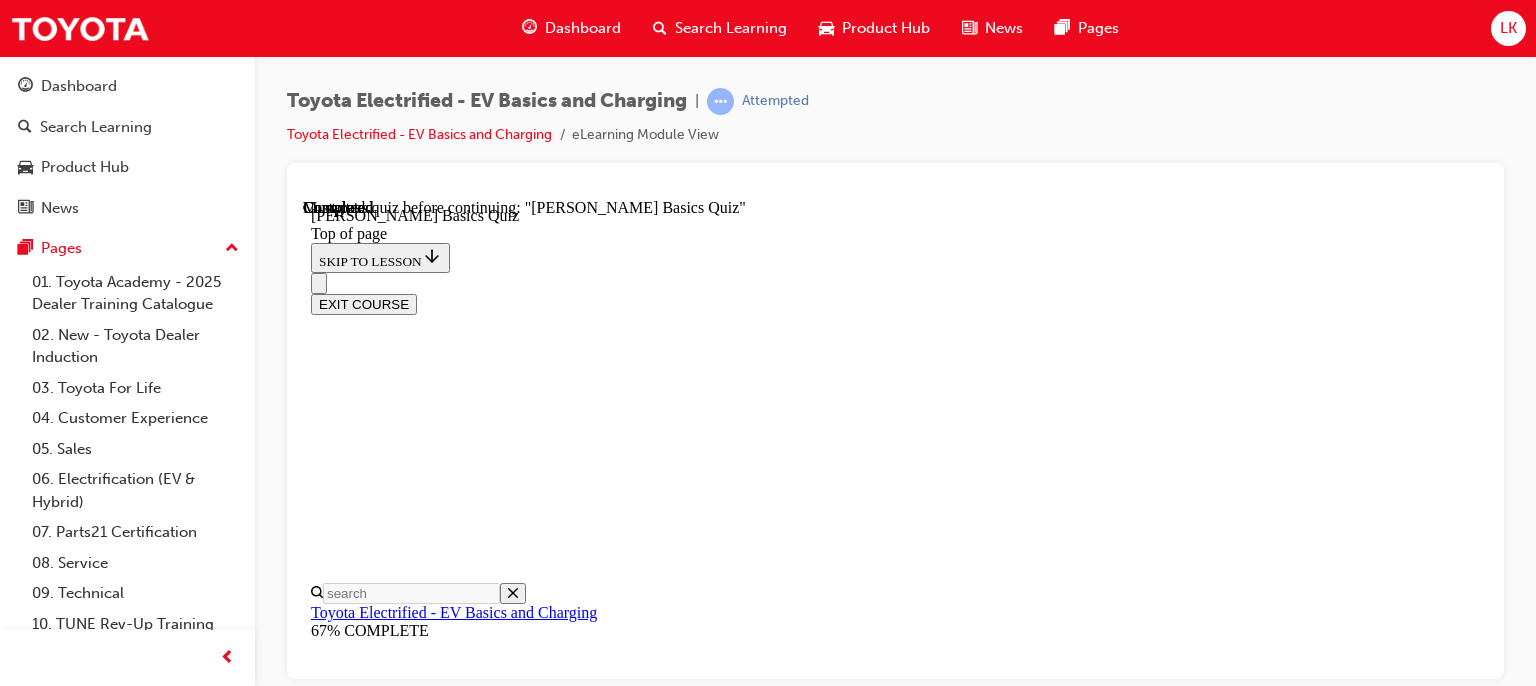 click on "TAKE AGAIN" at bounding box center [359, 9247] 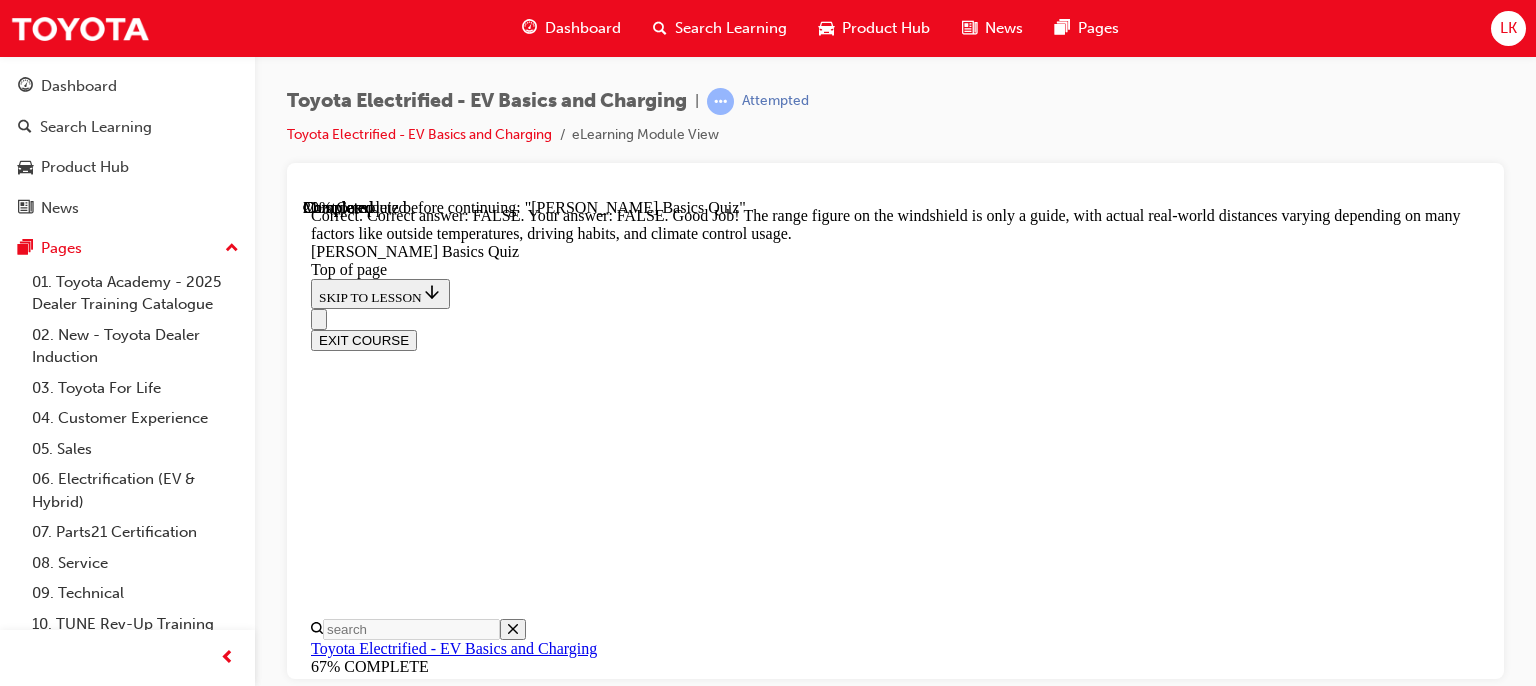 scroll, scrollTop: 614, scrollLeft: 0, axis: vertical 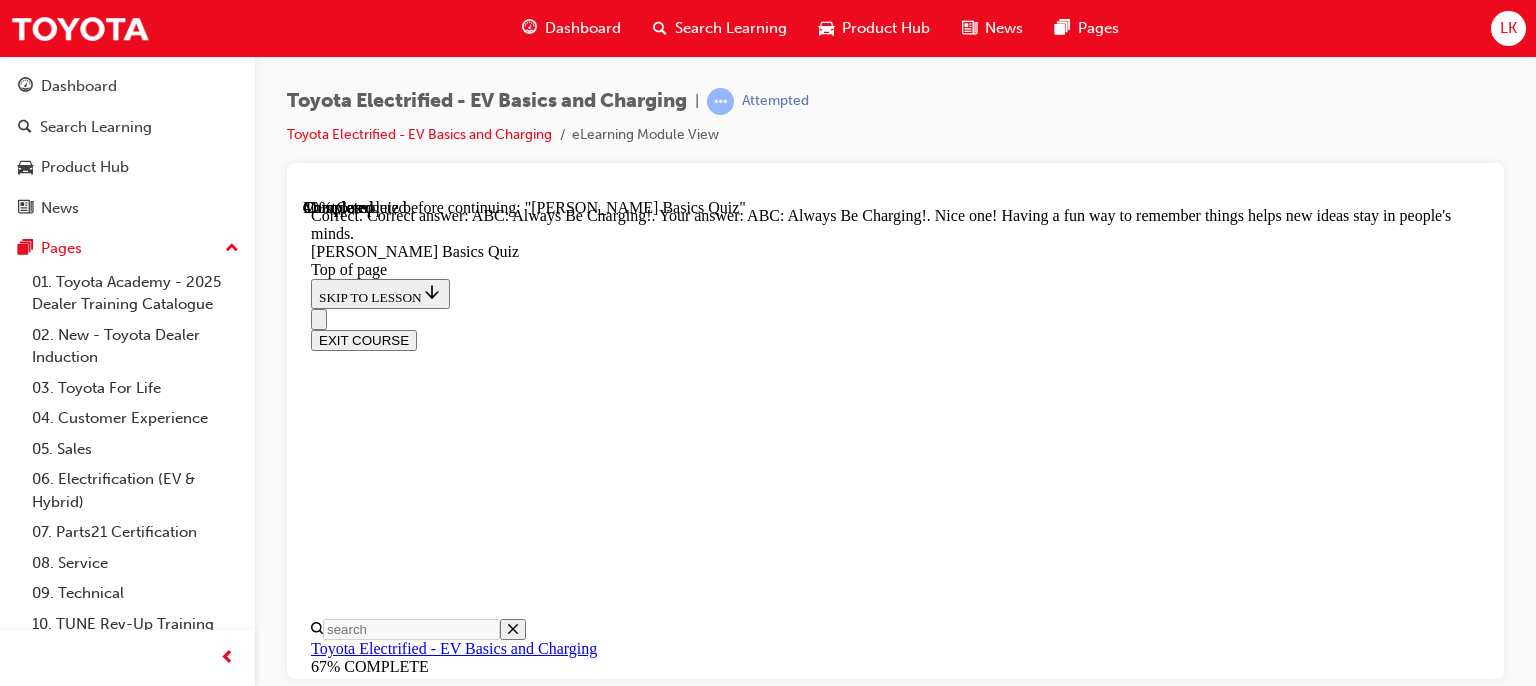 click on "NEXT" at bounding box center (337, 20292) 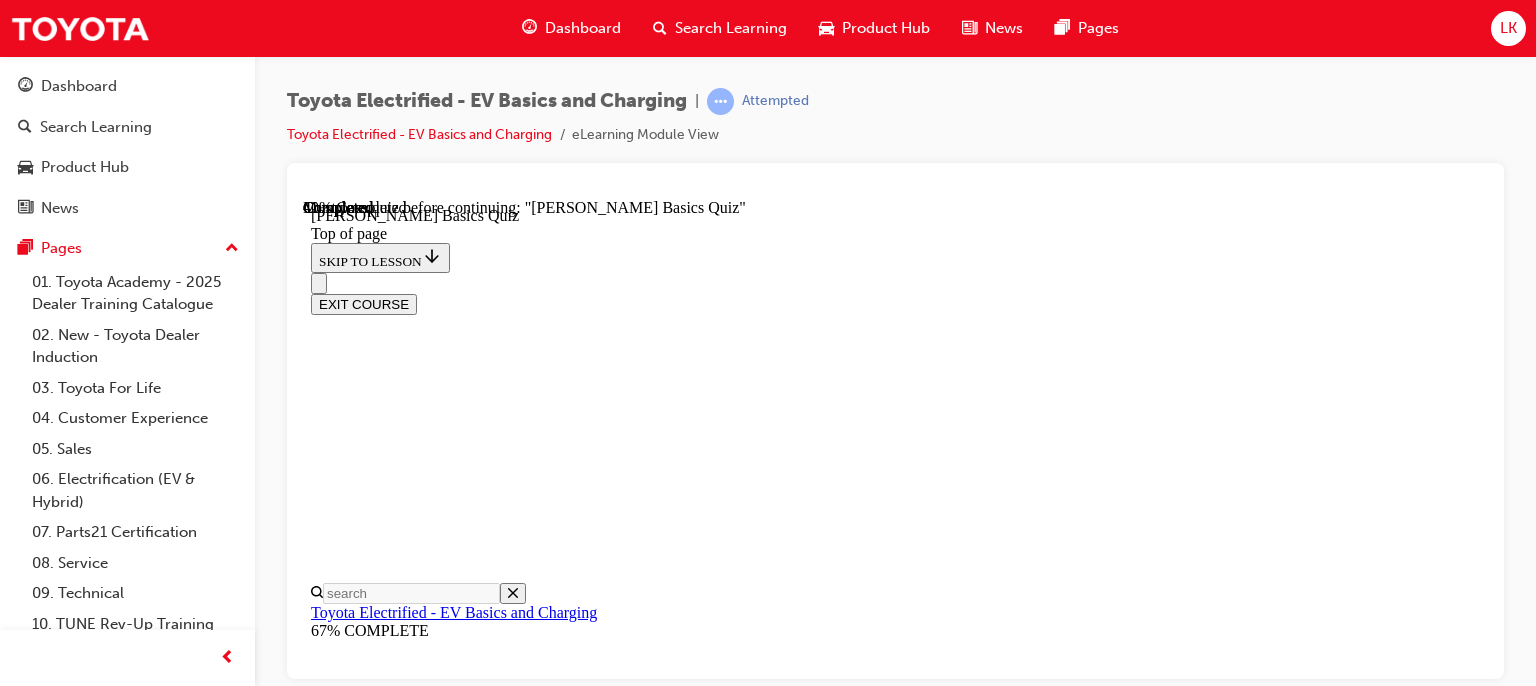 scroll, scrollTop: 572, scrollLeft: 0, axis: vertical 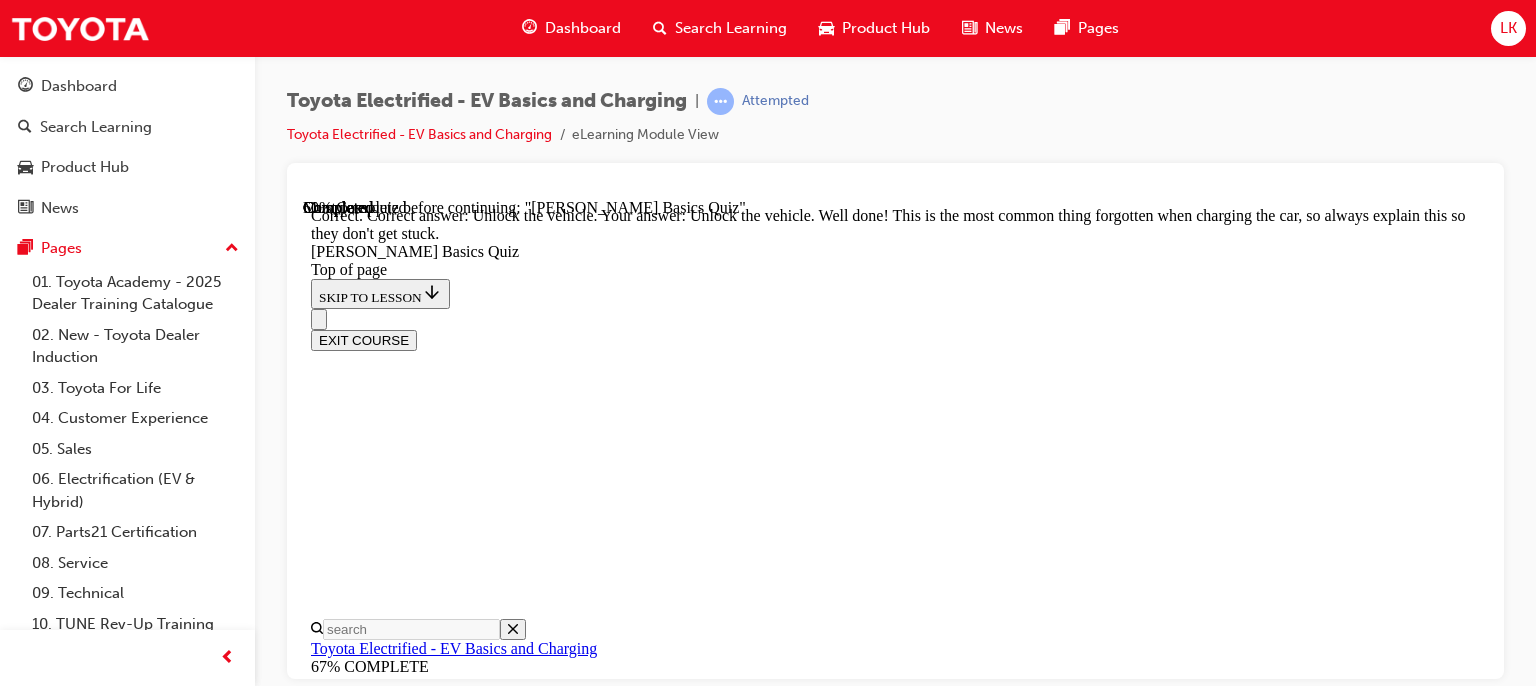 click on "NEXT" at bounding box center (337, 22409) 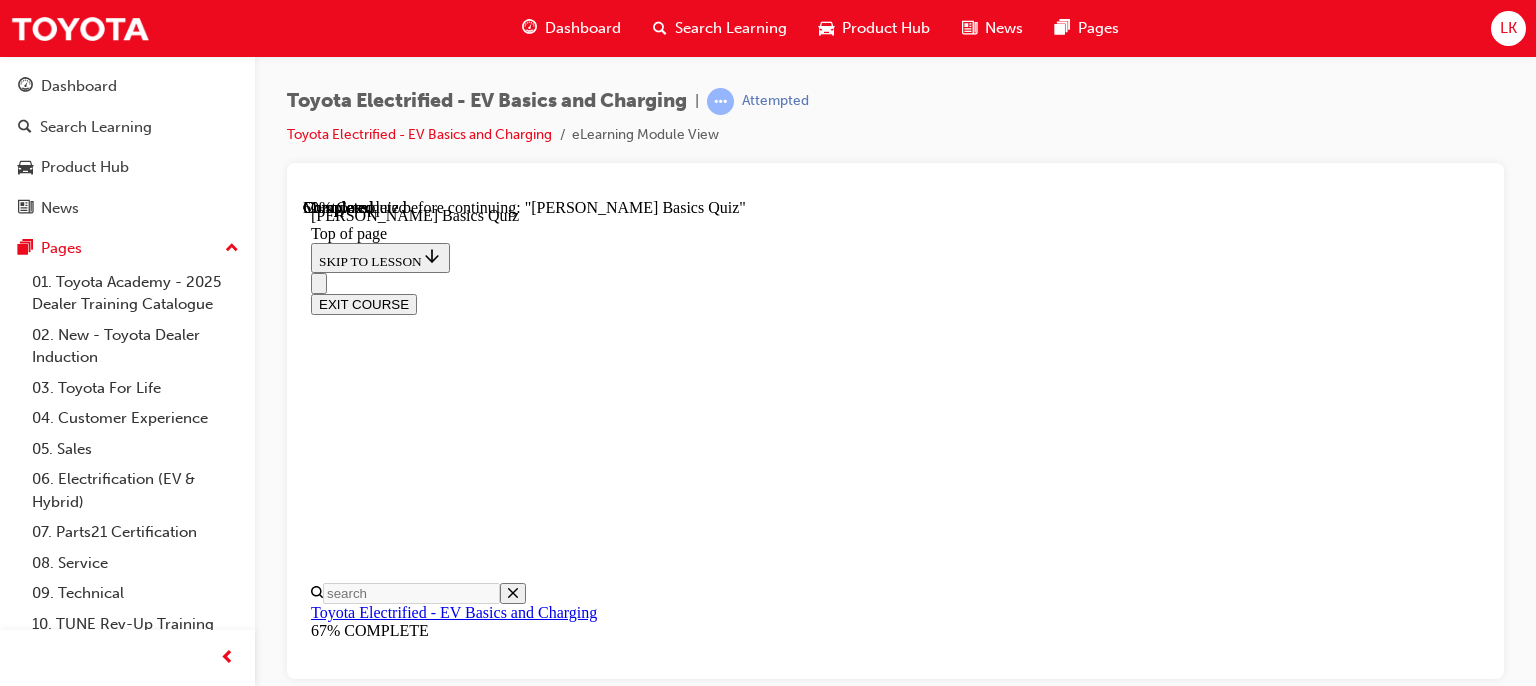 click on "Question 3 of 5 Question 03/05 After charging the bZ4x, what would you need to do first before you can disconnect the charging cable     Unlock the vehicle Correctly selected Yell "Hey Toyota, disconnect the cable" Correctly unselected Press the cable unlock button on the charging port Correctly unselected Correct Well done! This is the most common thing forgotten when charging the car, so always explain this so they don't get stuck. SUBMIT NEXT Question 4 of 5 Question 04/05 Ken is in your dealership considering an EV. Which questions below can help you better understand if an EV would be a suitable choice? Select all that may apply. Do you prefer front wheel drive or all-wheel drive? Would you have somewhere convenient to charge the car? How many kms do you do on your usual commute? How often do you do very long trips? Incorrect SUBMIT NEXT Question 5 of 5 Question 05/05 Agree with Barney. You should only charge your EV when it's almost empty. Incorrect SUBMIT NEXT Quiz Results PASSING 100% Your score 60%" at bounding box center (895, 14746) 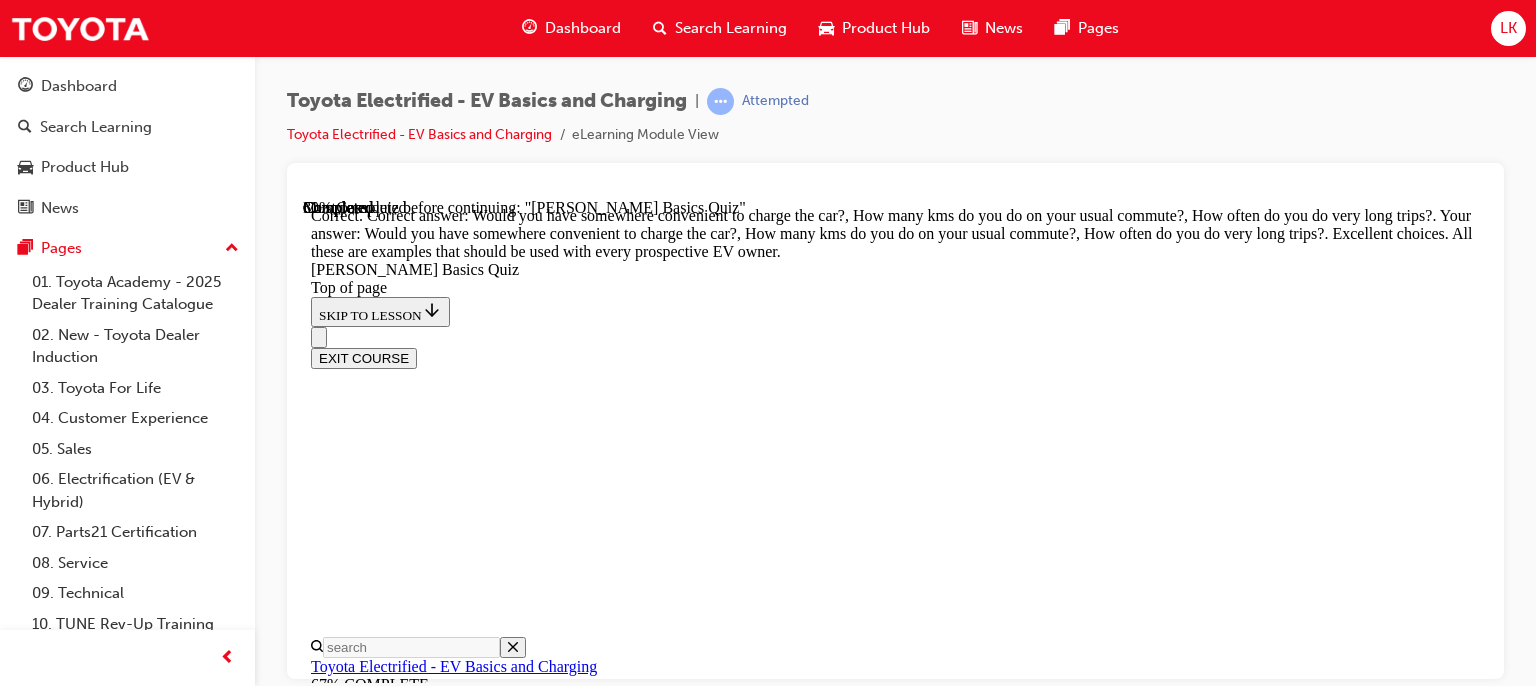 click on "NEXT" at bounding box center (337, 19656) 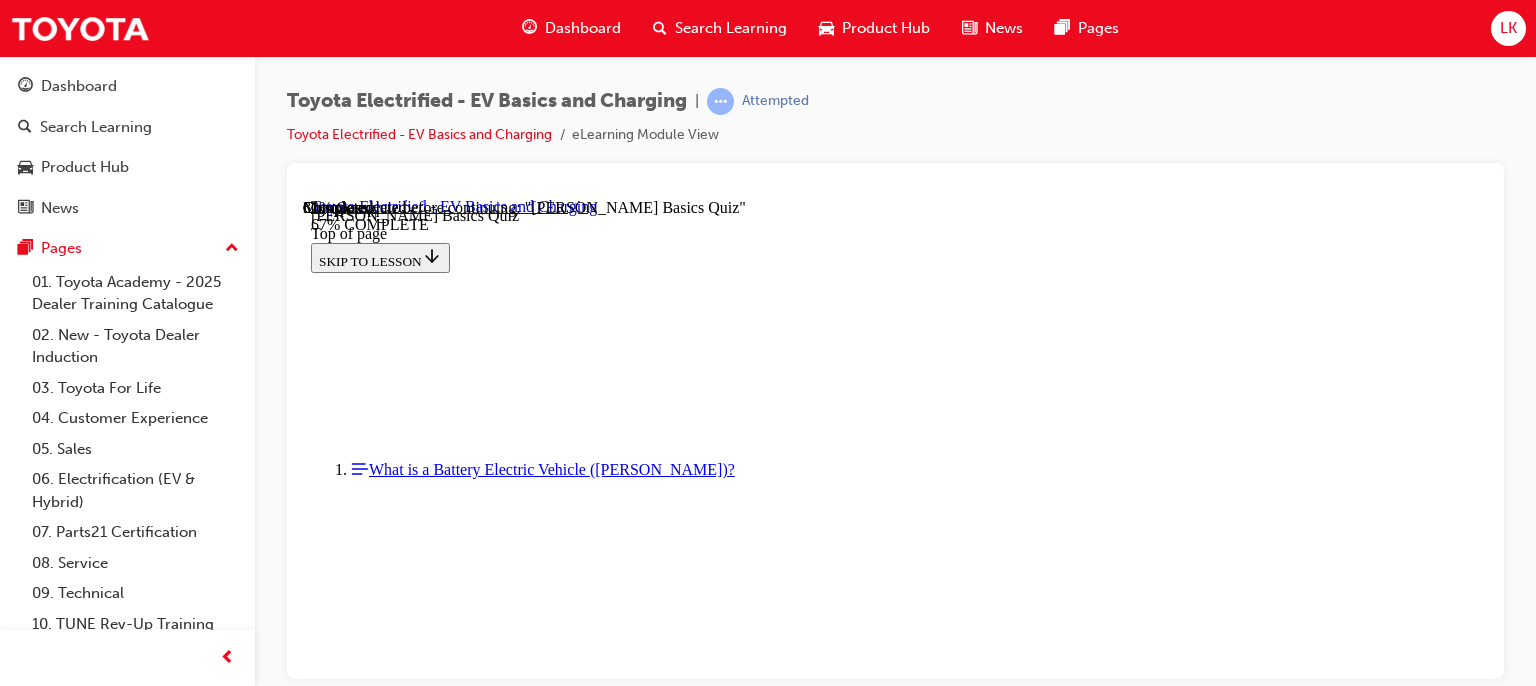 click on "Question 4 of 5 Question 04/05 Ken is in your dealership considering an EV. Which questions below can help you better understand if an EV would be a suitable choice? Select all that may apply. Do you prefer front wheel drive or all-wheel drive? Would you have somewhere convenient to charge the car? How many kms do you do on your usual commute? How often do you do very long trips? Correct Excellent choices. All these are examples that should be used with every prospective EV owner. SUBMIT NEXT Question 5 of 5 Question 05/05 Your friend Barney mentions that EV's shouldn't be charged at home every day because it will damage the battery.  How could you respond? Agree with Barney. You should only charge your EV when it's almost empty. Let him know that It's ok to charge everyday as the battery technology we use has no memory effect. Incorrect That's right. It's also good to encourage people to charge their vehicles whenever they can so they will always have maximum range the next time they drive. SUBMIT NEXT 100%" at bounding box center (895, 13281) 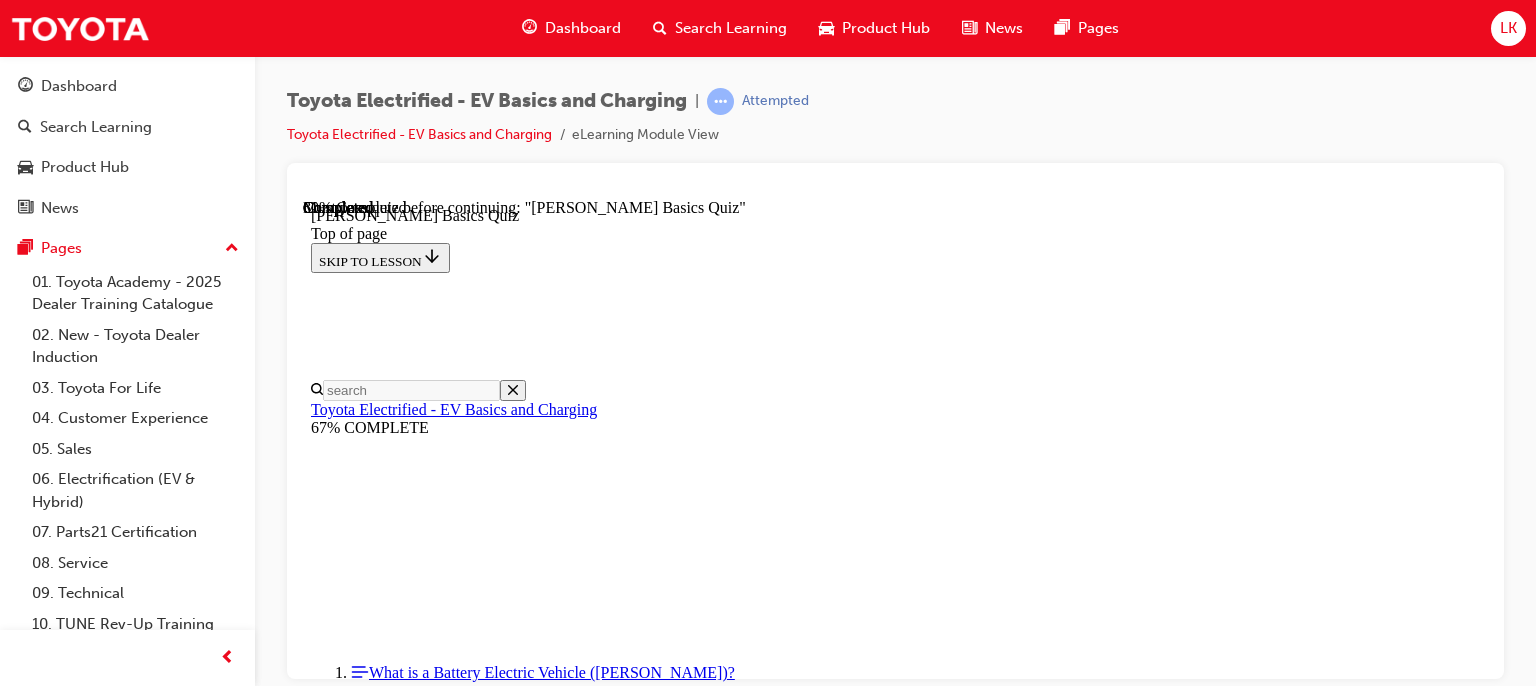 scroll, scrollTop: 264, scrollLeft: 0, axis: vertical 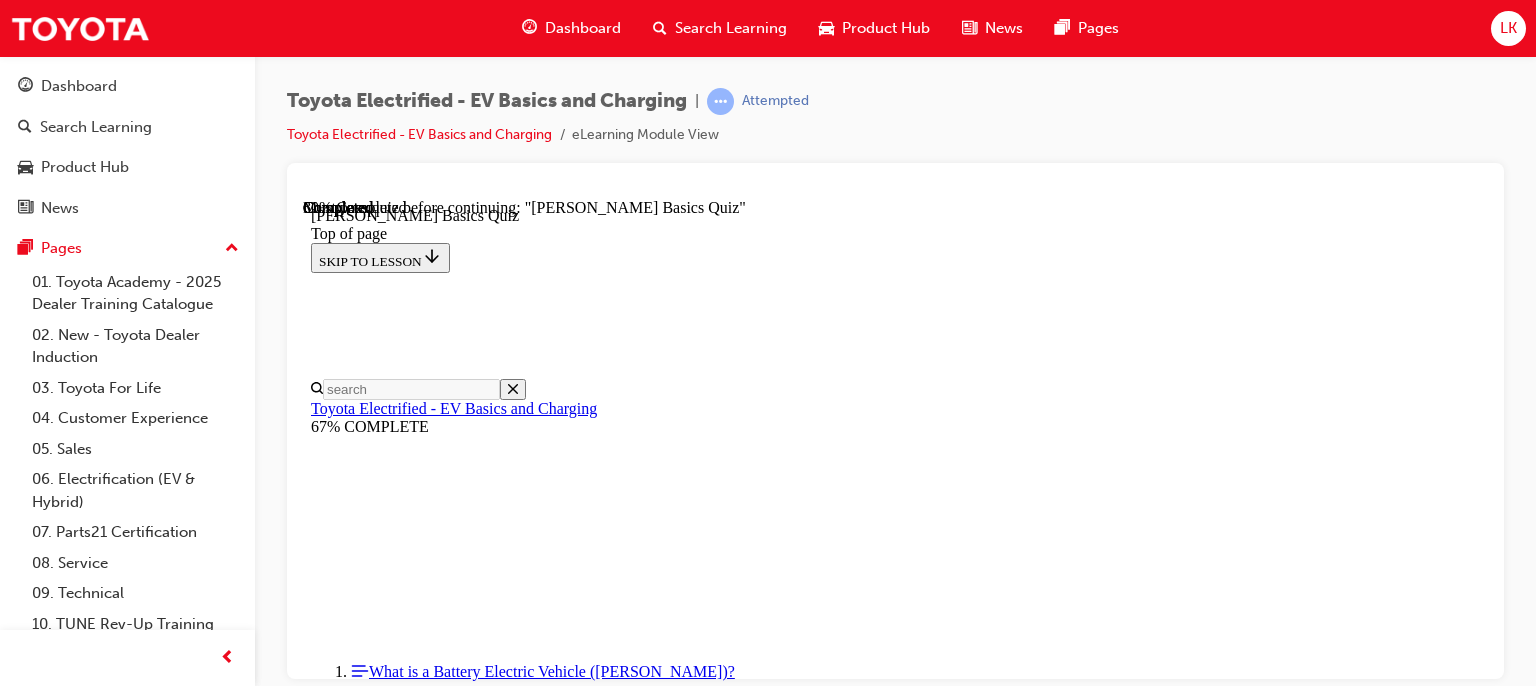 click on "Let him know that It's ok to charge everyday as the battery technology we use has no memory effect." at bounding box center [895, 17087] 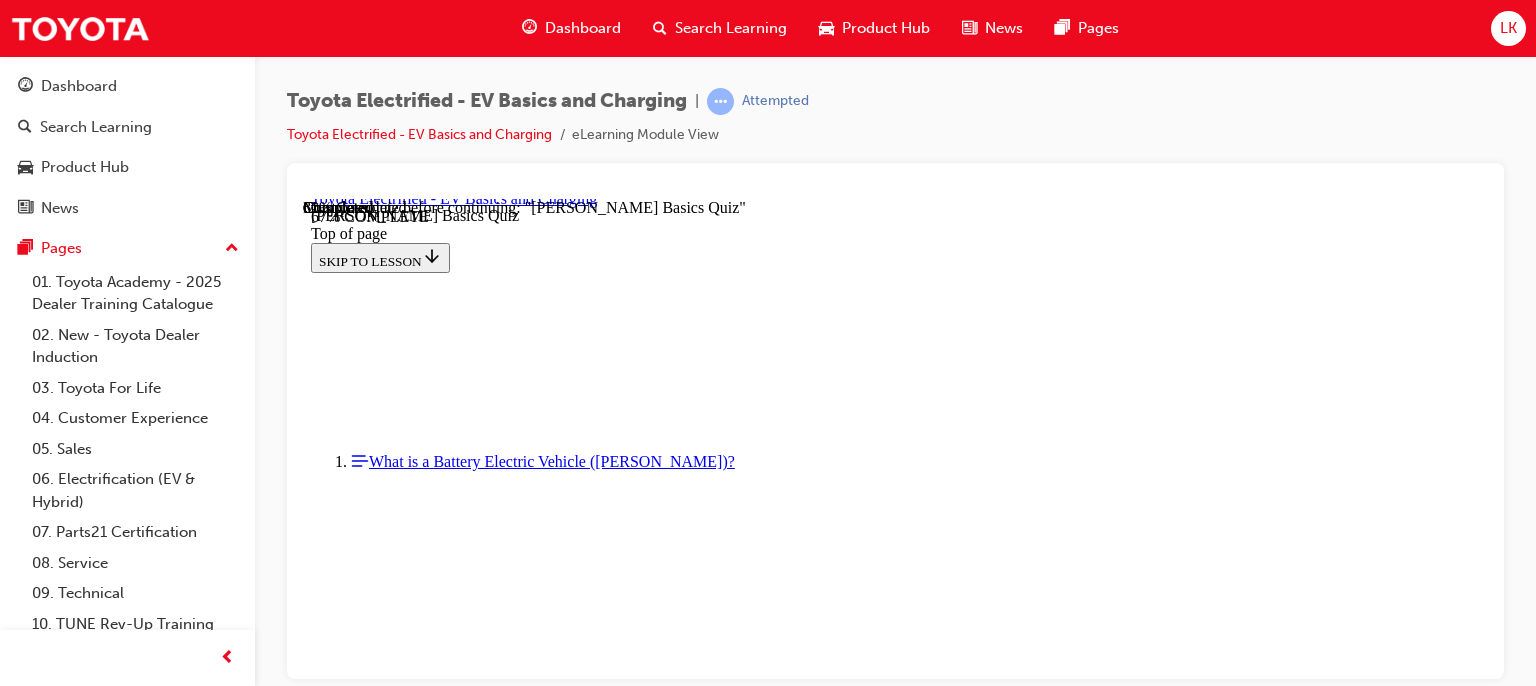 click on "SUBMIT" at bounding box center [344, 16981] 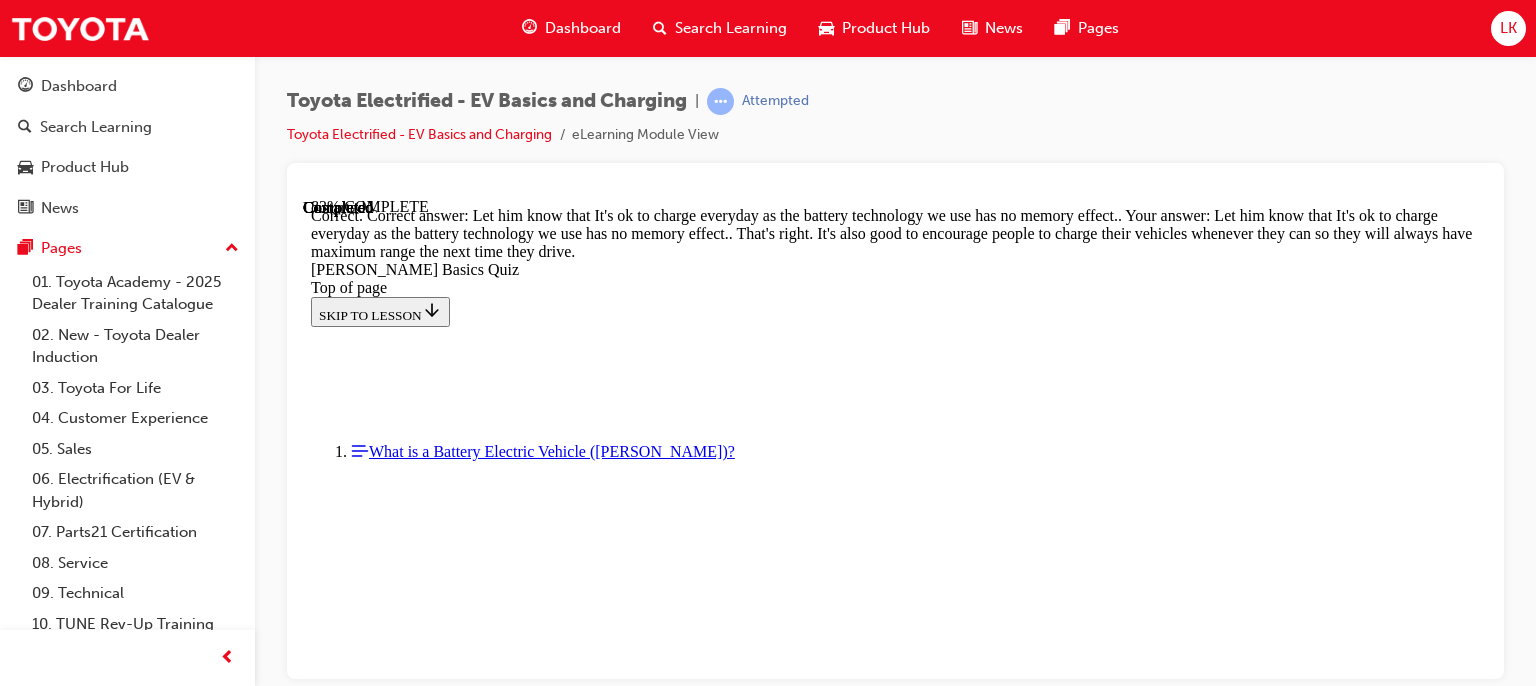 scroll, scrollTop: 684, scrollLeft: 0, axis: vertical 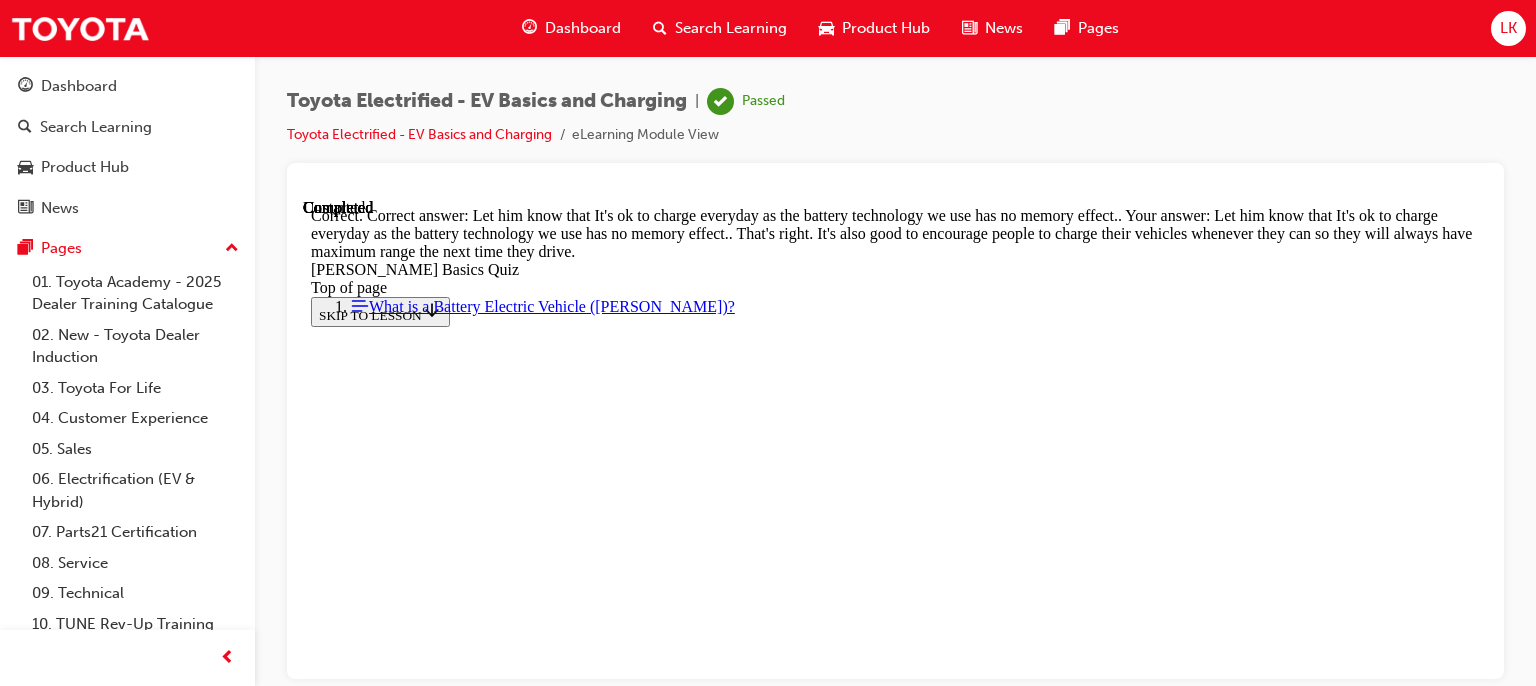 click on "NEXT" at bounding box center (337, 16866) 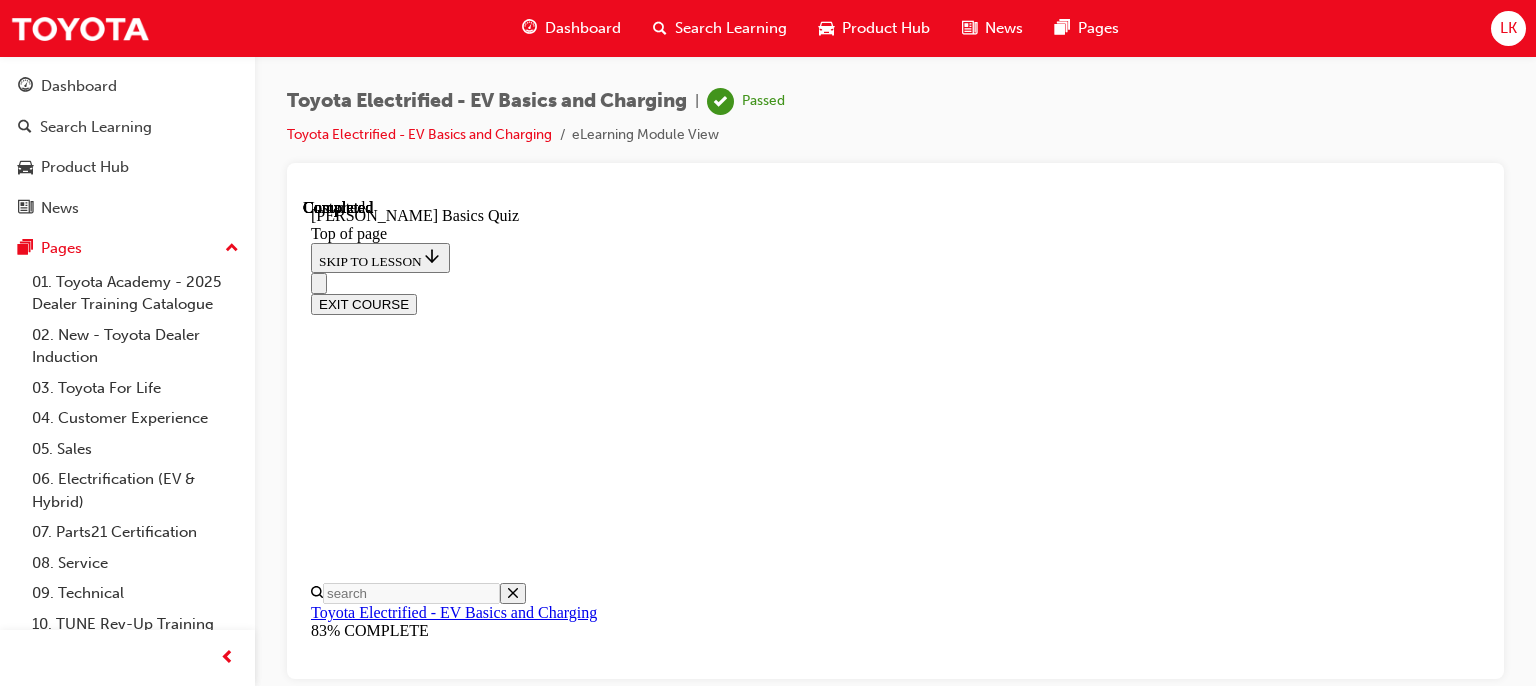 scroll, scrollTop: 601, scrollLeft: 0, axis: vertical 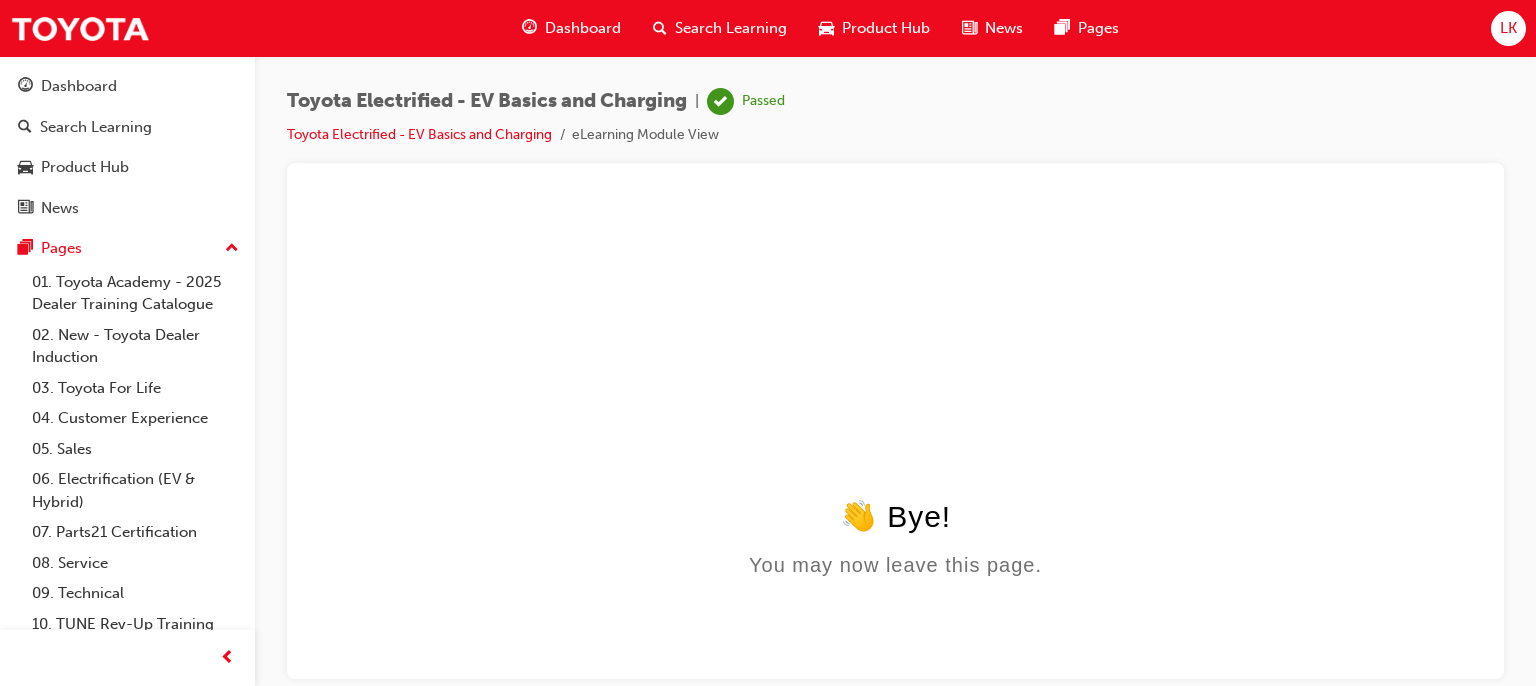 click on "Dashboard" at bounding box center (583, 28) 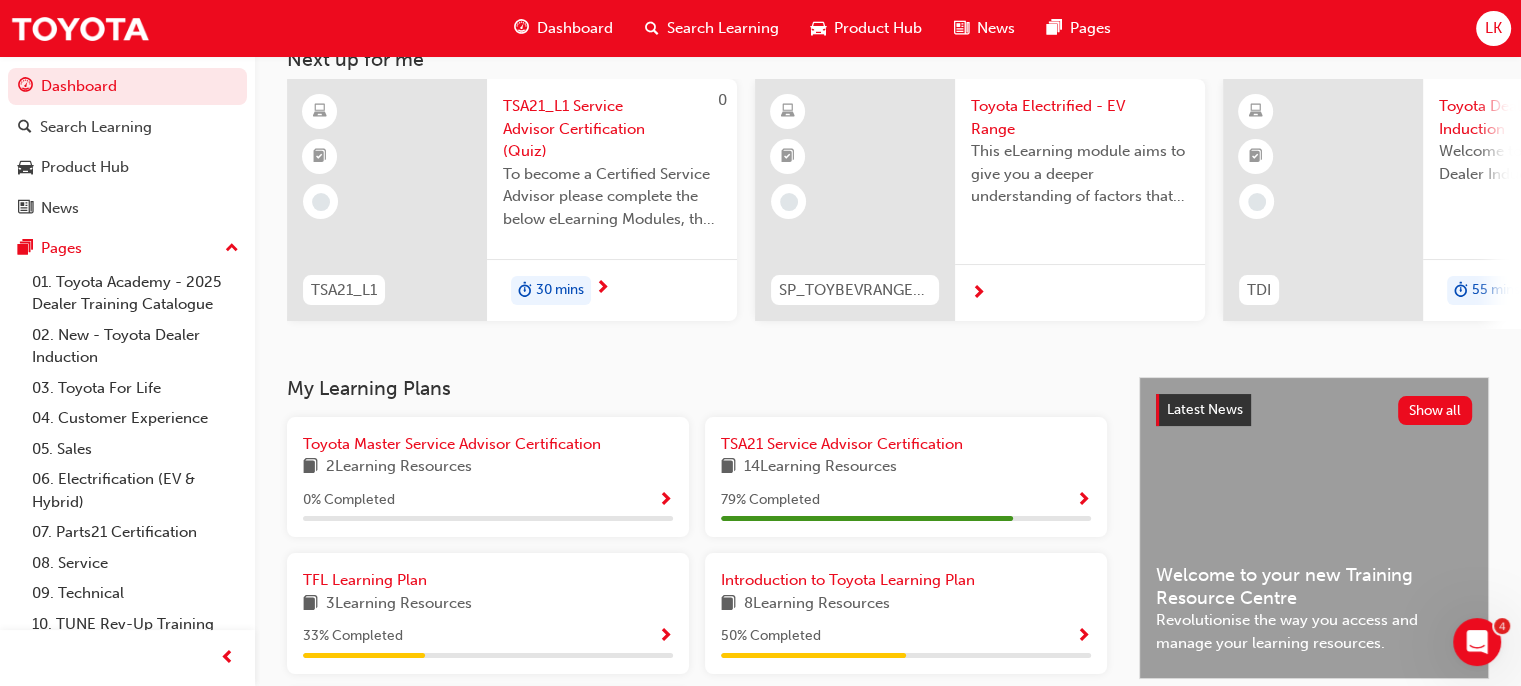 scroll, scrollTop: 143, scrollLeft: 0, axis: vertical 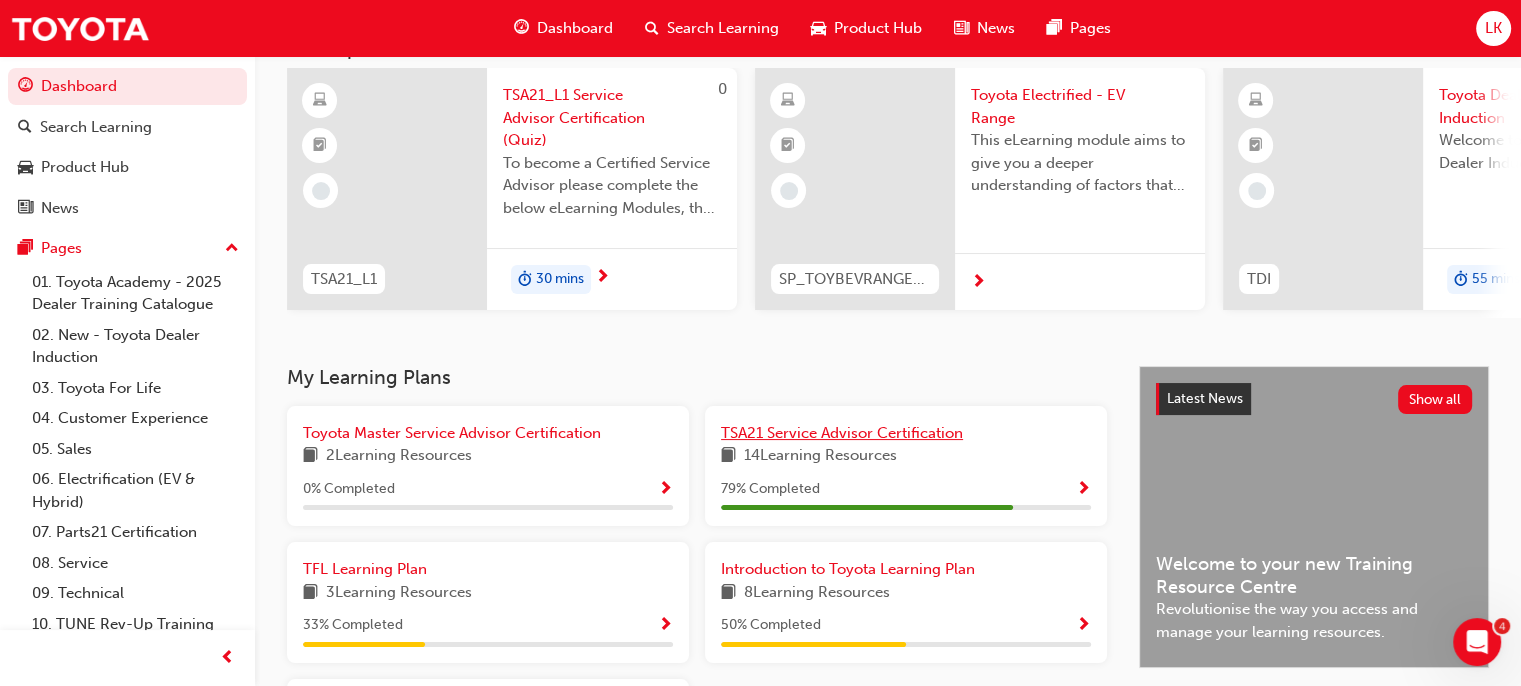 click on "TSA21 Service Advisor Certification" at bounding box center [906, 433] 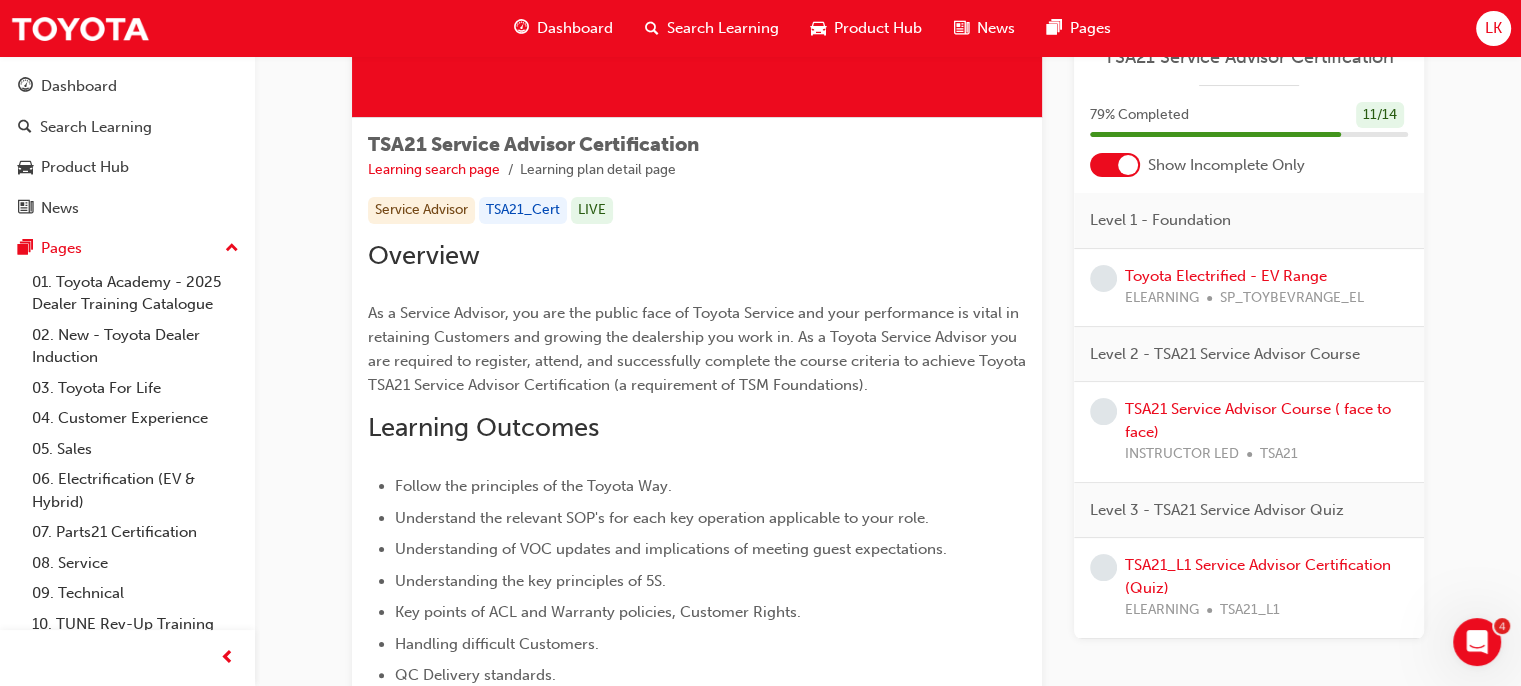 scroll, scrollTop: 310, scrollLeft: 0, axis: vertical 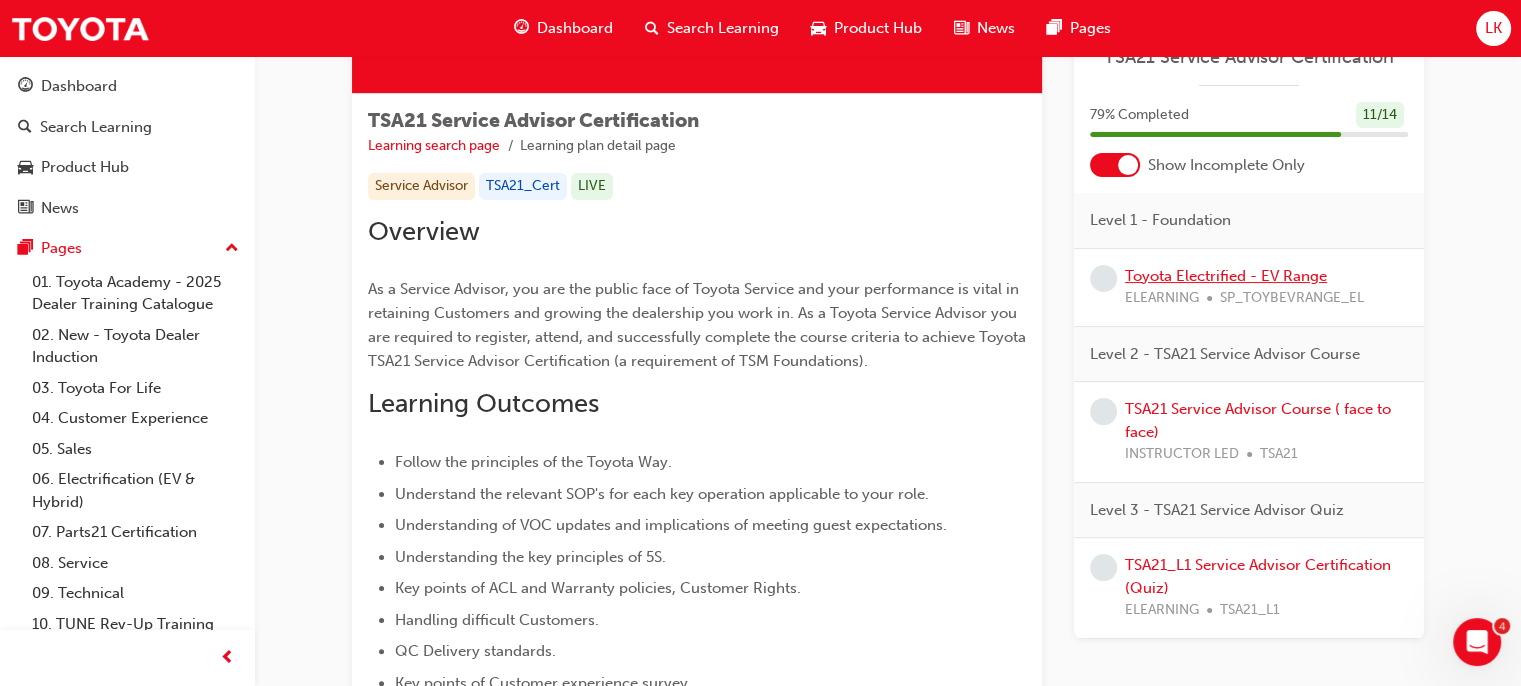 click on "Toyota Electrified - EV Range" at bounding box center [1226, 276] 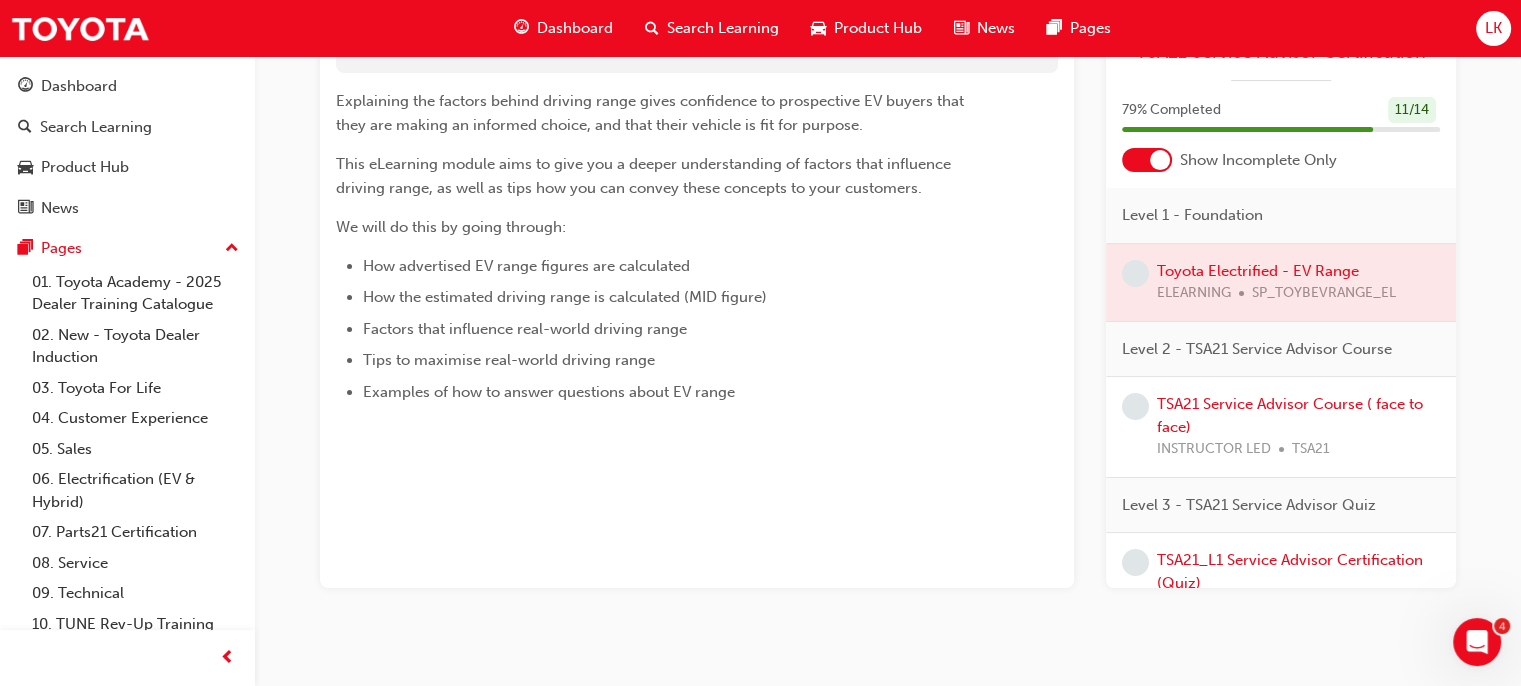 scroll, scrollTop: 0, scrollLeft: 0, axis: both 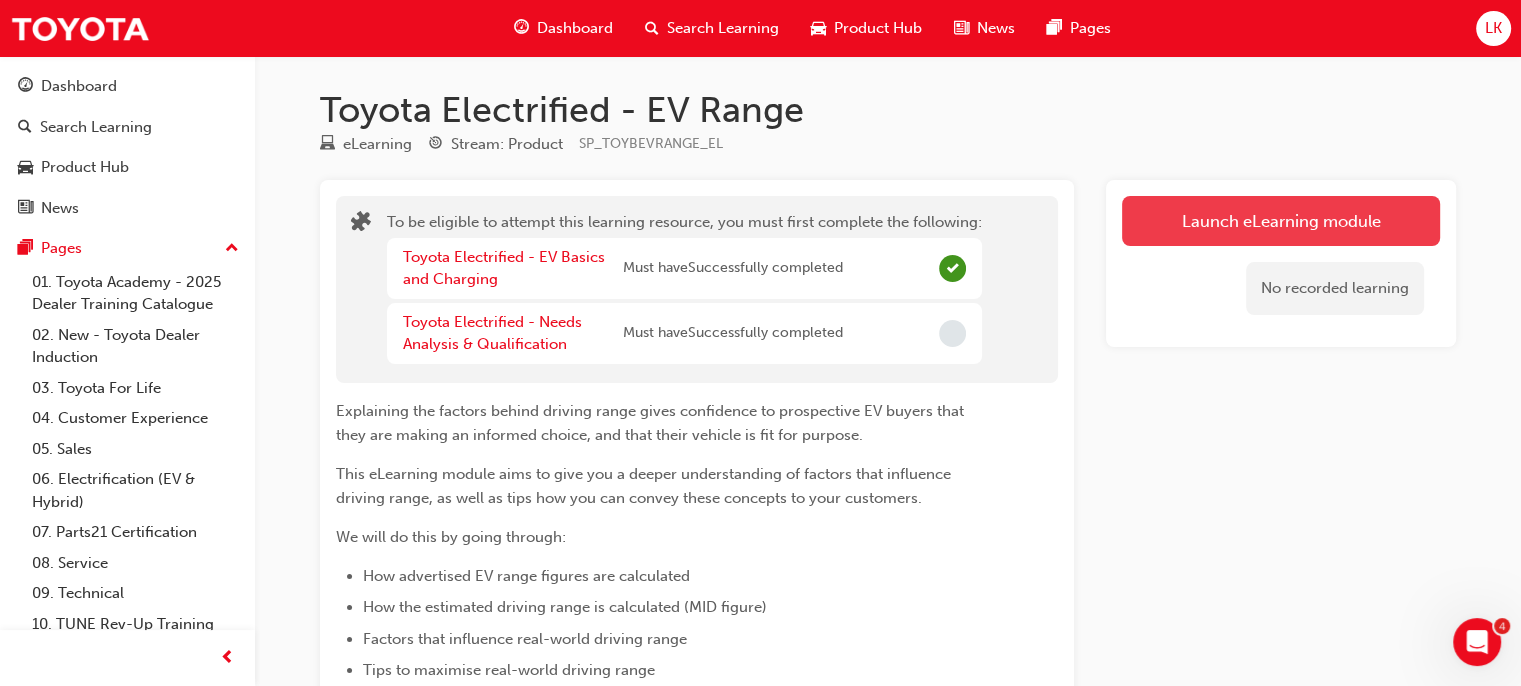 click on "Launch eLearning module" at bounding box center [1281, 221] 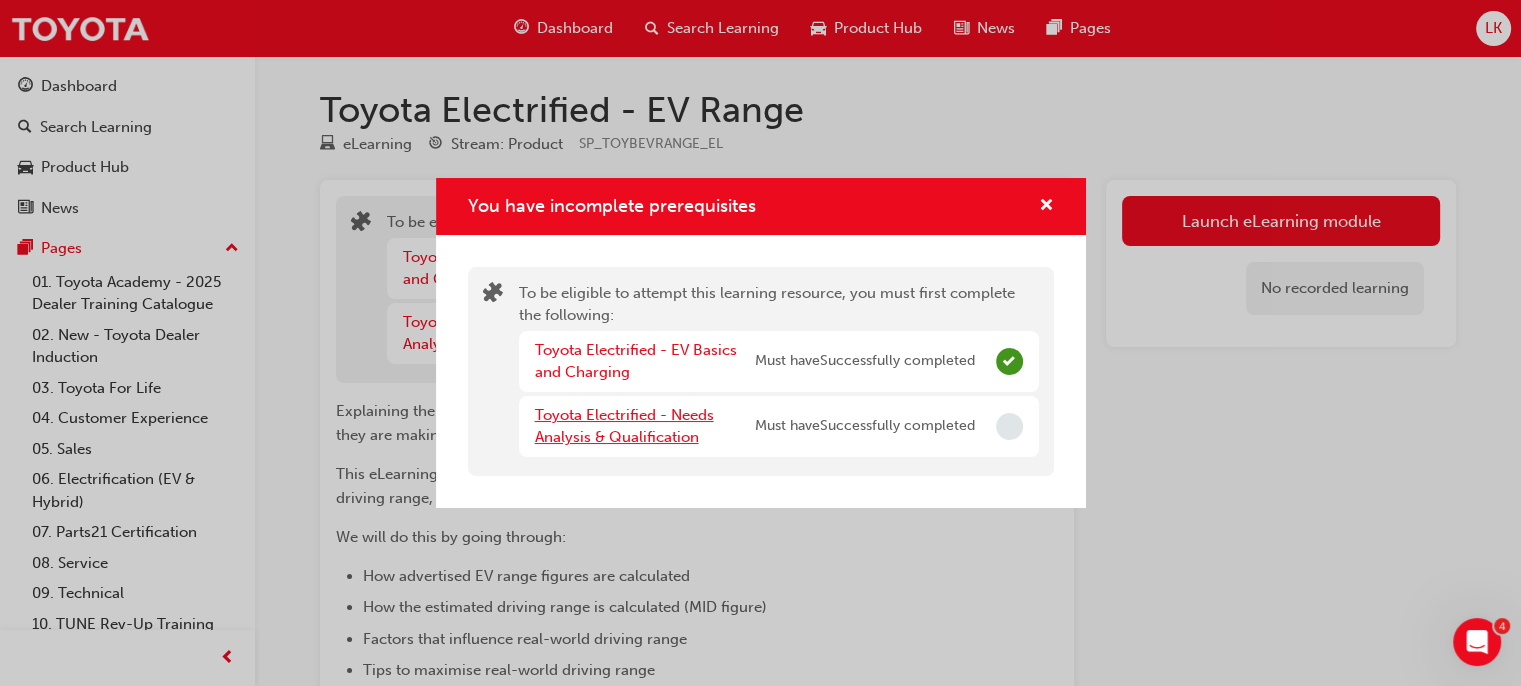click on "Toyota Electrified - Needs Analysis & Qualification" at bounding box center [624, 426] 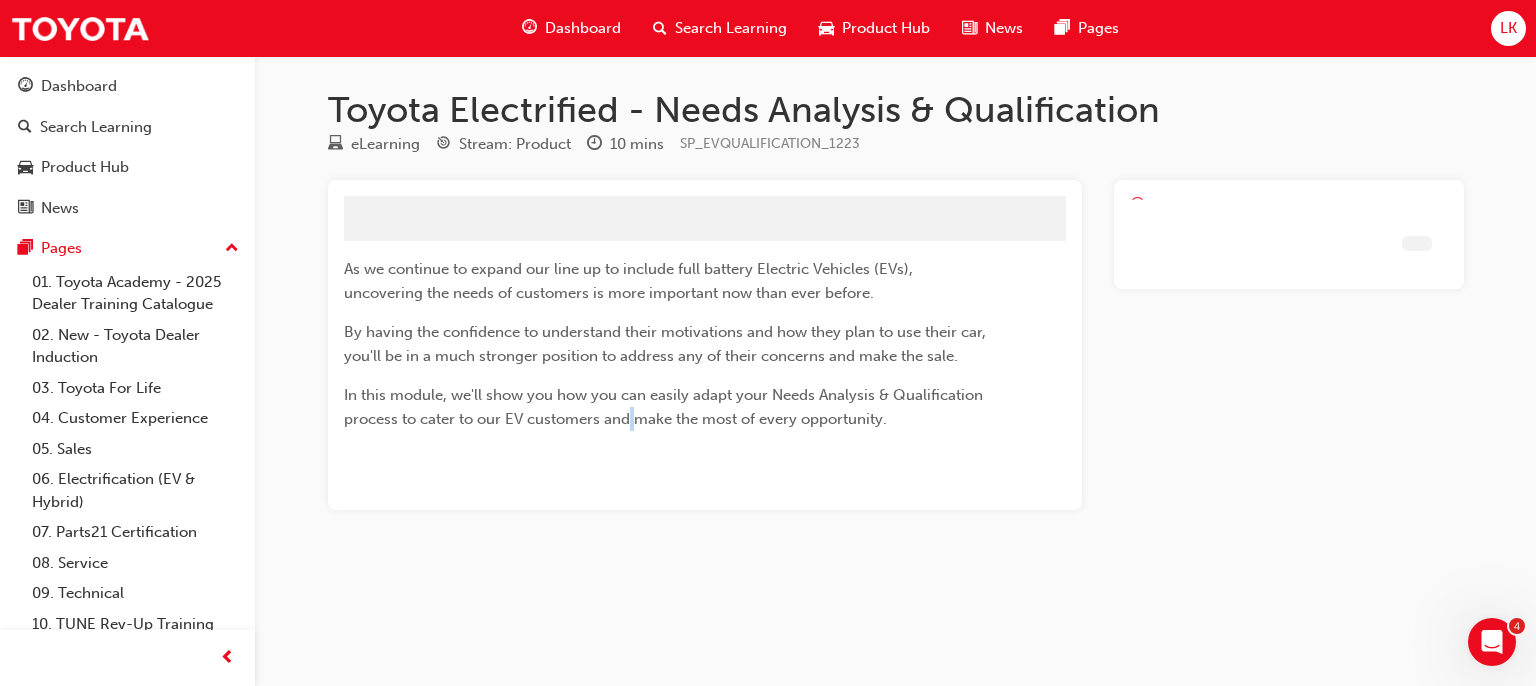 click on "In this module, we'll show you how you can easily adapt your Needs Analysis & Qualification process to cater to our EV customers and make the most of every opportunity." at bounding box center (669, 407) 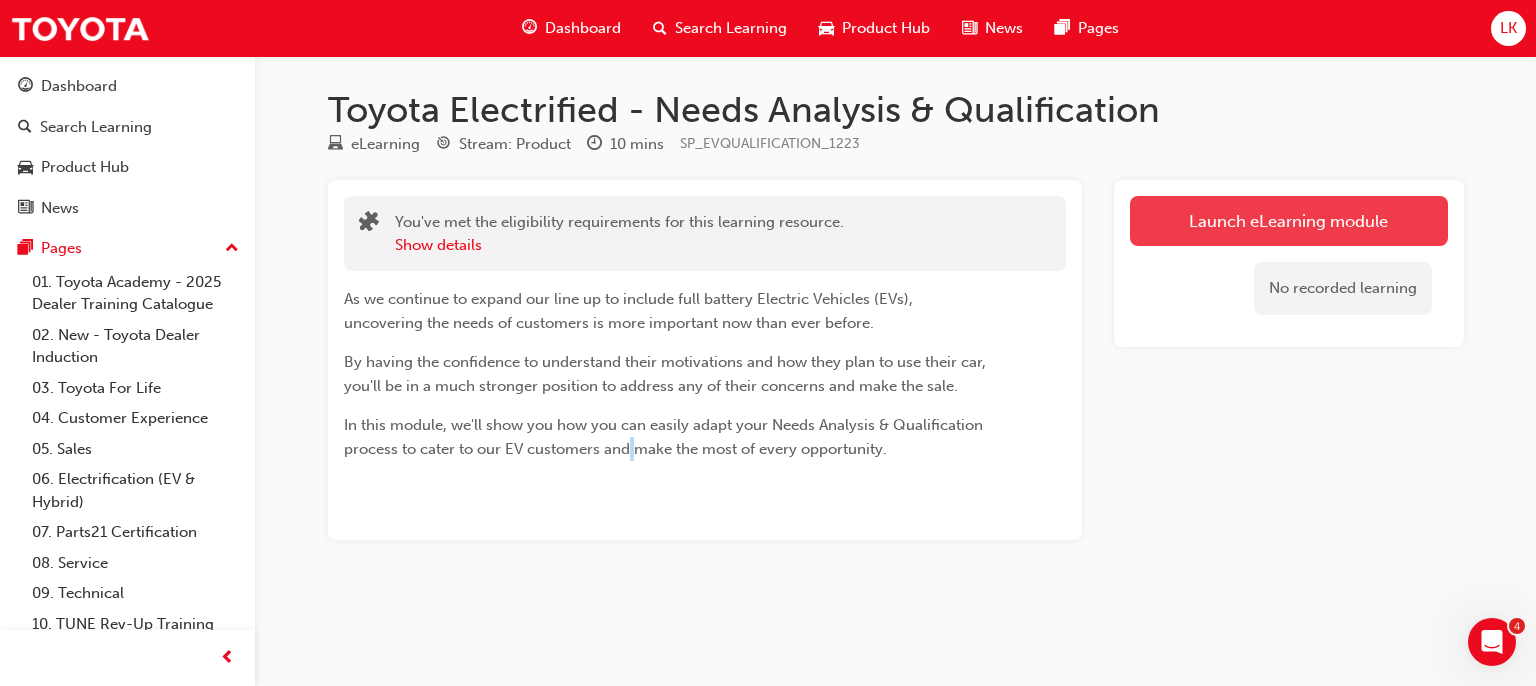click on "Launch eLearning module" at bounding box center (1289, 221) 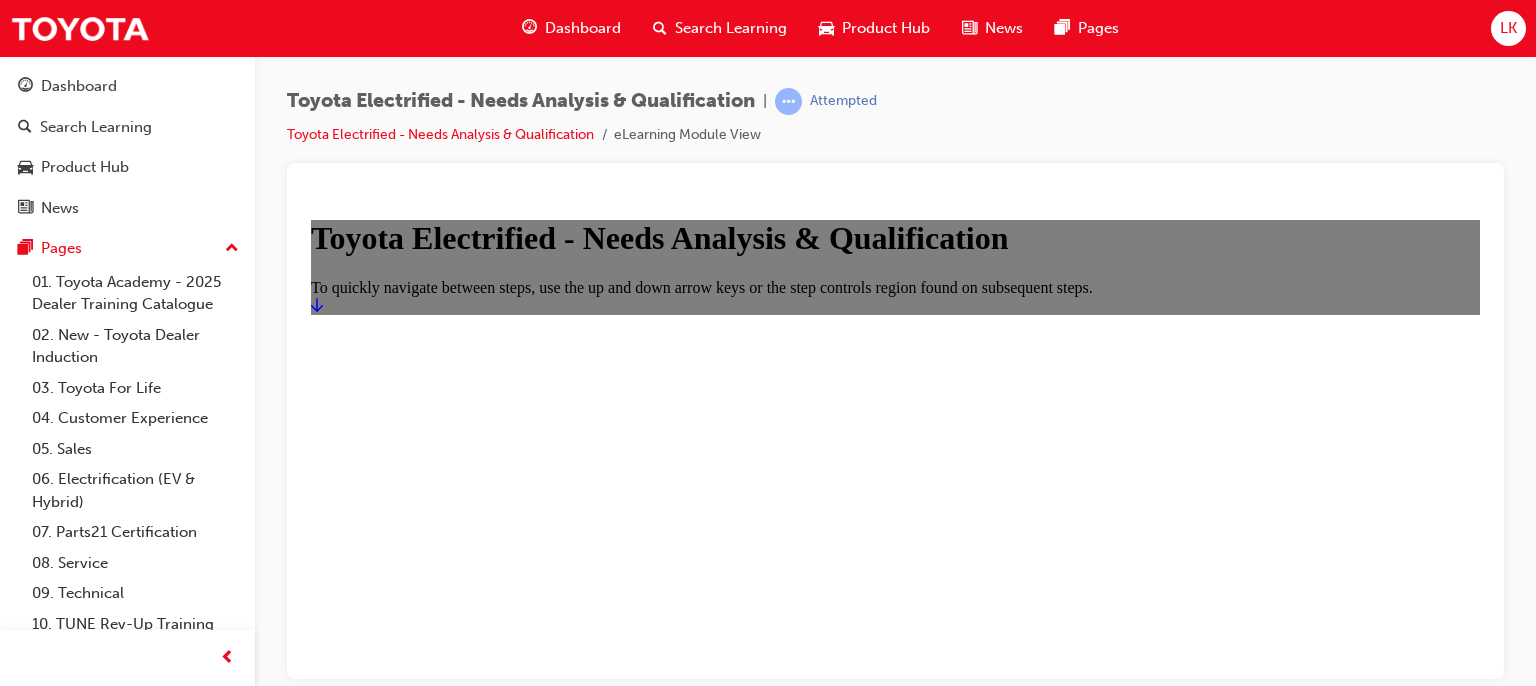 scroll, scrollTop: 0, scrollLeft: 0, axis: both 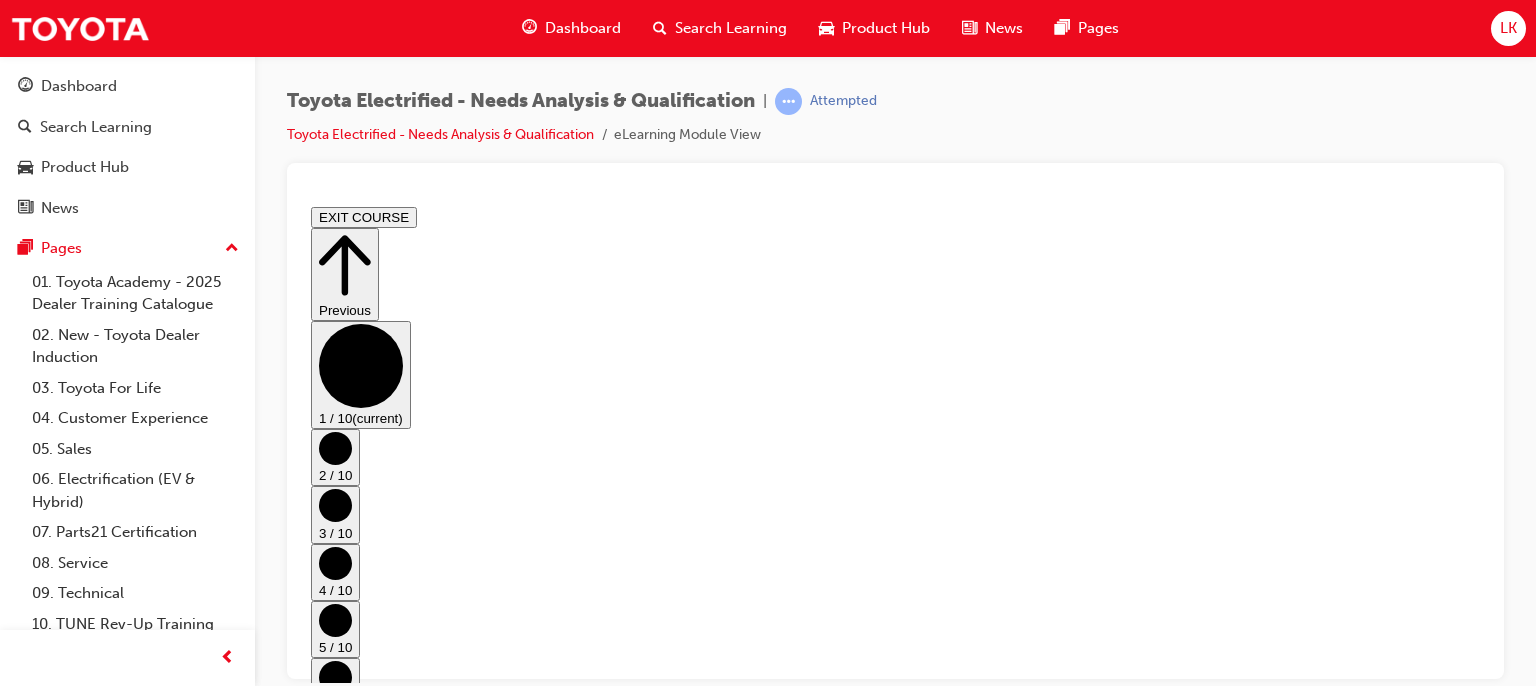 click 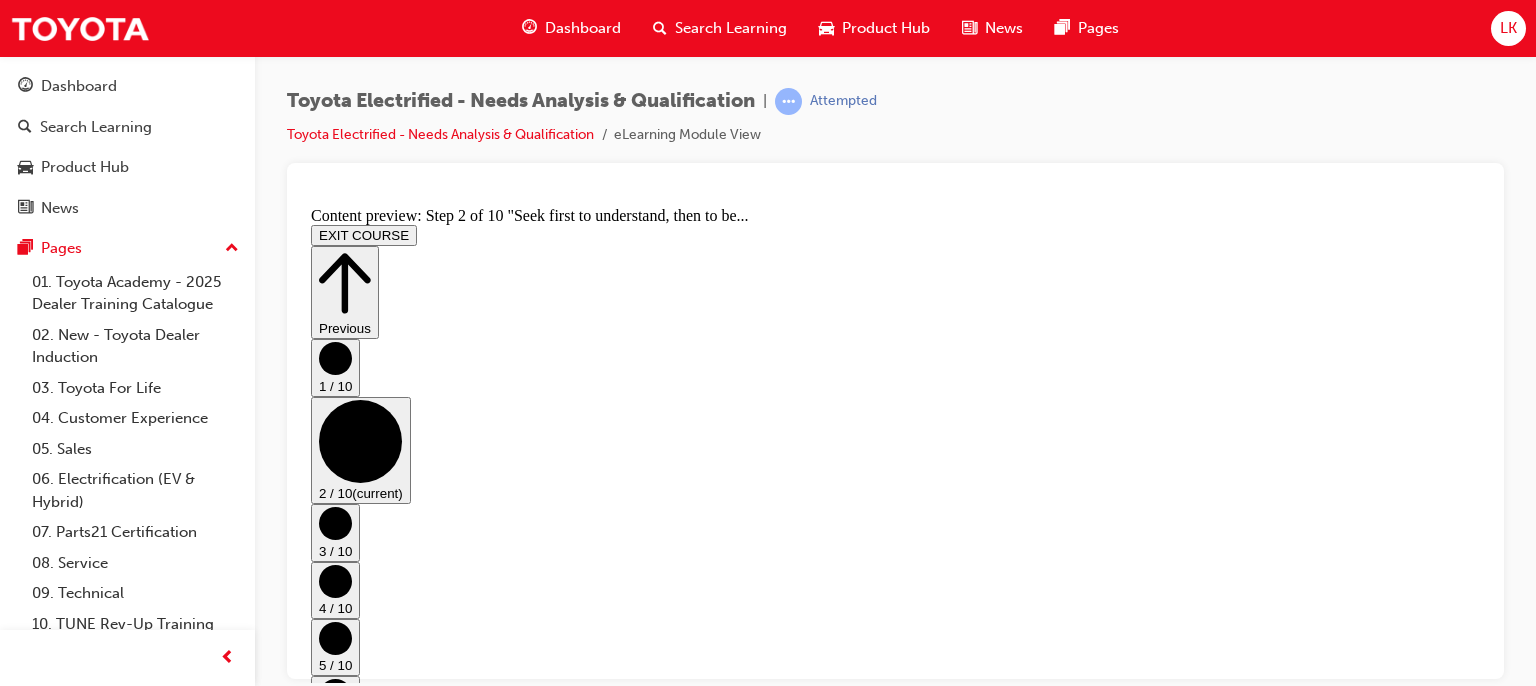 scroll, scrollTop: 24, scrollLeft: 0, axis: vertical 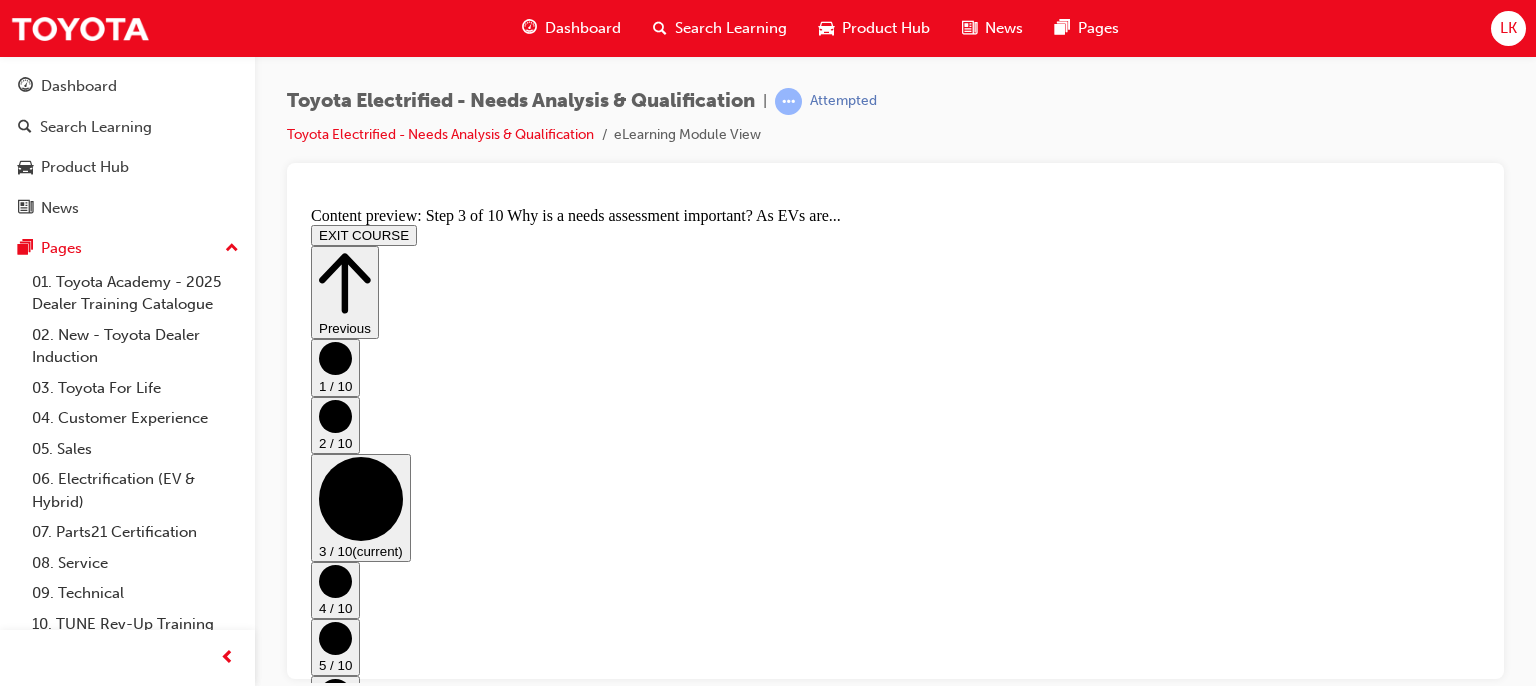 click on "Go to next step" at bounding box center [770, 1653] 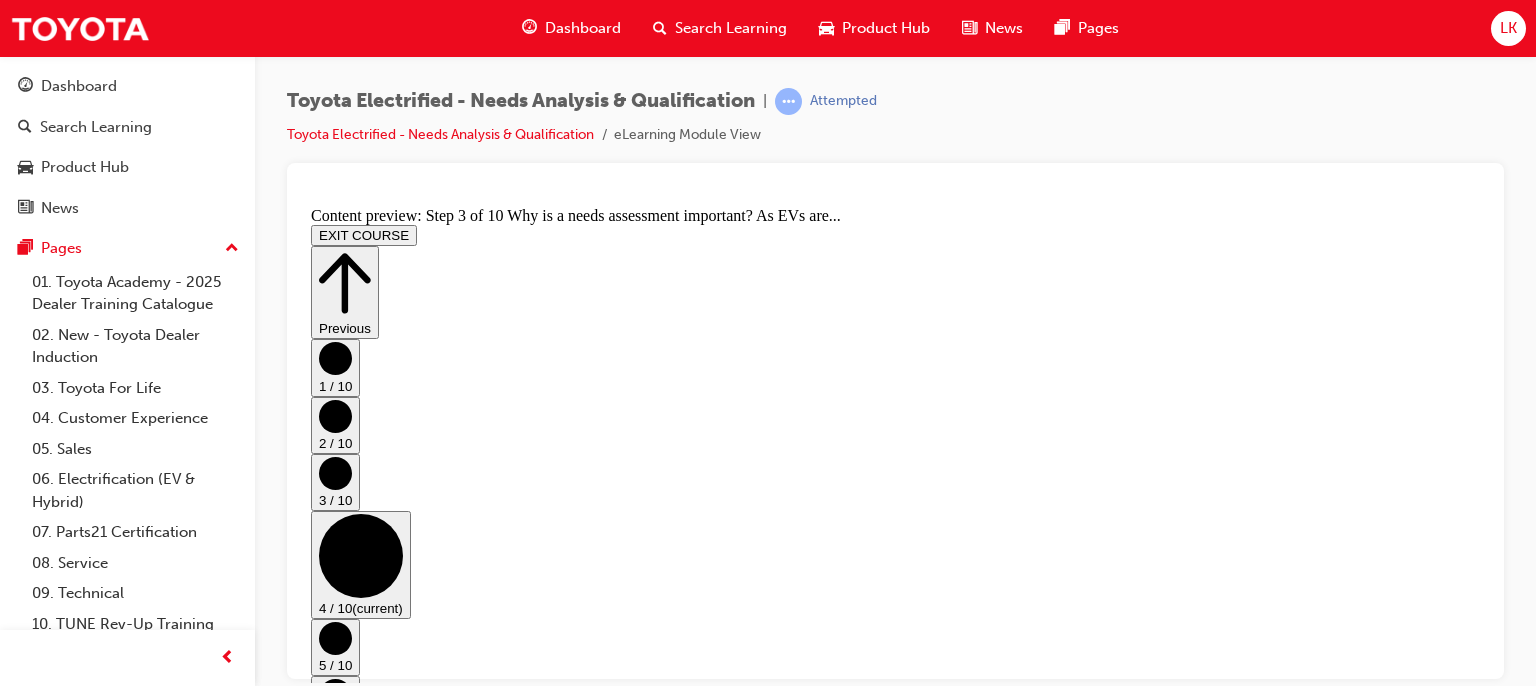 scroll, scrollTop: 0, scrollLeft: 0, axis: both 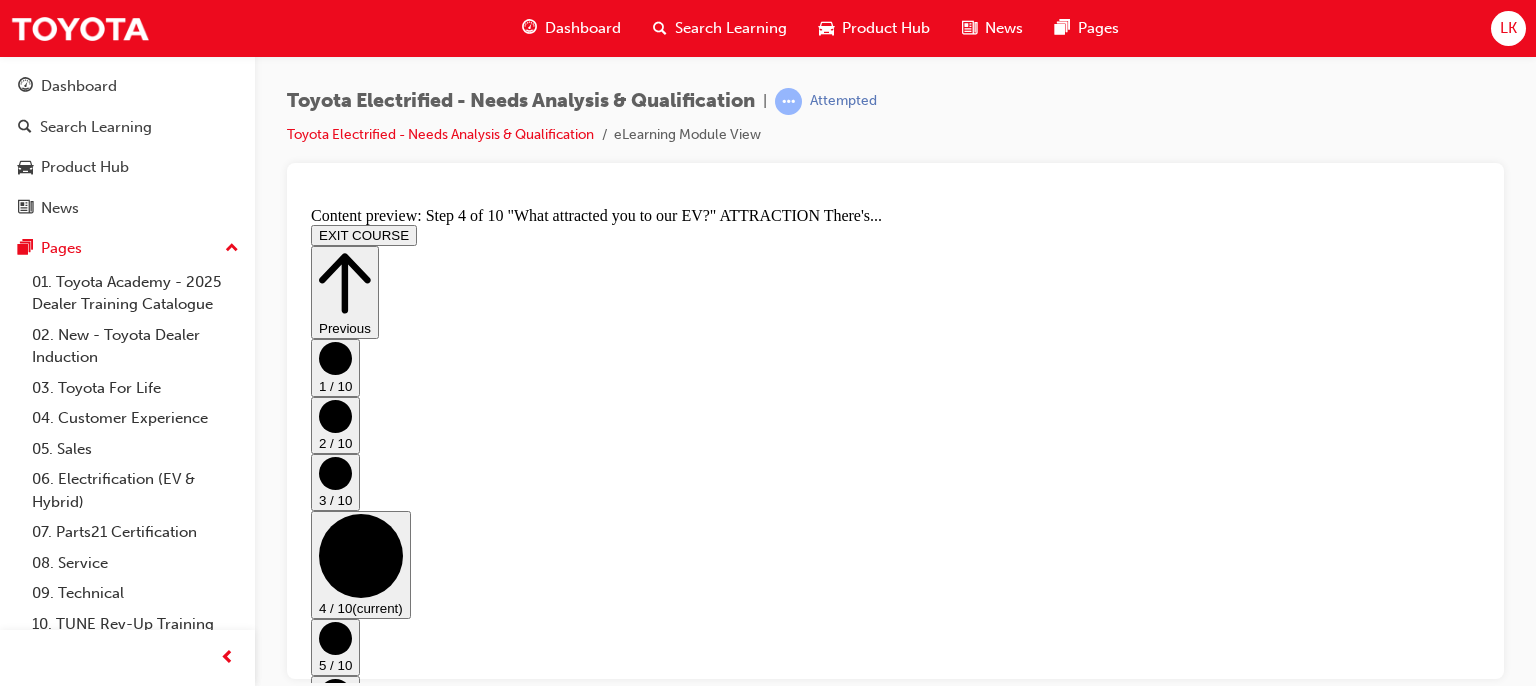 click on "Go to next step" at bounding box center [770, 1653] 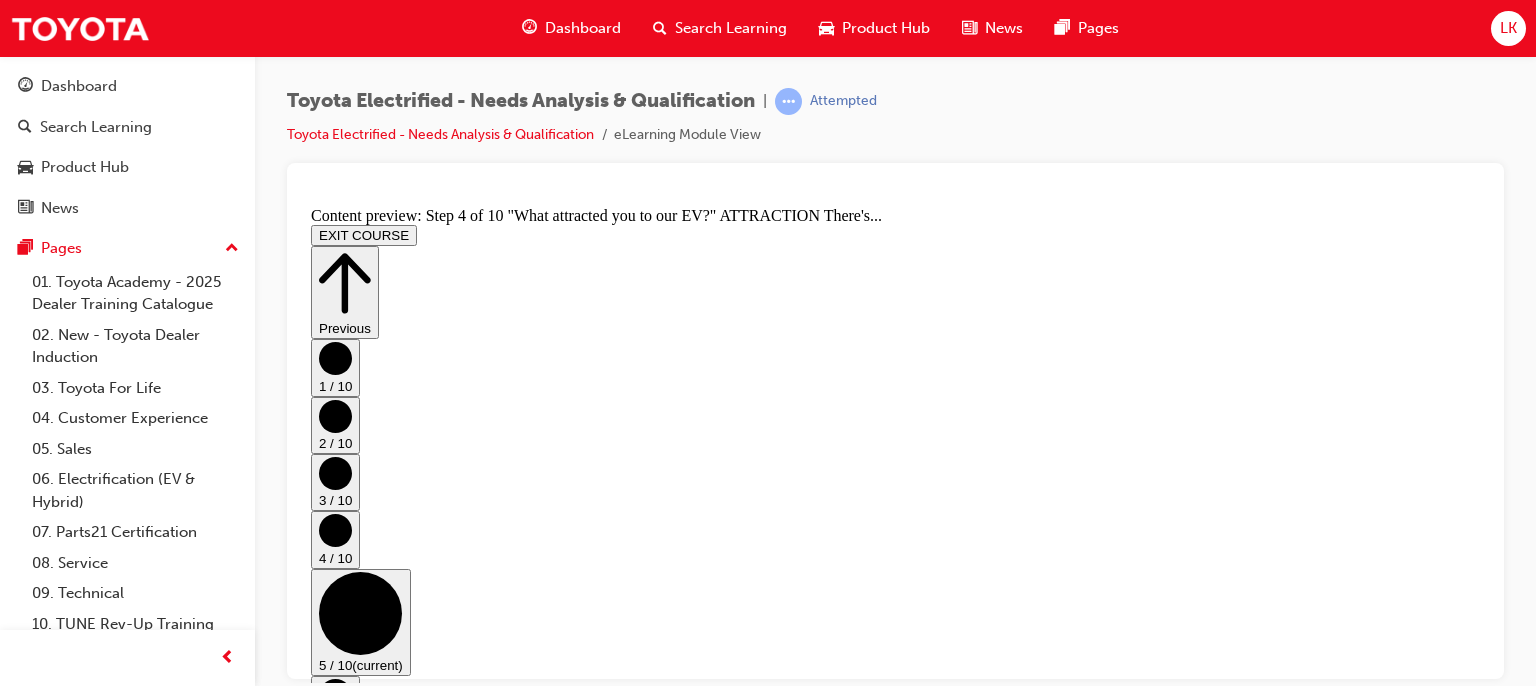 scroll, scrollTop: 0, scrollLeft: 0, axis: both 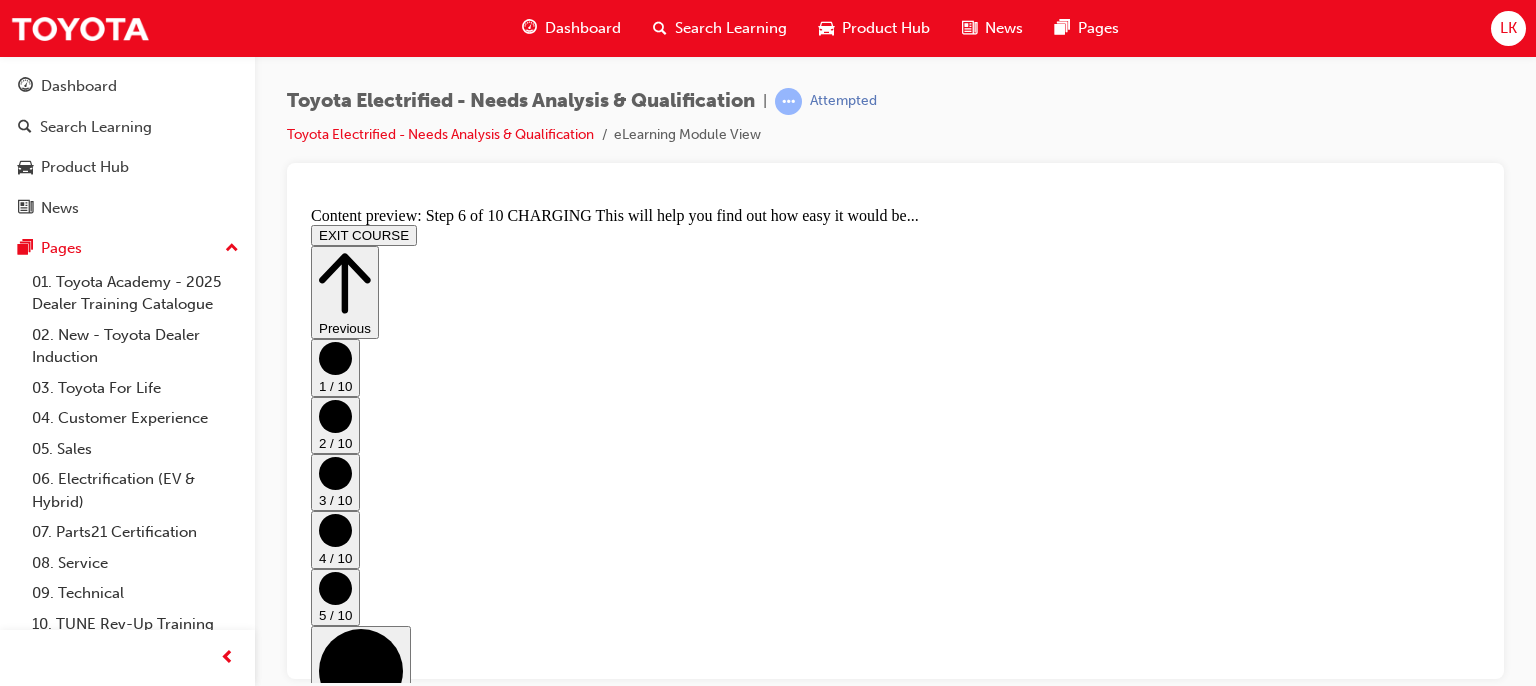 click on "Go to next step" at bounding box center (770, 1653) 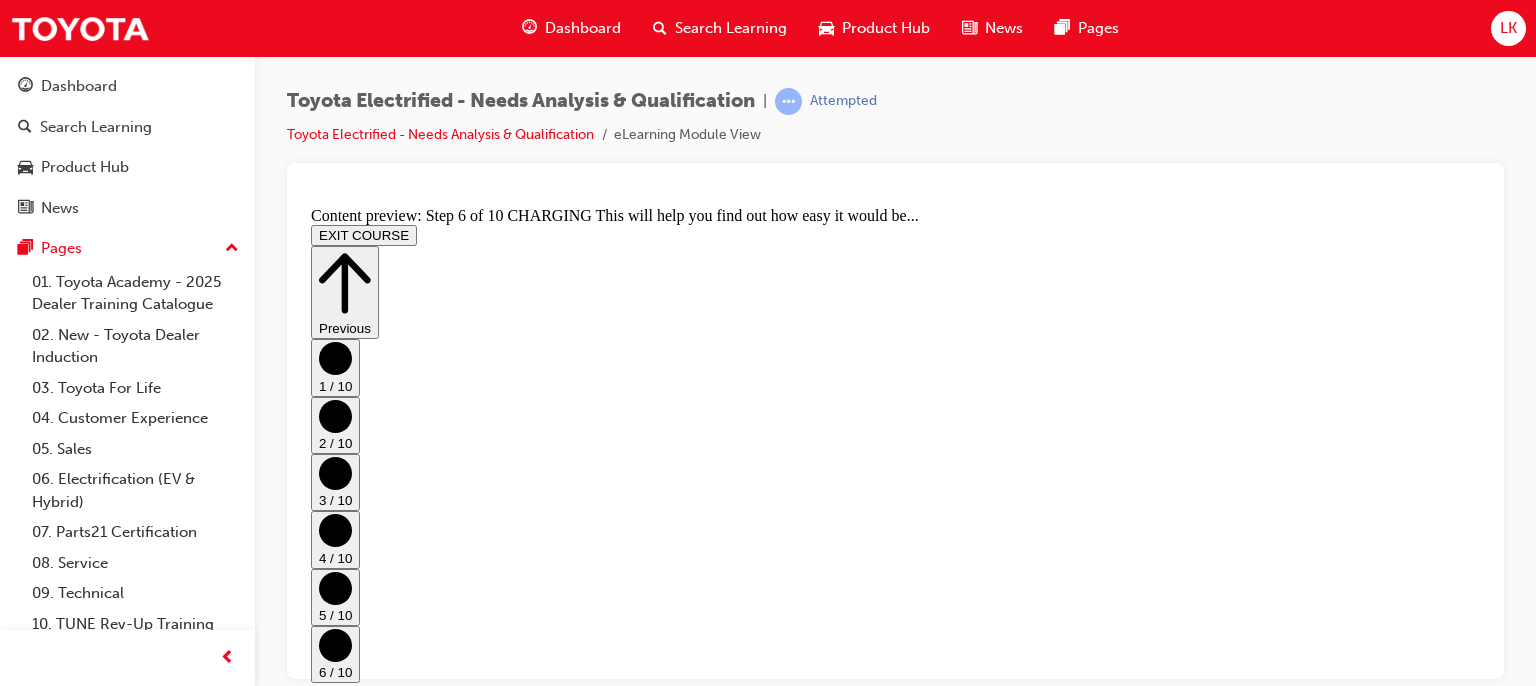 scroll, scrollTop: 0, scrollLeft: 0, axis: both 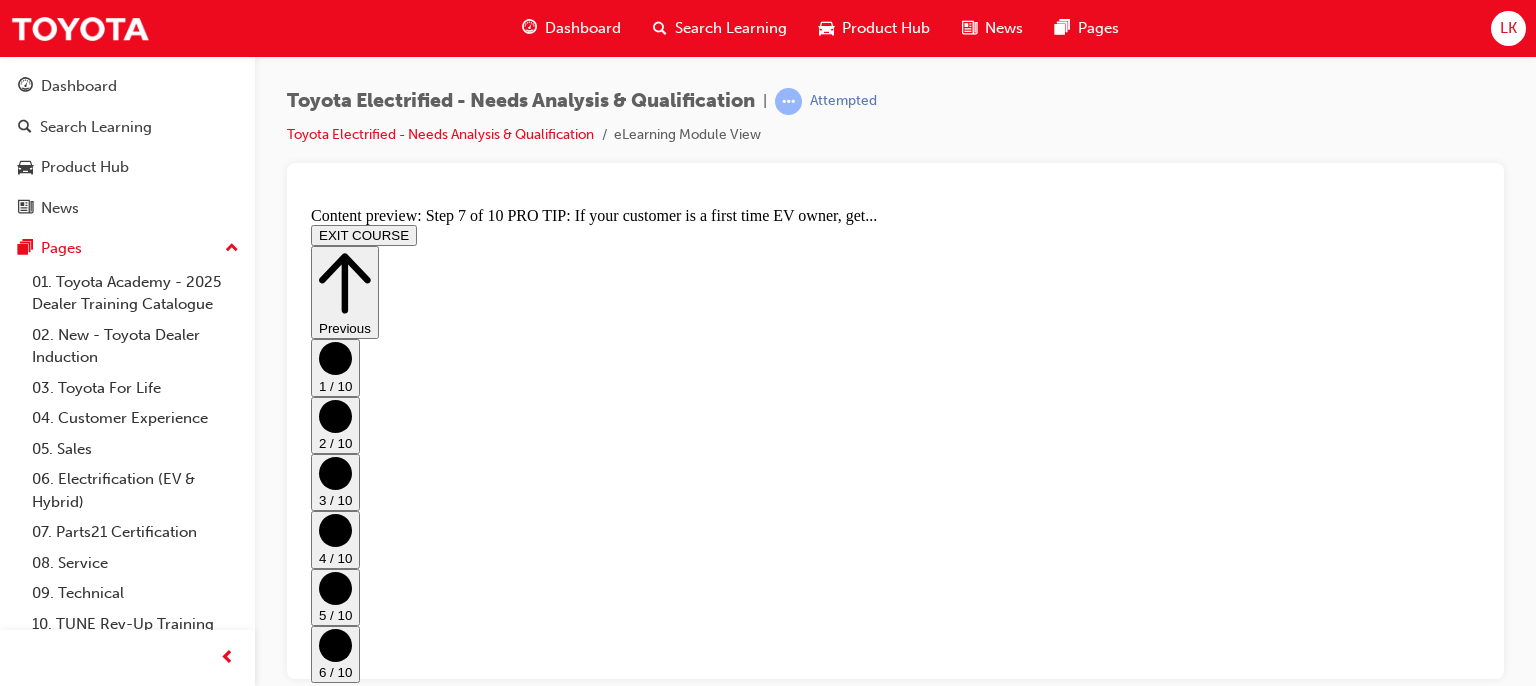 click 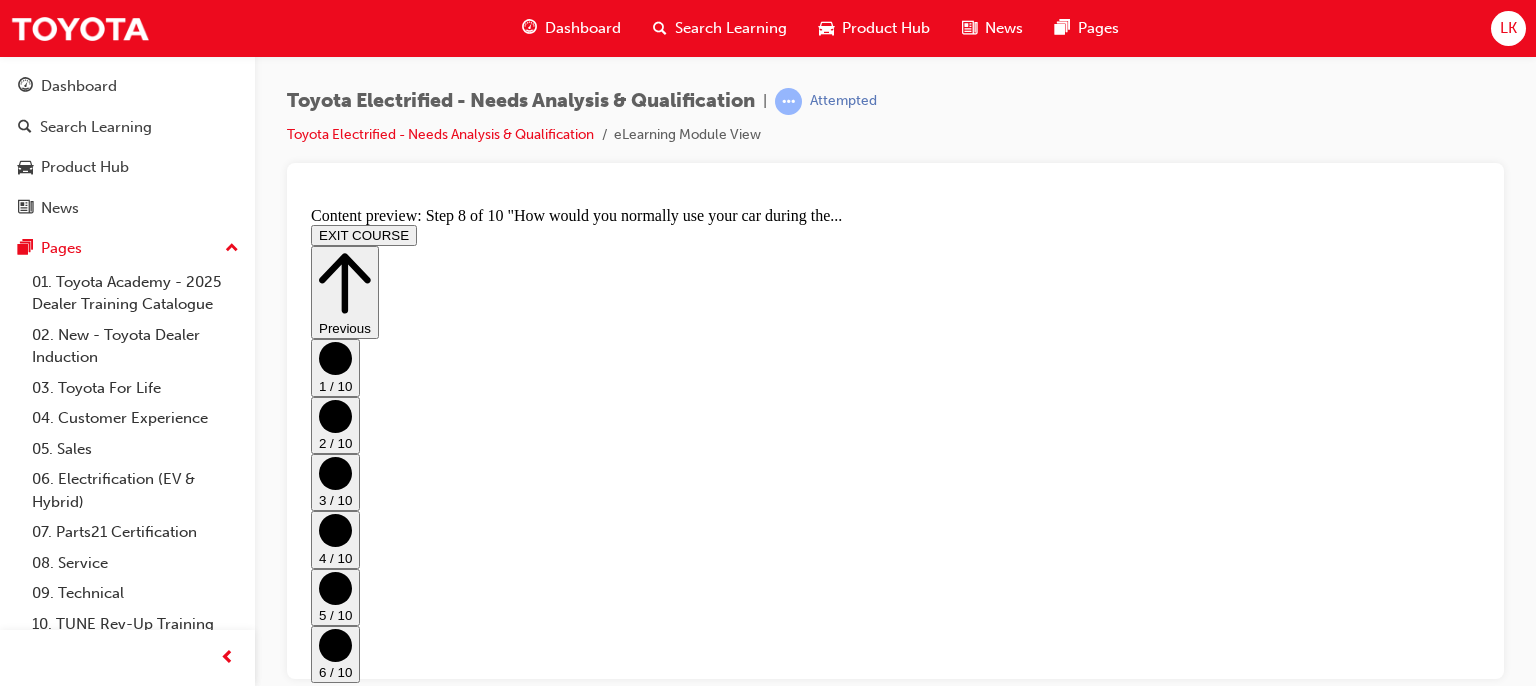 click 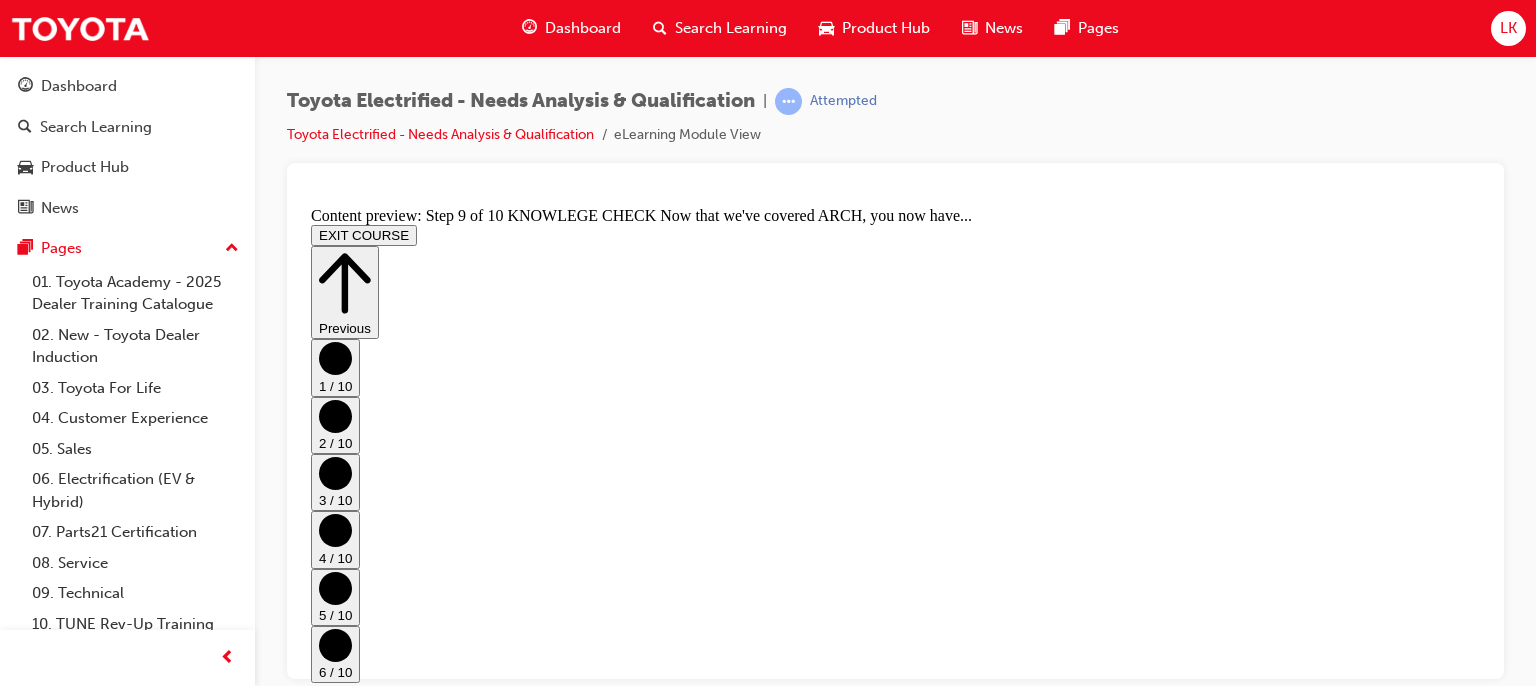 scroll, scrollTop: 399, scrollLeft: 0, axis: vertical 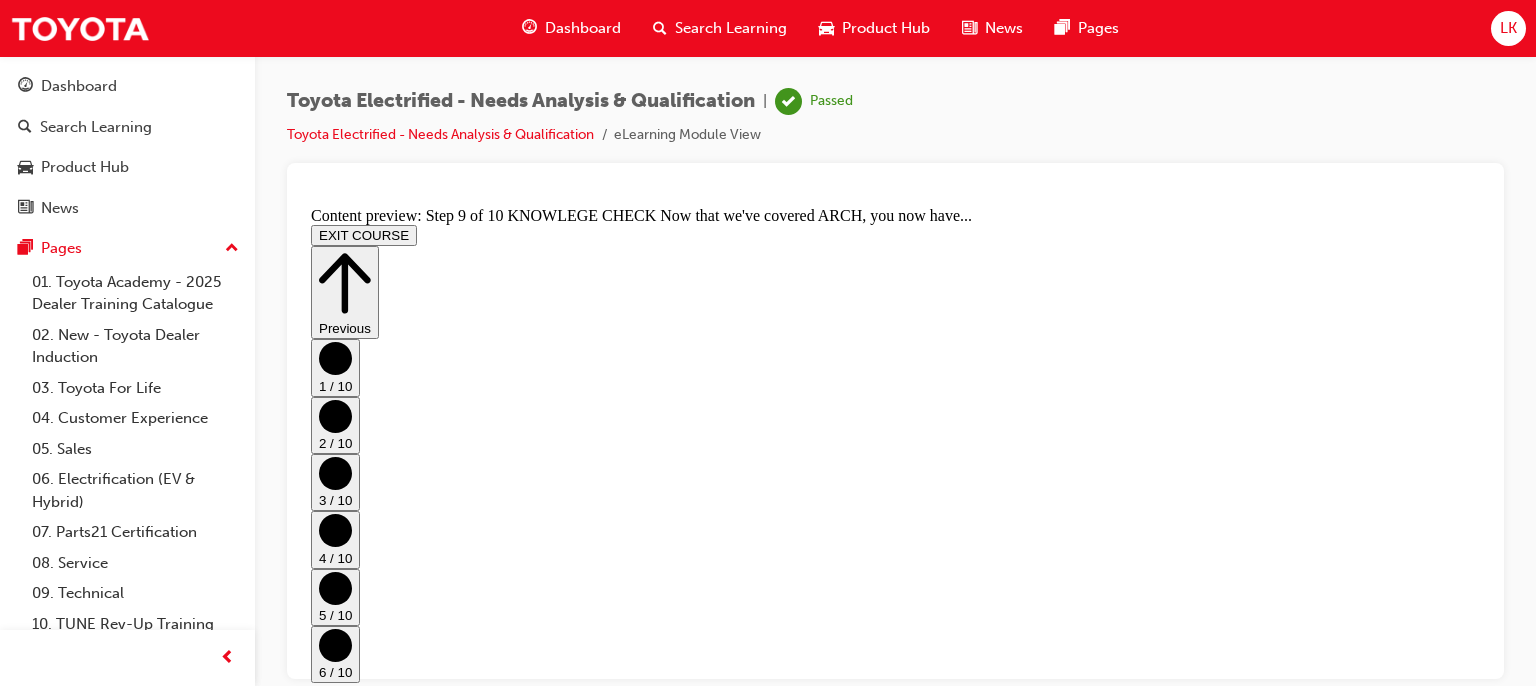 click on "70.5 KB" at bounding box center (895, 2999) 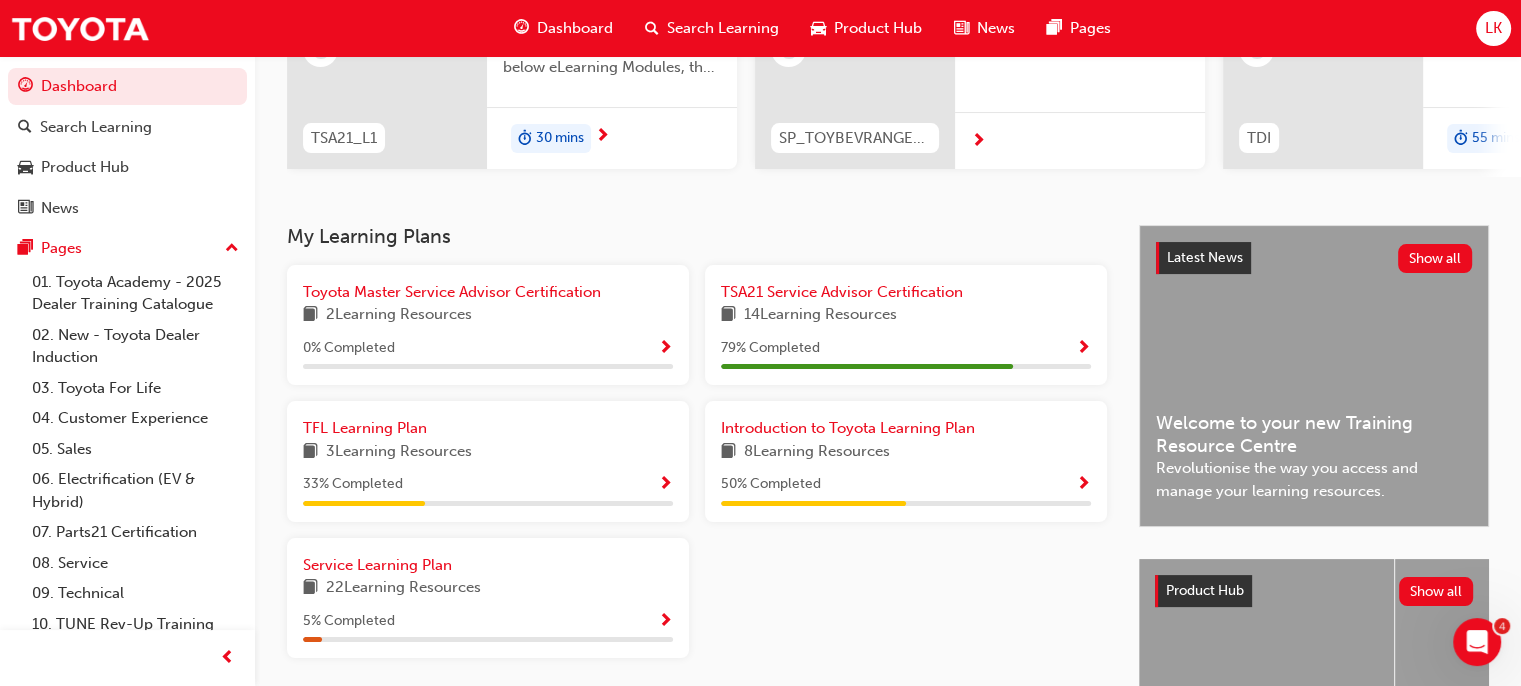 scroll, scrollTop: 280, scrollLeft: 0, axis: vertical 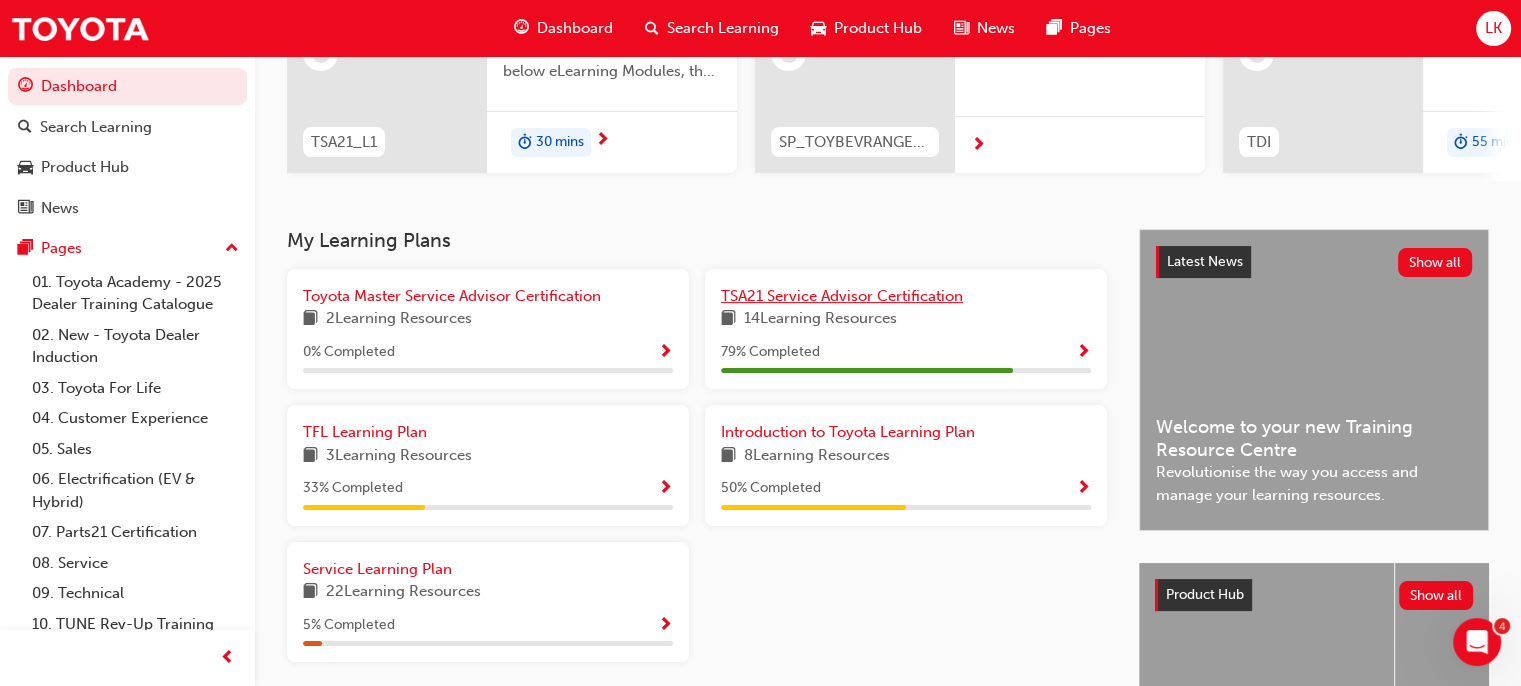 click on "TSA21 Service Advisor Certification" at bounding box center (842, 296) 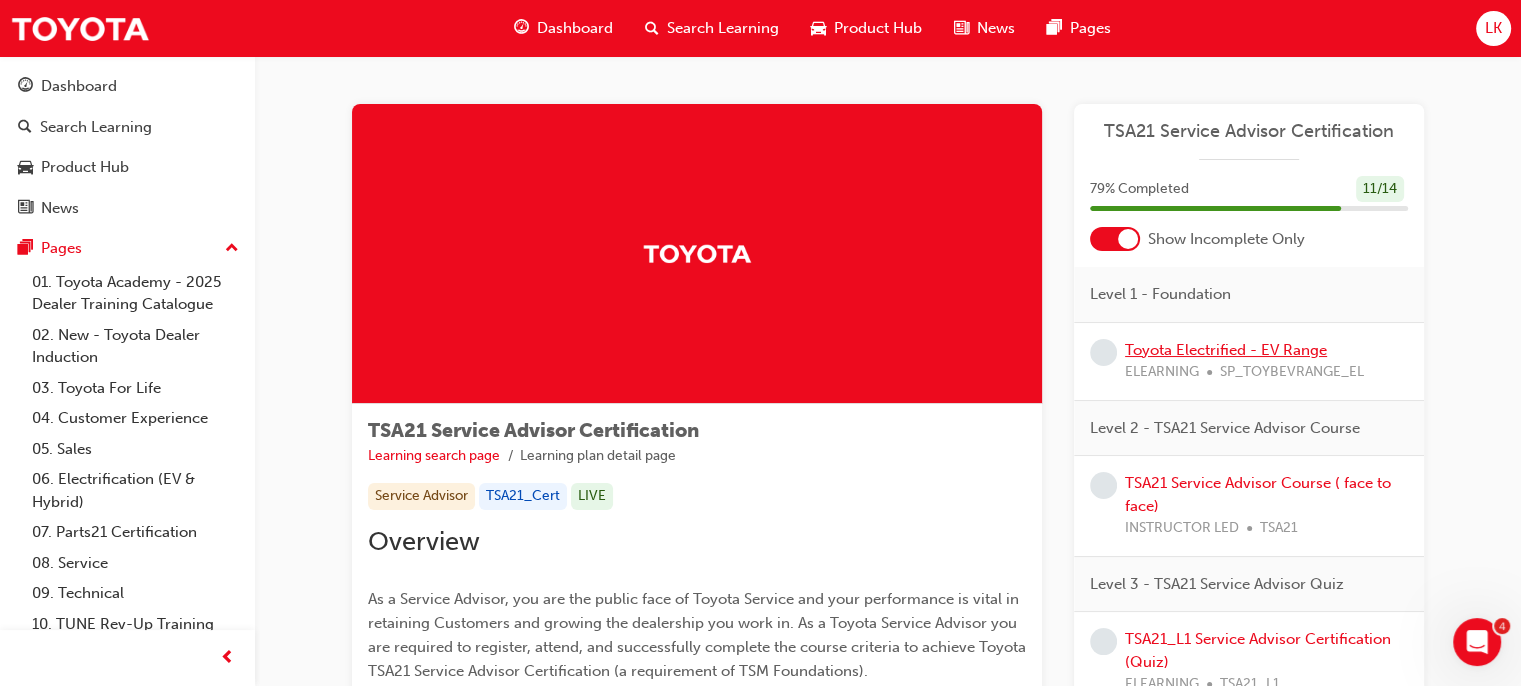 click on "Toyota Electrified - EV Range" at bounding box center [1226, 350] 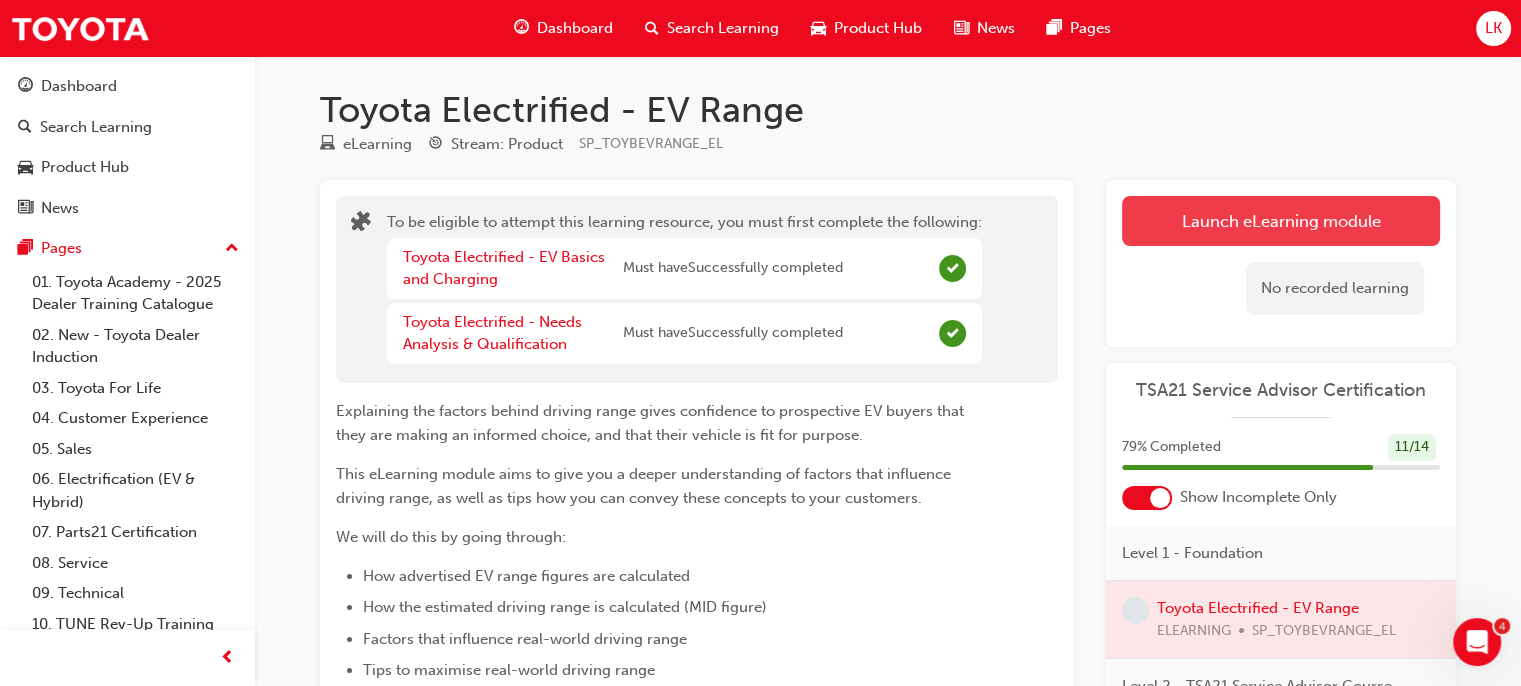 click on "Launch eLearning module" at bounding box center [1281, 221] 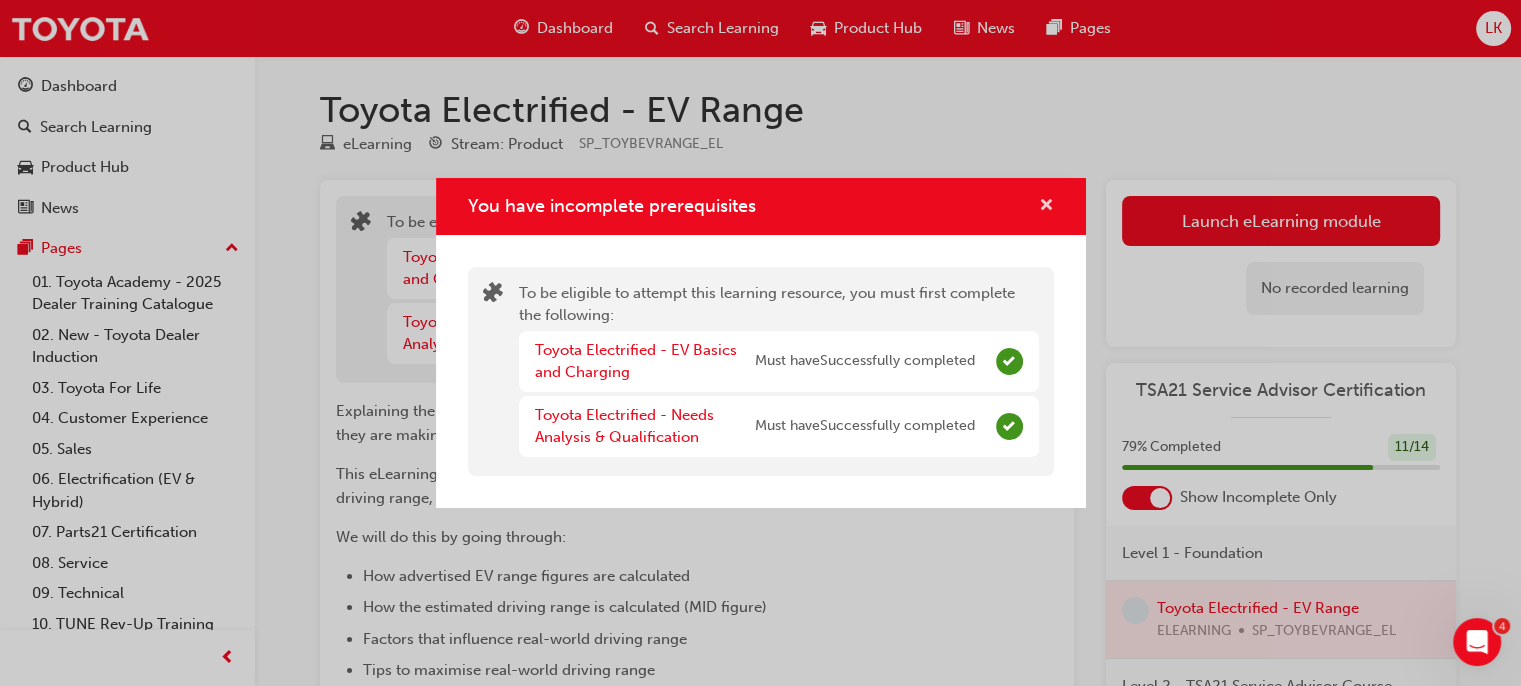 click at bounding box center [1046, 207] 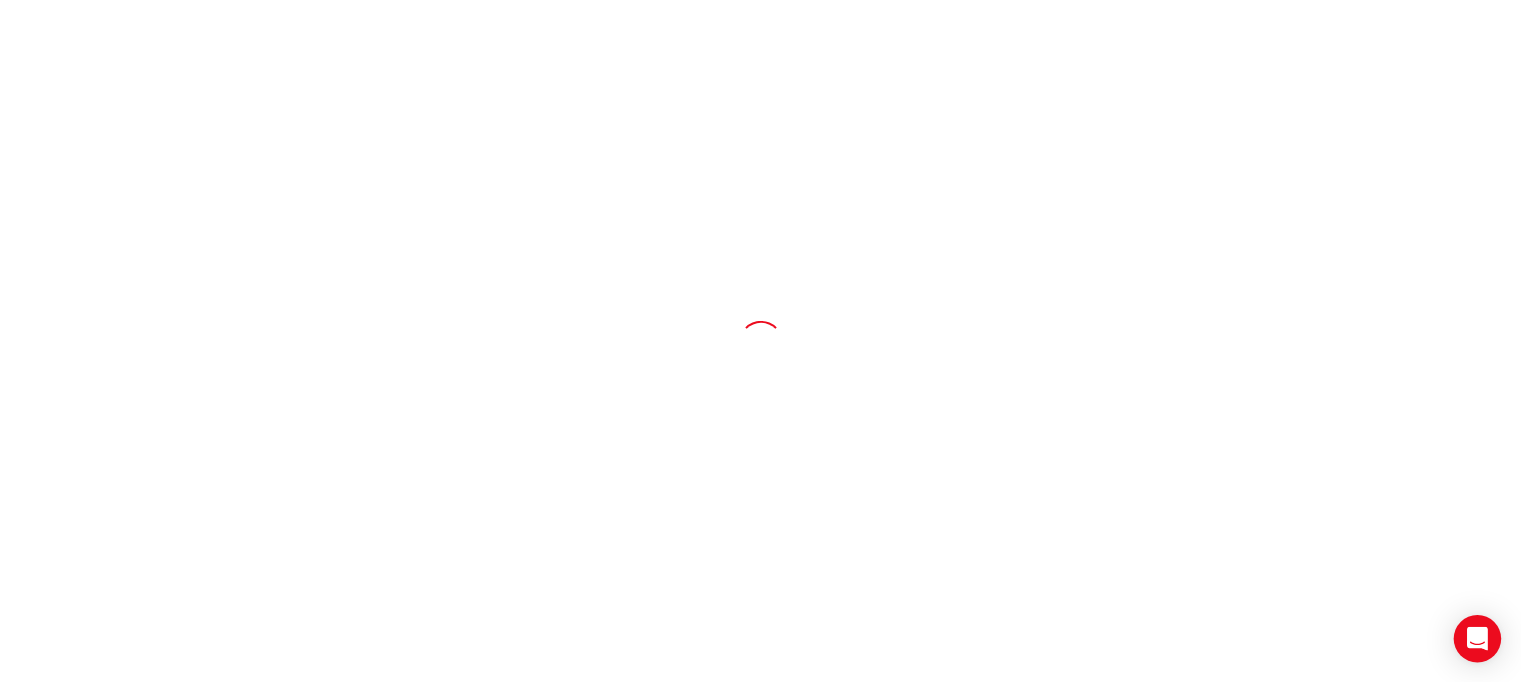 scroll, scrollTop: 0, scrollLeft: 0, axis: both 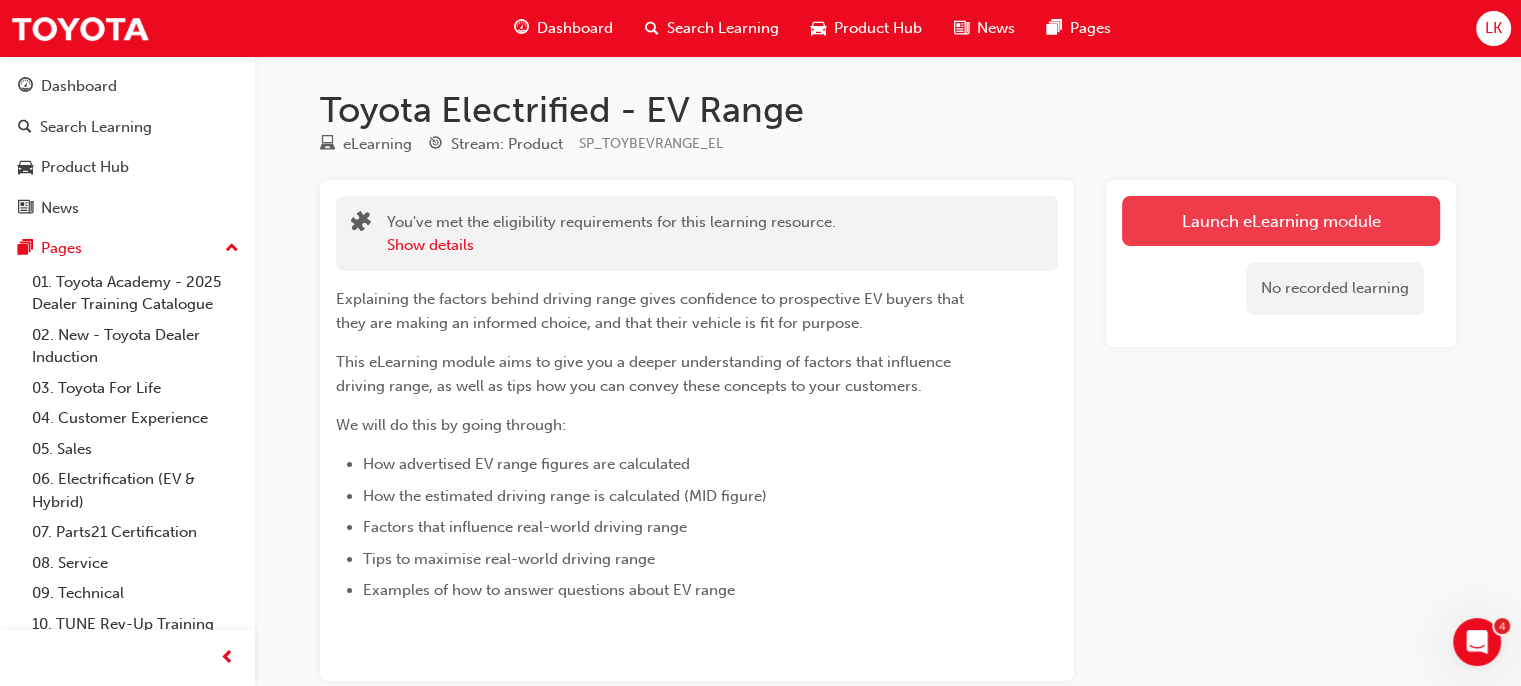 click on "Launch eLearning module" at bounding box center [1281, 221] 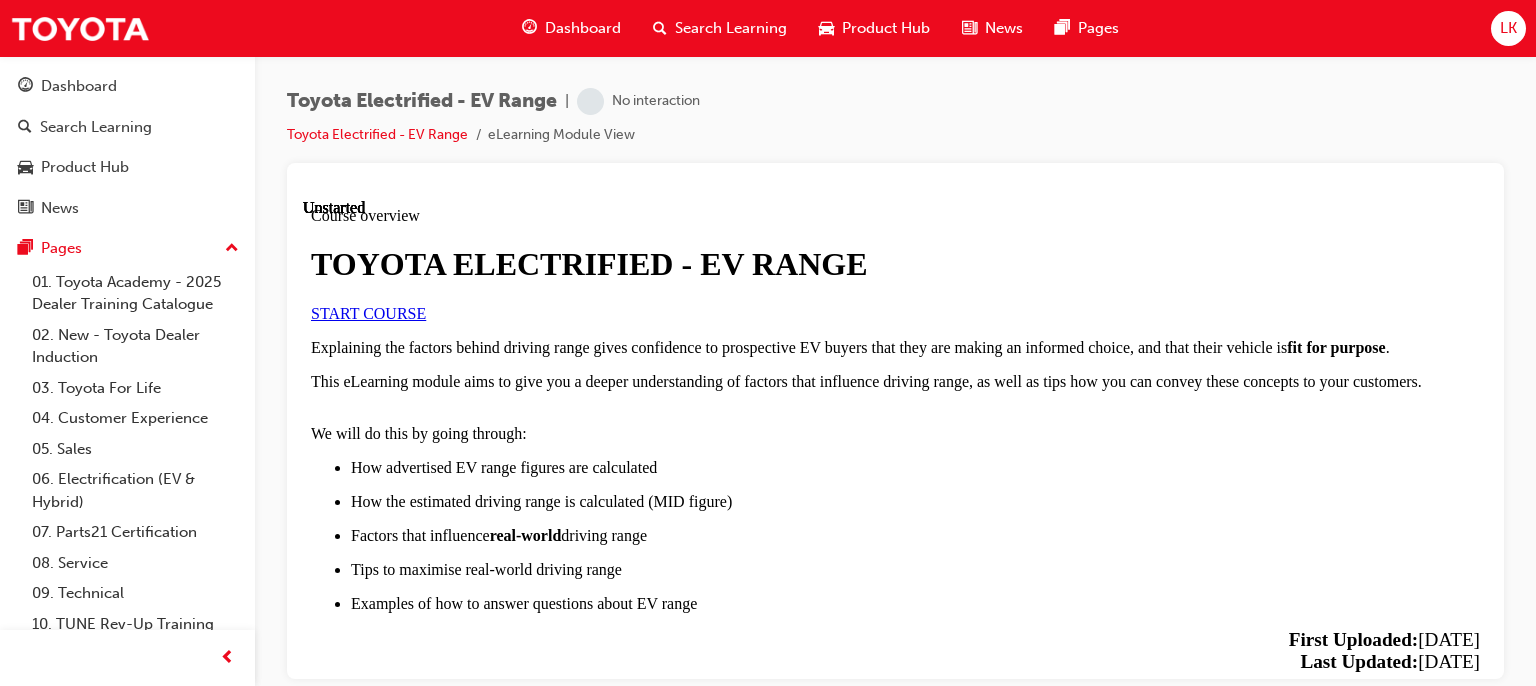 scroll, scrollTop: 0, scrollLeft: 0, axis: both 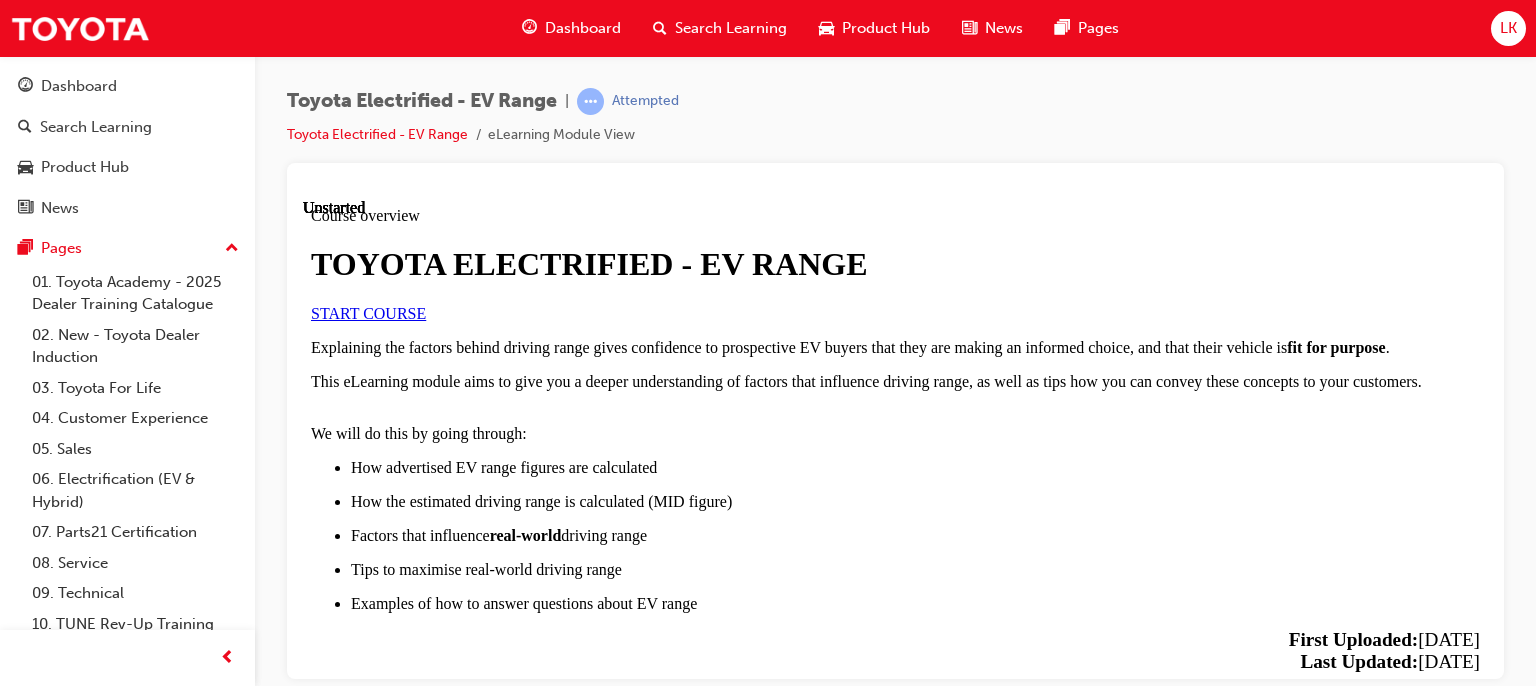 click on "START COURSE" at bounding box center [368, 312] 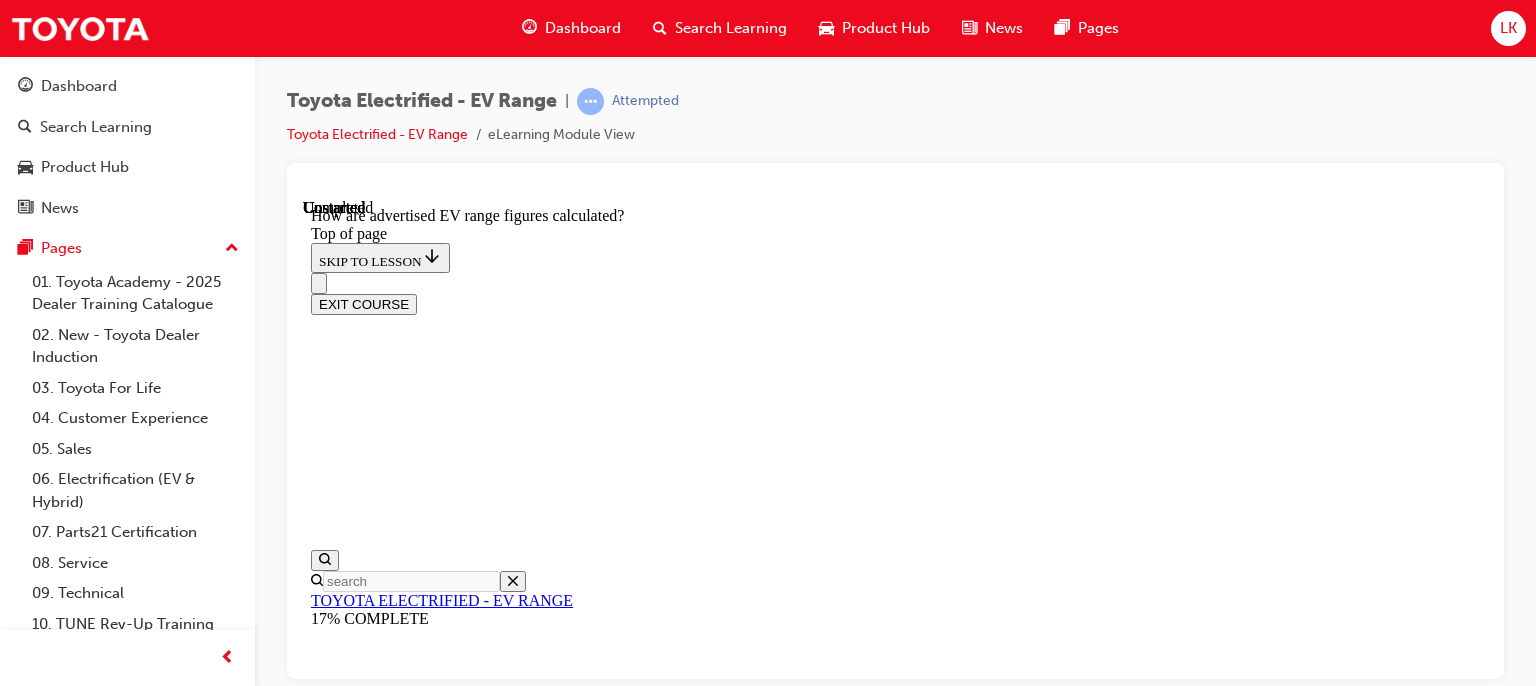 scroll, scrollTop: 1192, scrollLeft: 0, axis: vertical 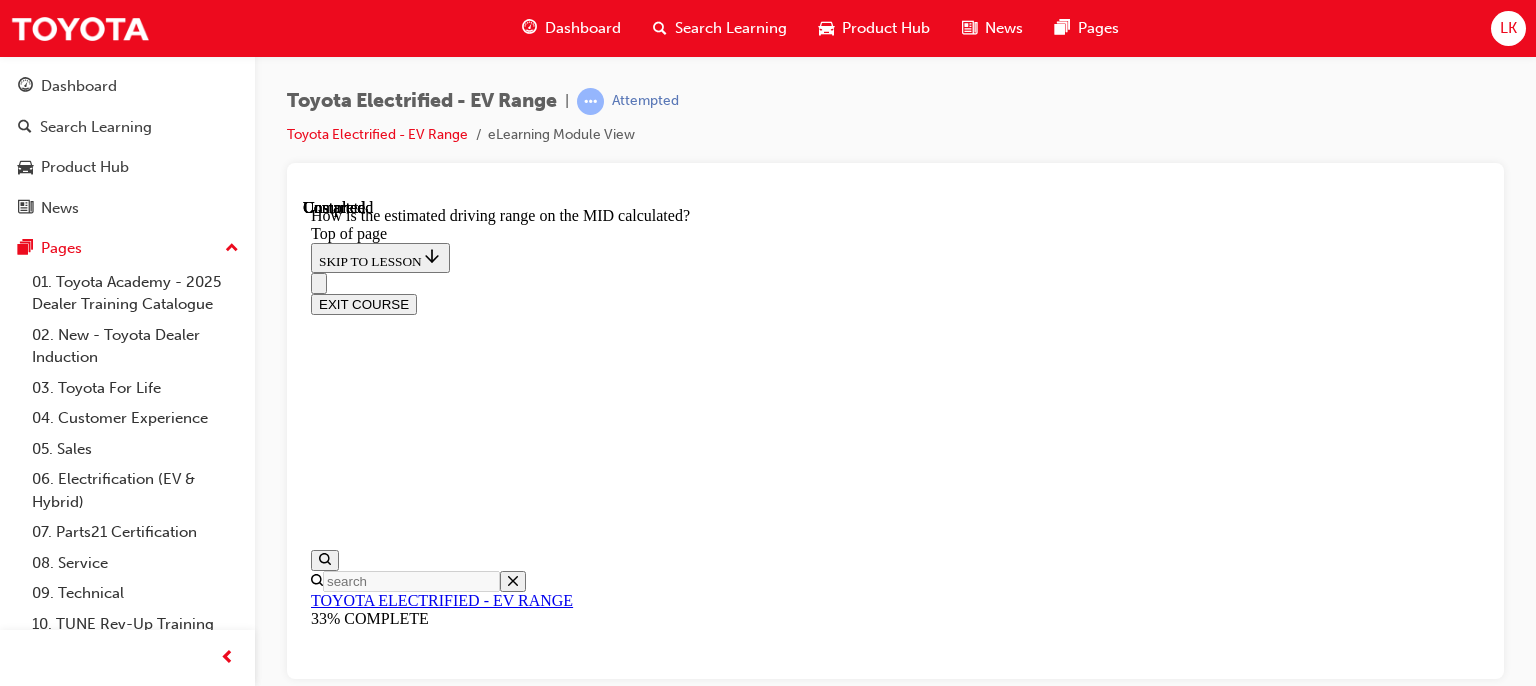 click on "Lesson 3 - What factors influence real world driving range?" at bounding box center [502, 10470] 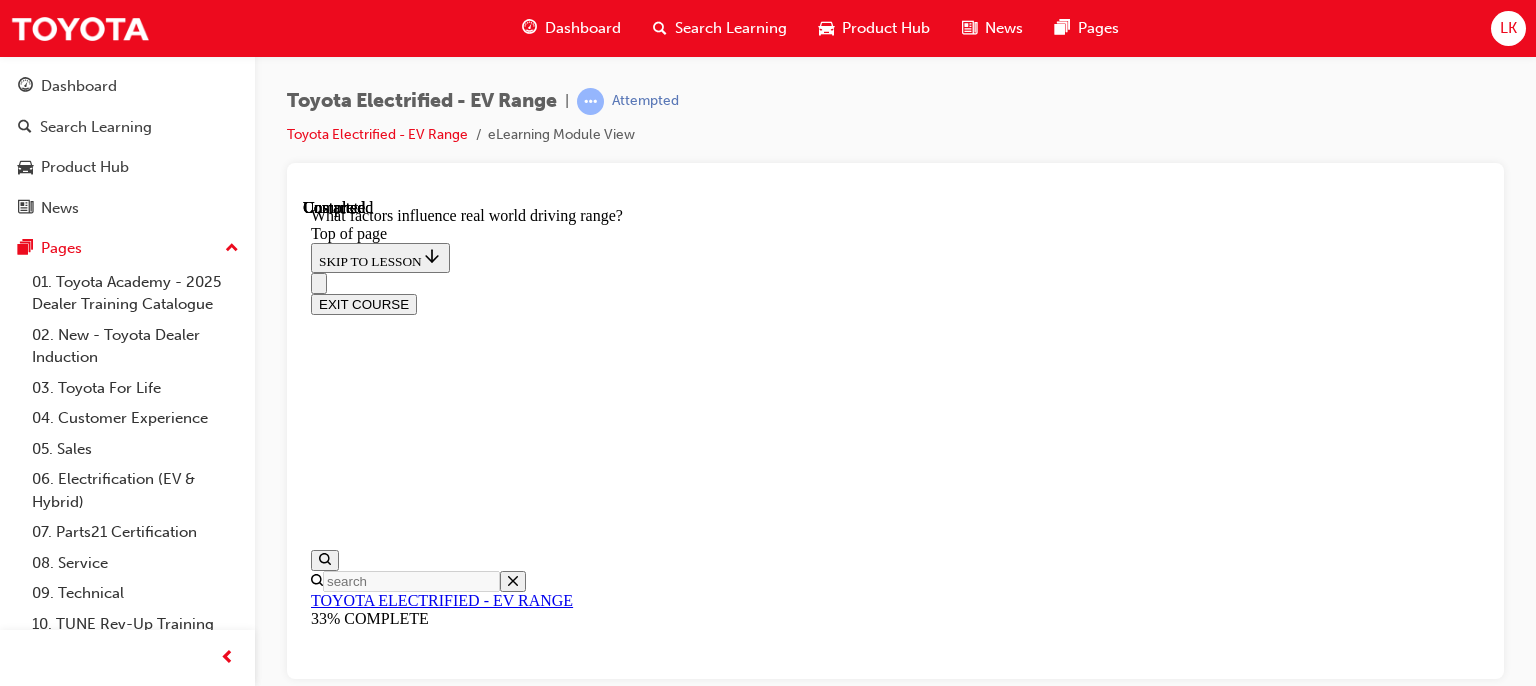 scroll, scrollTop: 0, scrollLeft: 0, axis: both 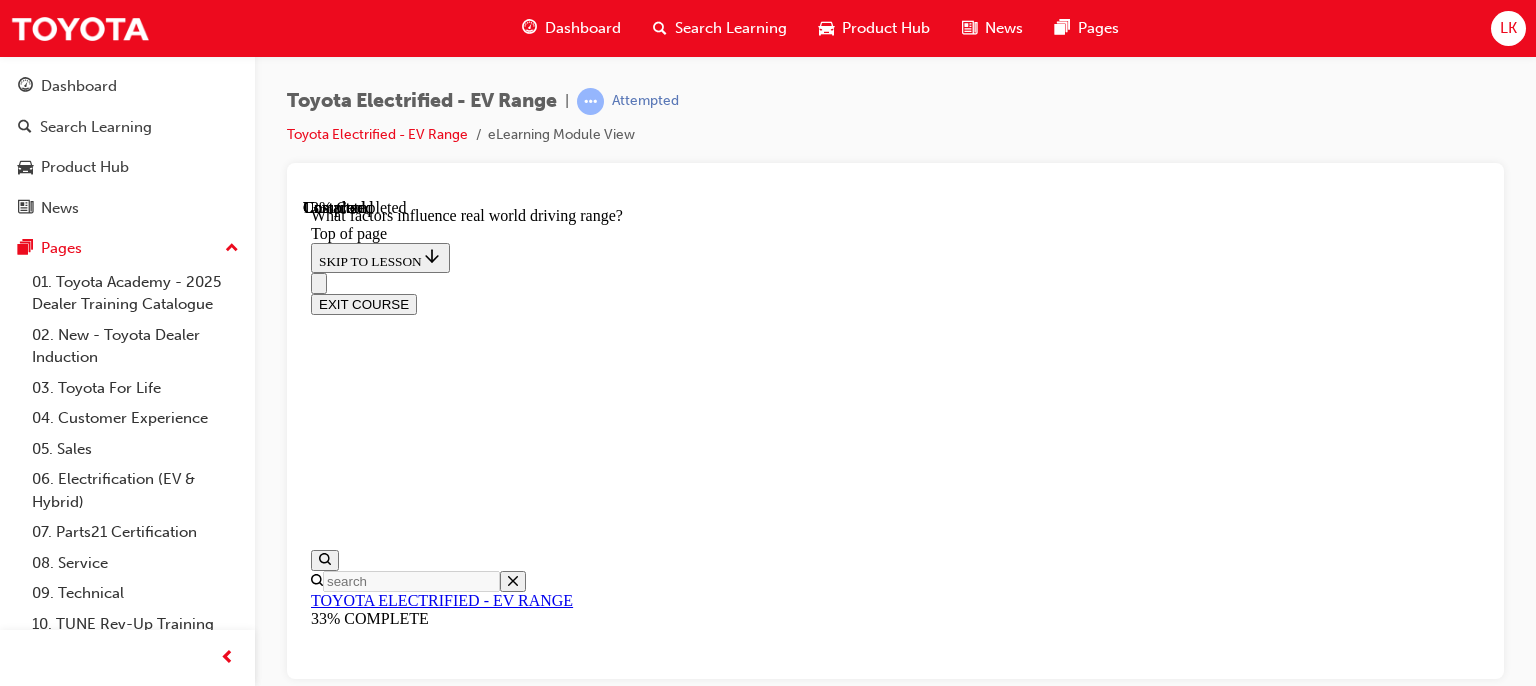 click 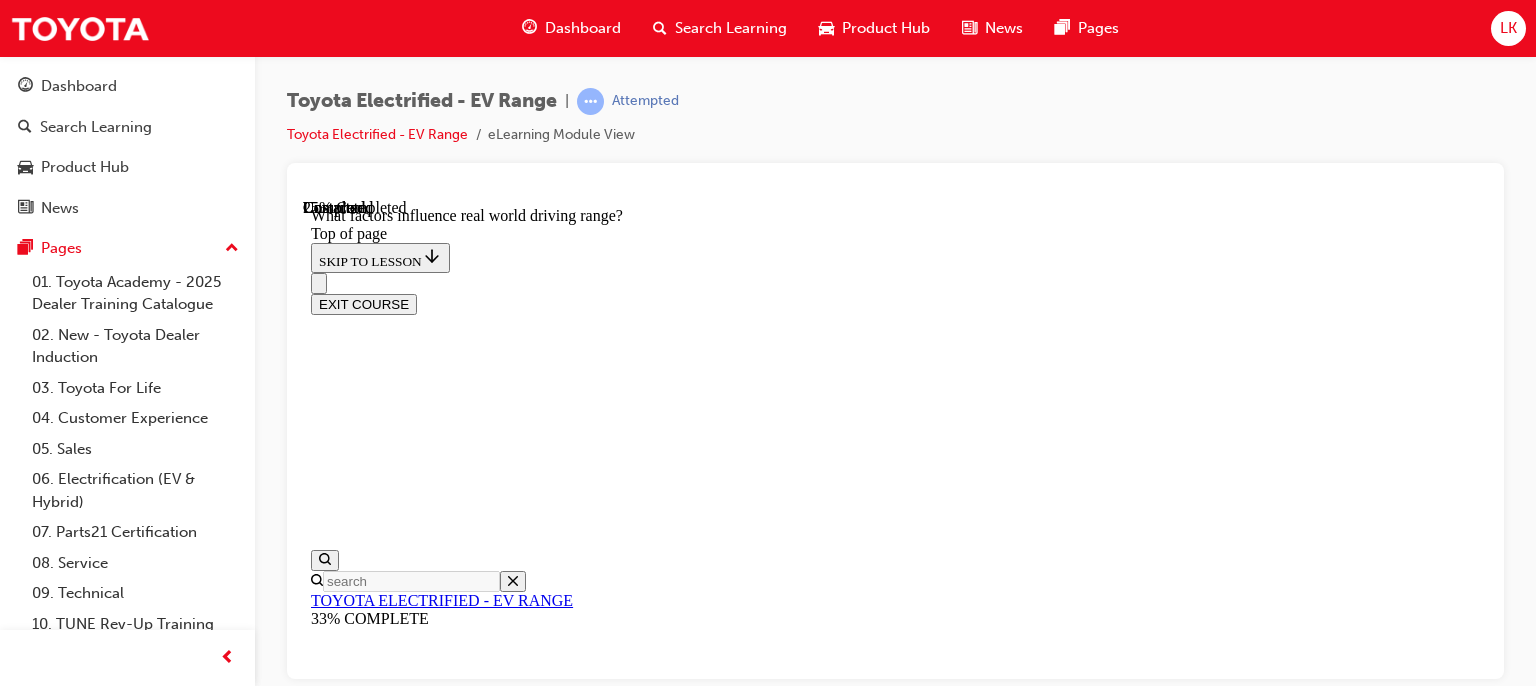 scroll, scrollTop: 890, scrollLeft: 0, axis: vertical 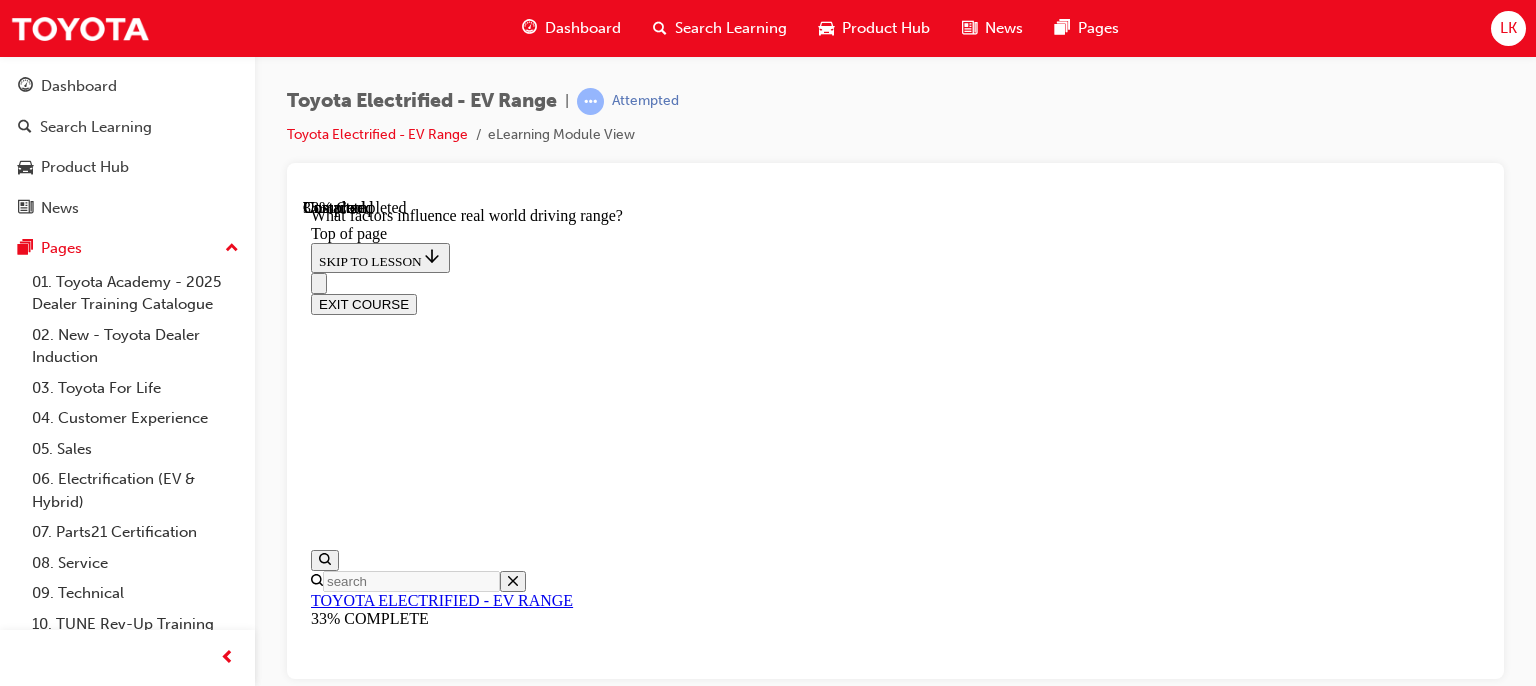 click on "When many high-energy usage factors or situations combine, real-world range can be  significantly less  than  advertised range figures.  Therefore, being upfront with this information to relevant customers allows them to make an informed choice, and encouraging to plan ahead on where to charge on long trips is very important!" at bounding box center [895, 10911] 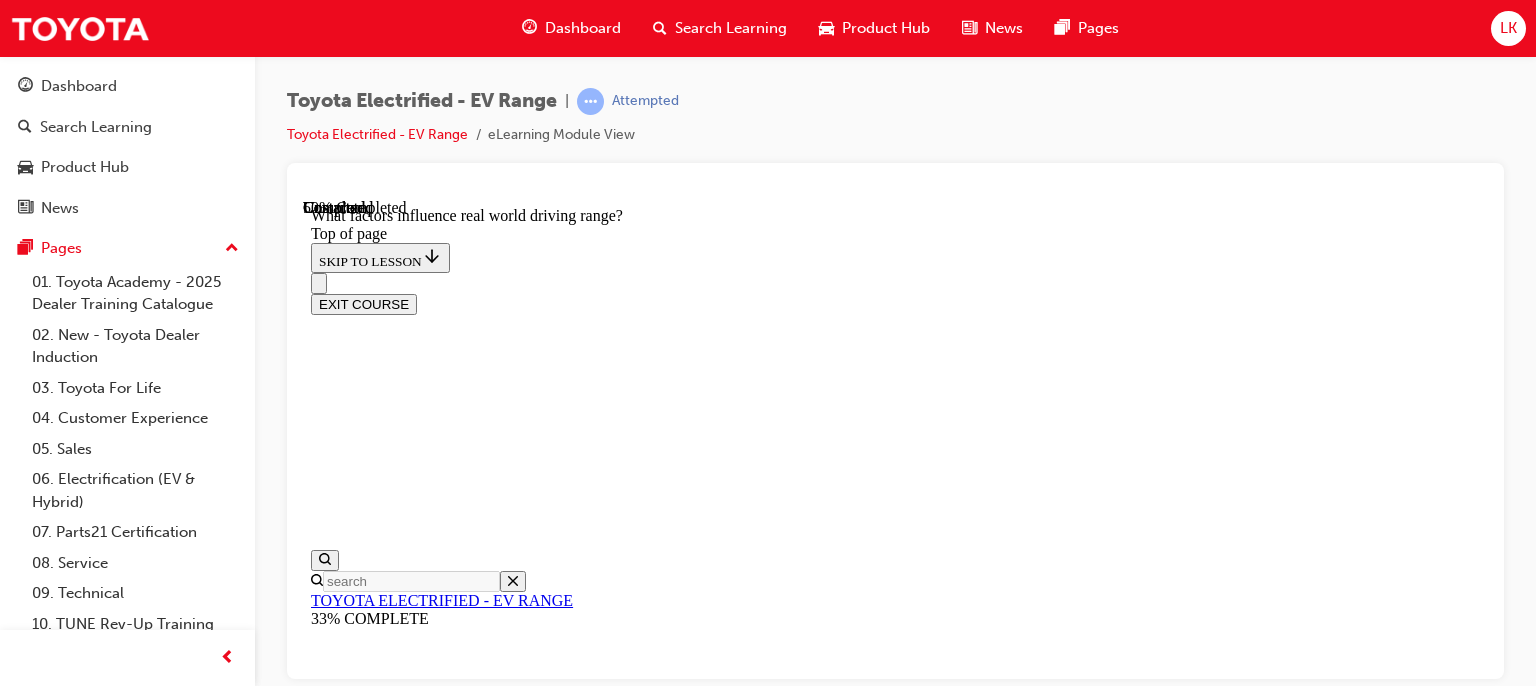 scroll, scrollTop: 2453, scrollLeft: 0, axis: vertical 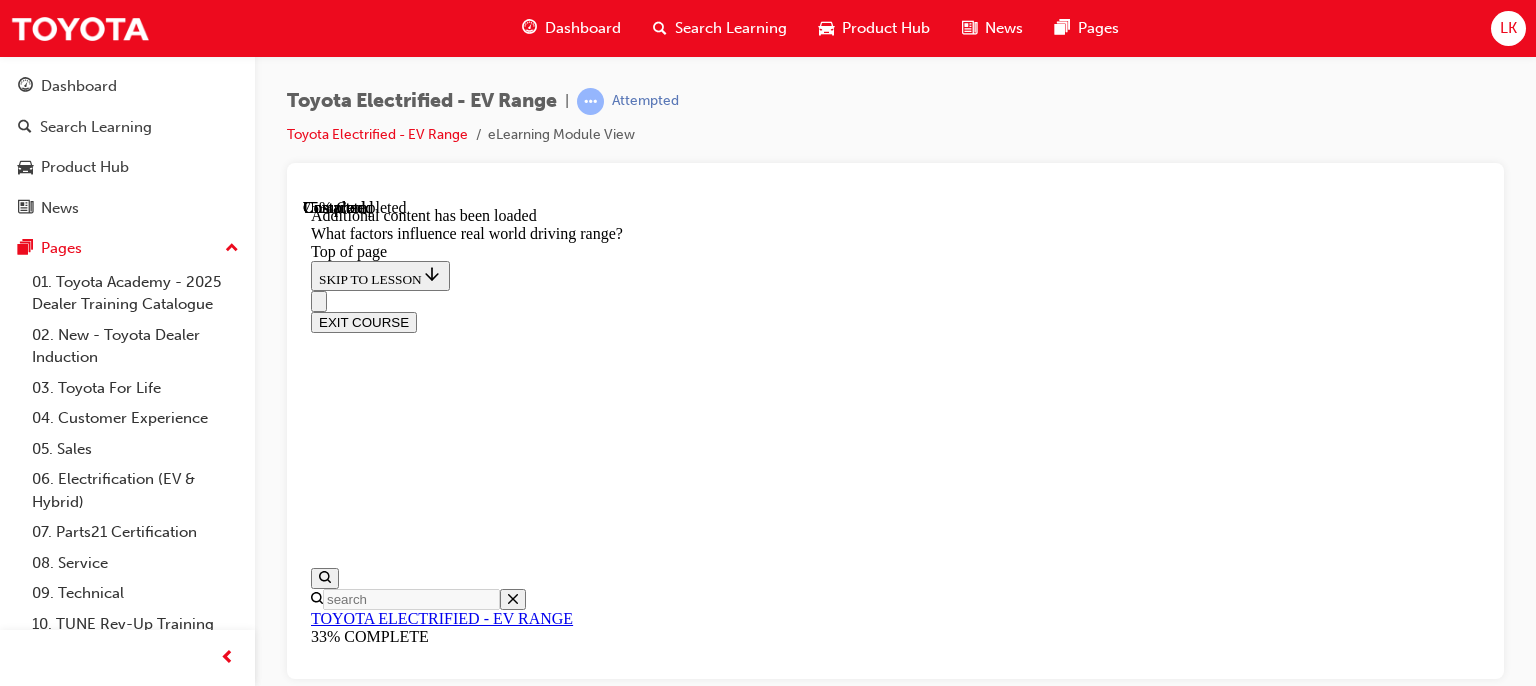 click on "Driving at lower average speeds" at bounding box center (895, 12702) 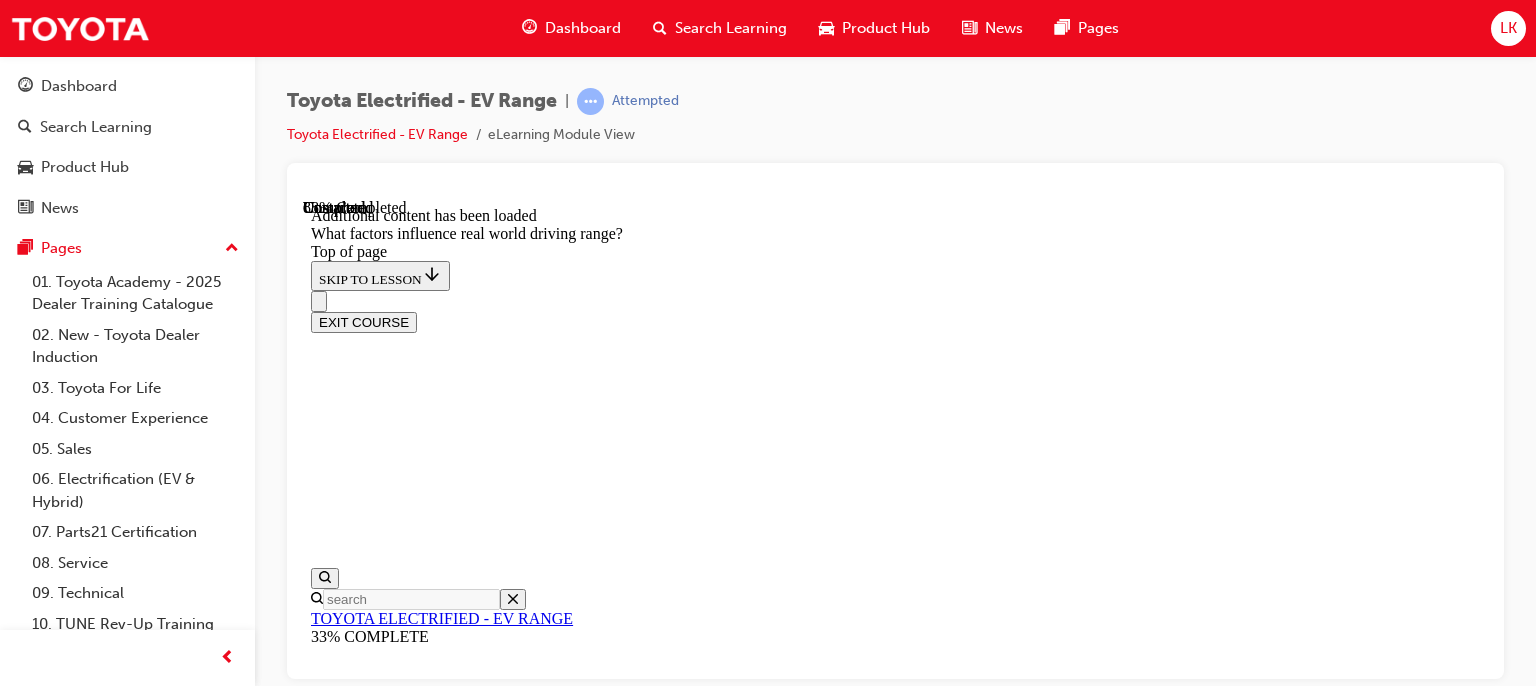 scroll, scrollTop: 3279, scrollLeft: 0, axis: vertical 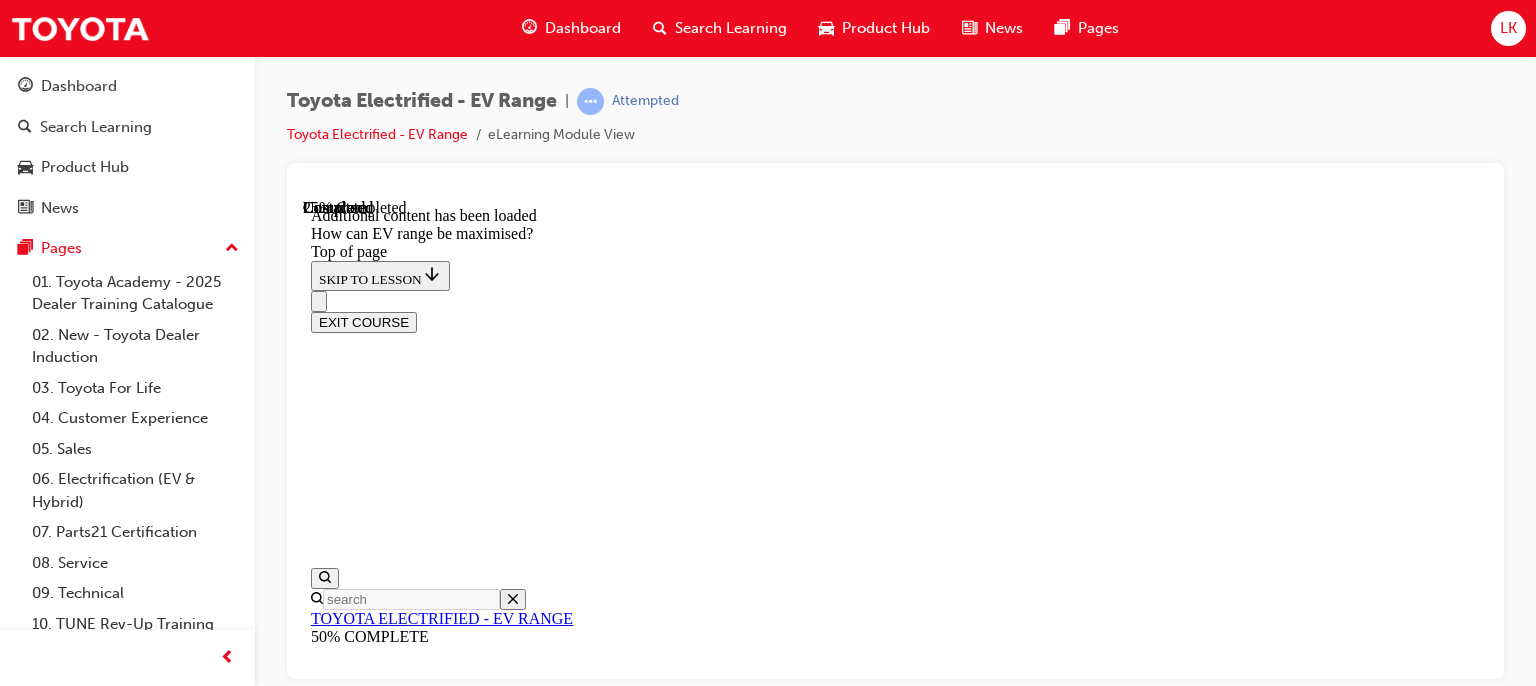 click on "Pre-heating or pre-cooling before trips" at bounding box center (431, 9580) 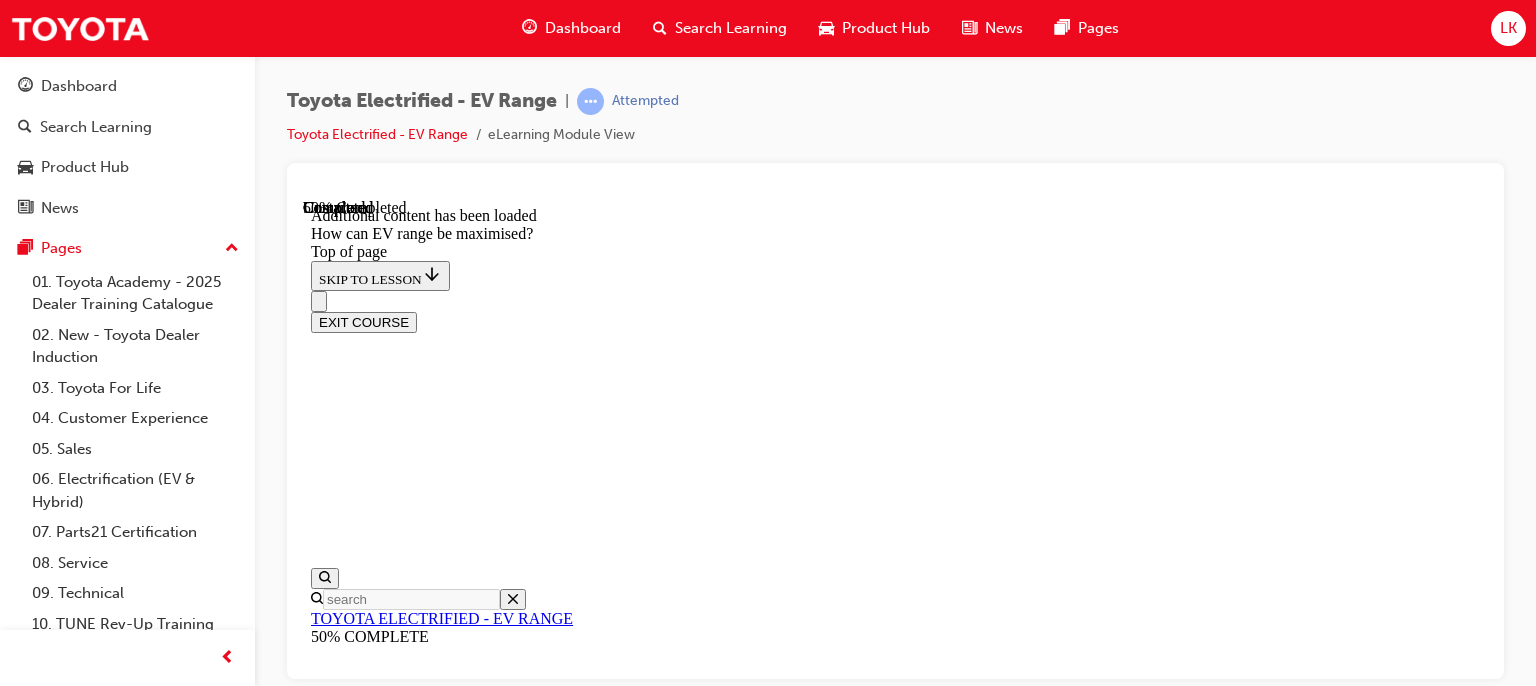 scroll, scrollTop: 731, scrollLeft: 0, axis: vertical 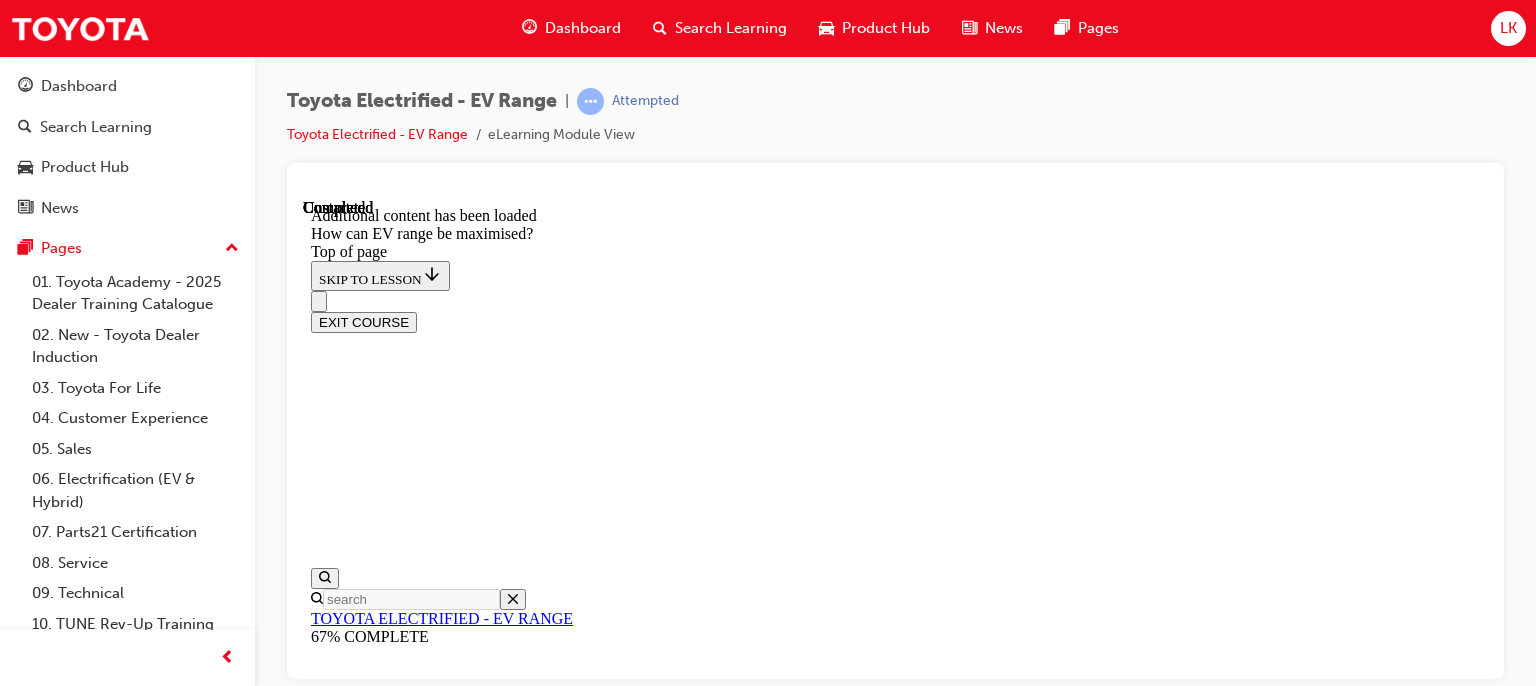 click on "Lesson 5 - Examples word tracks when discussing EV Range" at bounding box center (895, 11529) 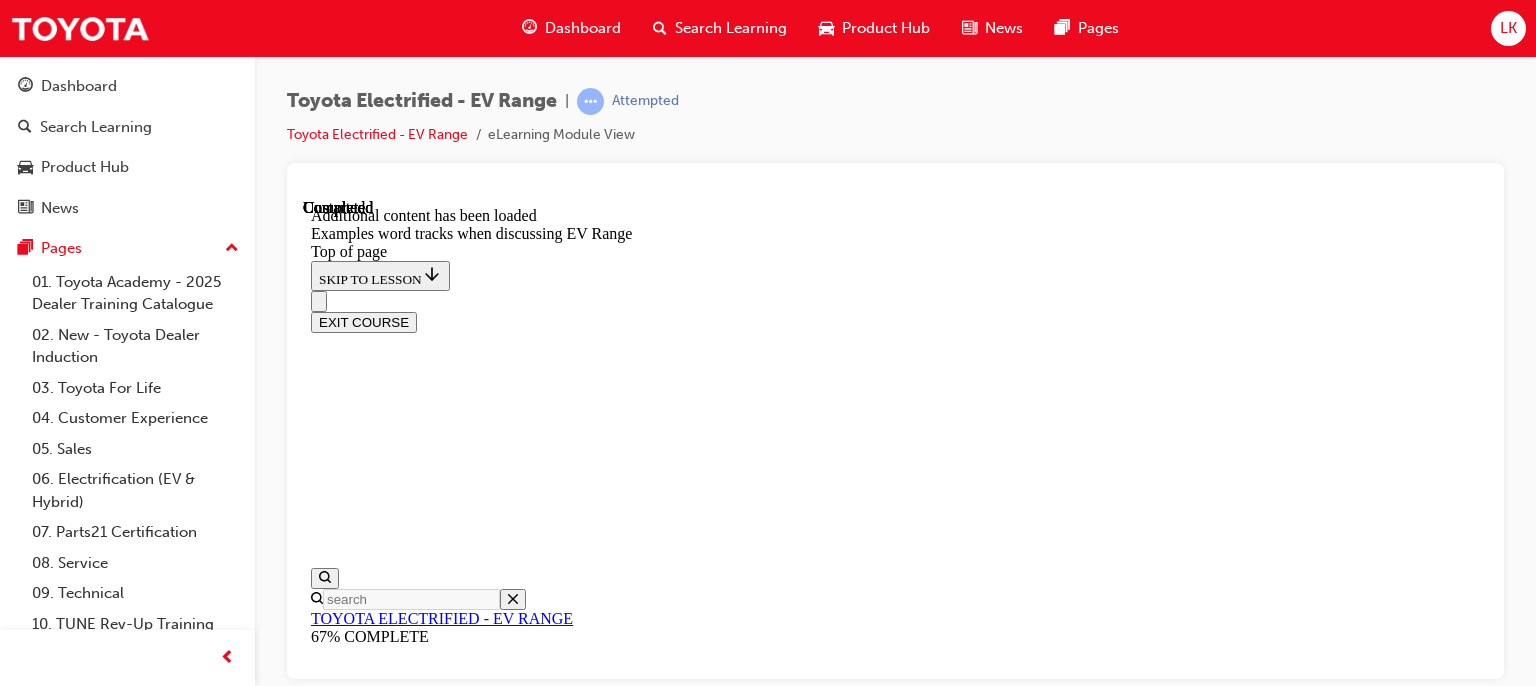 scroll, scrollTop: 0, scrollLeft: 0, axis: both 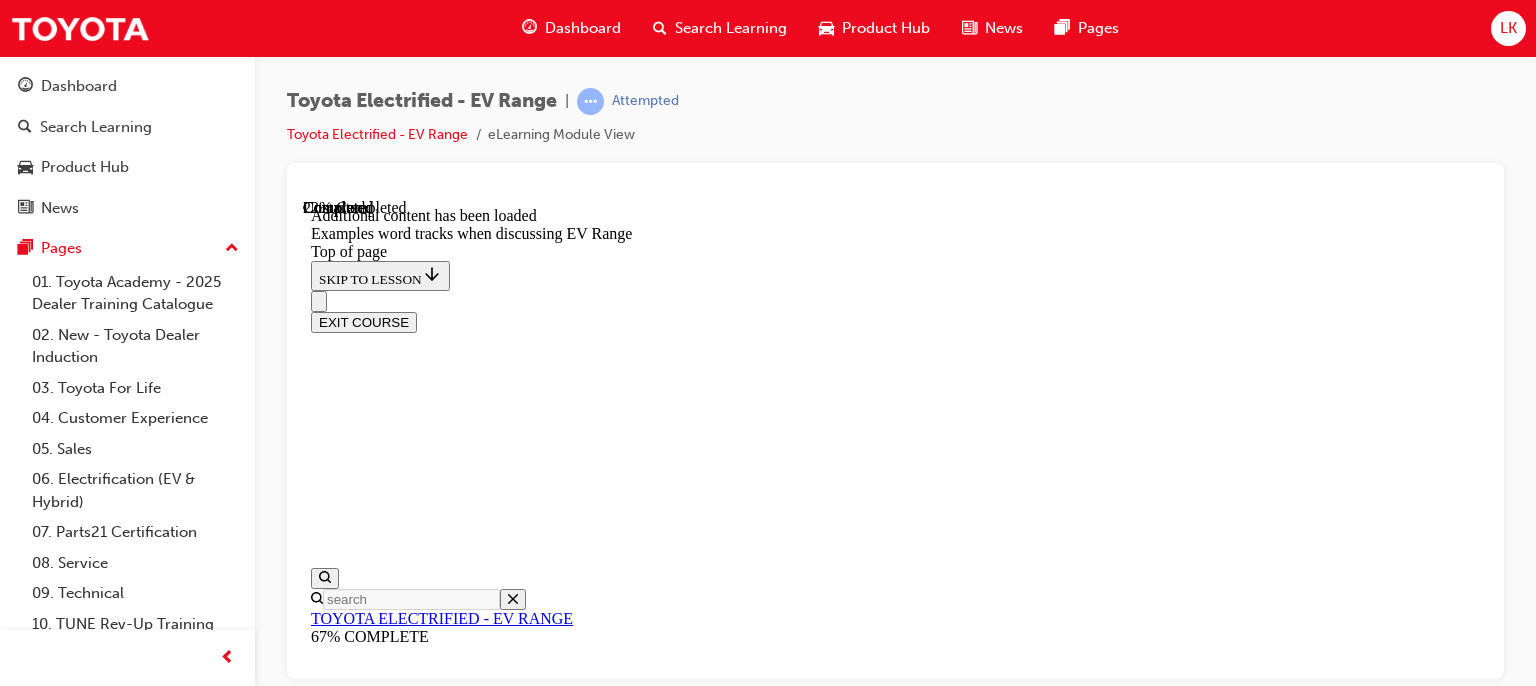 click on "CONTINUE" at bounding box center (353, 9667) 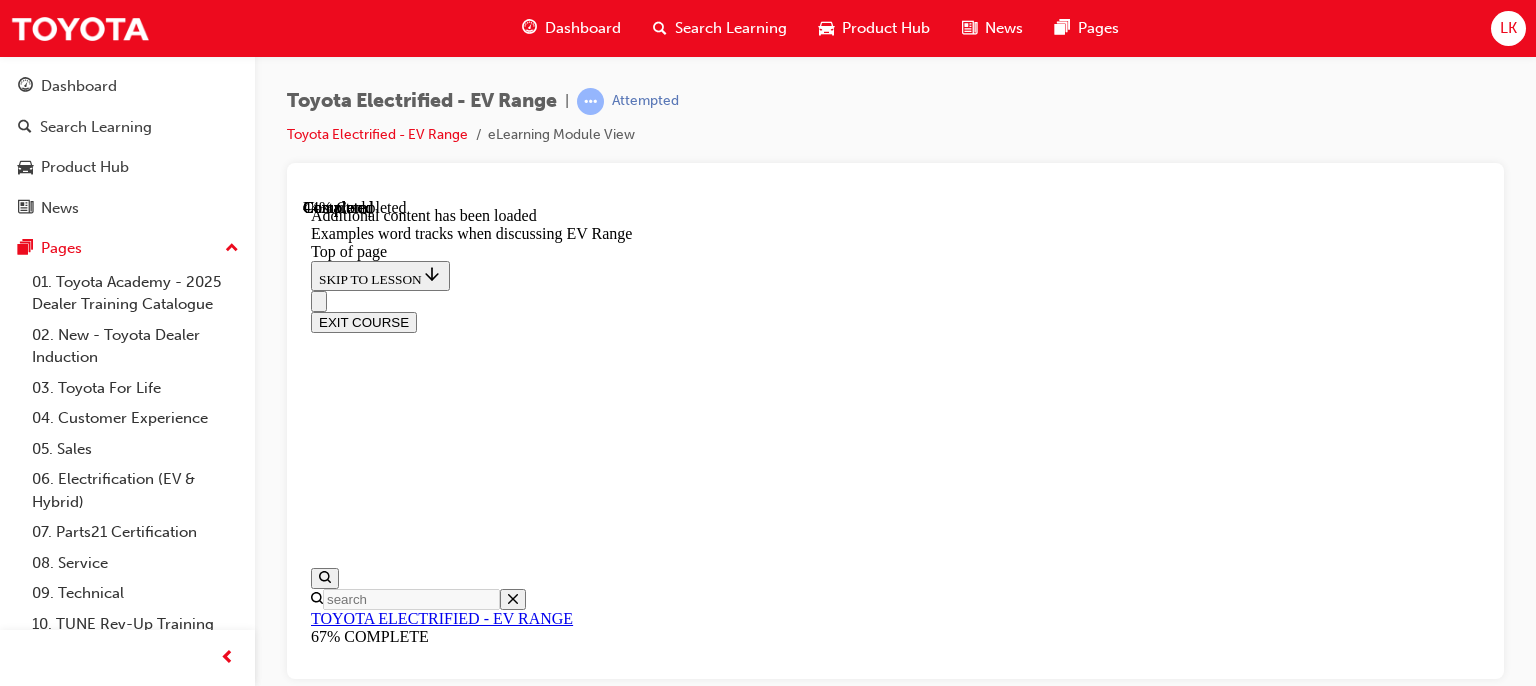 scroll, scrollTop: 1960, scrollLeft: 0, axis: vertical 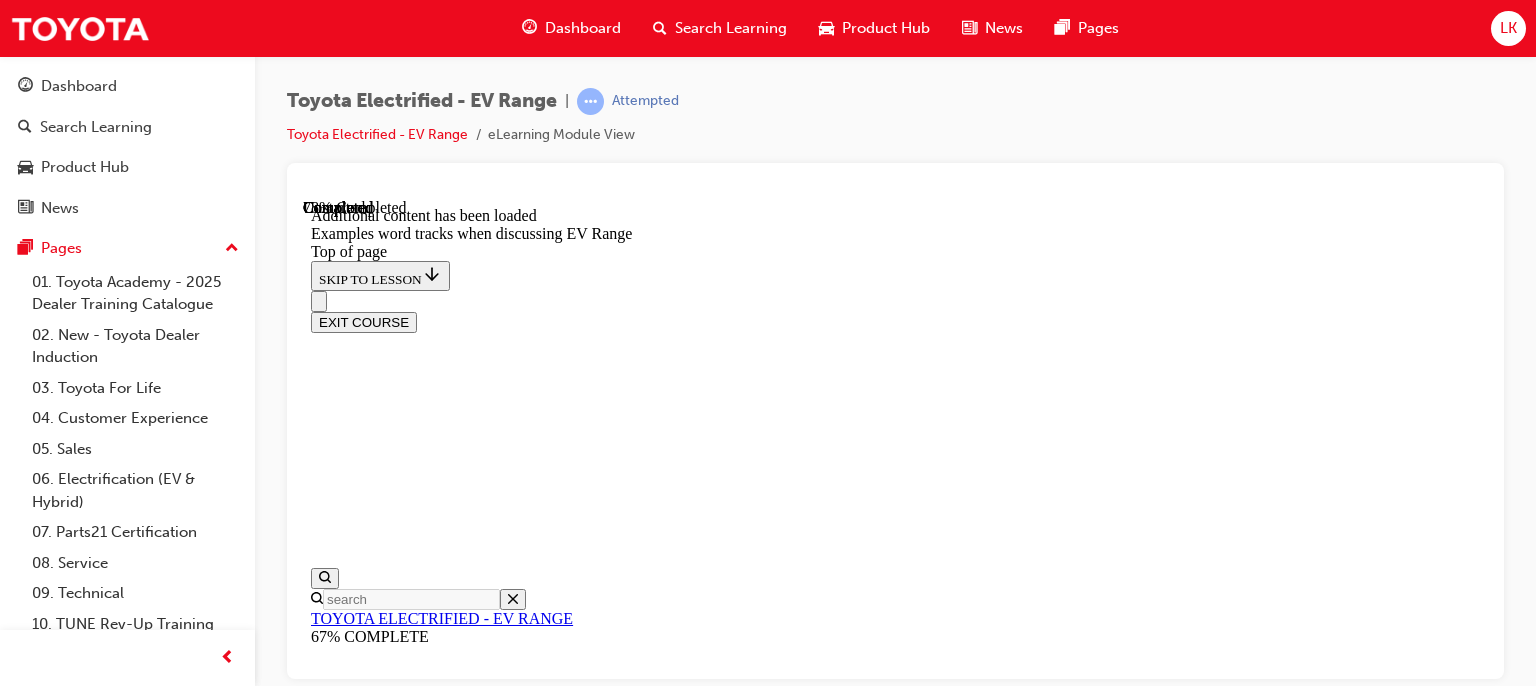 click on "Now that you have permission to understand your customer better, here are a few you can use before letting them know what they can expect in terms of real-world range." at bounding box center (895, 10262) 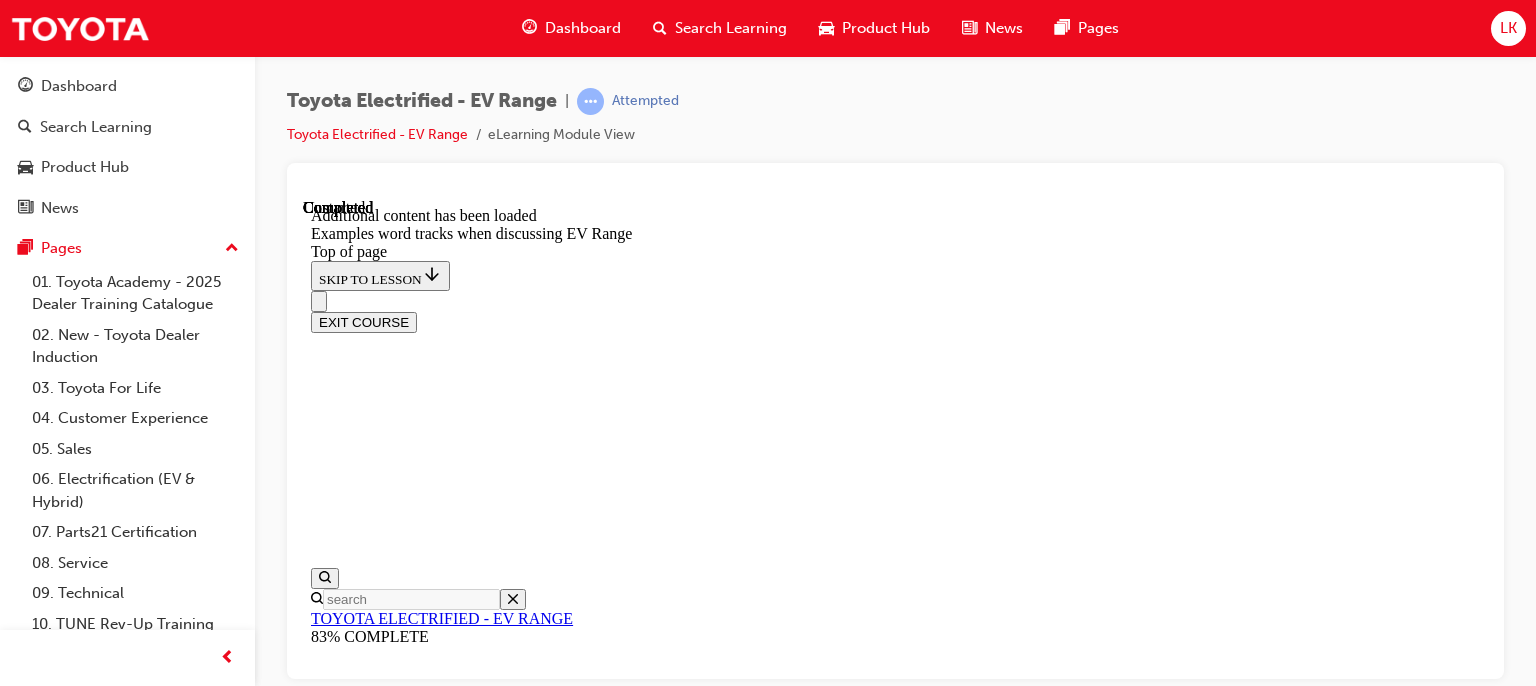 scroll, scrollTop: 3444, scrollLeft: 0, axis: vertical 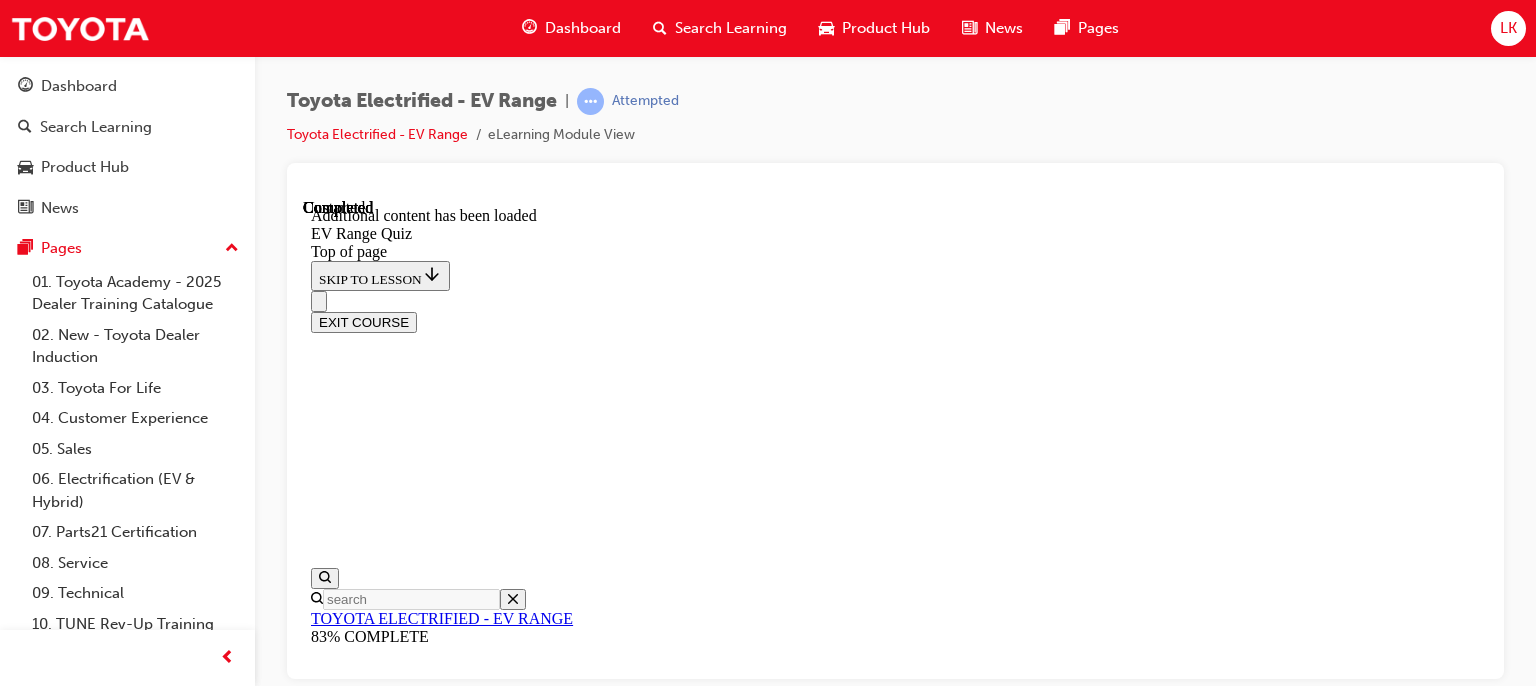 click on "START QUIZ" at bounding box center [356, 9129] 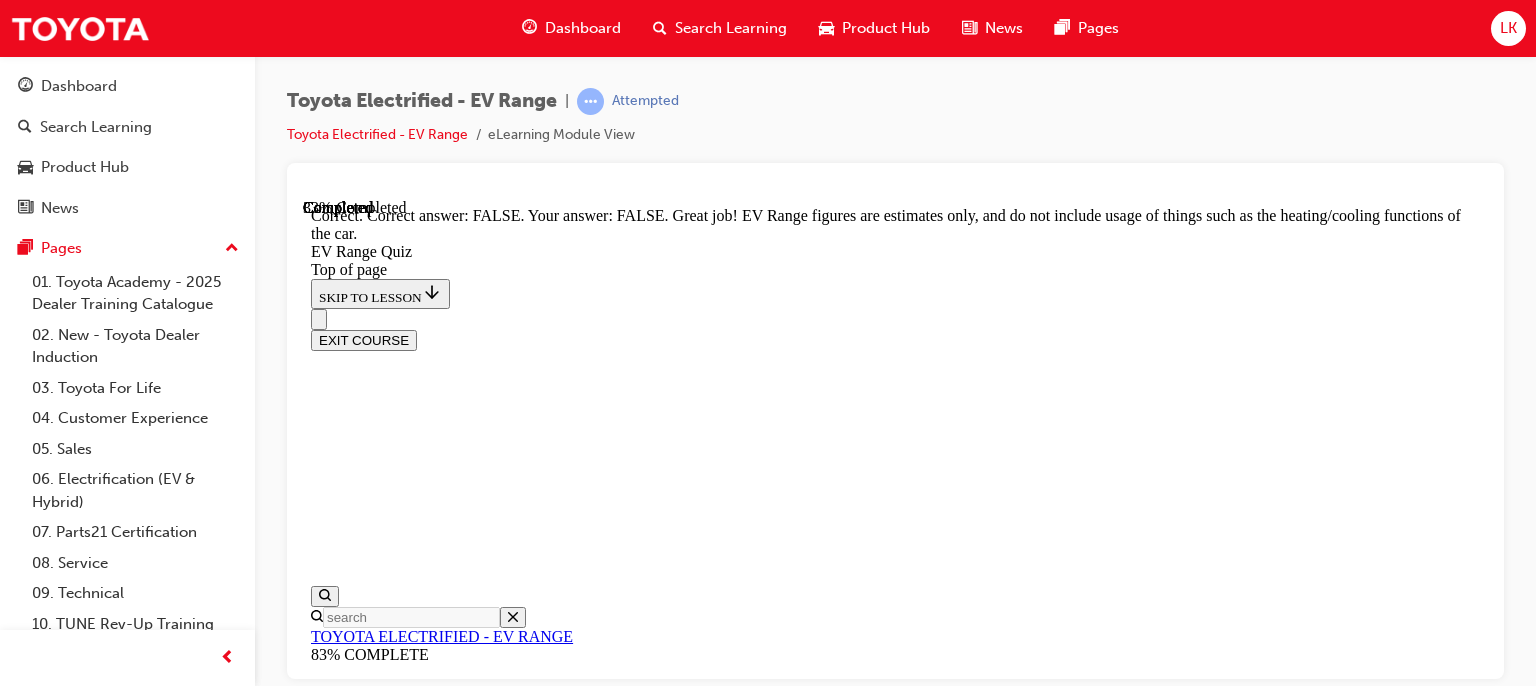 scroll, scrollTop: 614, scrollLeft: 0, axis: vertical 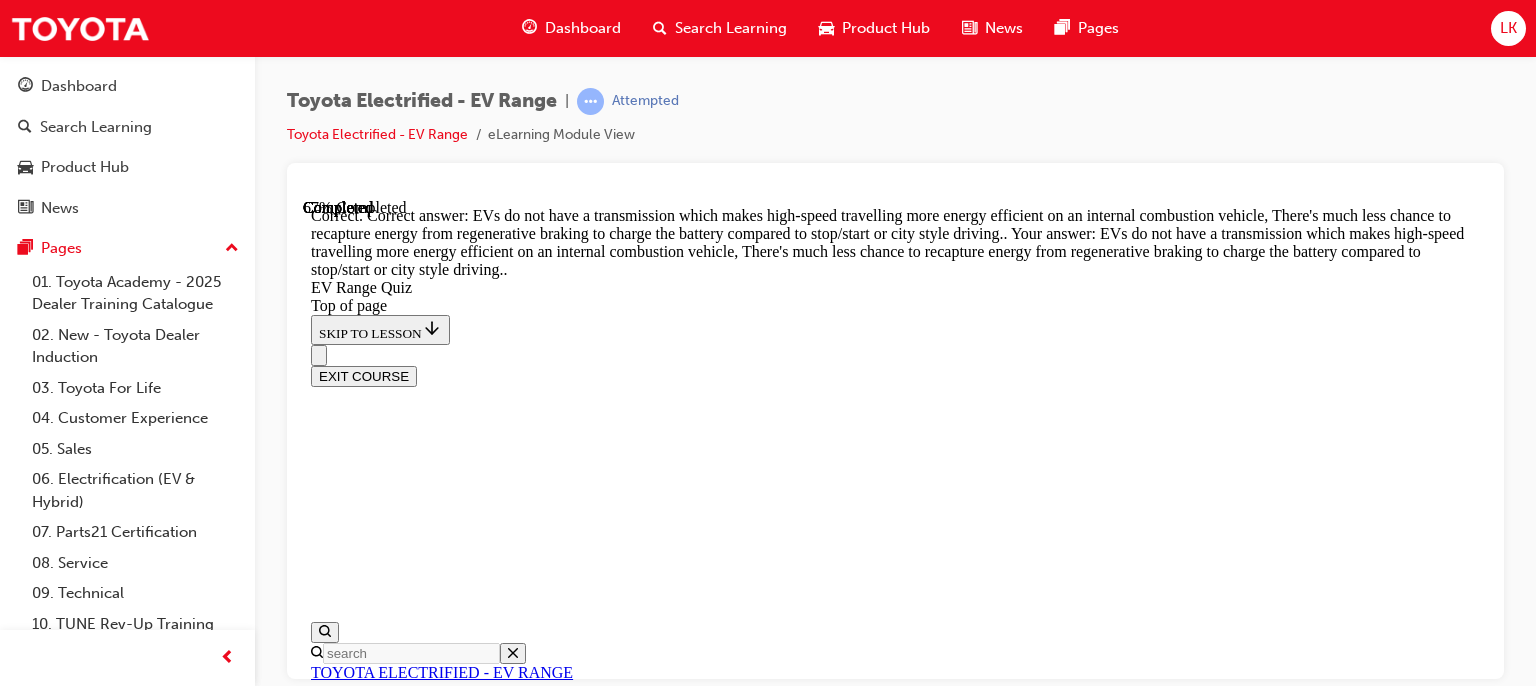 click on "NEXT" at bounding box center (337, 17497) 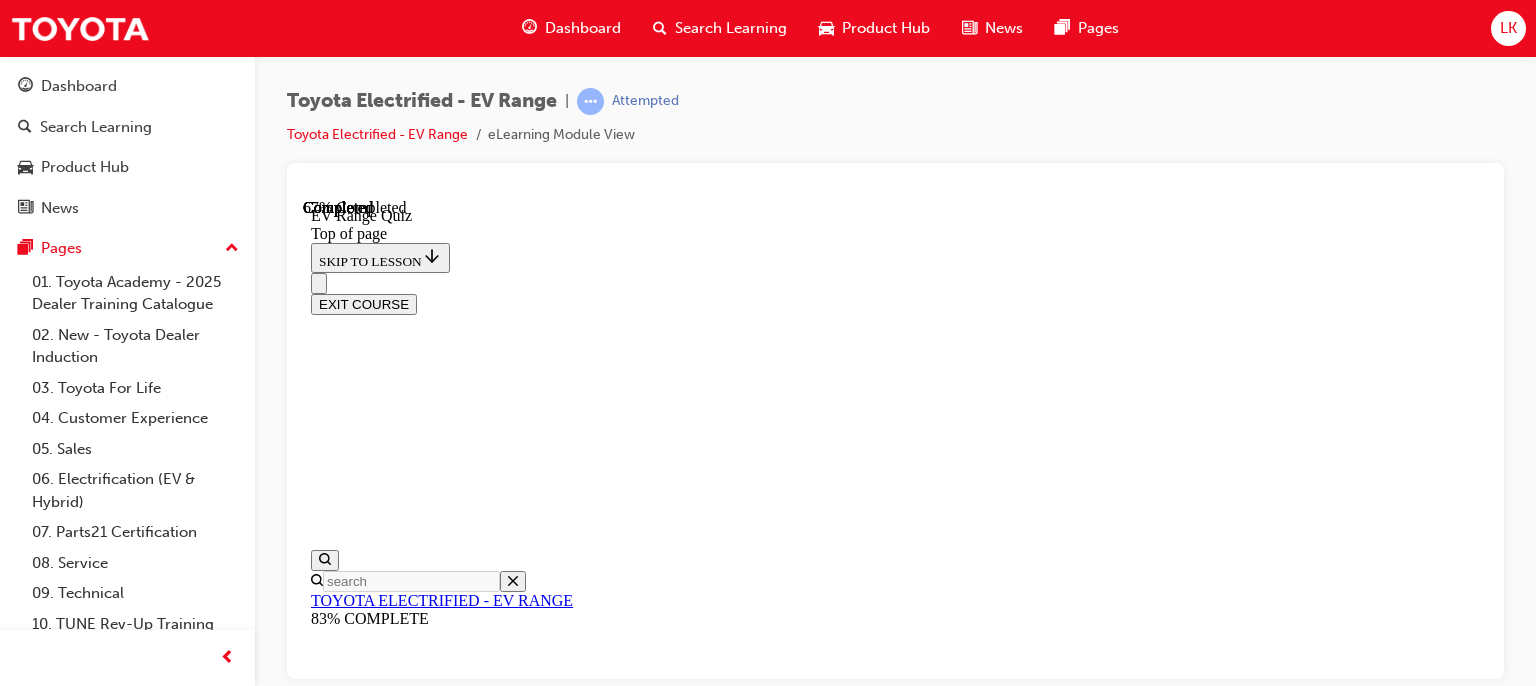 scroll, scrollTop: 491, scrollLeft: 0, axis: vertical 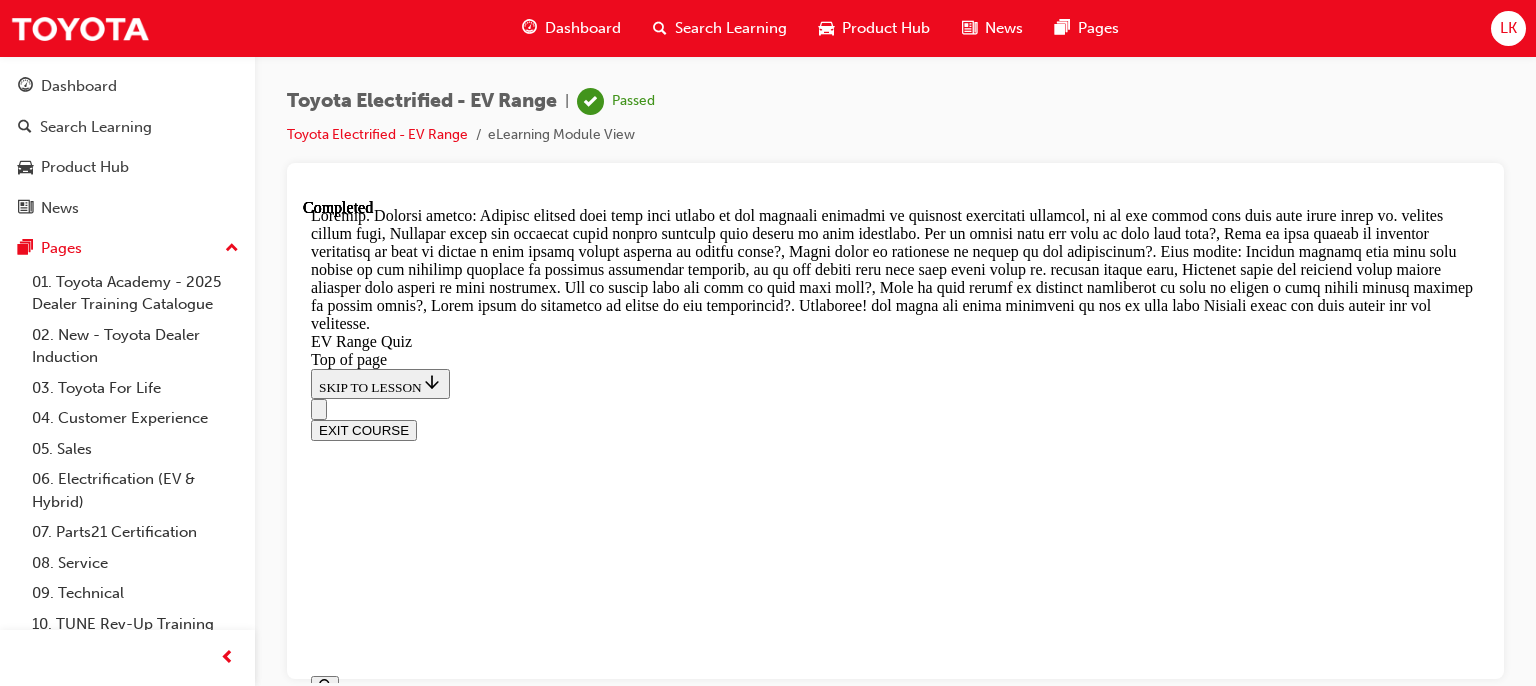 click on "NEXT" at bounding box center [337, 17021] 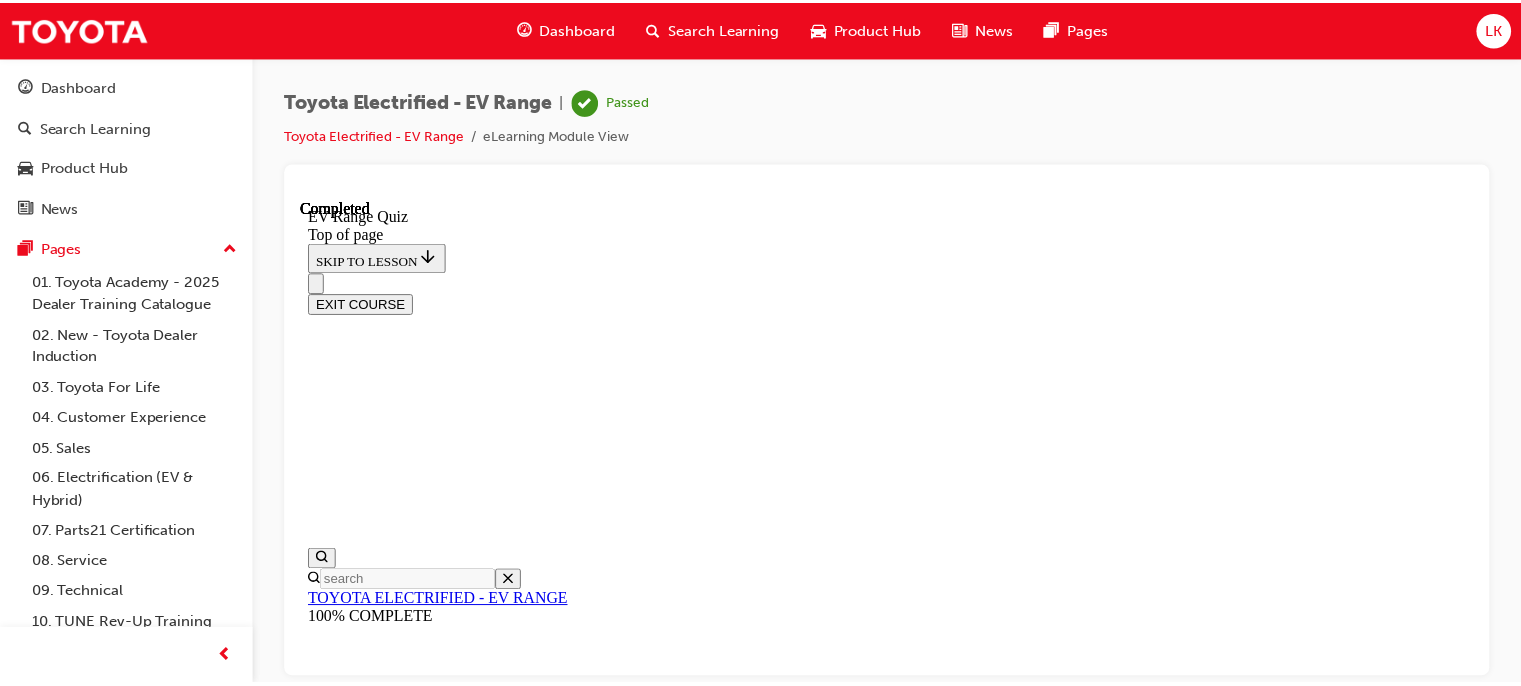 scroll, scrollTop: 540, scrollLeft: 0, axis: vertical 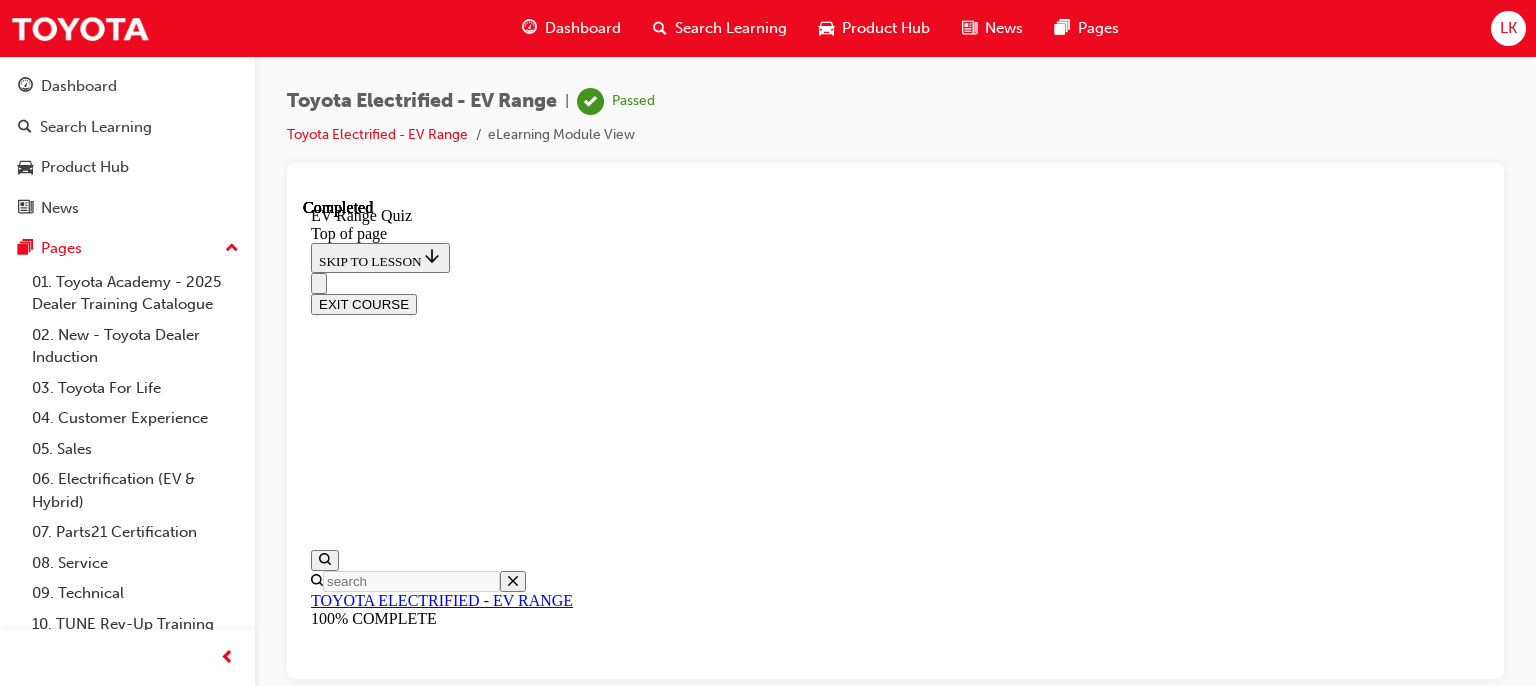 click on "Dashboard" at bounding box center (583, 28) 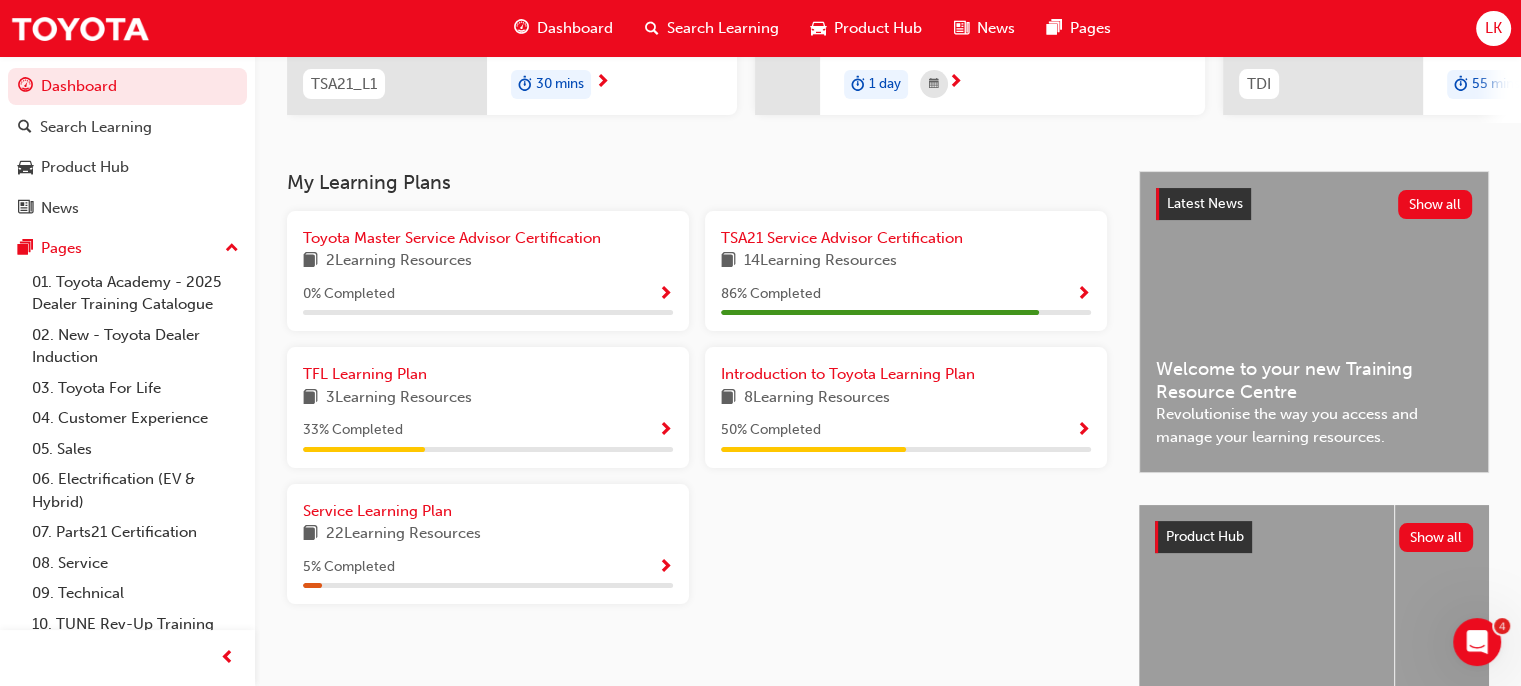 scroll, scrollTop: 339, scrollLeft: 0, axis: vertical 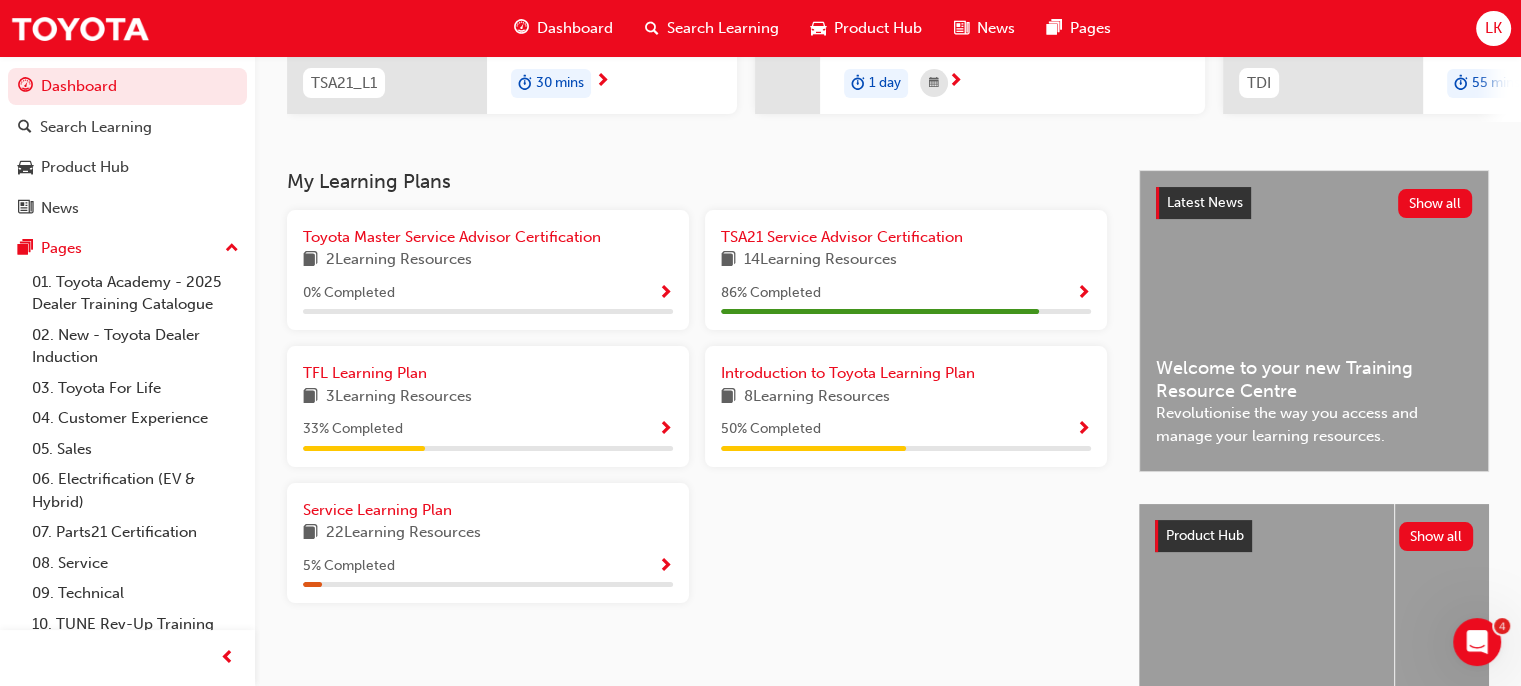 click on "Product Hub" at bounding box center [866, 28] 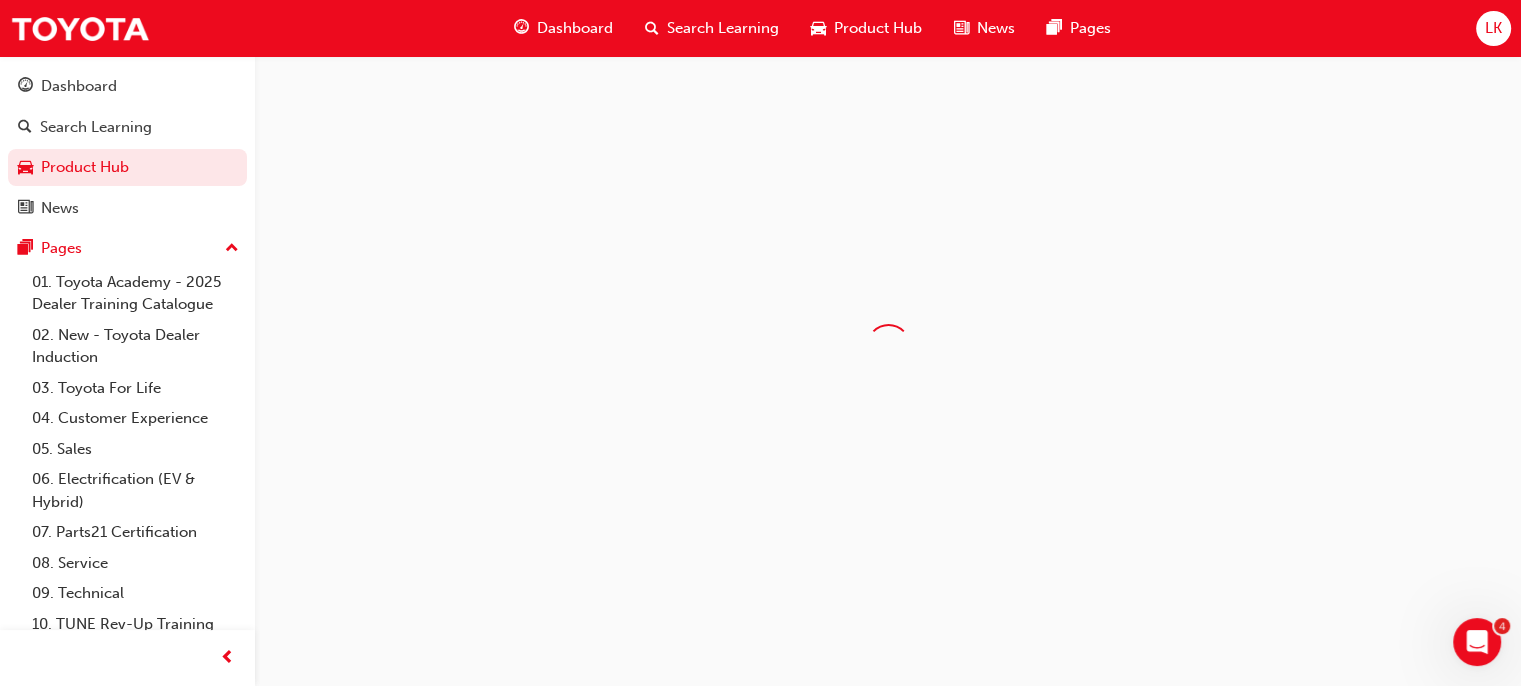 scroll, scrollTop: 0, scrollLeft: 0, axis: both 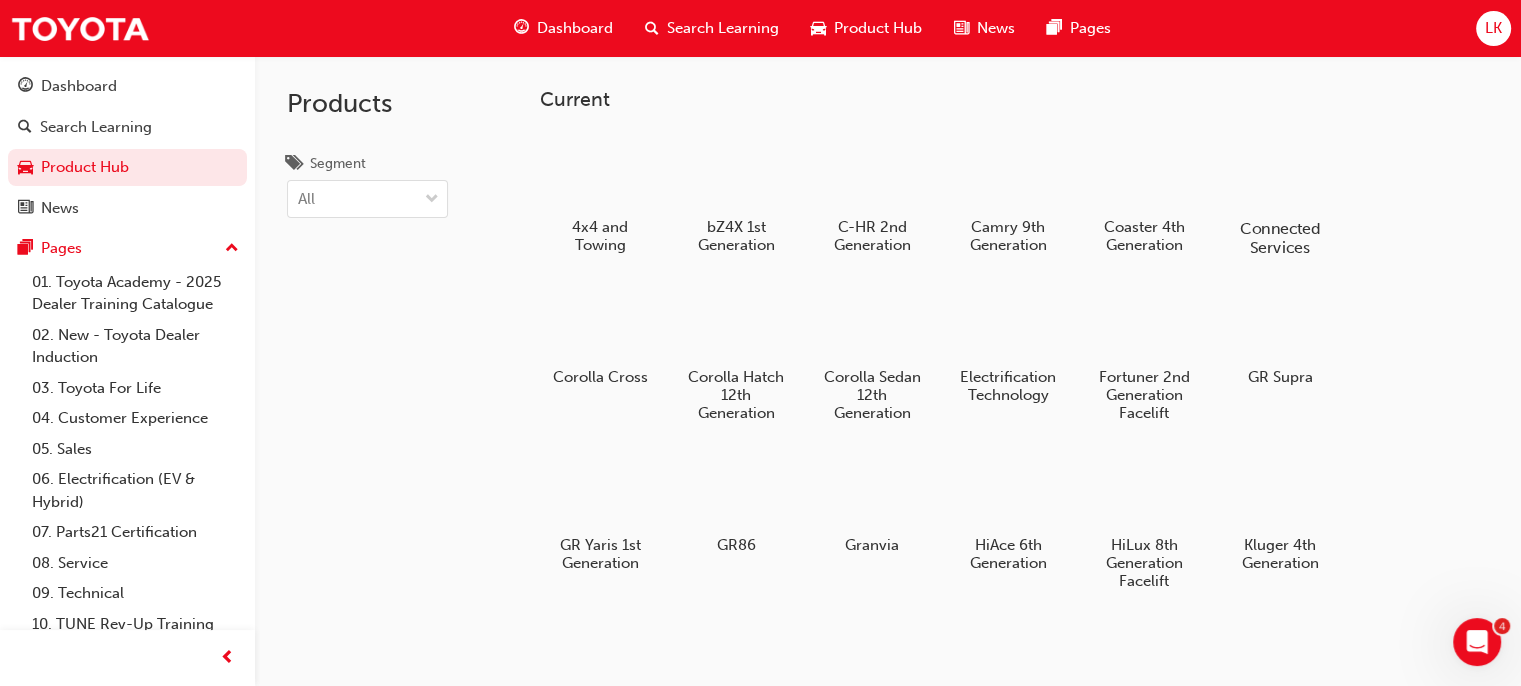 click at bounding box center (1280, 170) 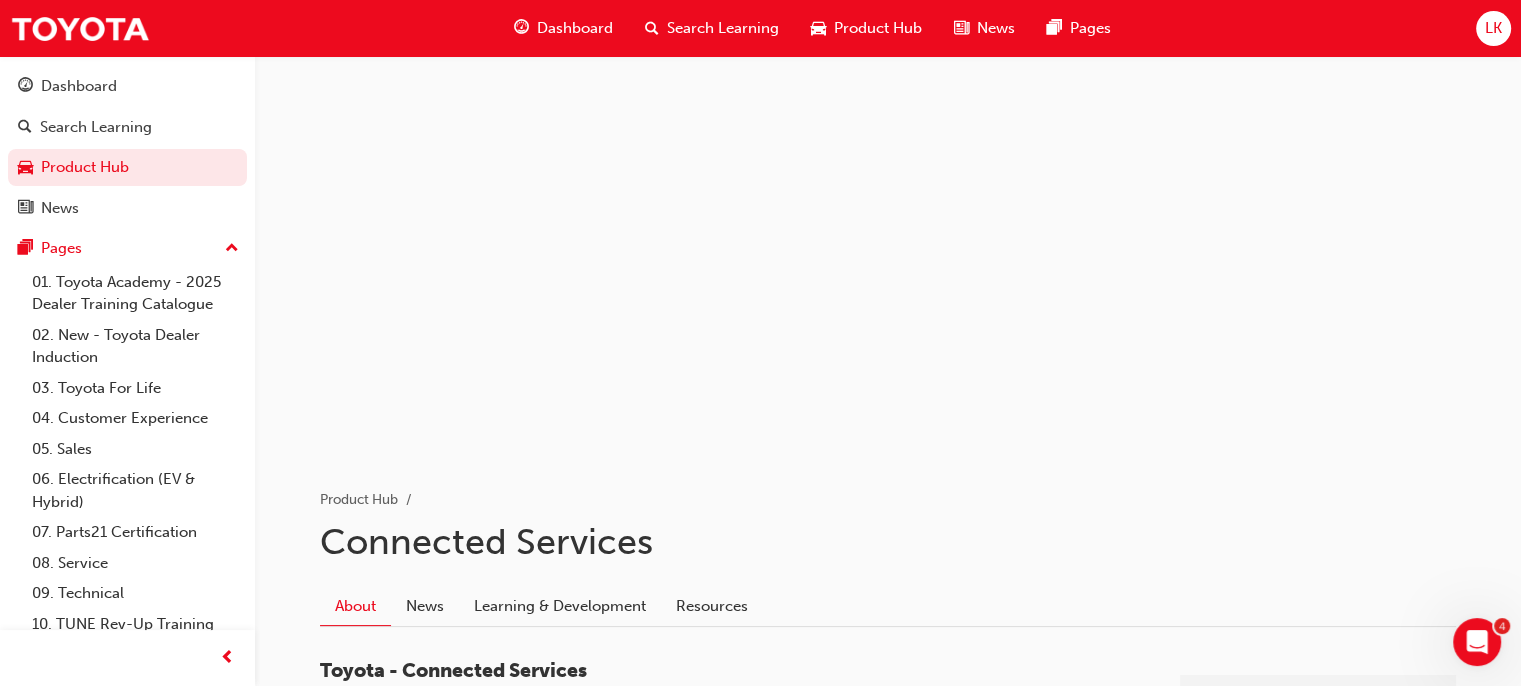 scroll, scrollTop: 543, scrollLeft: 0, axis: vertical 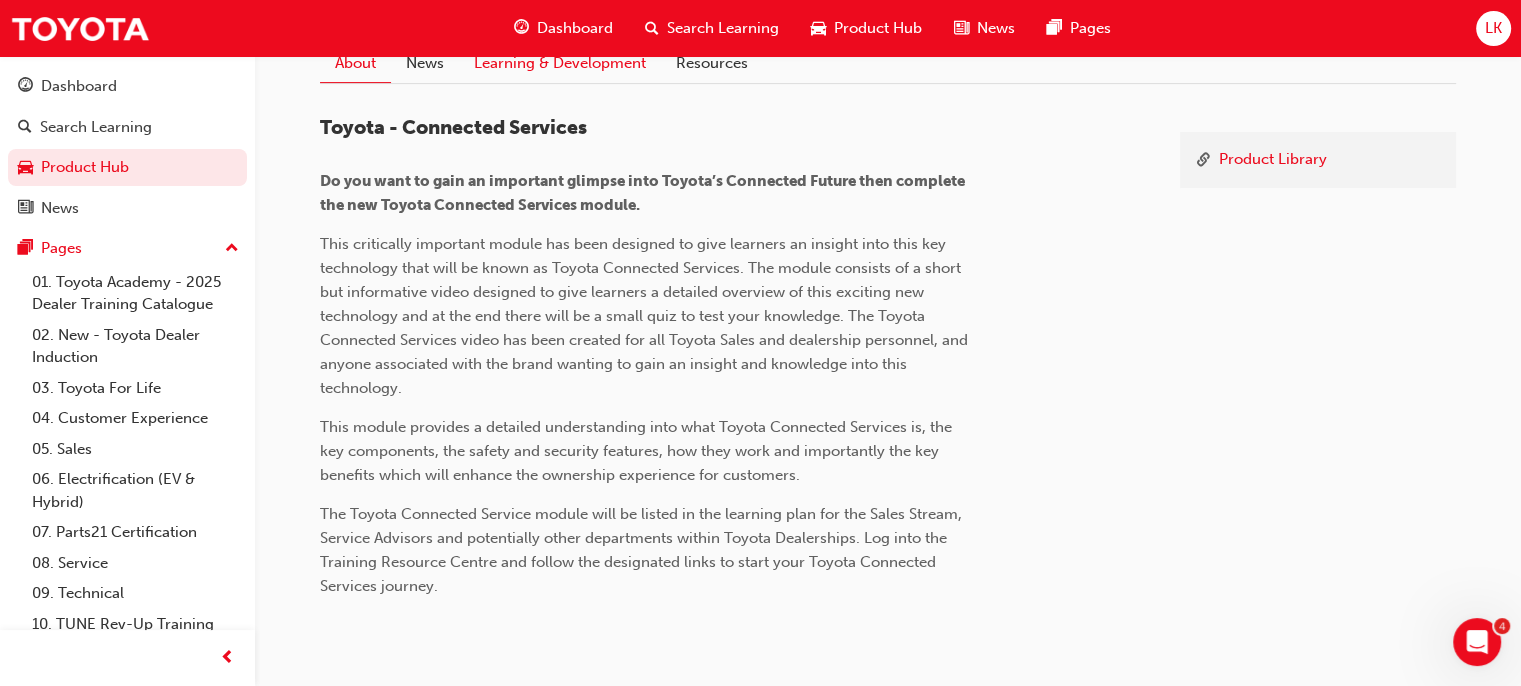 click on "Learning & Development" at bounding box center [560, 63] 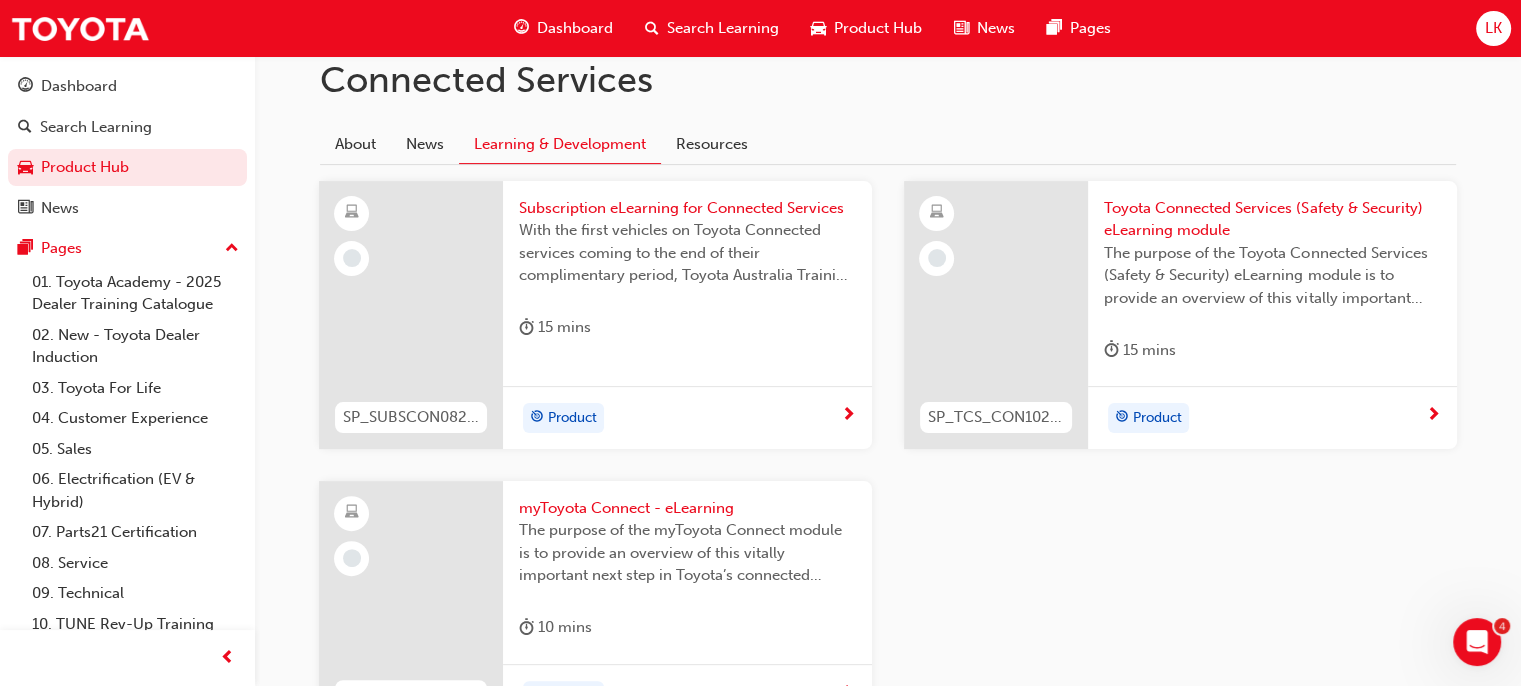 scroll, scrollTop: 460, scrollLeft: 0, axis: vertical 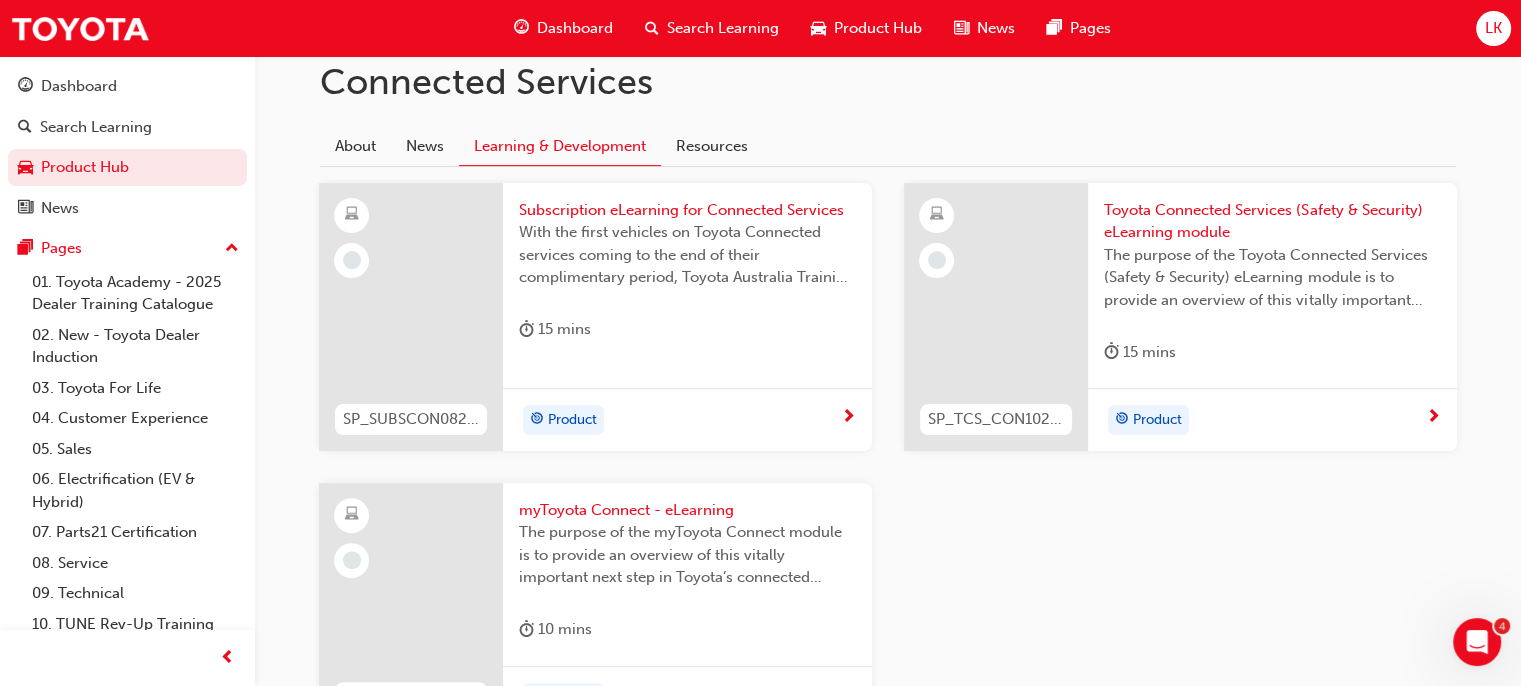 click on "The purpose of the myToyota Connect module is to provide an overview of this vitally important next step in Toyota’s connected technology." at bounding box center [687, 555] 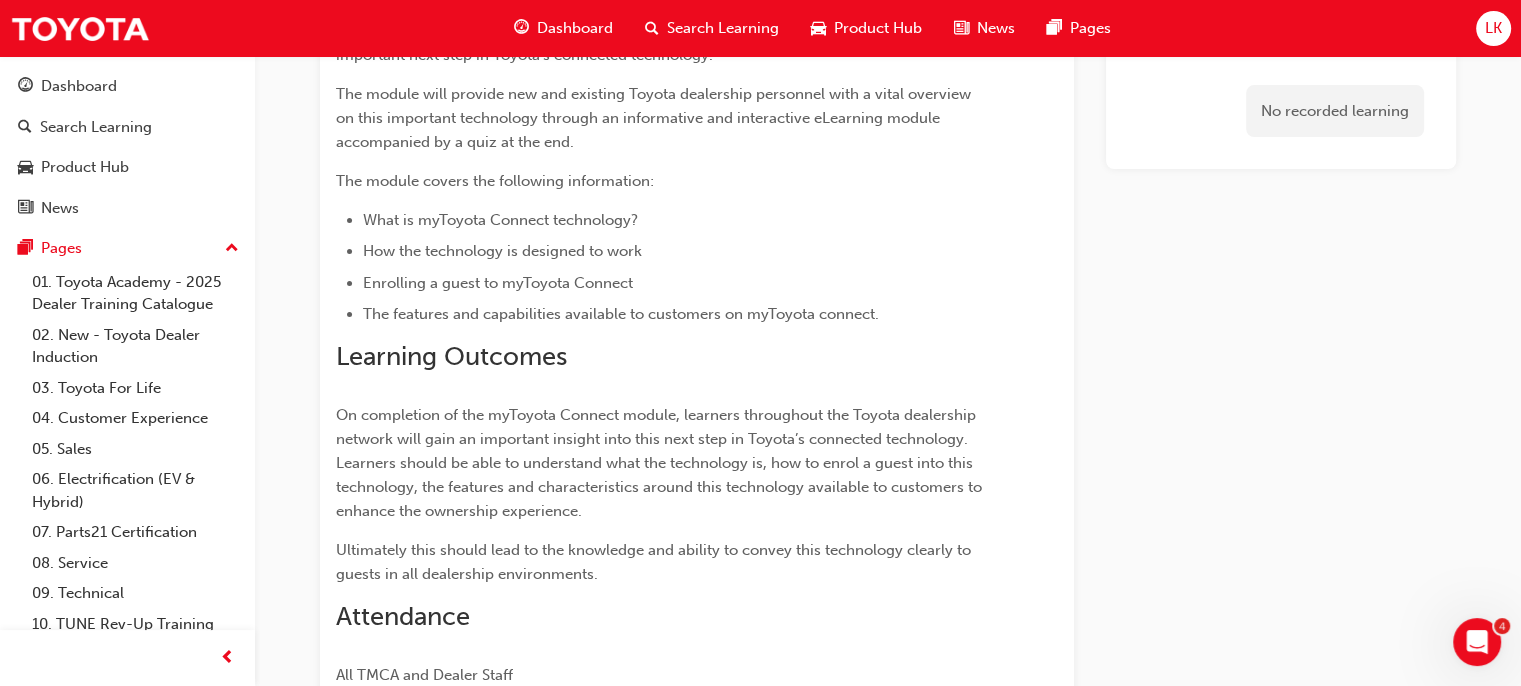 scroll, scrollTop: 0, scrollLeft: 0, axis: both 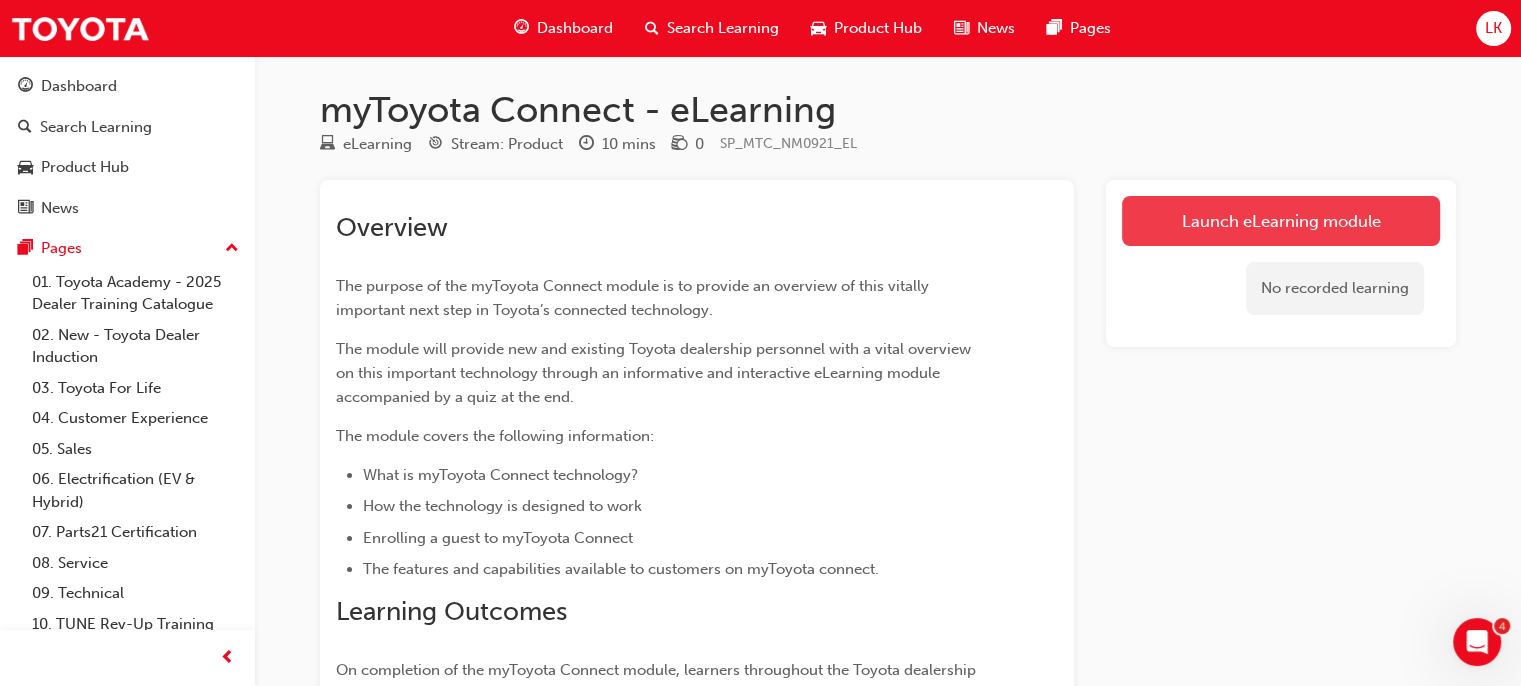 click on "Launch eLearning module" at bounding box center [1281, 221] 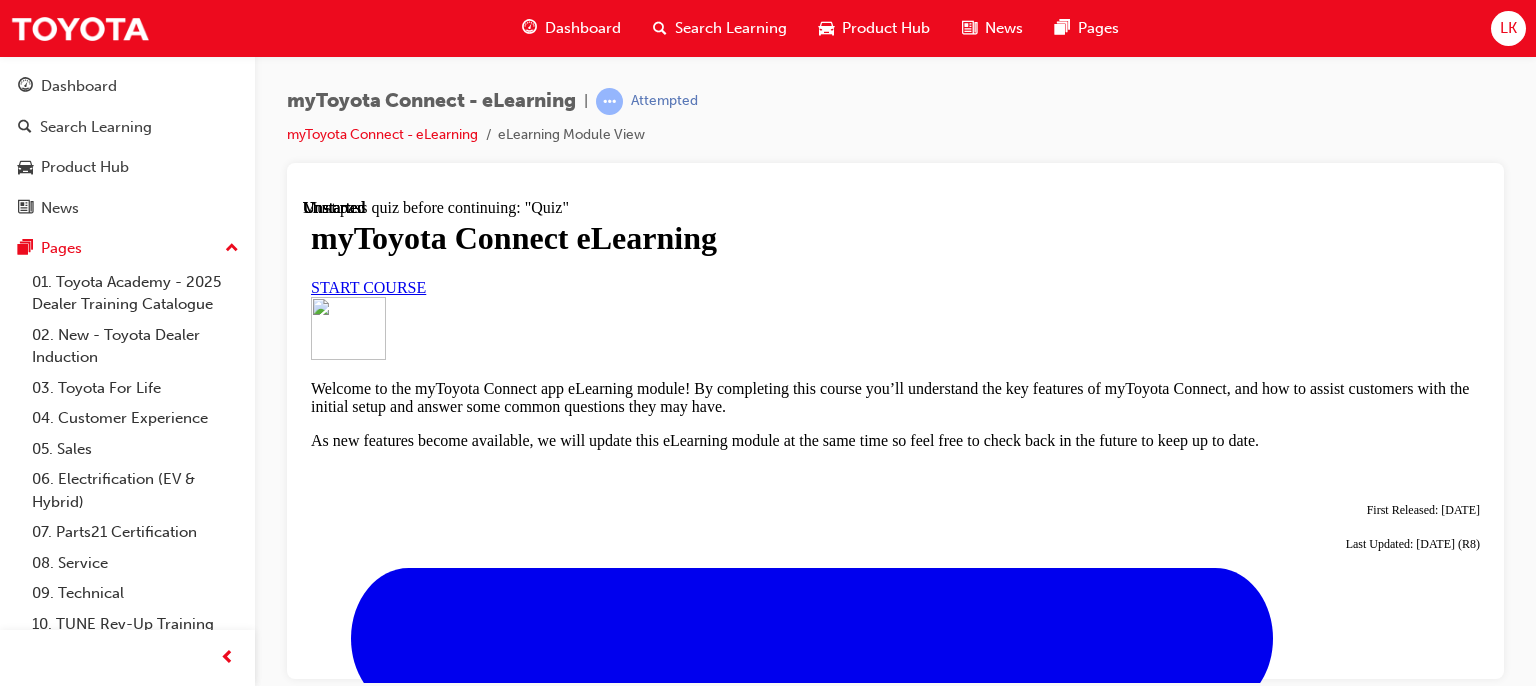 scroll, scrollTop: 0, scrollLeft: 0, axis: both 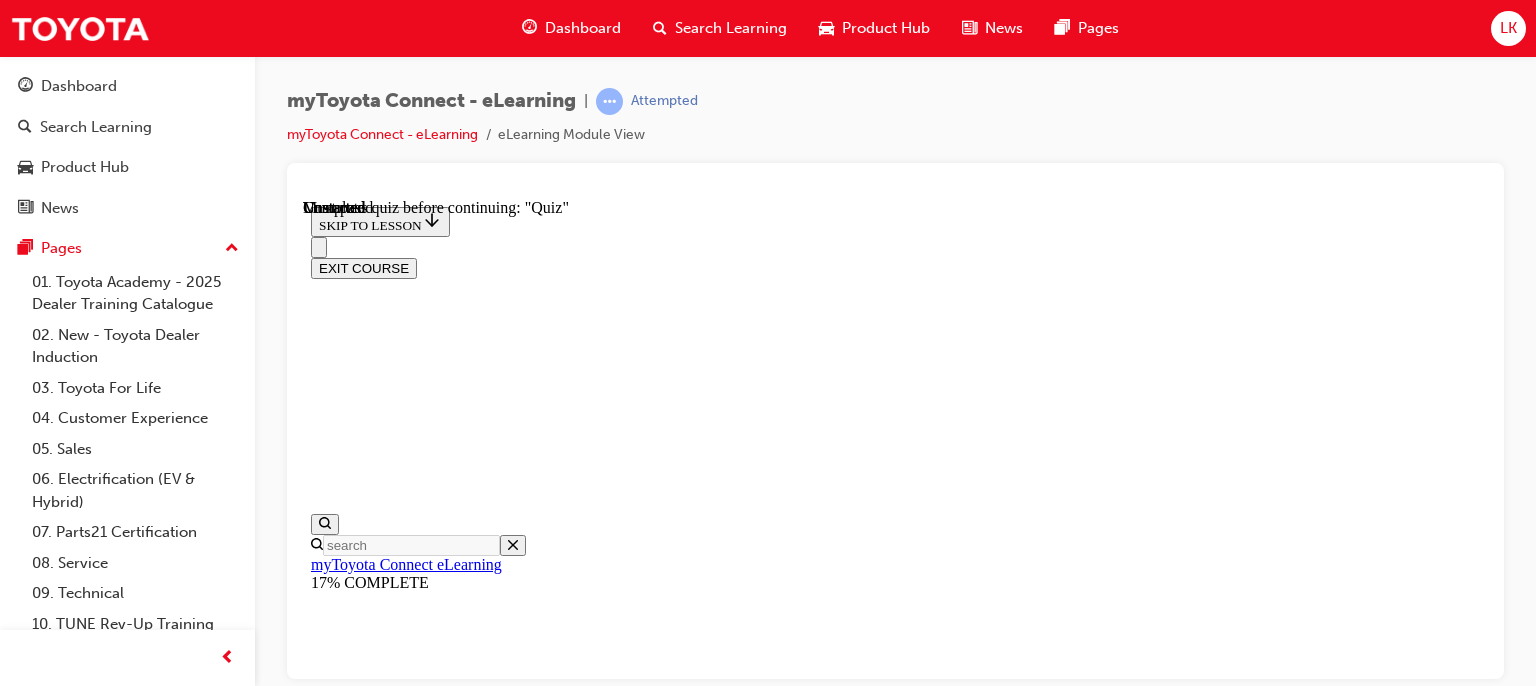 click on "Lesson 2 - What is myToyota Connect?" at bounding box center (895, 10572) 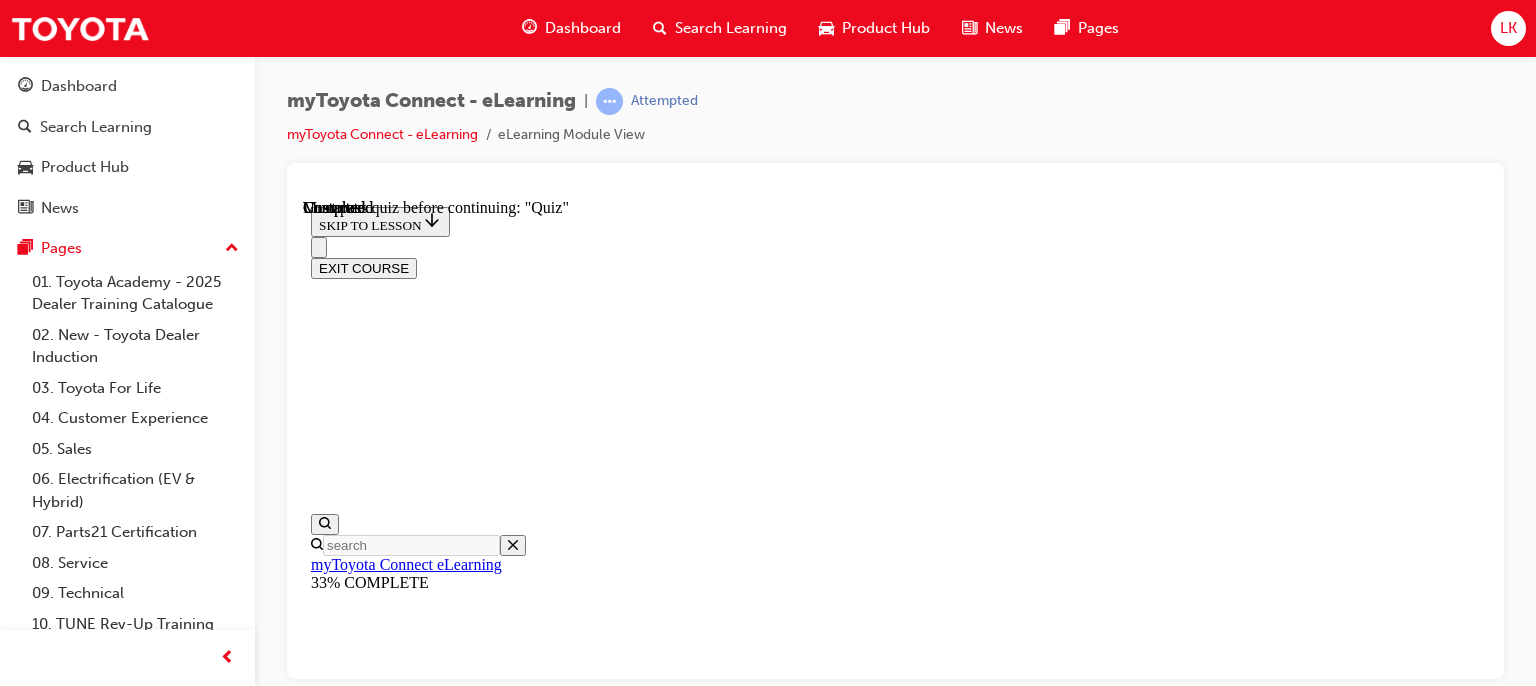 scroll, scrollTop: 5279, scrollLeft: 0, axis: vertical 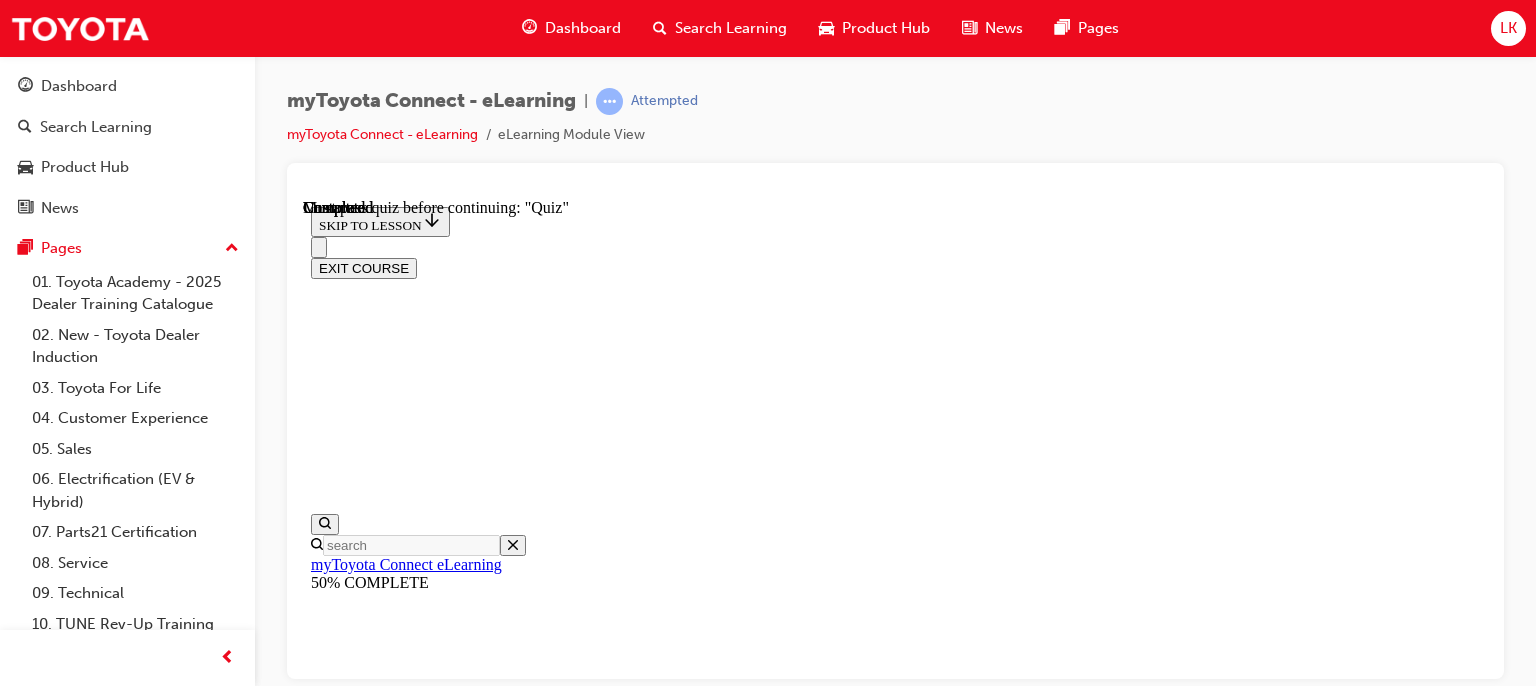 click on "START" at bounding box center [339, 9416] 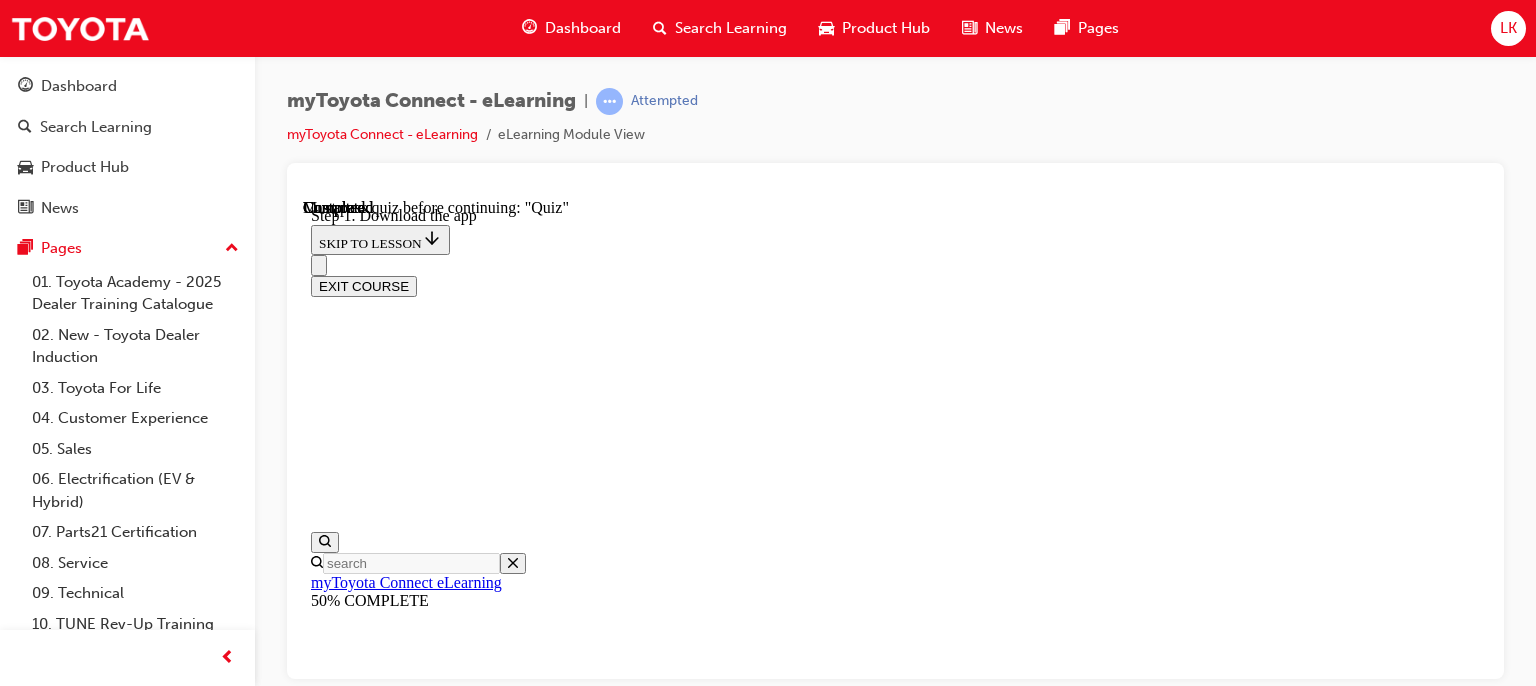 scroll, scrollTop: 507, scrollLeft: 0, axis: vertical 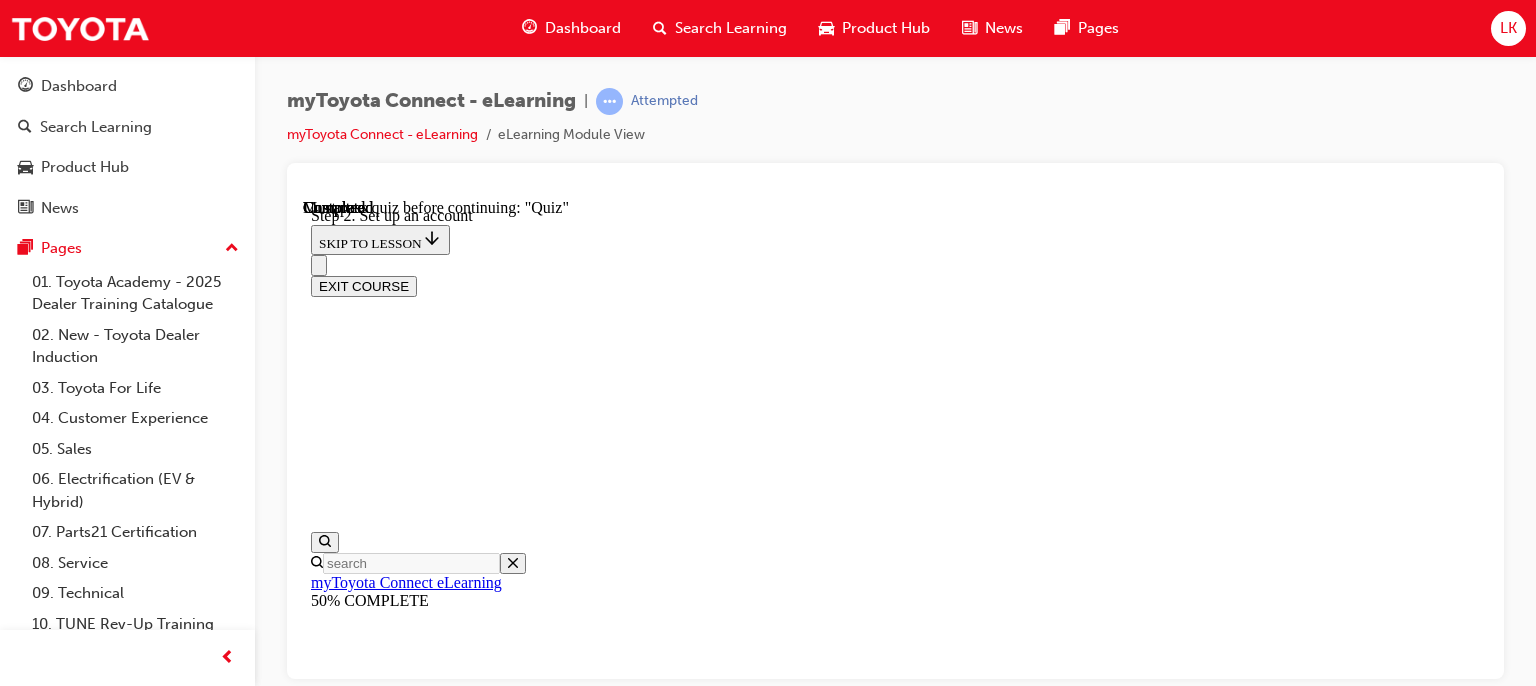 click 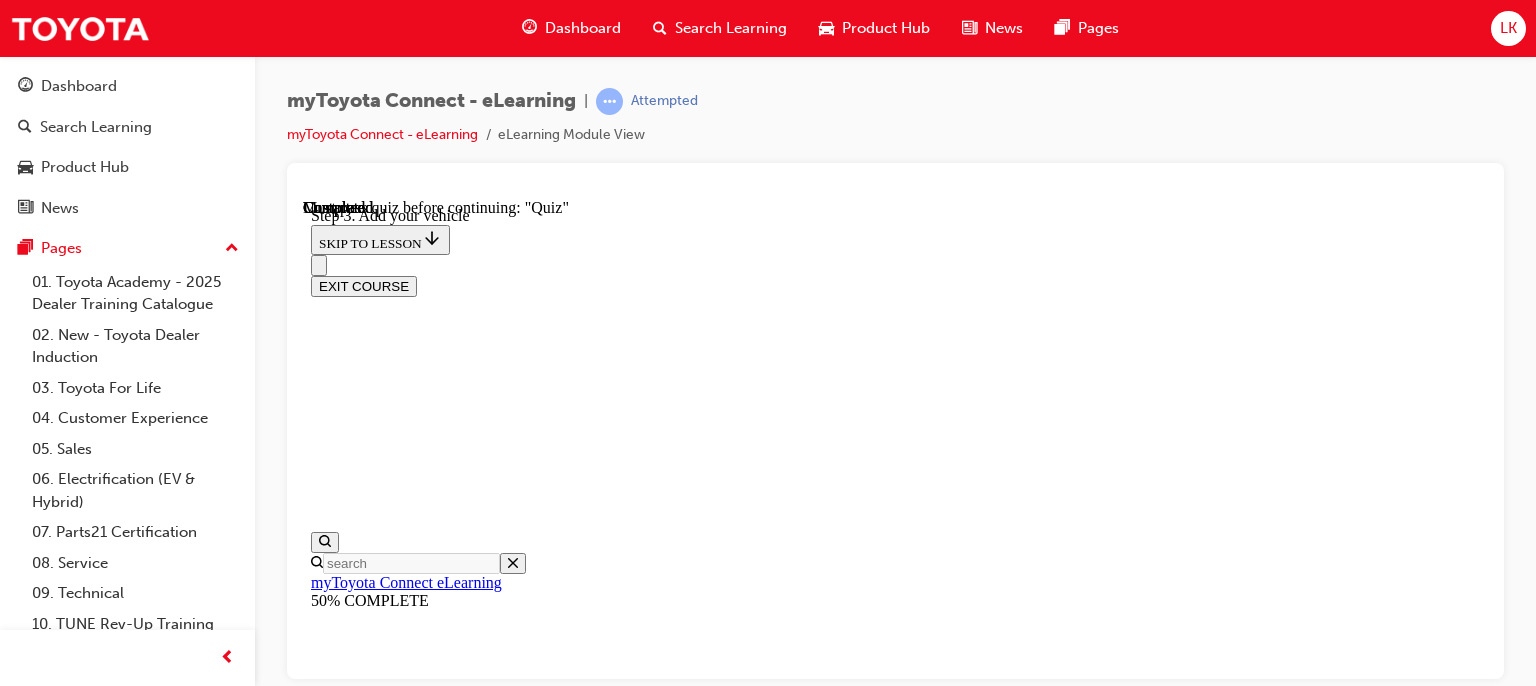 click 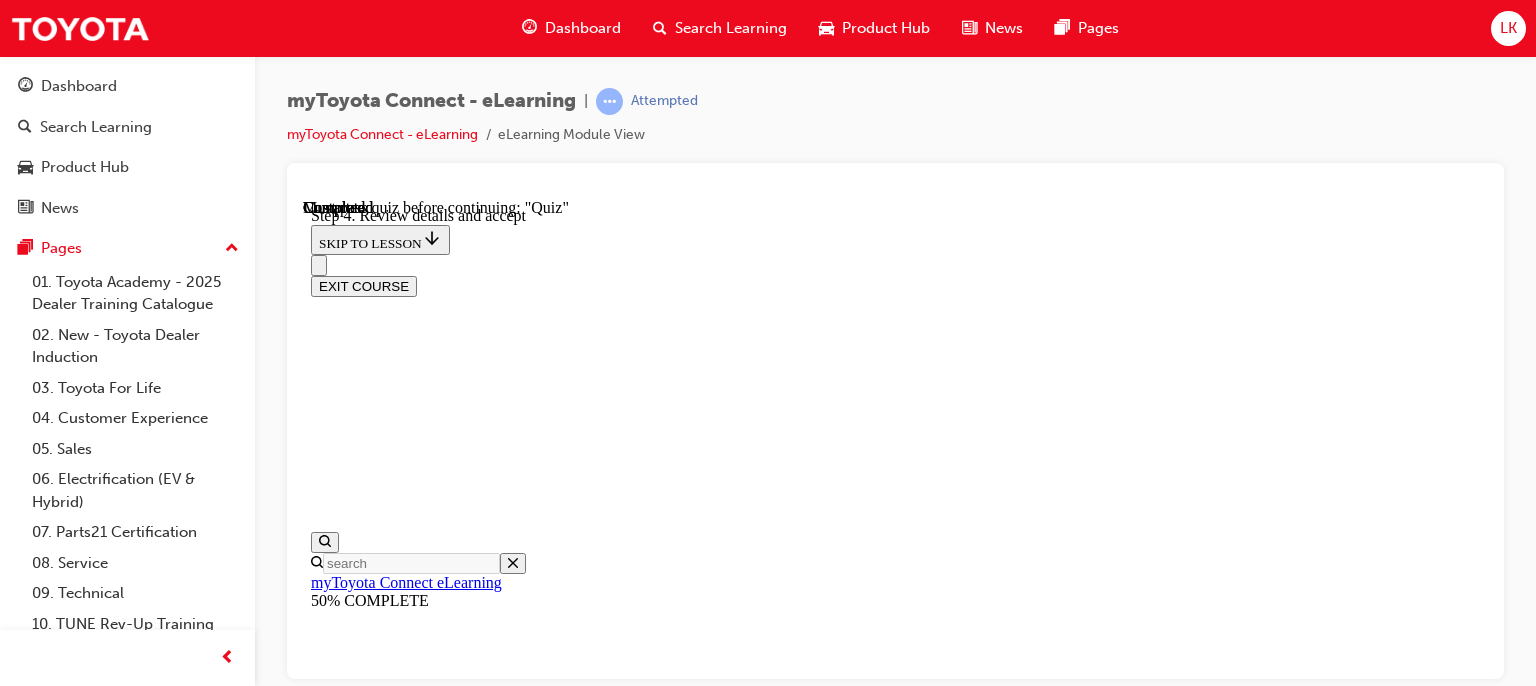 click 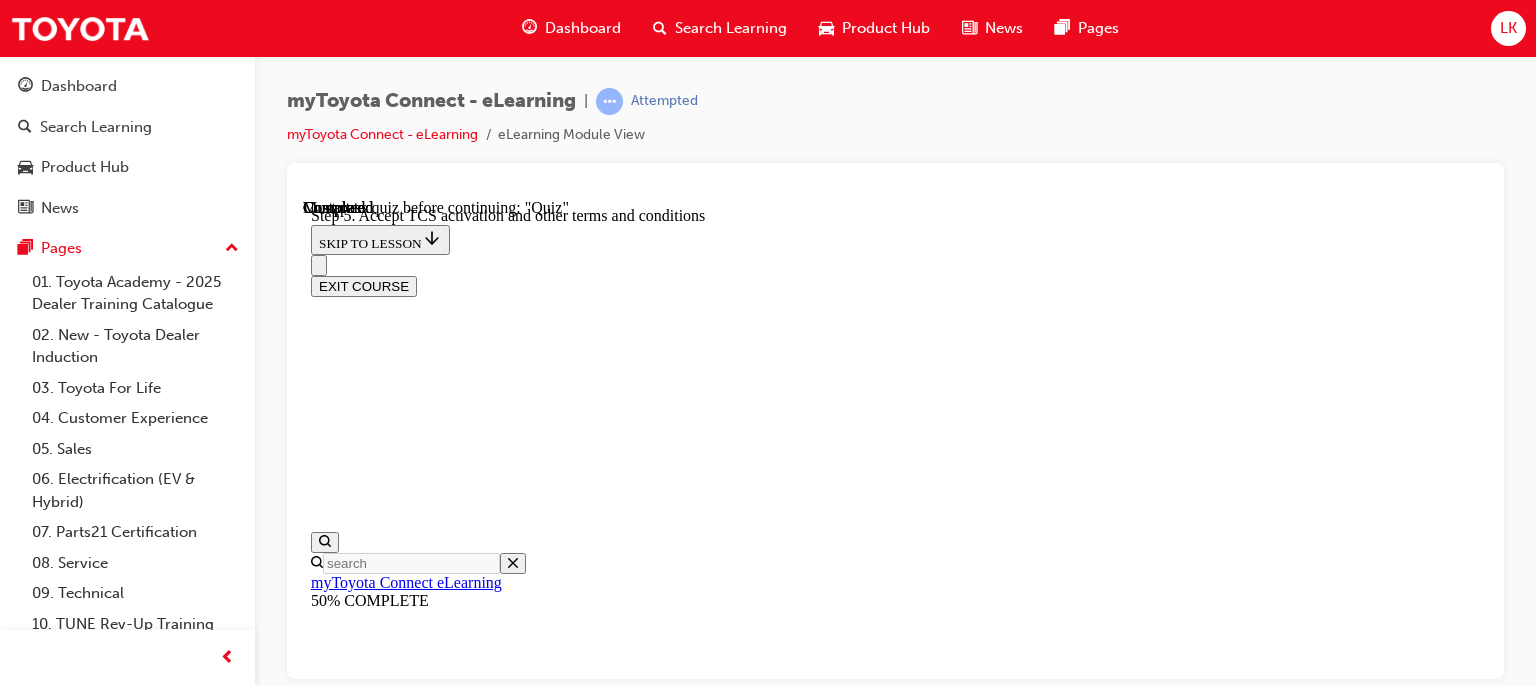 click 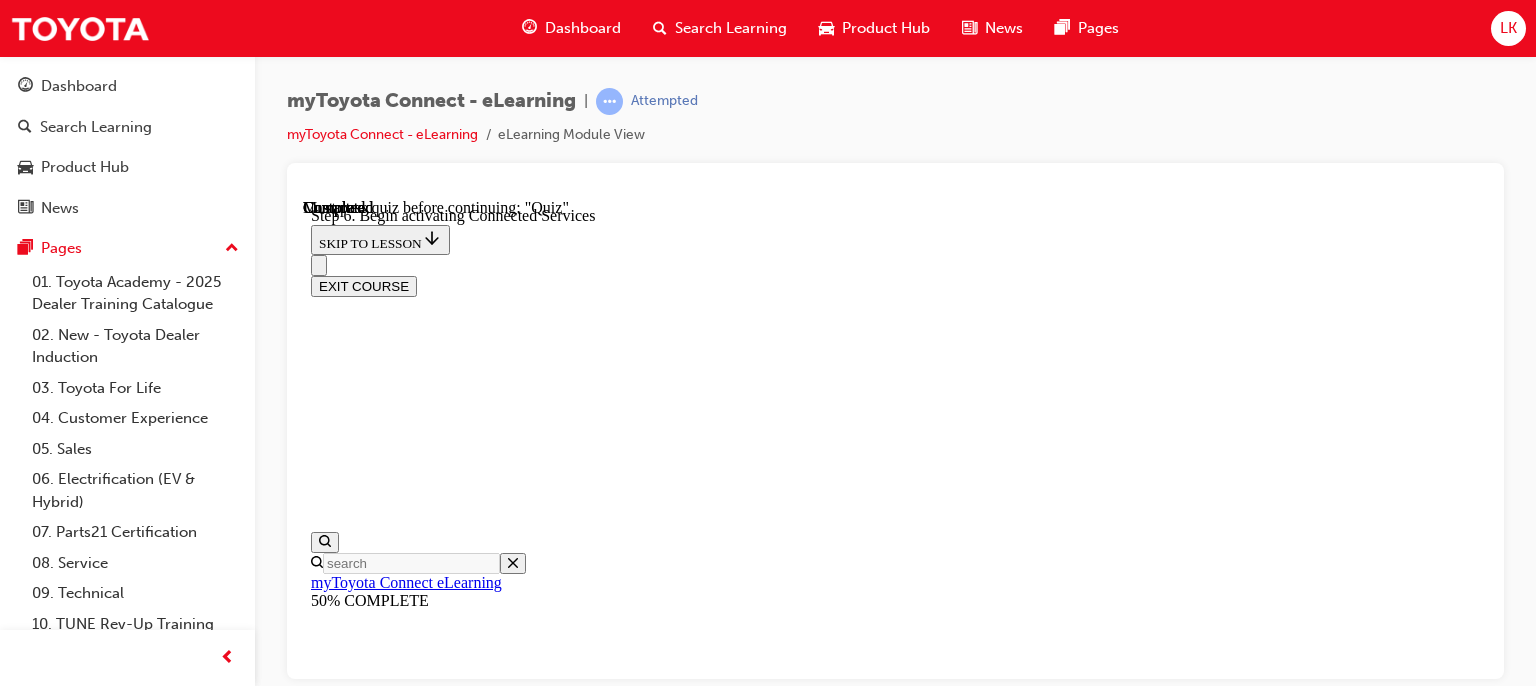 click on "Introduction Setting up myToyota connect is a simple process which involves downloading an app to the customers phone and entering the vehicles details, following the acceptance instructions, then entering the odometer of the vehicle into the app. To make things easy, ensure:  The customers's phone has a stable mobile phone and internet connection  The customer has a valid email address The VIN is available ( Vehicle must be registered to the customer undertaking the myToyota Connect set-up ) The vehicle is OFF START Step 1 Download the app On the customers' smartphone, access their respective app store and download and install the free myToyota Connect app. 1 2 3 4 5 6 7 Step 2 Set up an account Once the app is installed, open it up and select the "Register" button.  Once customer details have been submitted, a 6 digit verification code will be sent via SMS and/or emailed to the guest. This code will need to be entered when prompted to continue. Note: 1 2 3 4 5 6 7 Step 3 Add your vehicle Note 1 2 3 4 5 6" at bounding box center (895, 9533) 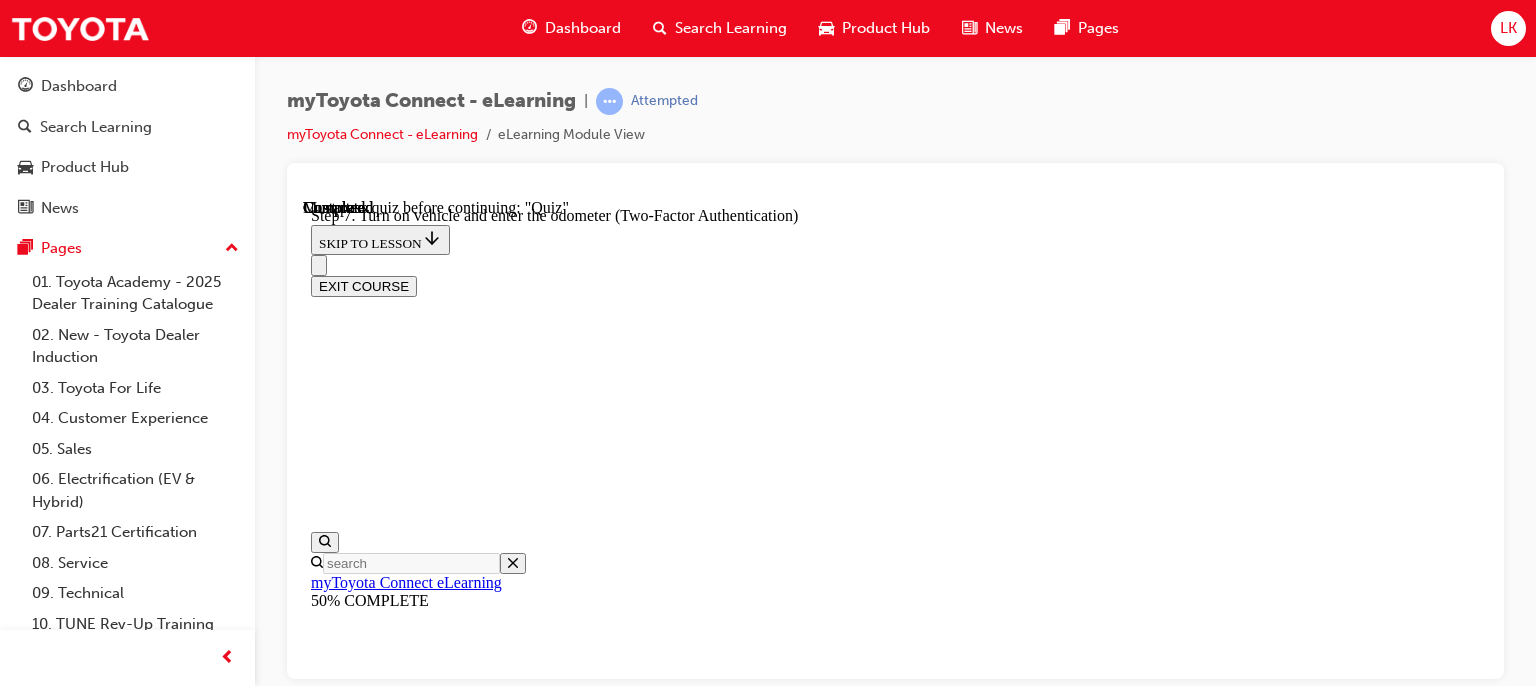 click 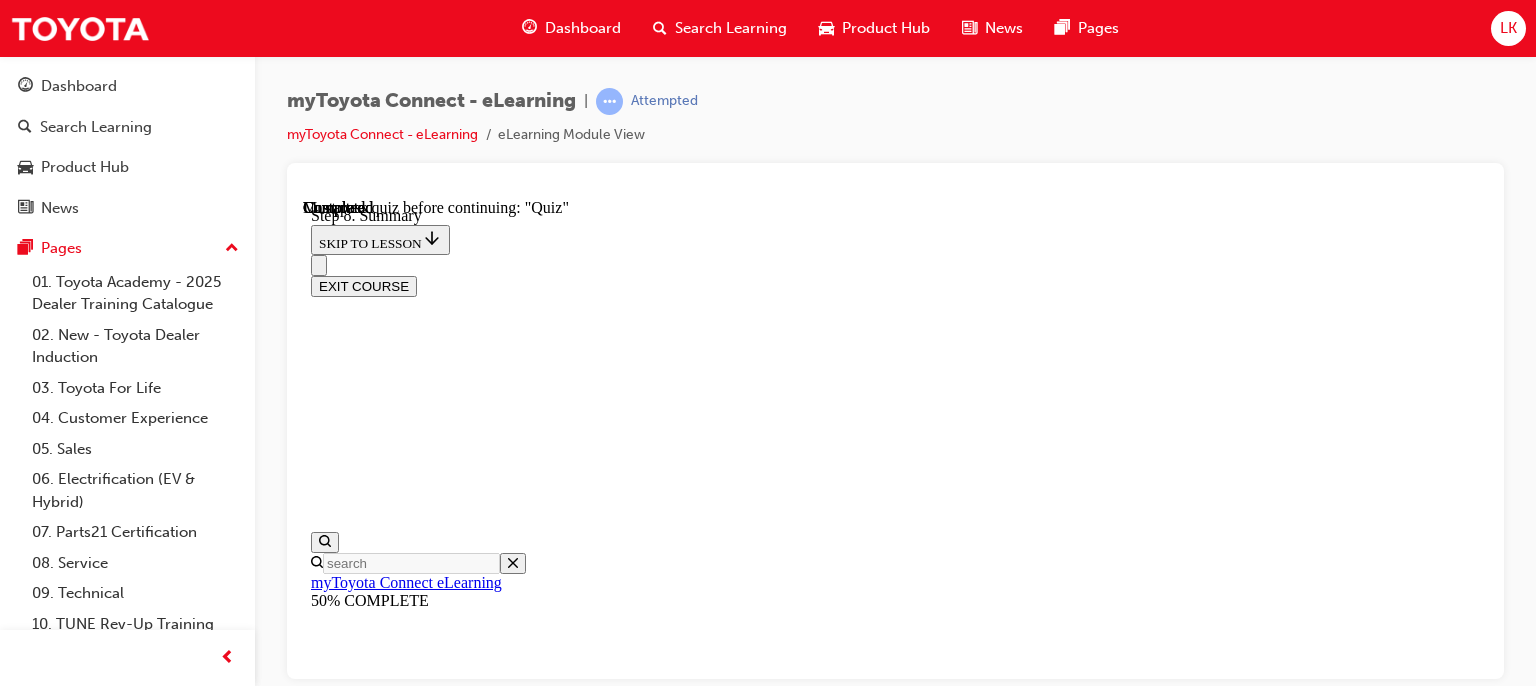 scroll, scrollTop: 0, scrollLeft: 0, axis: both 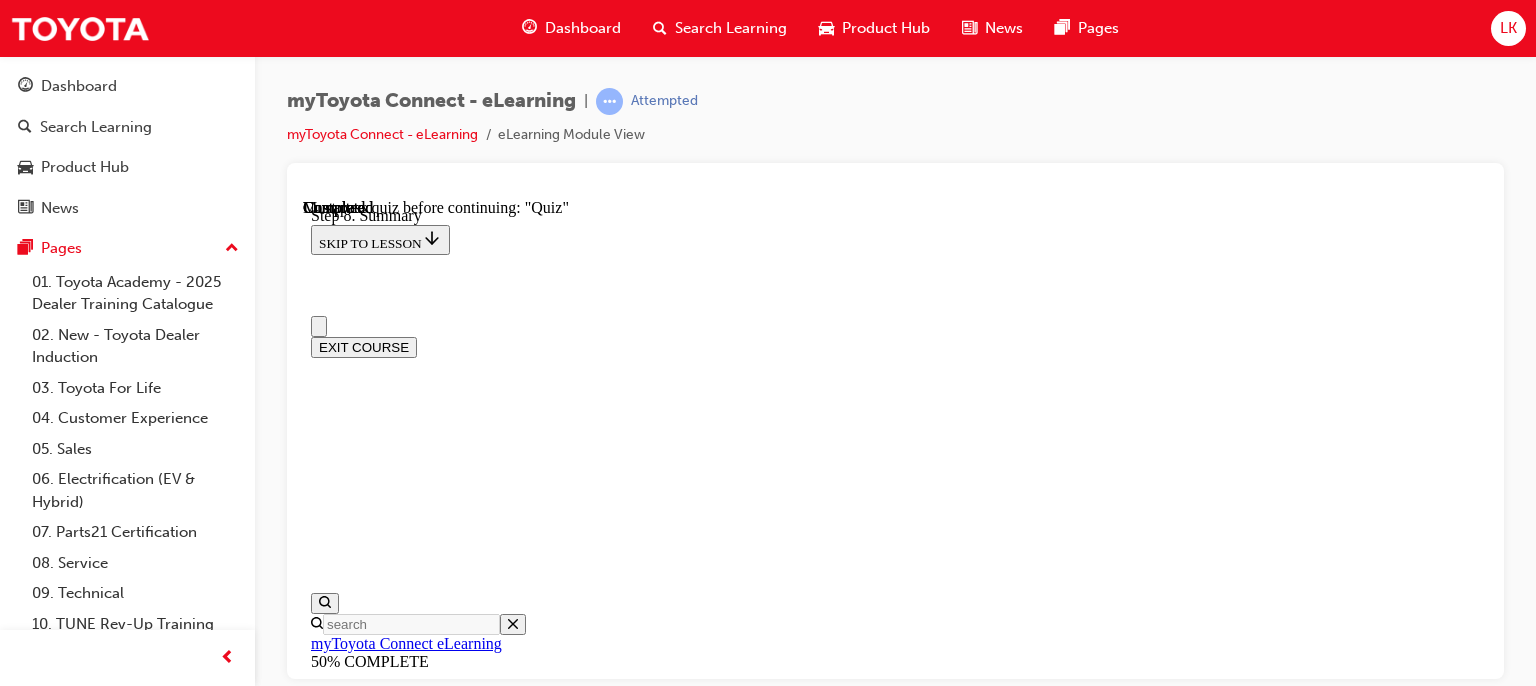 click on "Lesson 2 - What is myToyota Connect?" at bounding box center [437, 9067] 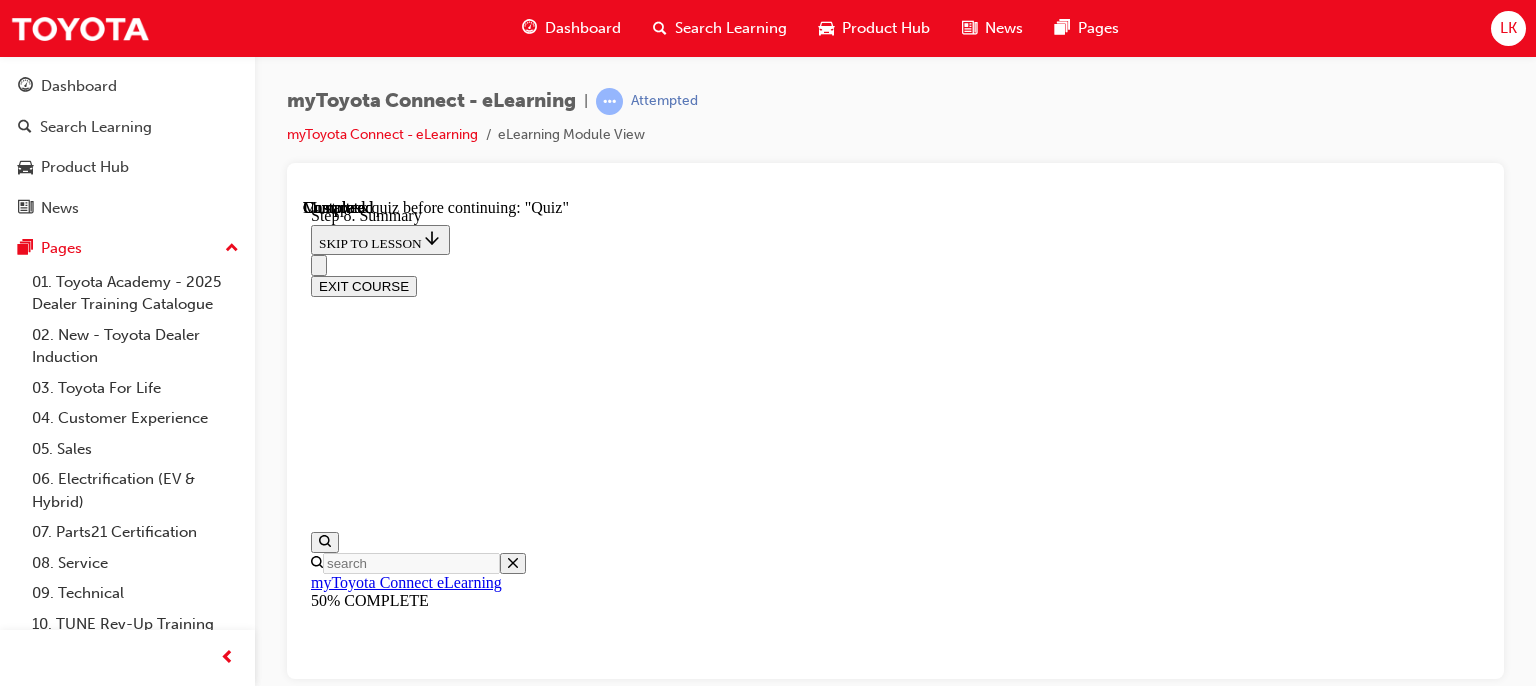 scroll, scrollTop: 2460, scrollLeft: 0, axis: vertical 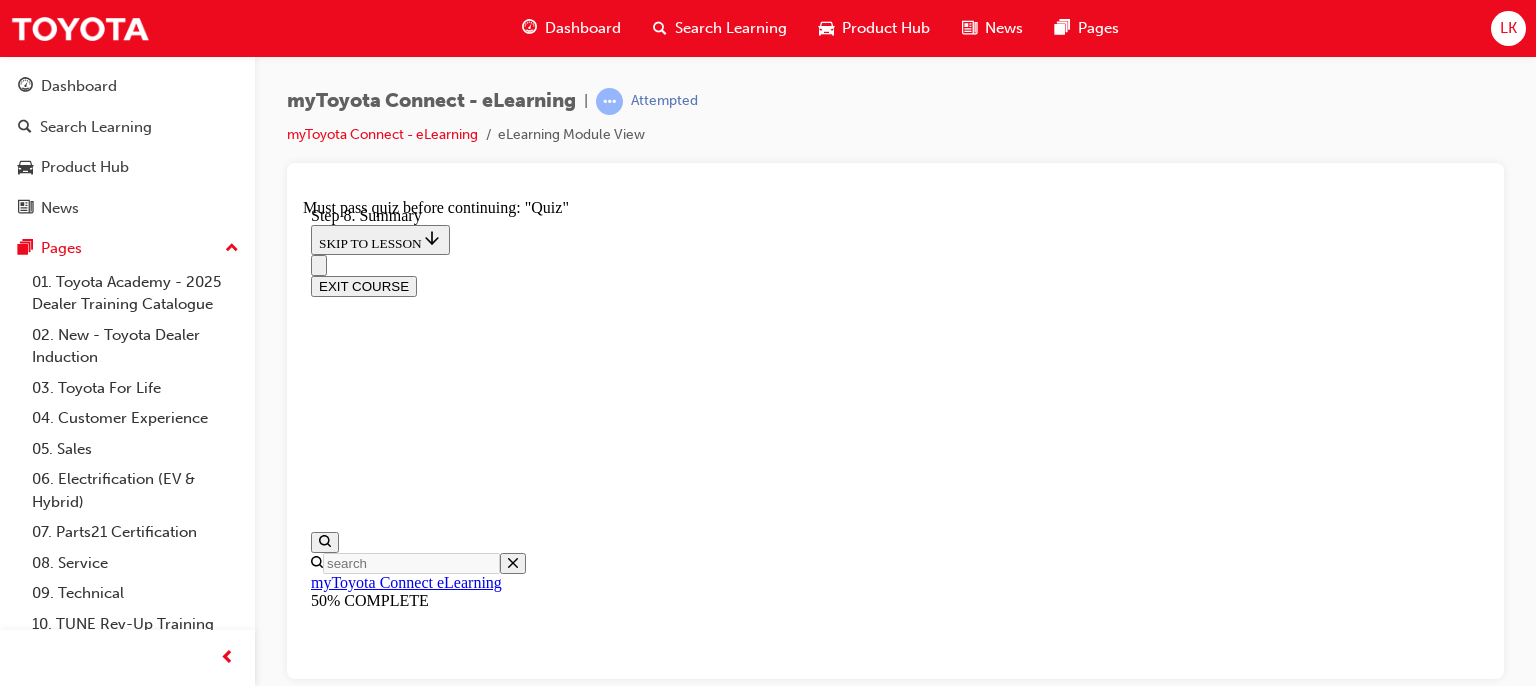 click at bounding box center (399, 10869) 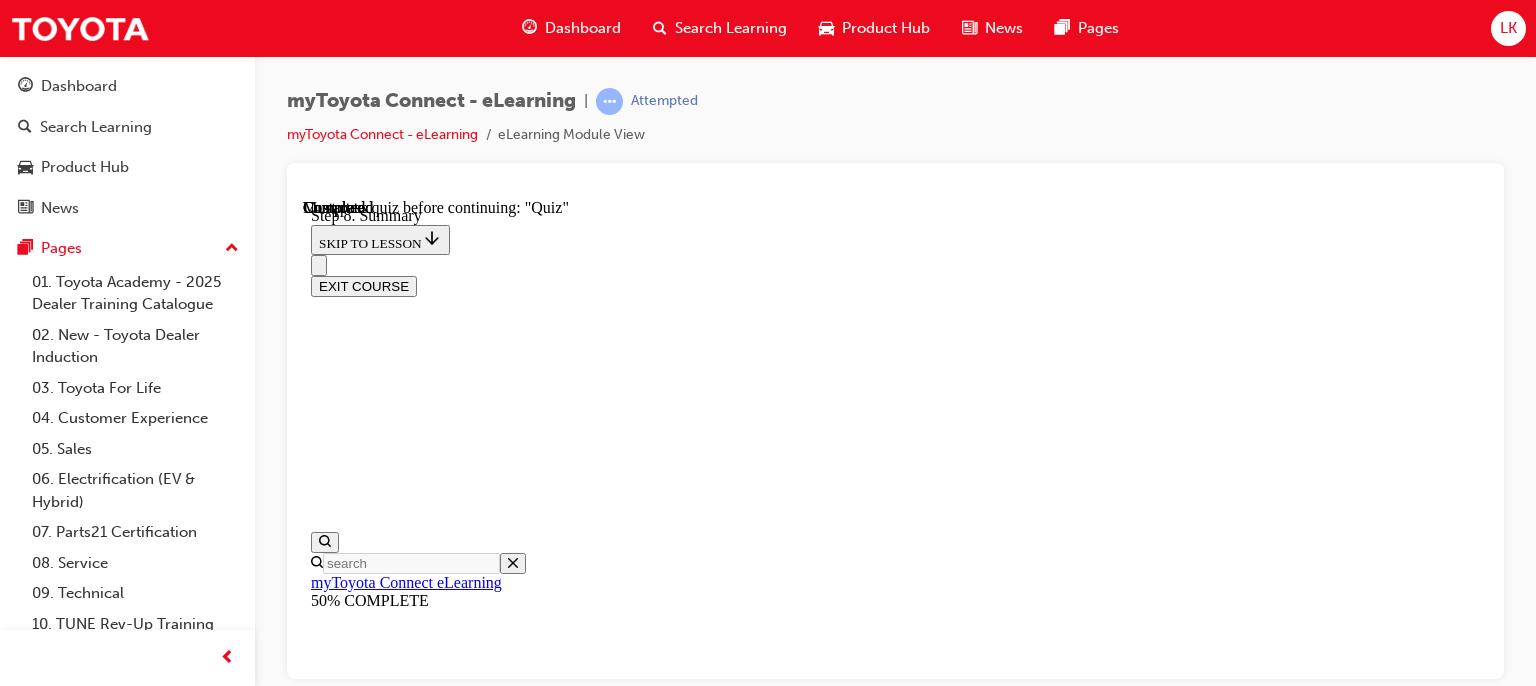 click at bounding box center (399, 10923) 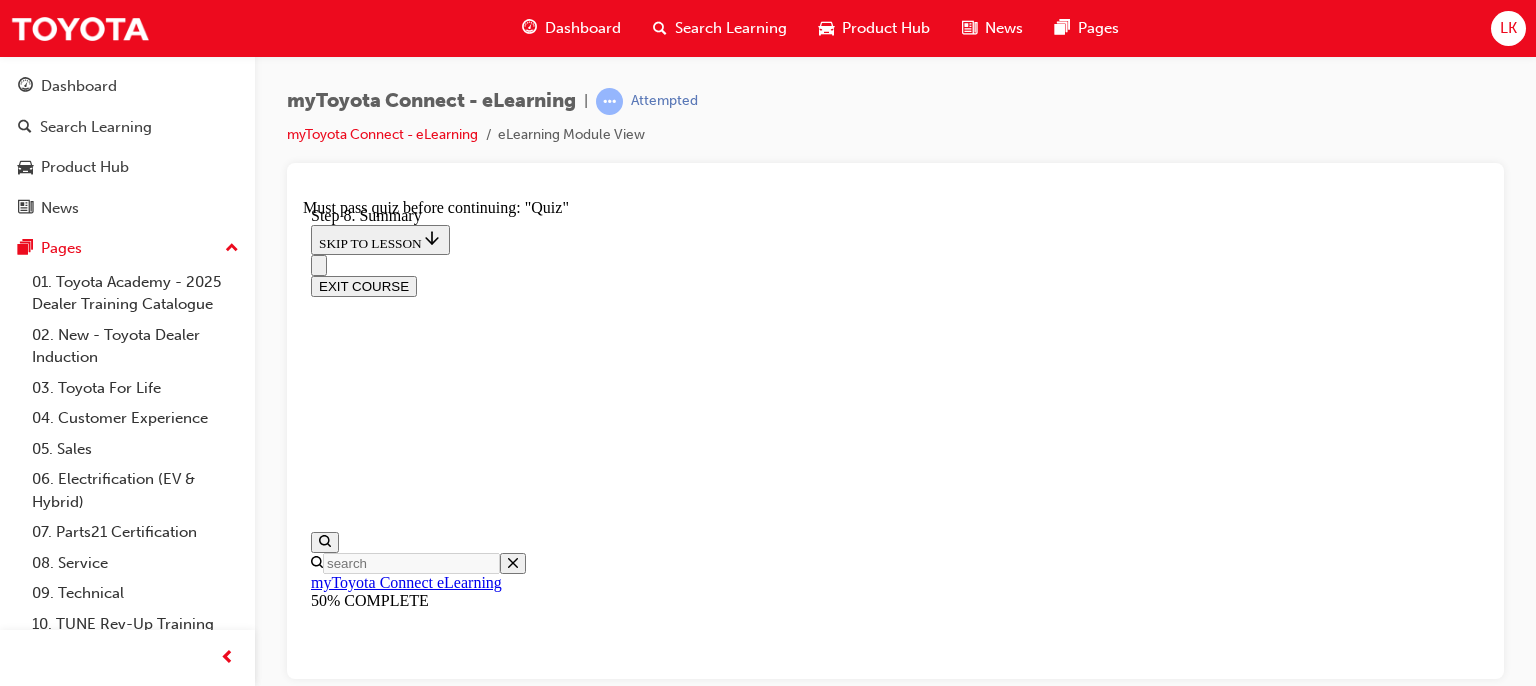 drag, startPoint x: 998, startPoint y: 277, endPoint x: 1005, endPoint y: 267, distance: 12.206555 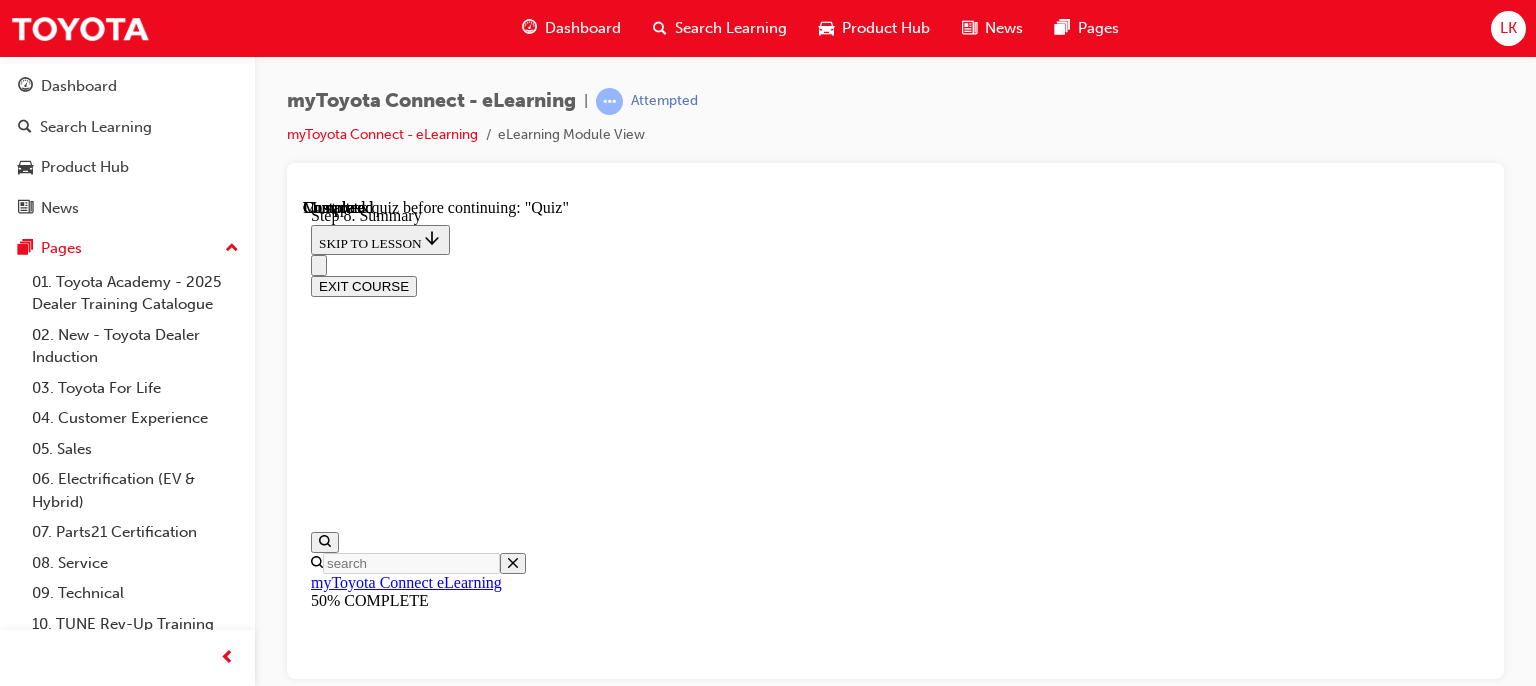 click at bounding box center [399, 10977] 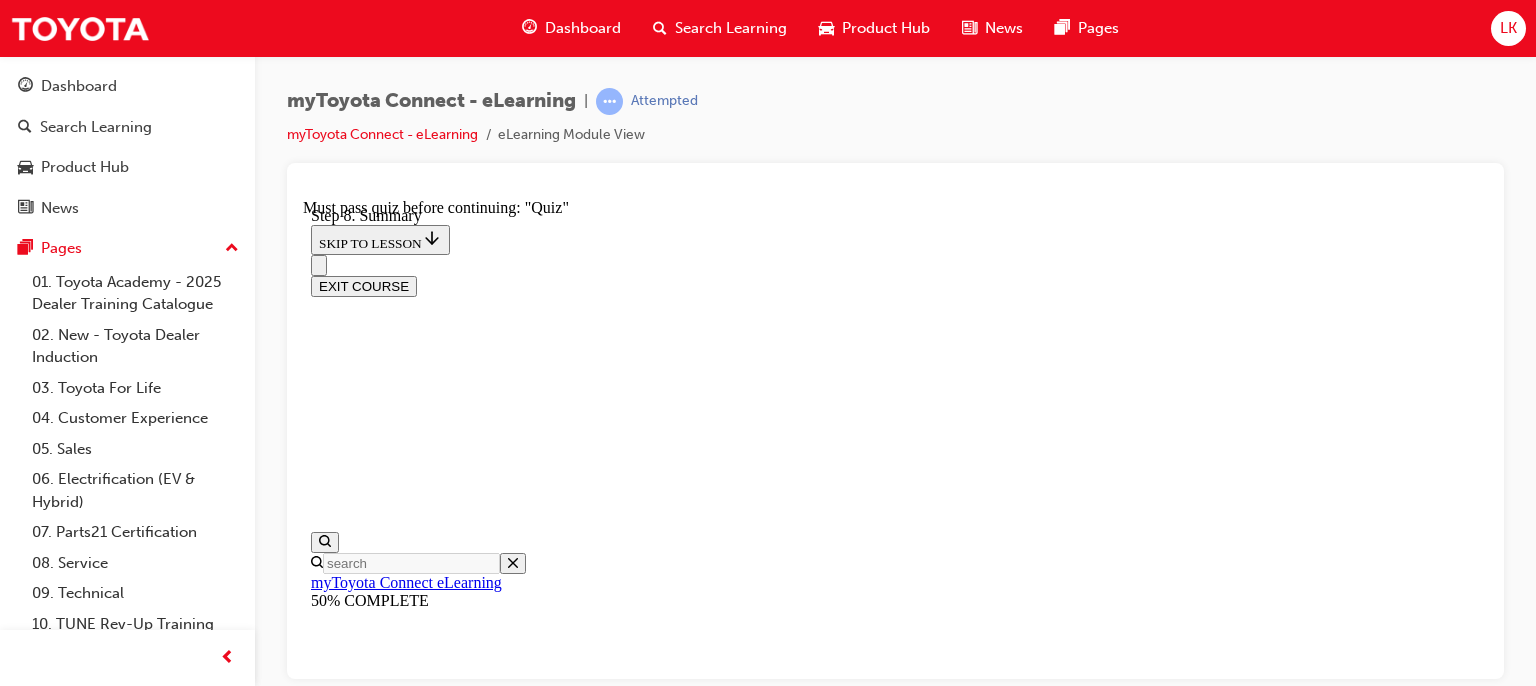 click at bounding box center (399, 10977) 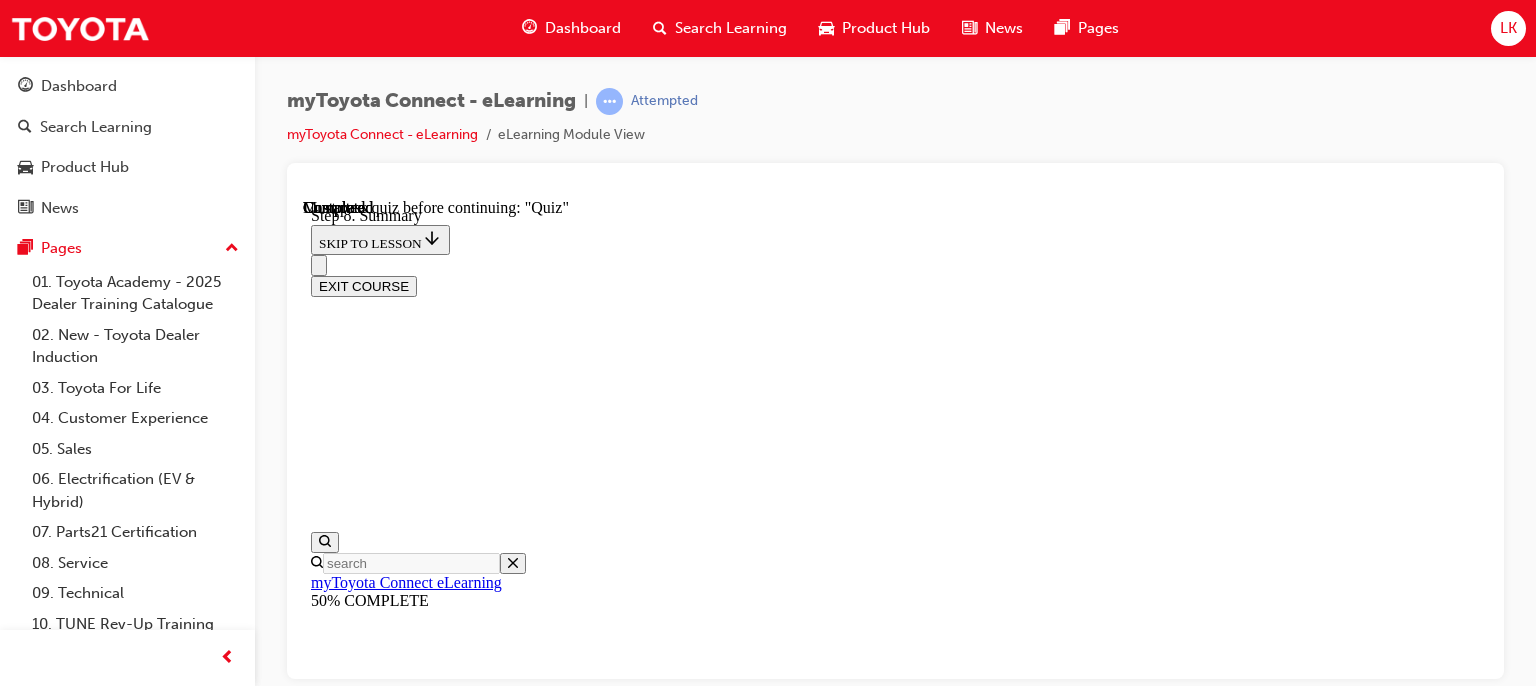 click at bounding box center (399, 11049) 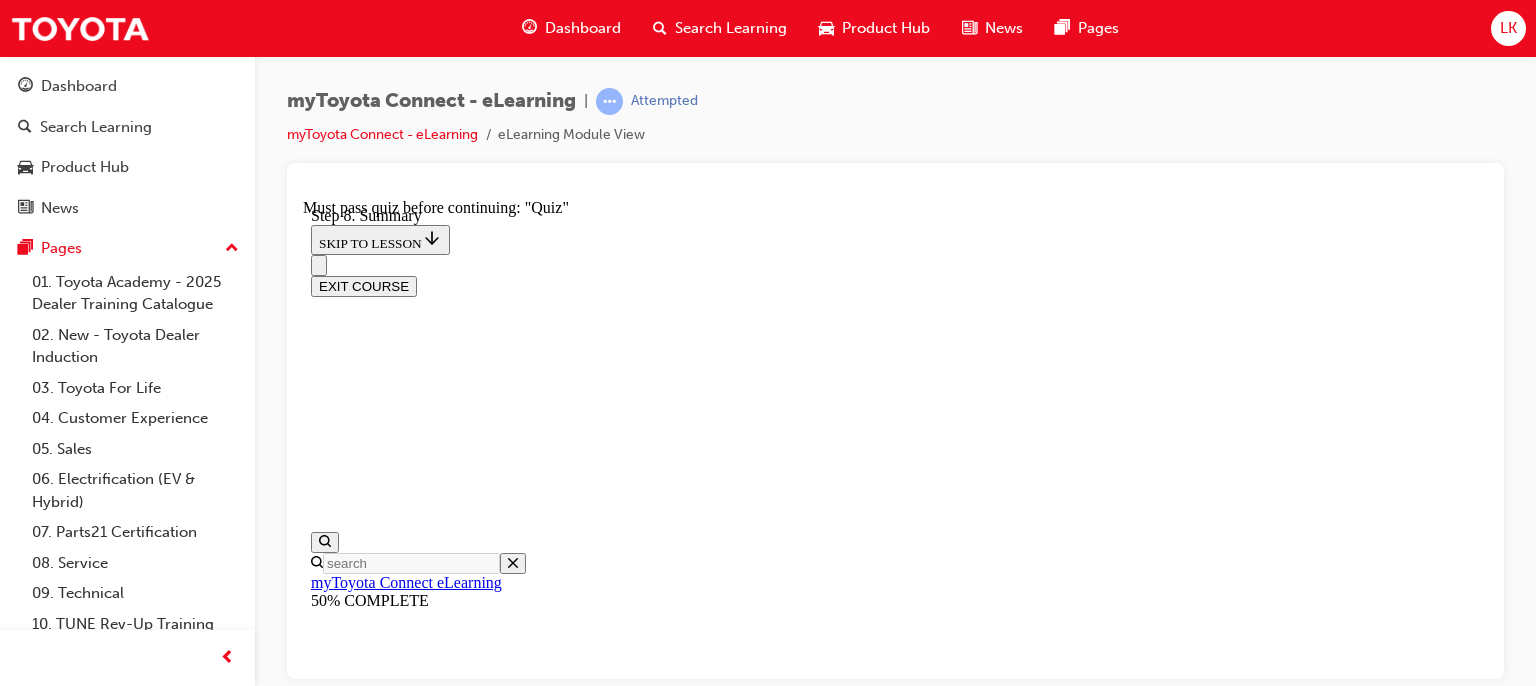click at bounding box center (399, 11049) 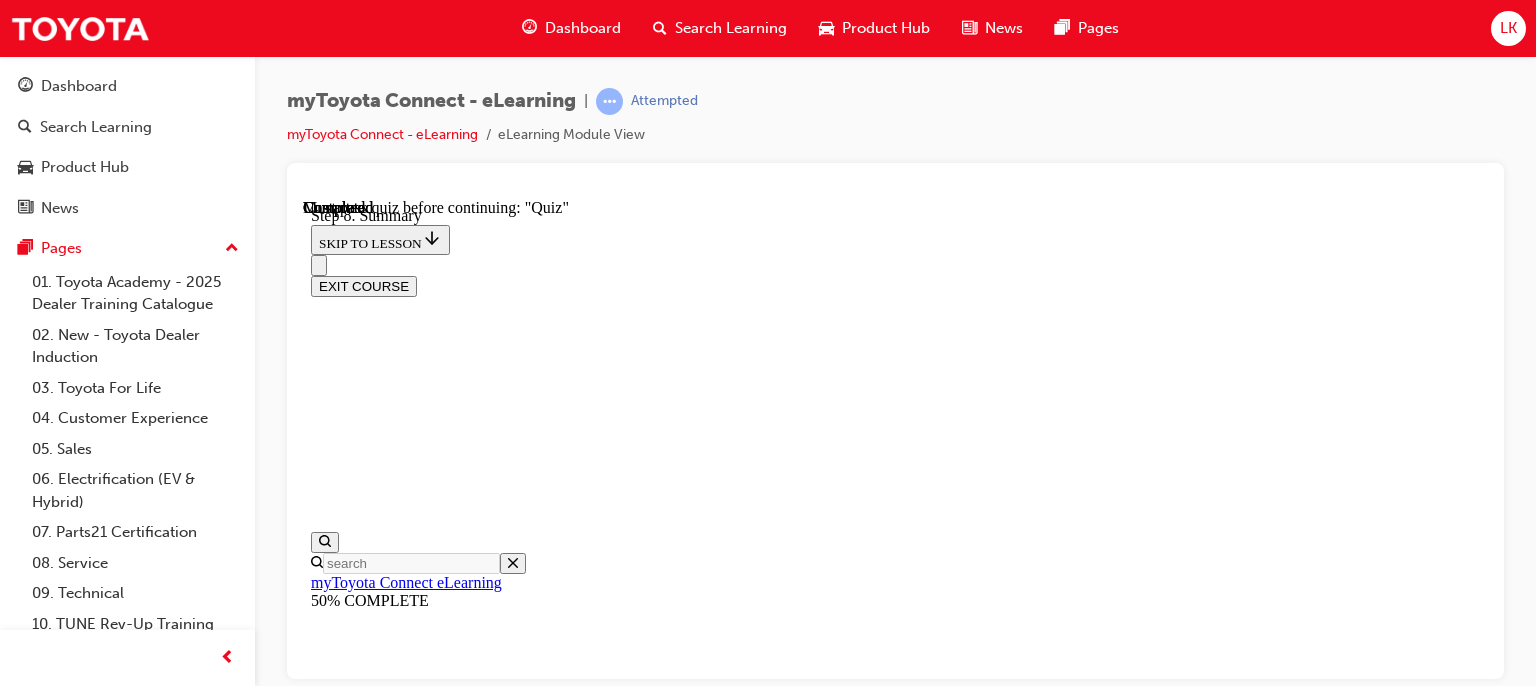 click at bounding box center [399, 10905] 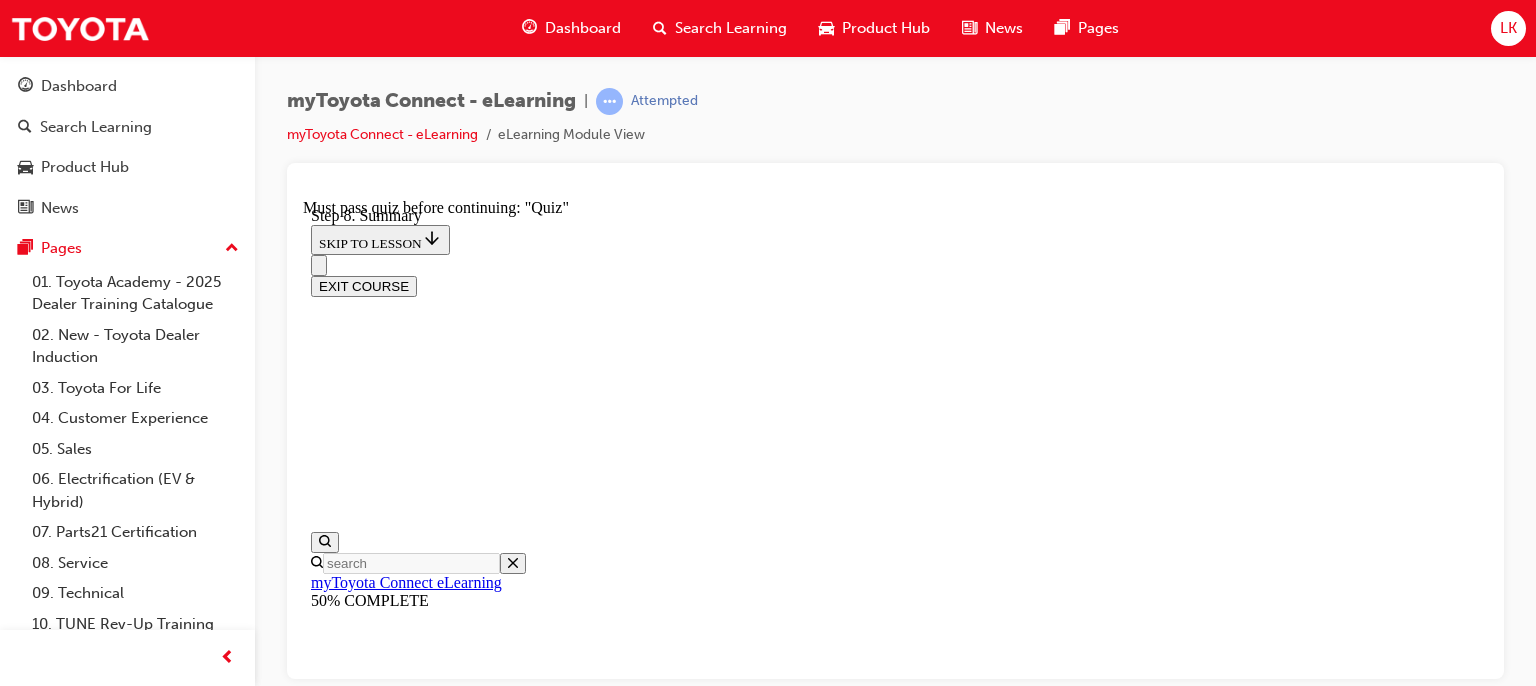 click at bounding box center [399, 10905] 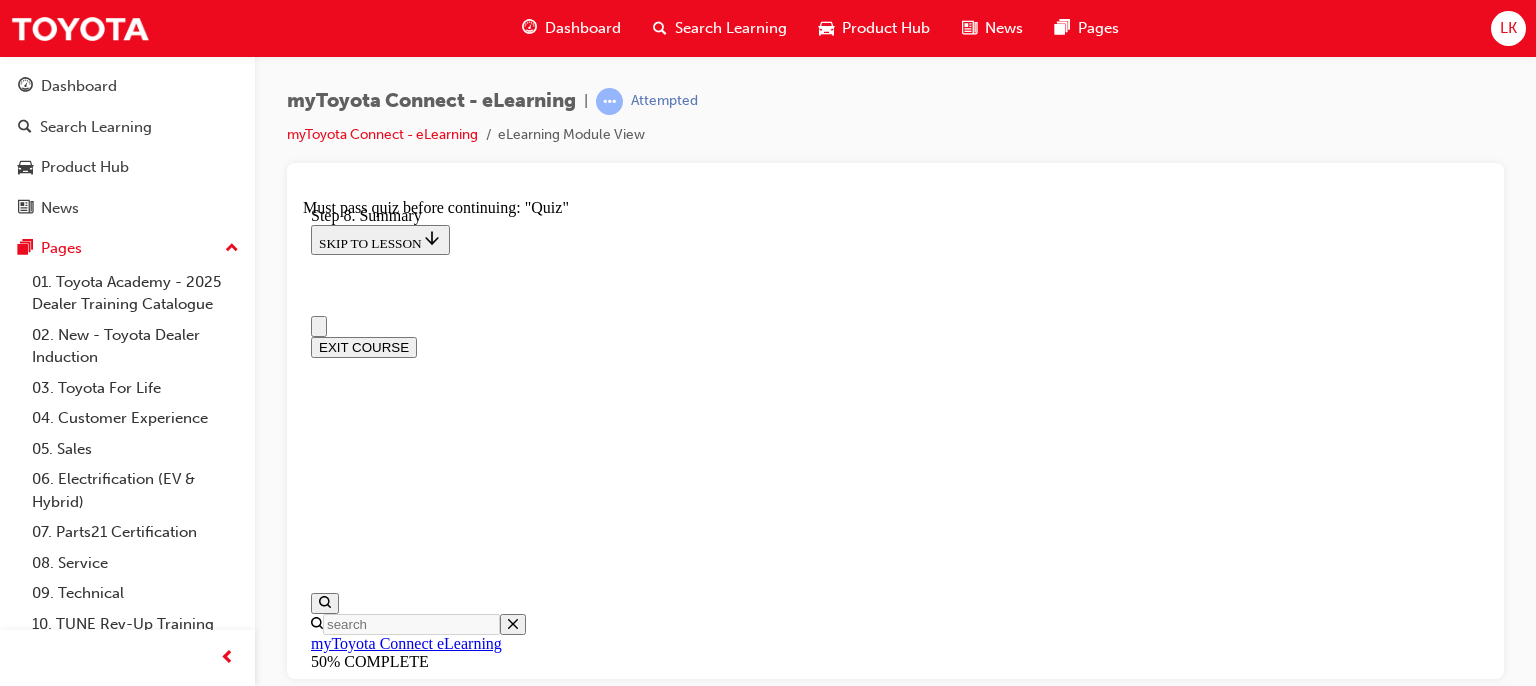 click on "Lesson 1 - Introduction" at bounding box center [895, 9058] 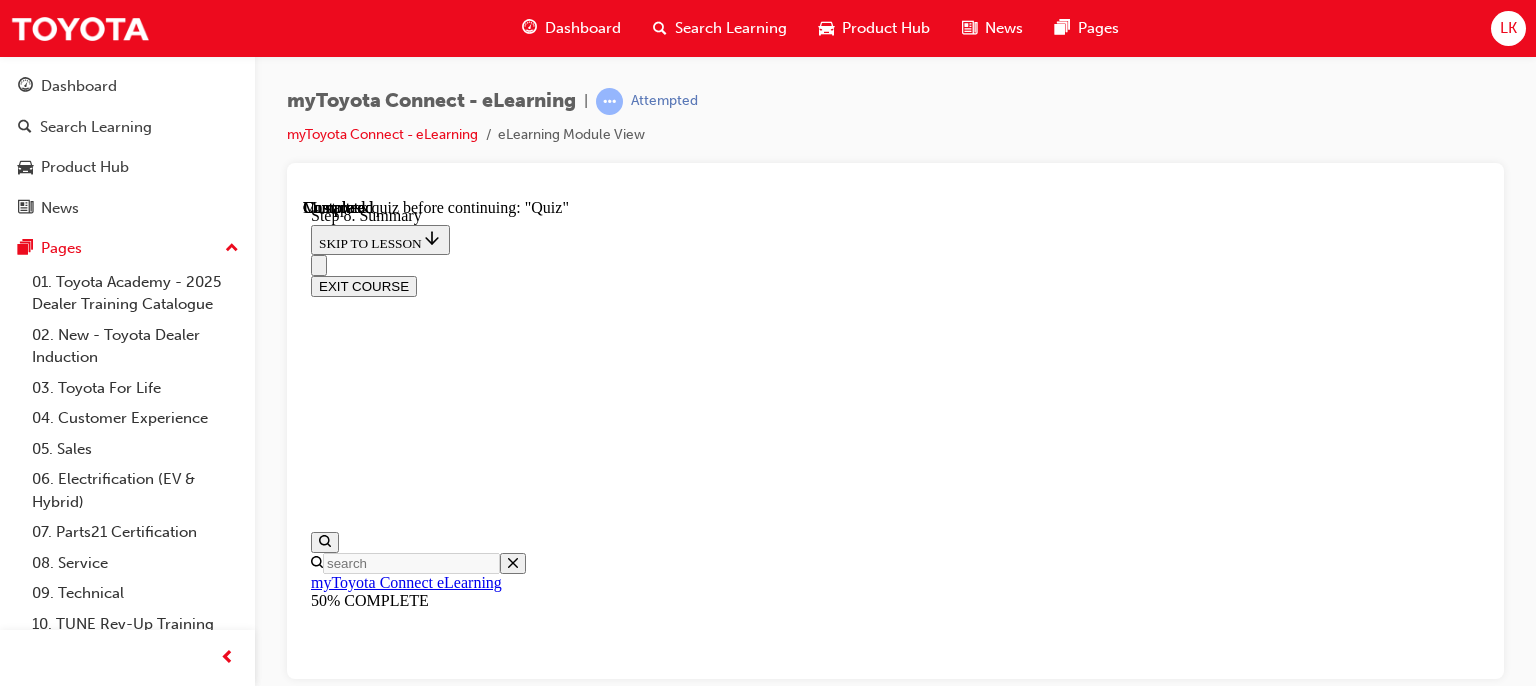 scroll, scrollTop: 1980, scrollLeft: 0, axis: vertical 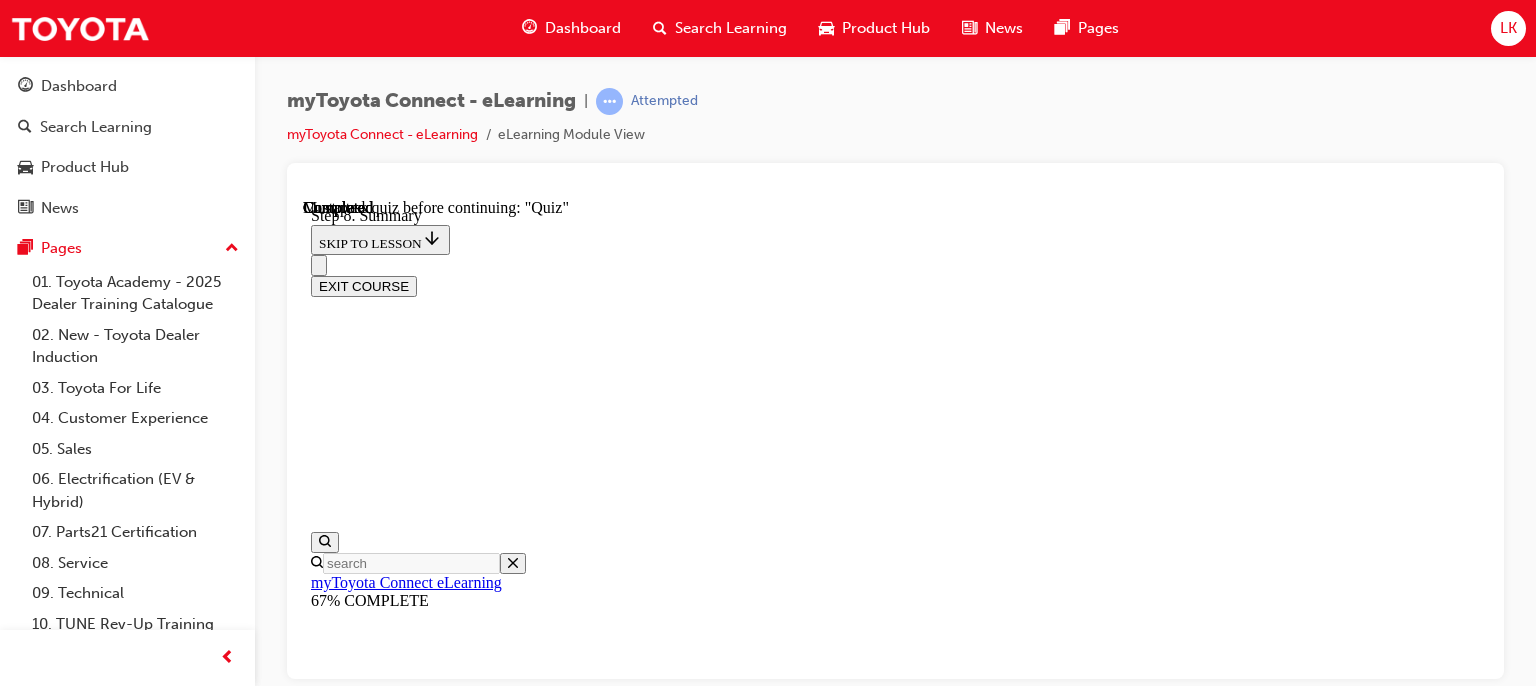 click on "Lesson 5 - Quiz" at bounding box center (362, 10362) 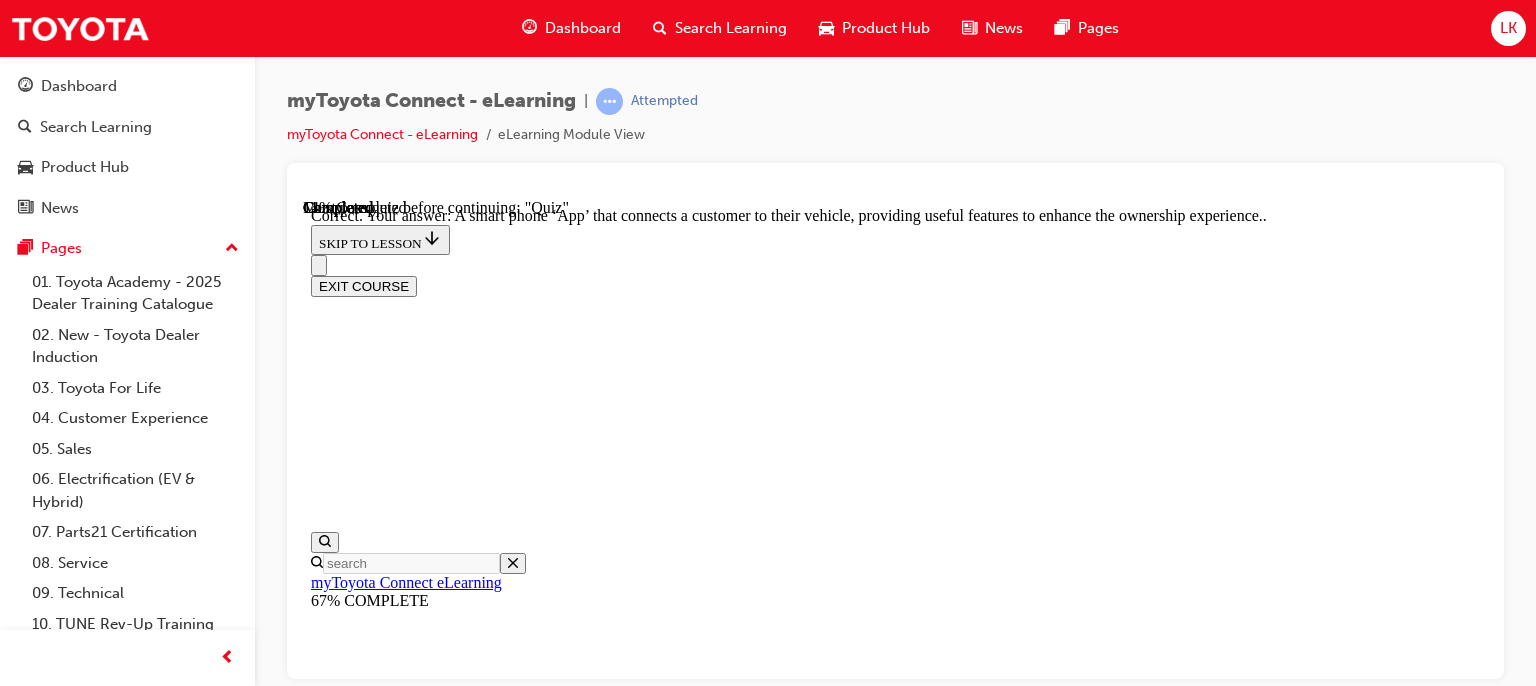 scroll, scrollTop: 621, scrollLeft: 0, axis: vertical 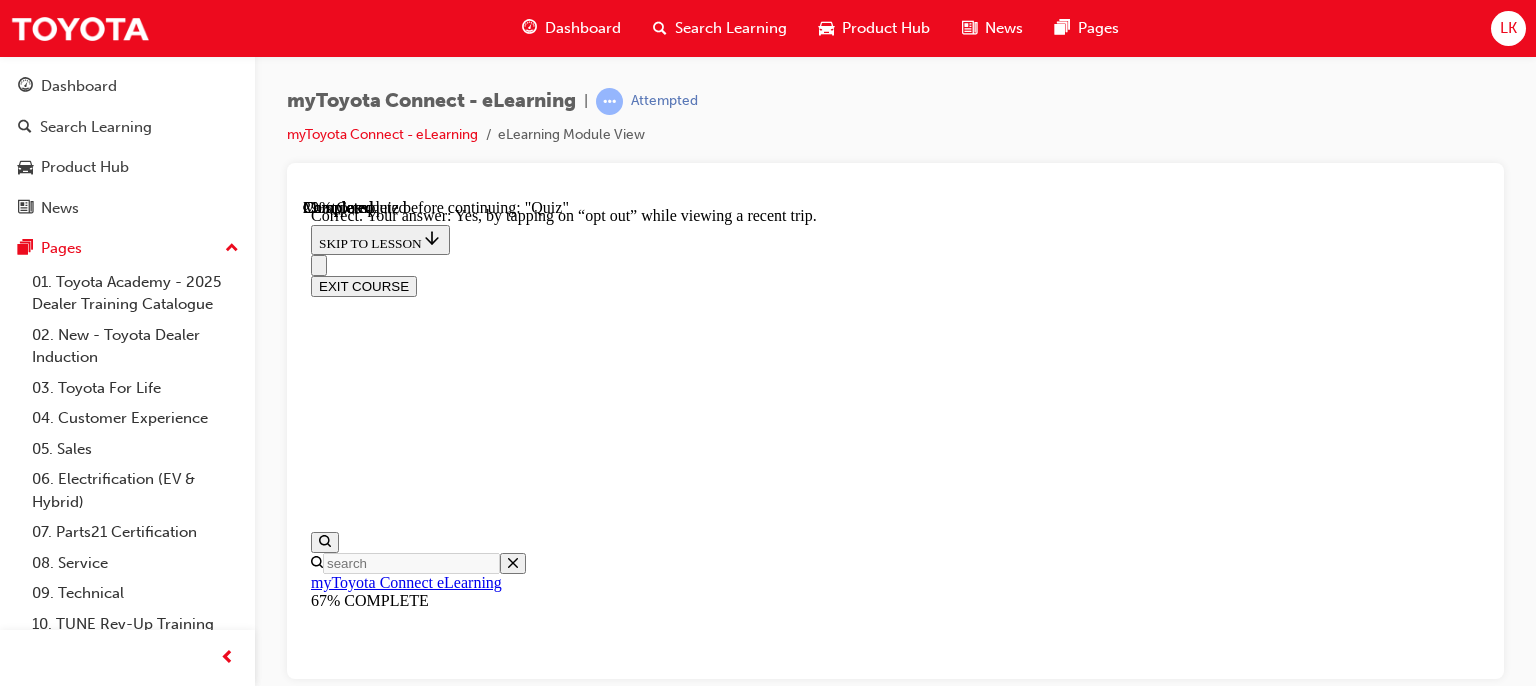 click on "NEXT" at bounding box center [337, 19932] 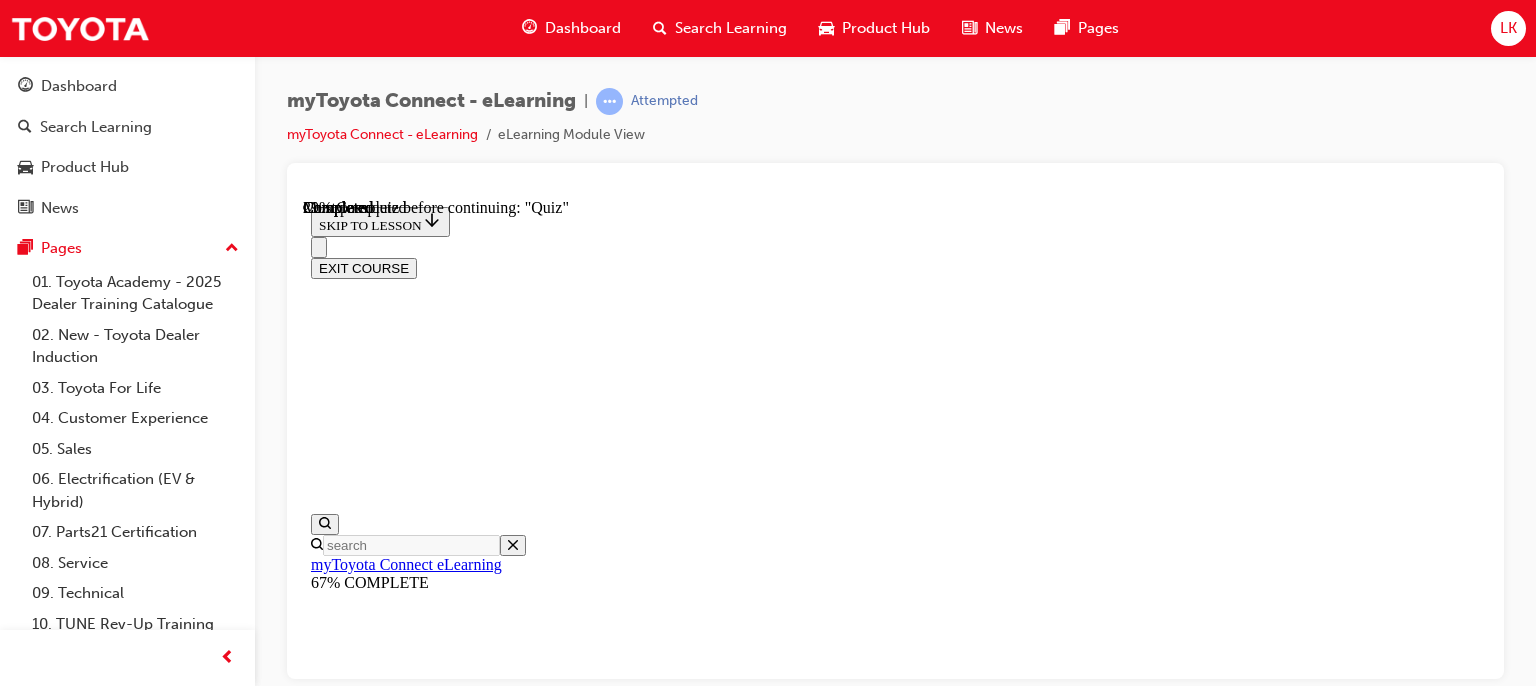 scroll, scrollTop: 312, scrollLeft: 0, axis: vertical 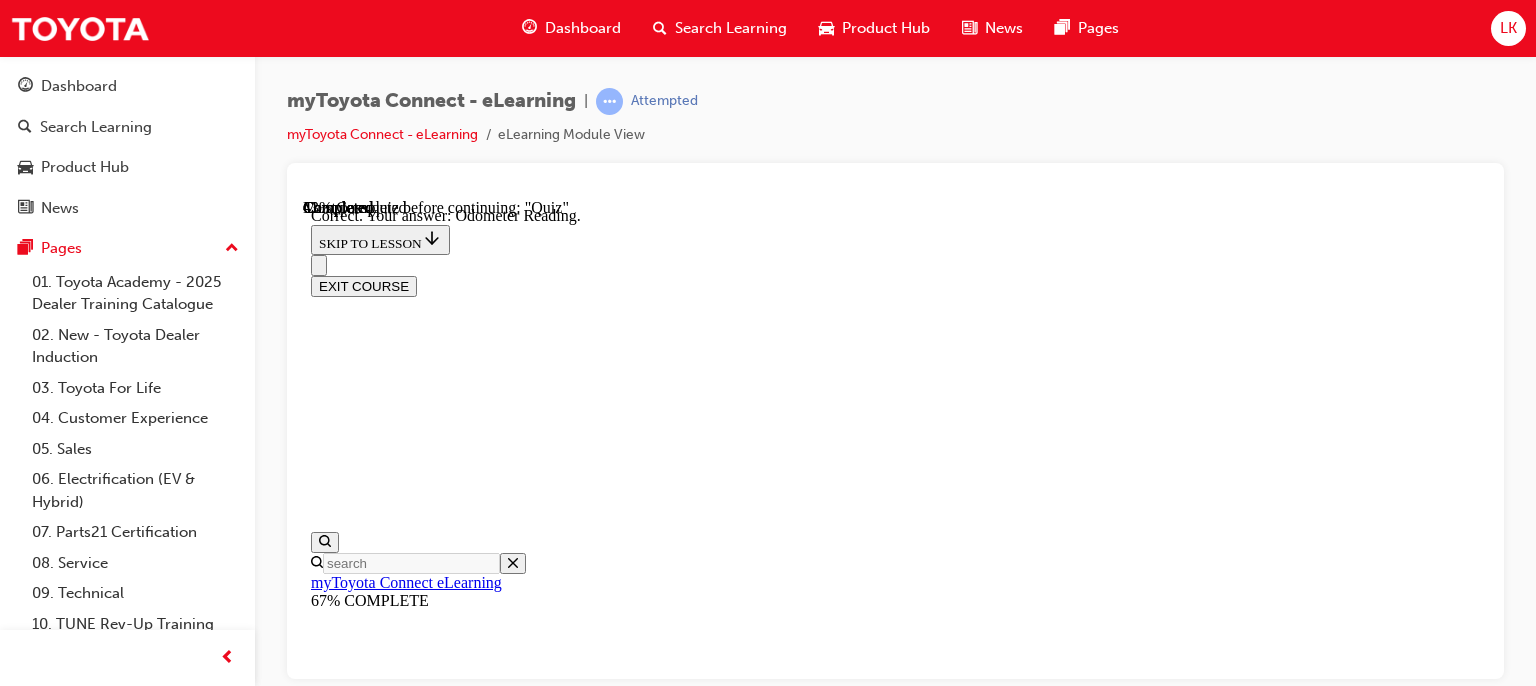 click on "NEXT" at bounding box center [337, 22046] 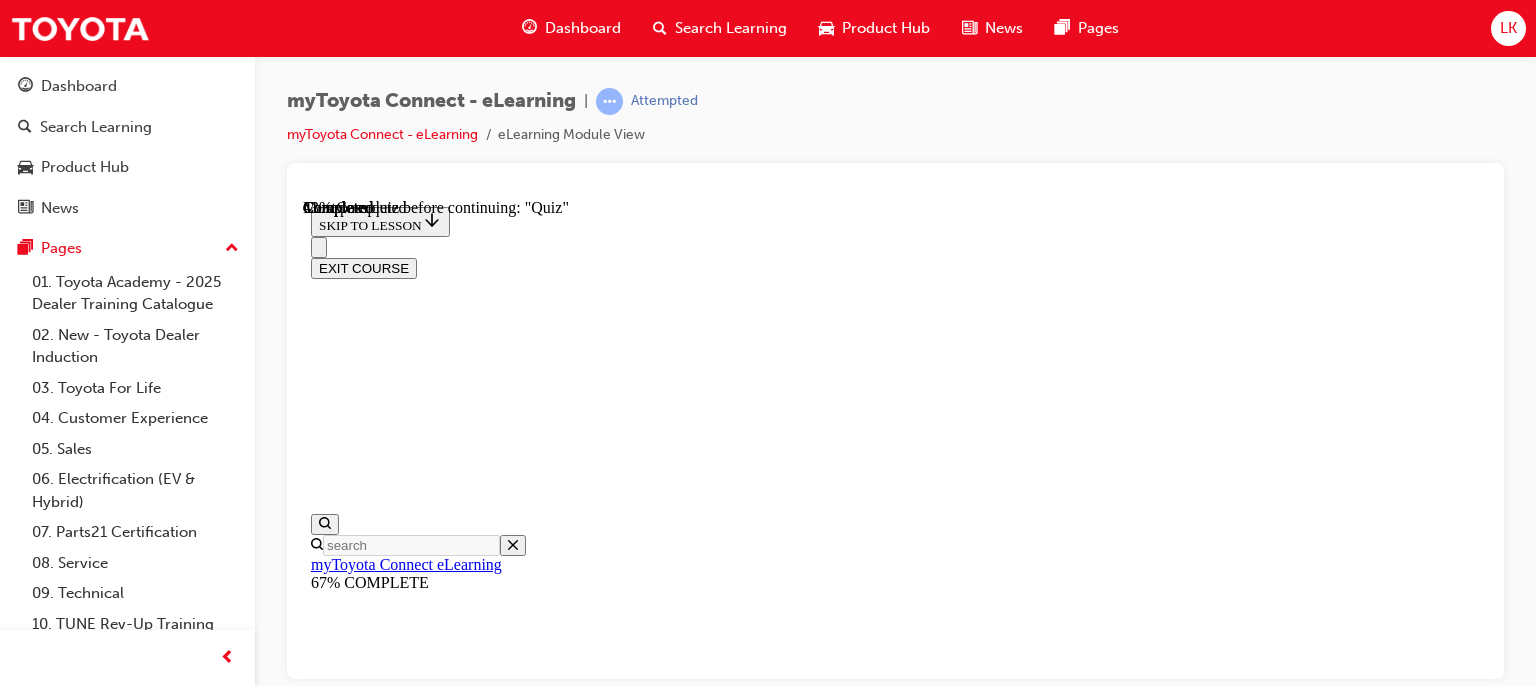 scroll, scrollTop: 304, scrollLeft: 0, axis: vertical 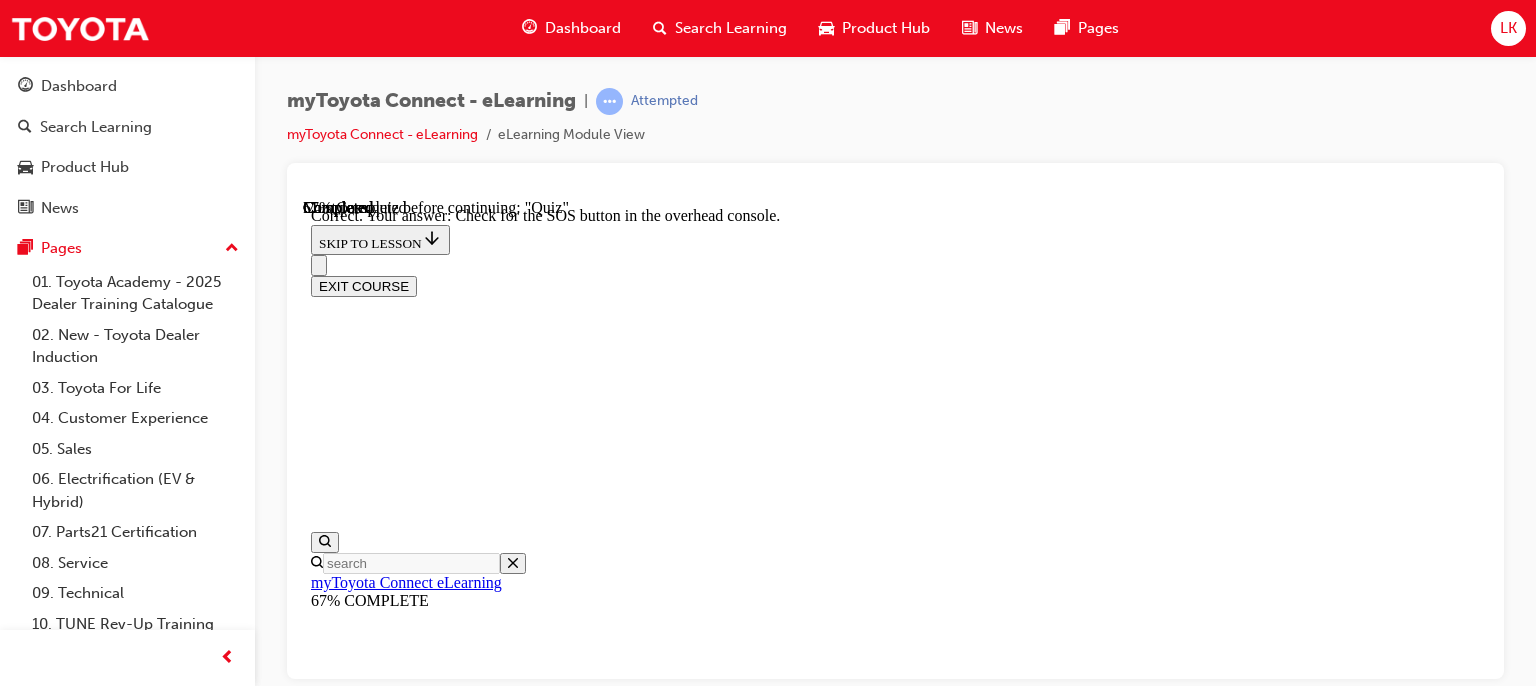 click on "NEXT" at bounding box center (337, 24159) 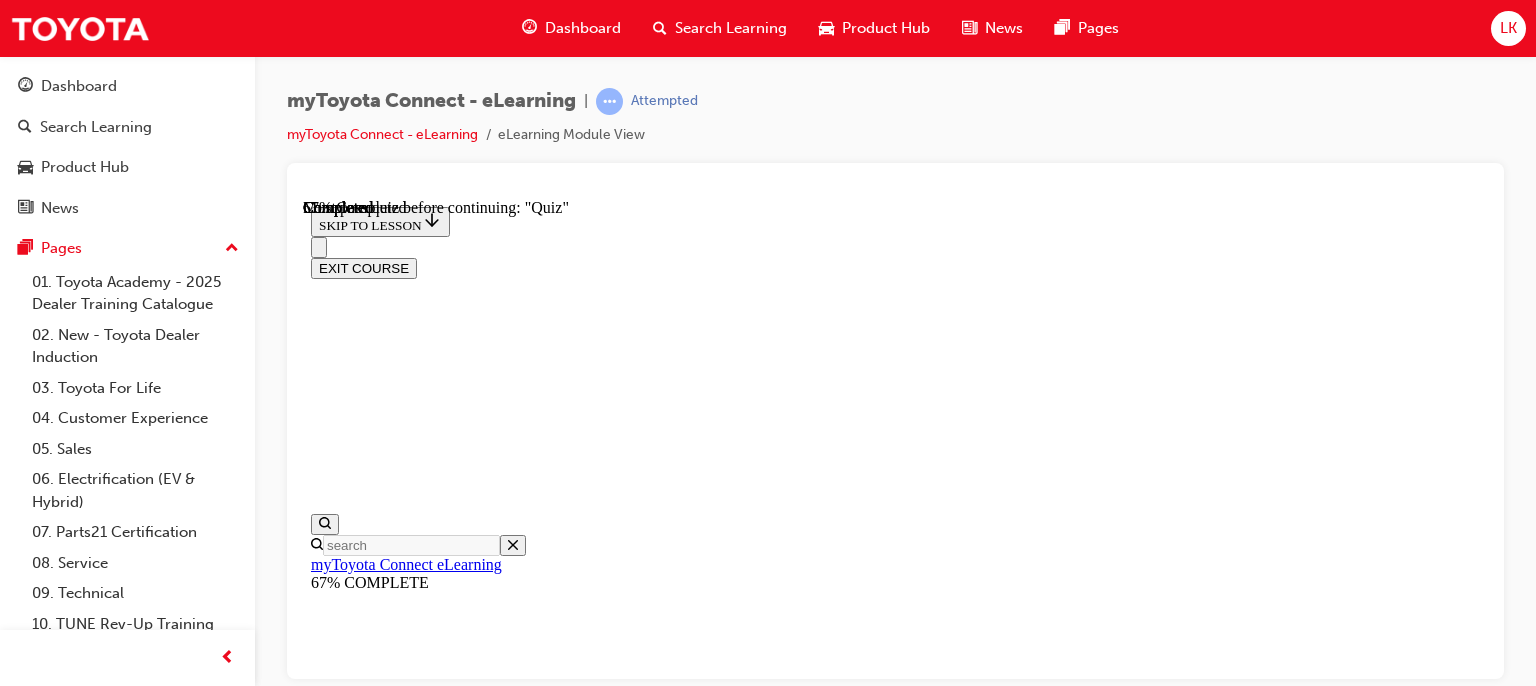scroll, scrollTop: 382, scrollLeft: 0, axis: vertical 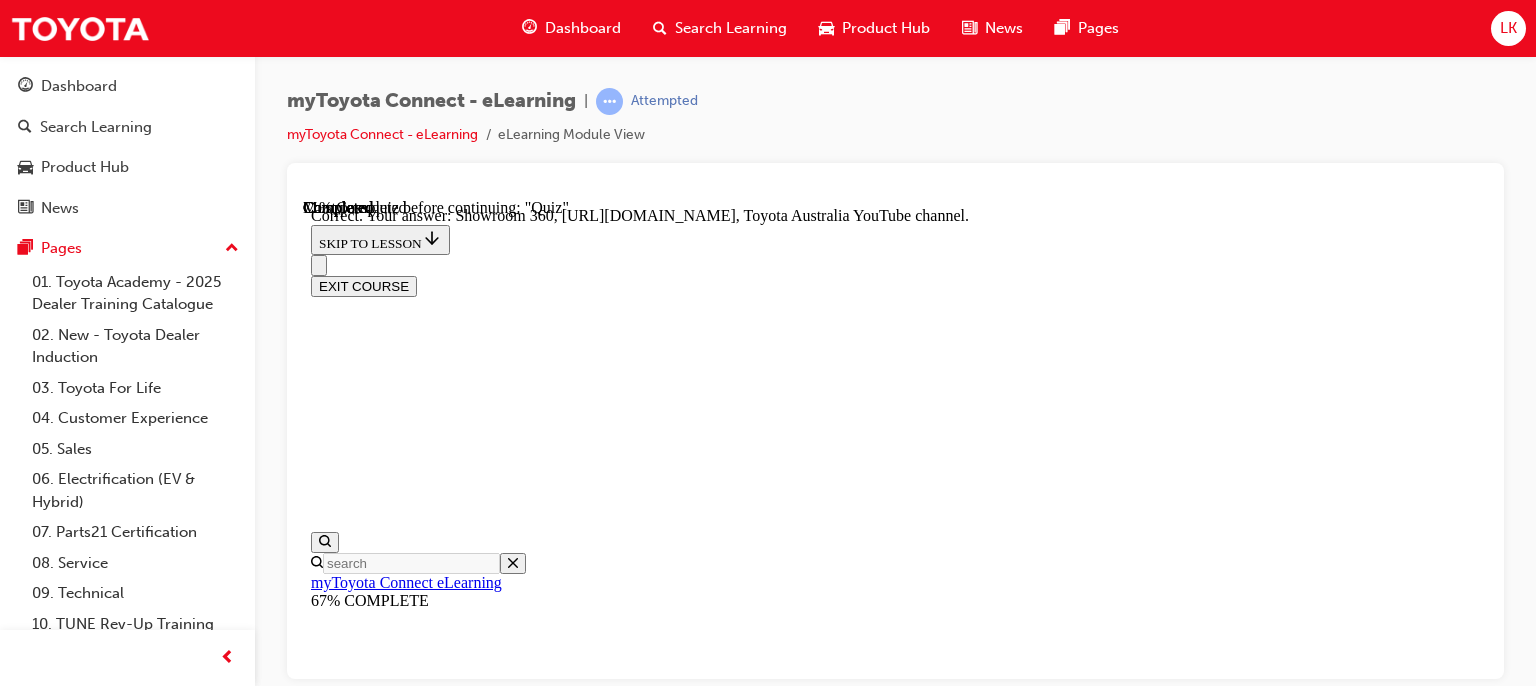click on "NEXT" at bounding box center (337, 24159) 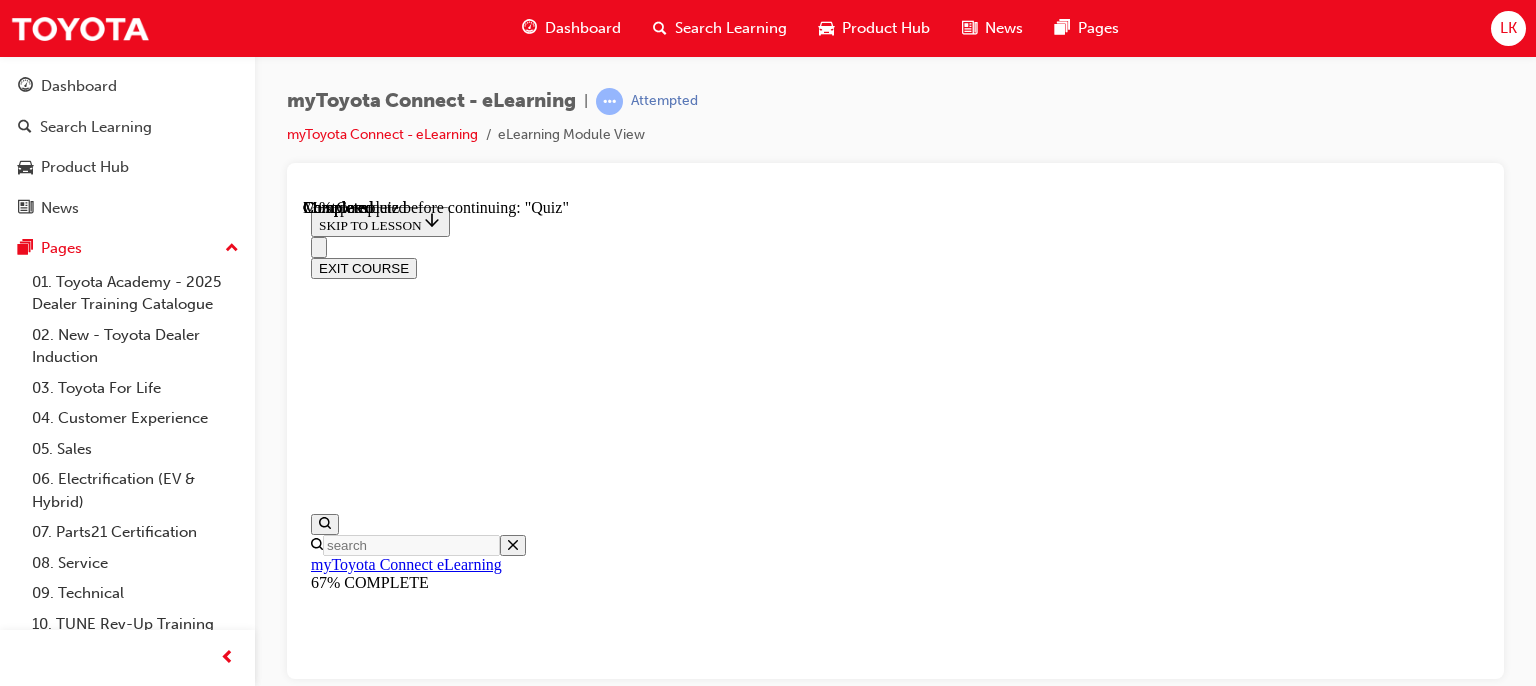 scroll, scrollTop: 216, scrollLeft: 0, axis: vertical 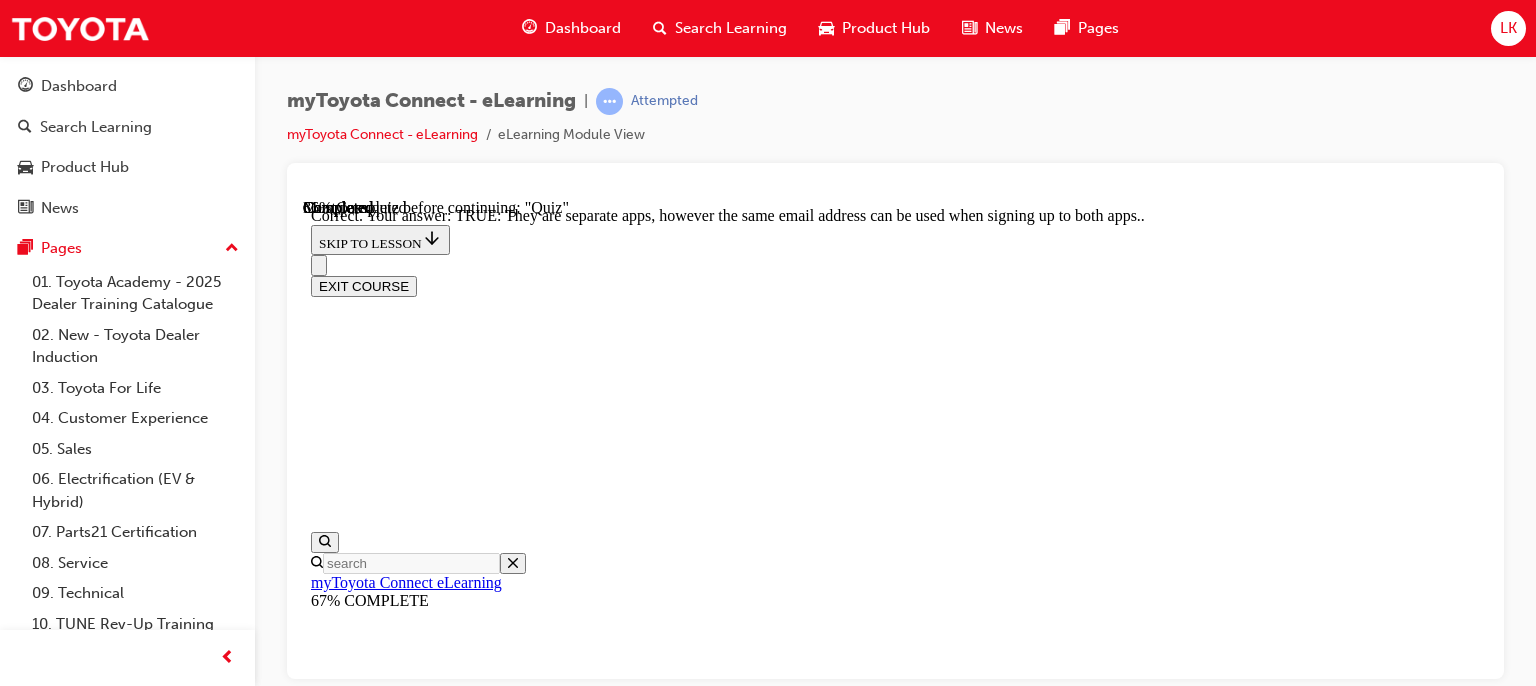 click on "NEXT" at bounding box center (337, 22046) 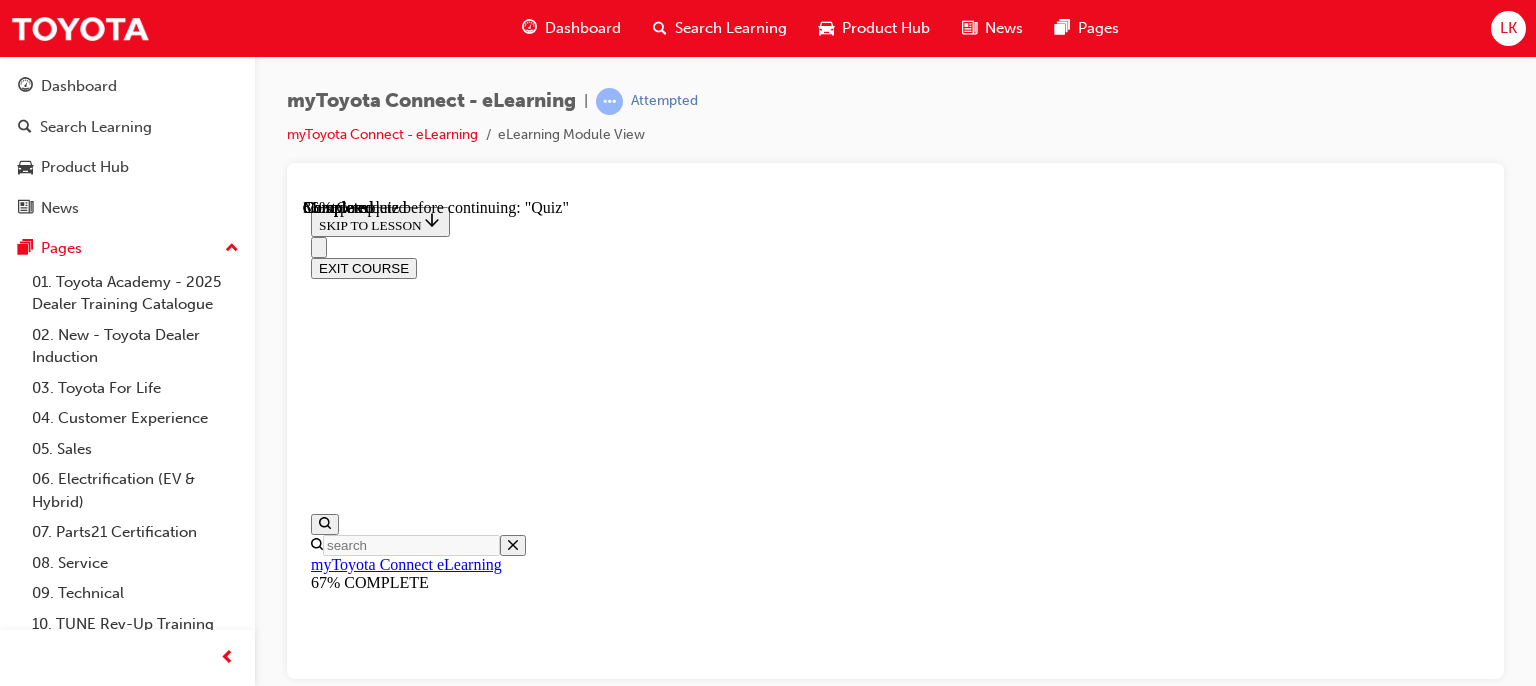 scroll, scrollTop: 413, scrollLeft: 0, axis: vertical 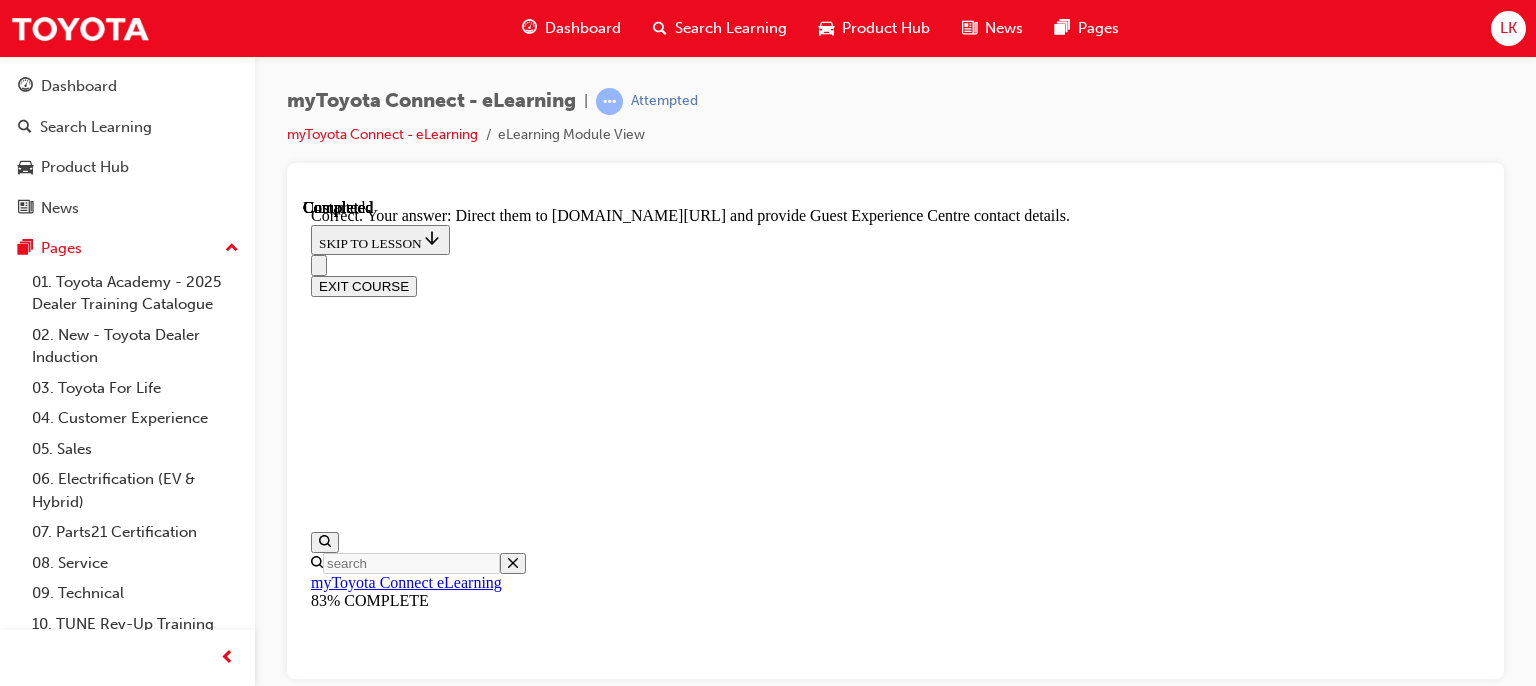 click on "NEXT" at bounding box center [337, 22010] 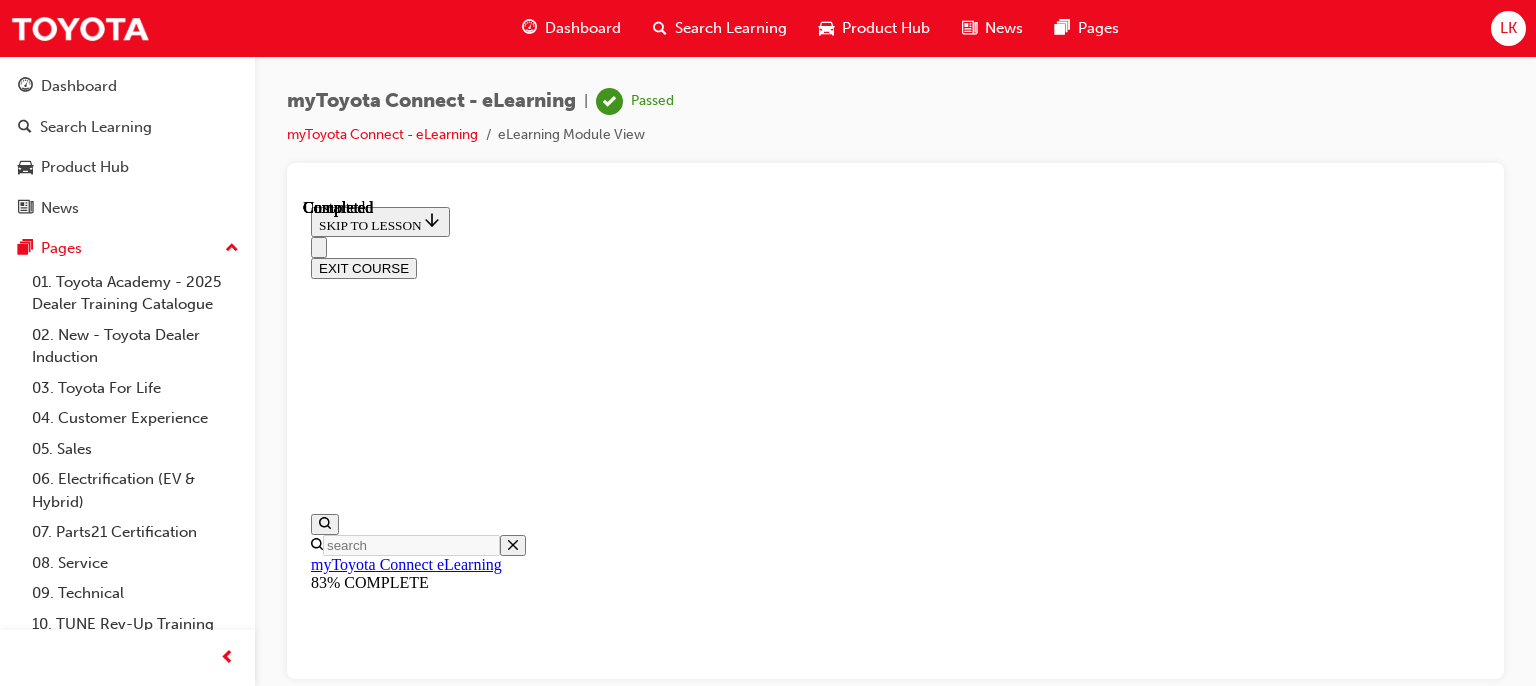 scroll, scrollTop: 601, scrollLeft: 0, axis: vertical 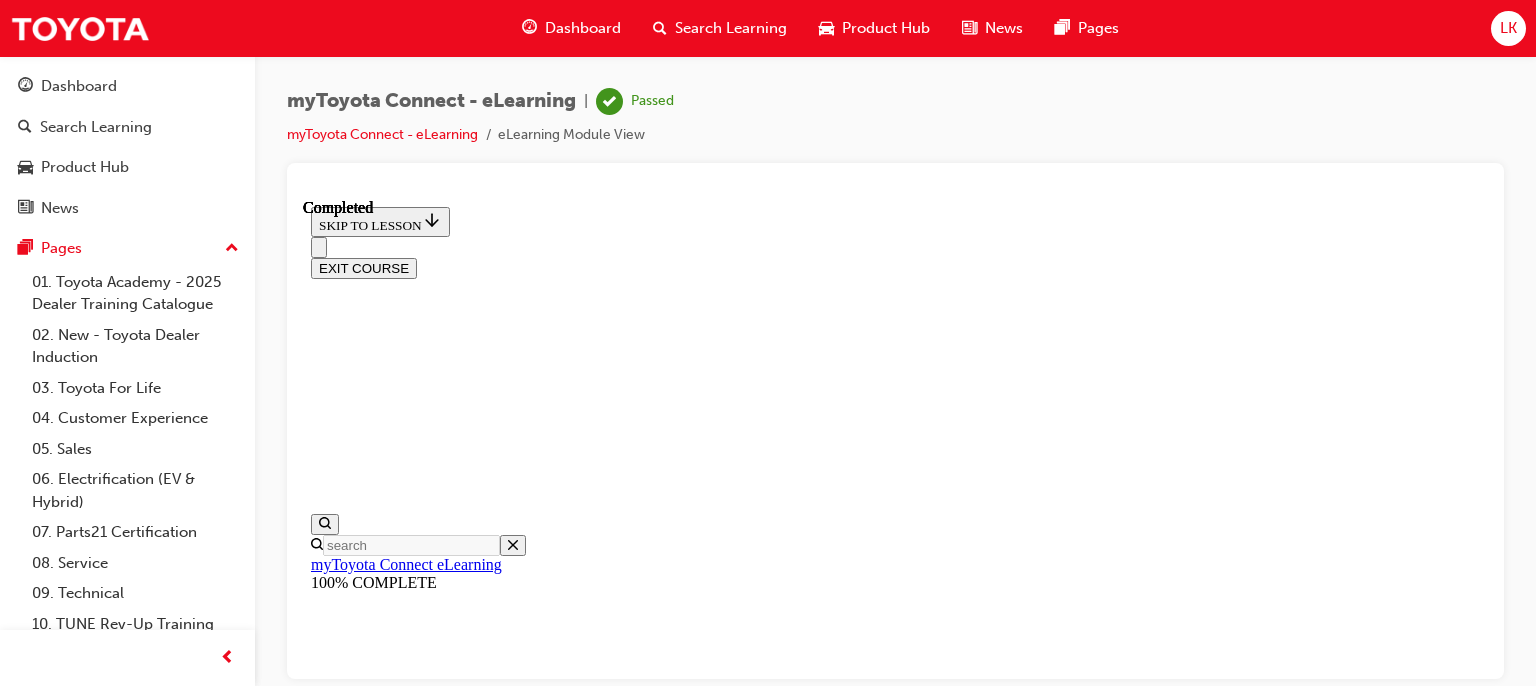 click on "myToyota Connect process and QR codes.pdf 438.1 KB" at bounding box center [895, 10491] 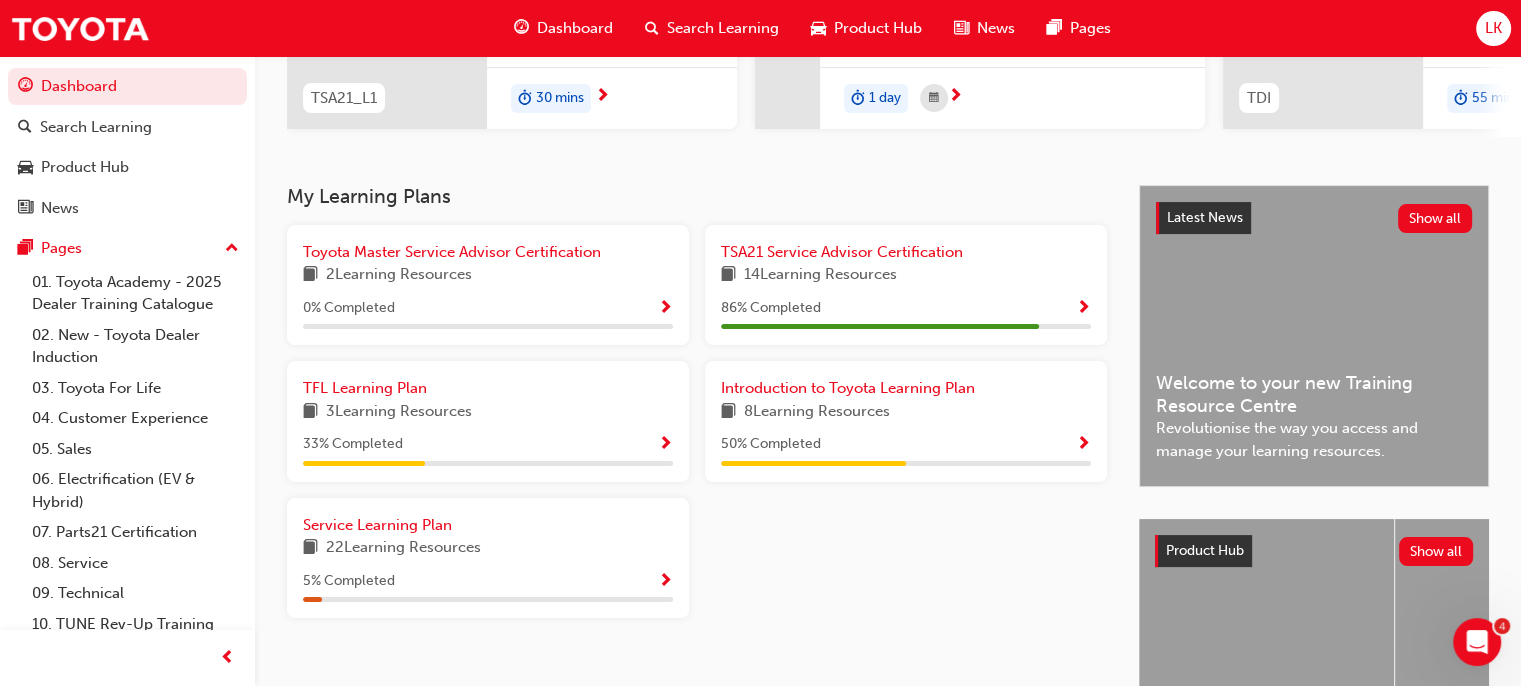 scroll, scrollTop: 328, scrollLeft: 0, axis: vertical 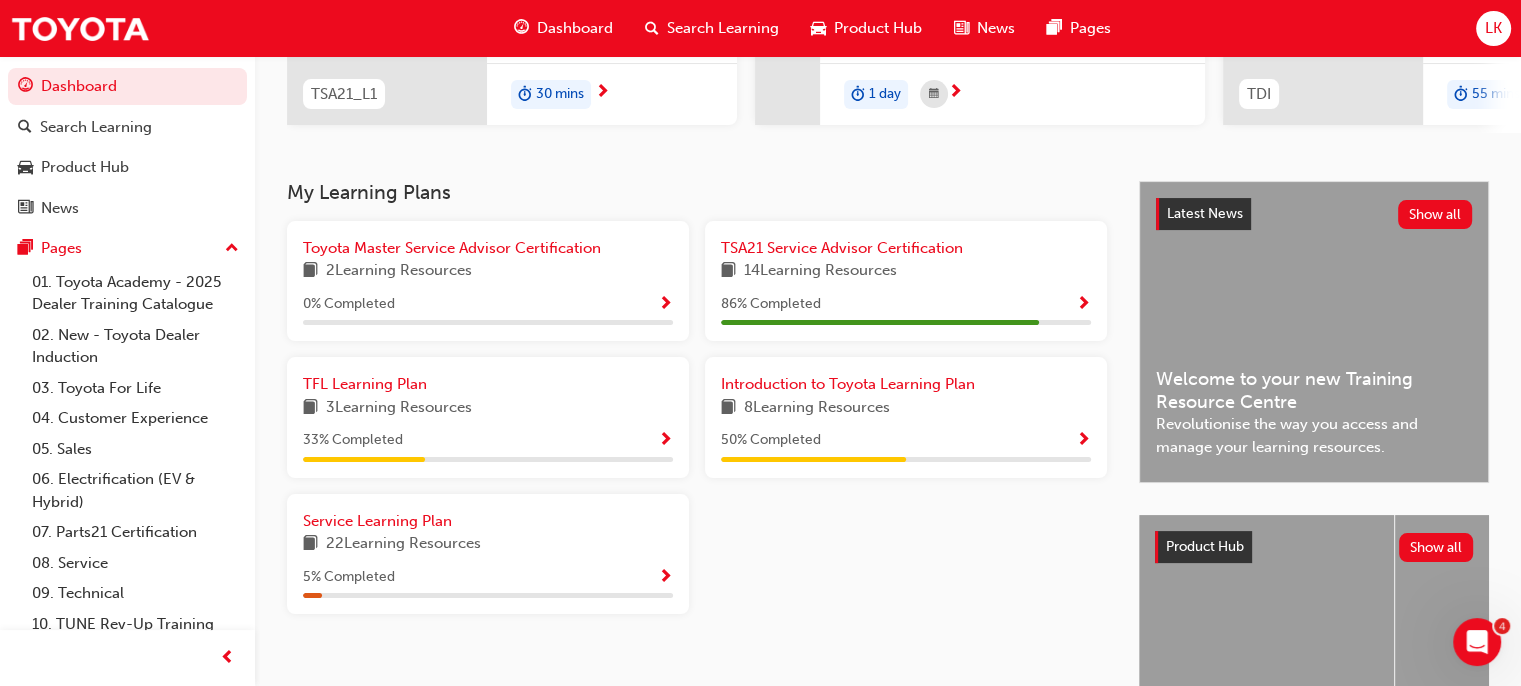 click on "86 % Completed" at bounding box center (906, 304) 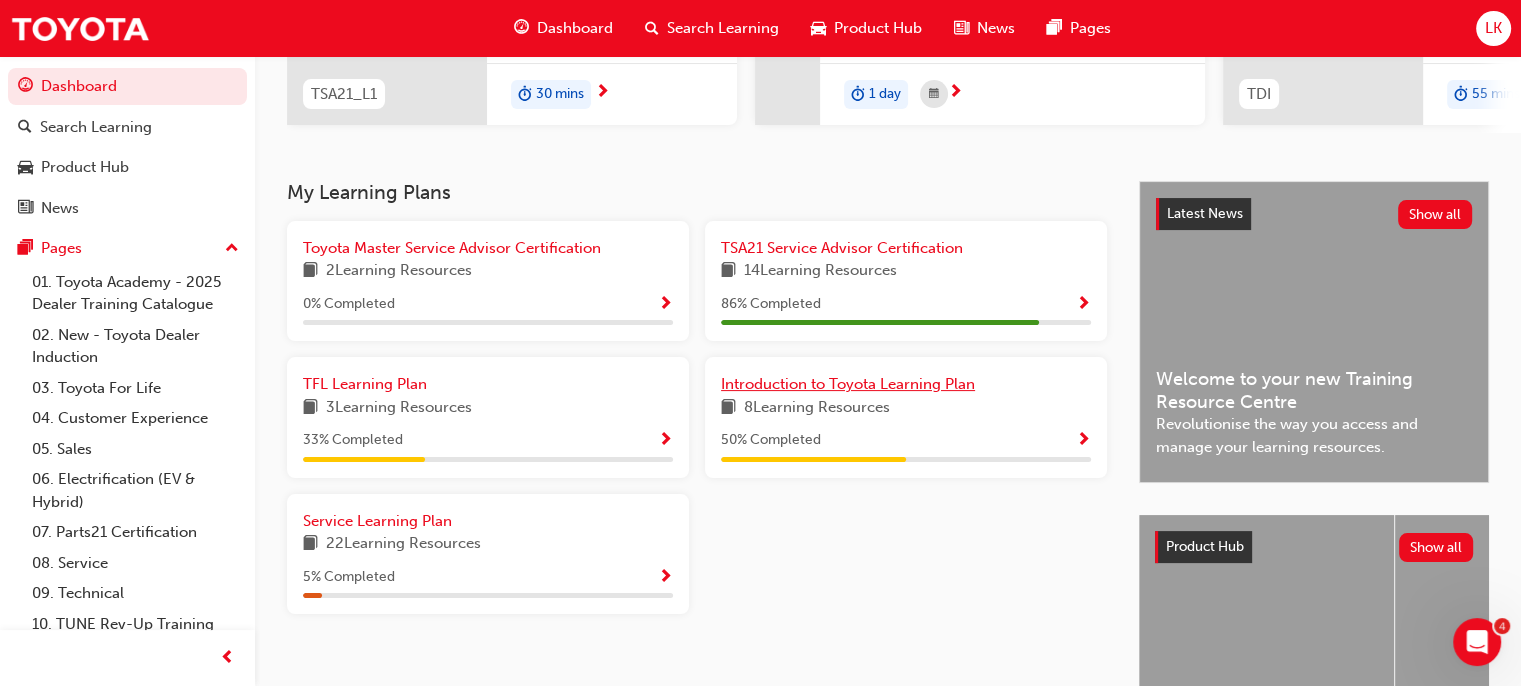 click on "Introduction to Toyota Learning Plan" at bounding box center (906, 384) 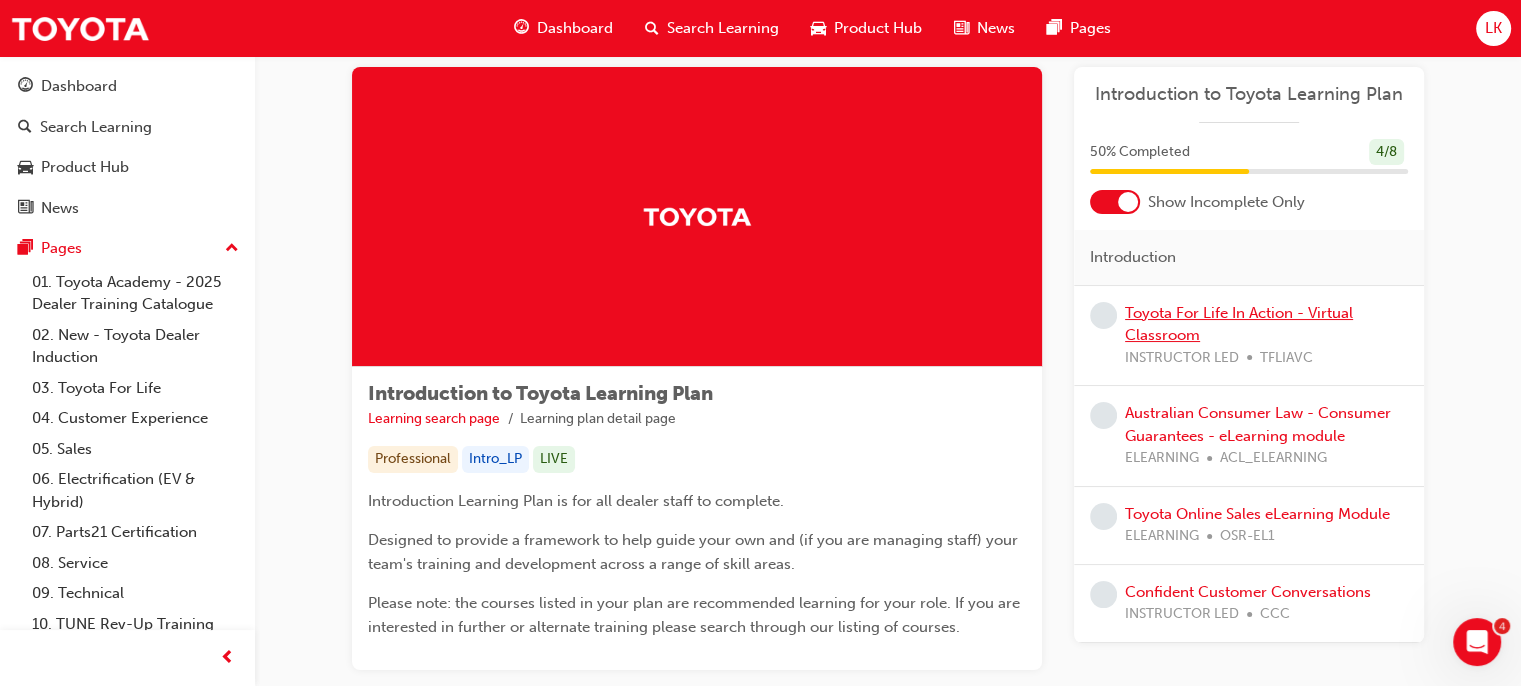 scroll, scrollTop: 0, scrollLeft: 0, axis: both 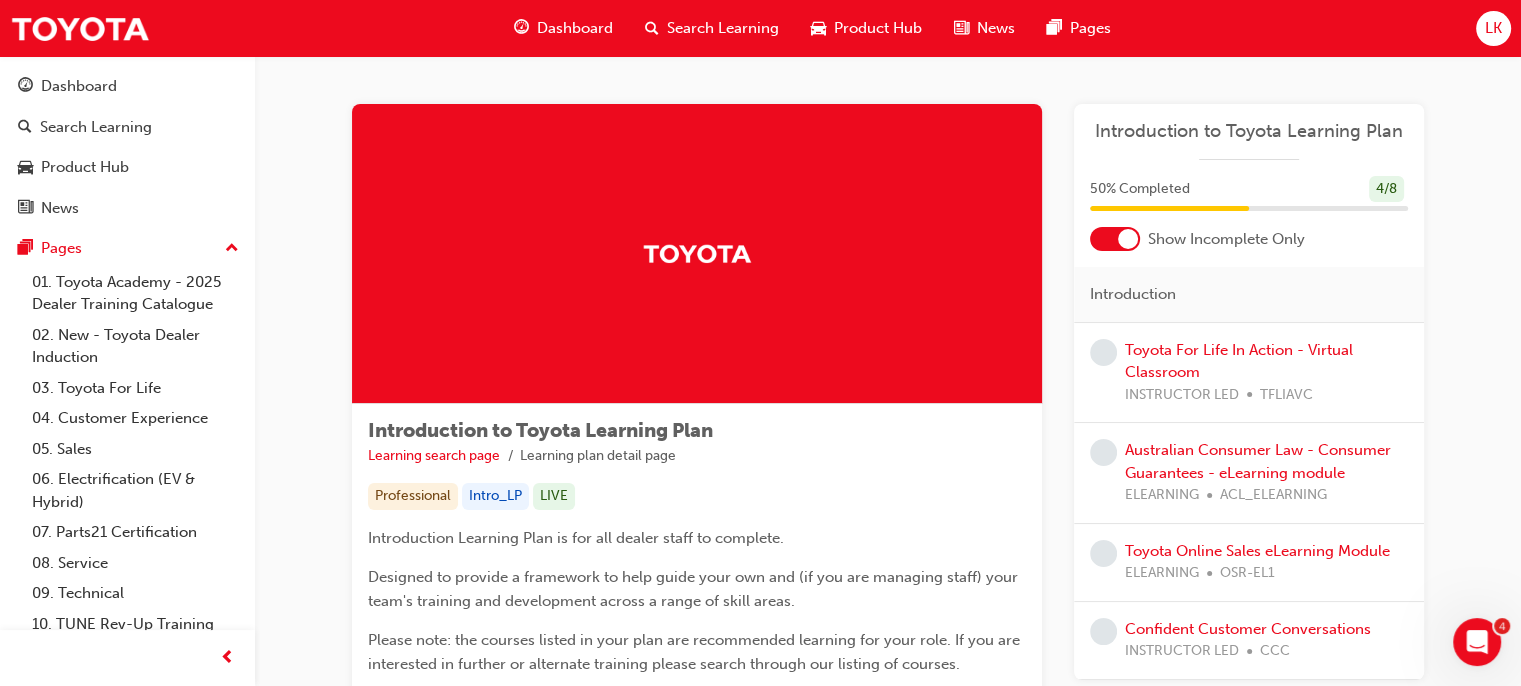click on "Dashboard" at bounding box center [575, 28] 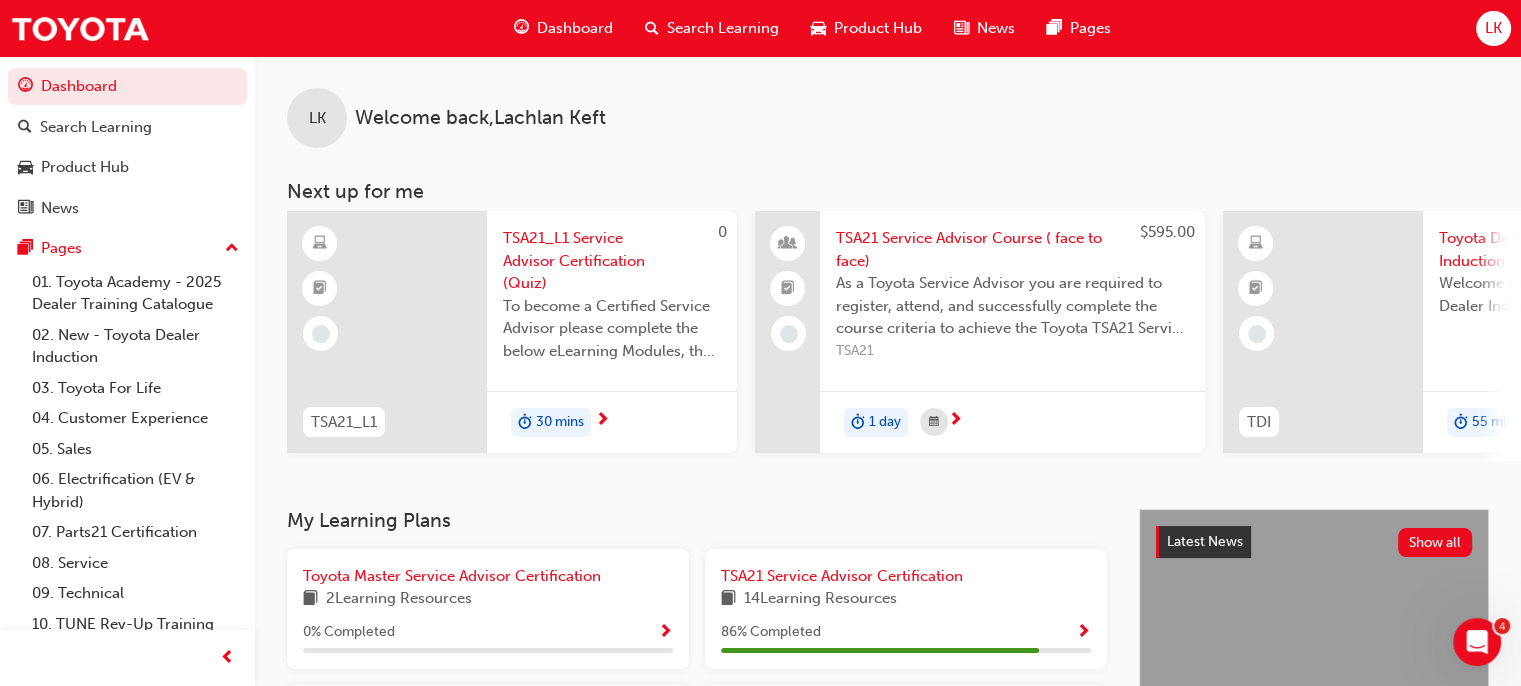 scroll, scrollTop: 508, scrollLeft: 0, axis: vertical 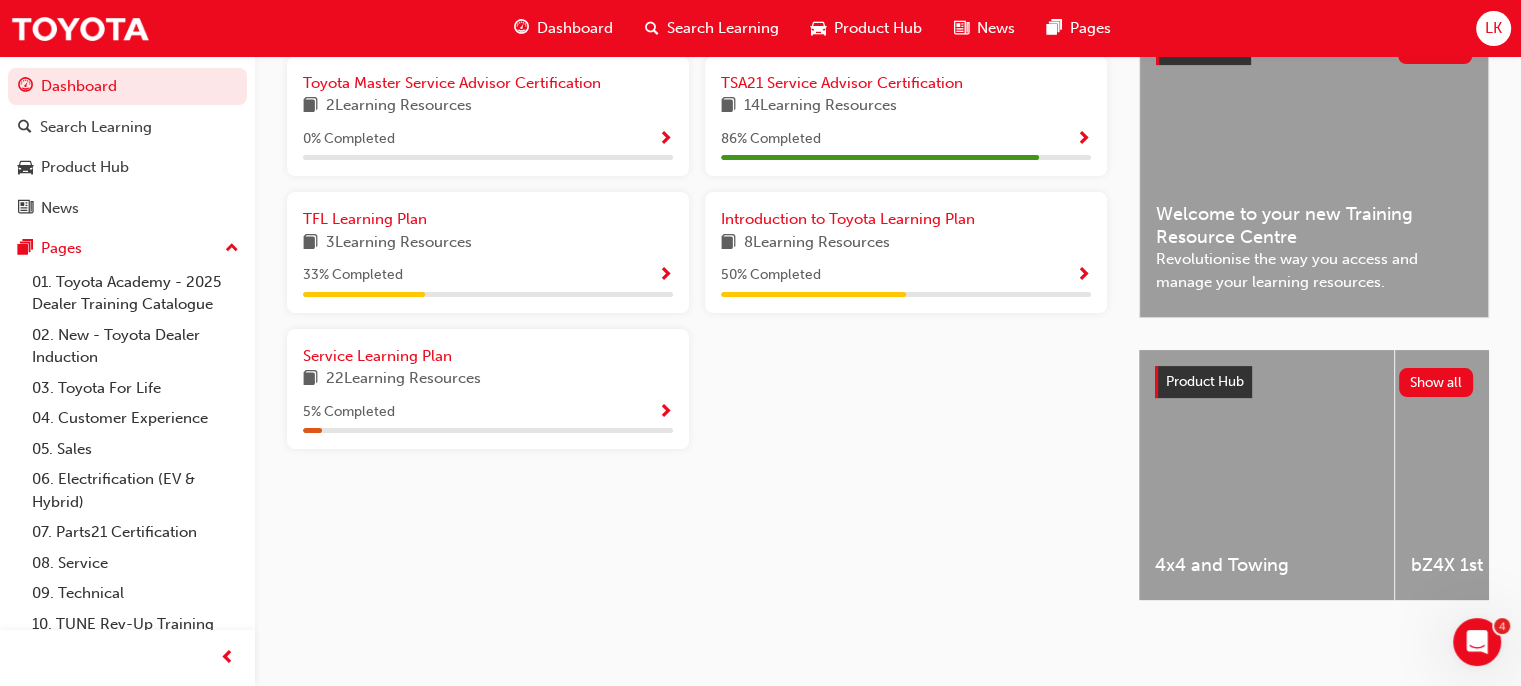 click on "Toyota Master Service Advisor Certification 2  Learning Resources 0 % Completed TSA21 Service Advisor Certification 14  Learning Resources 86 % Completed TFL Learning Plan 3  Learning Resources 33 % Completed Introduction to Toyota Learning Plan 8  Learning Resources 50 % Completed Service Learning Plan 22  Learning Resources 5 % Completed" at bounding box center [697, 261] 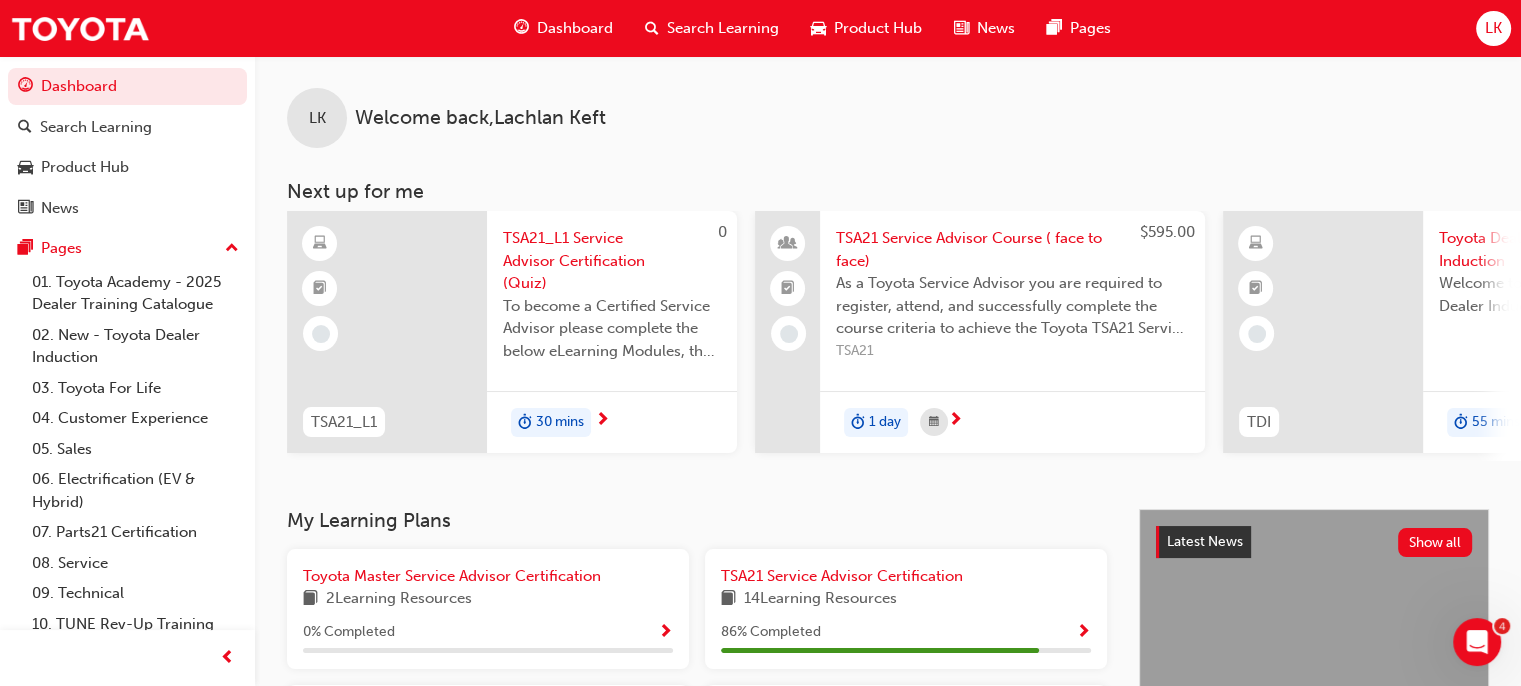 scroll, scrollTop: 508, scrollLeft: 0, axis: vertical 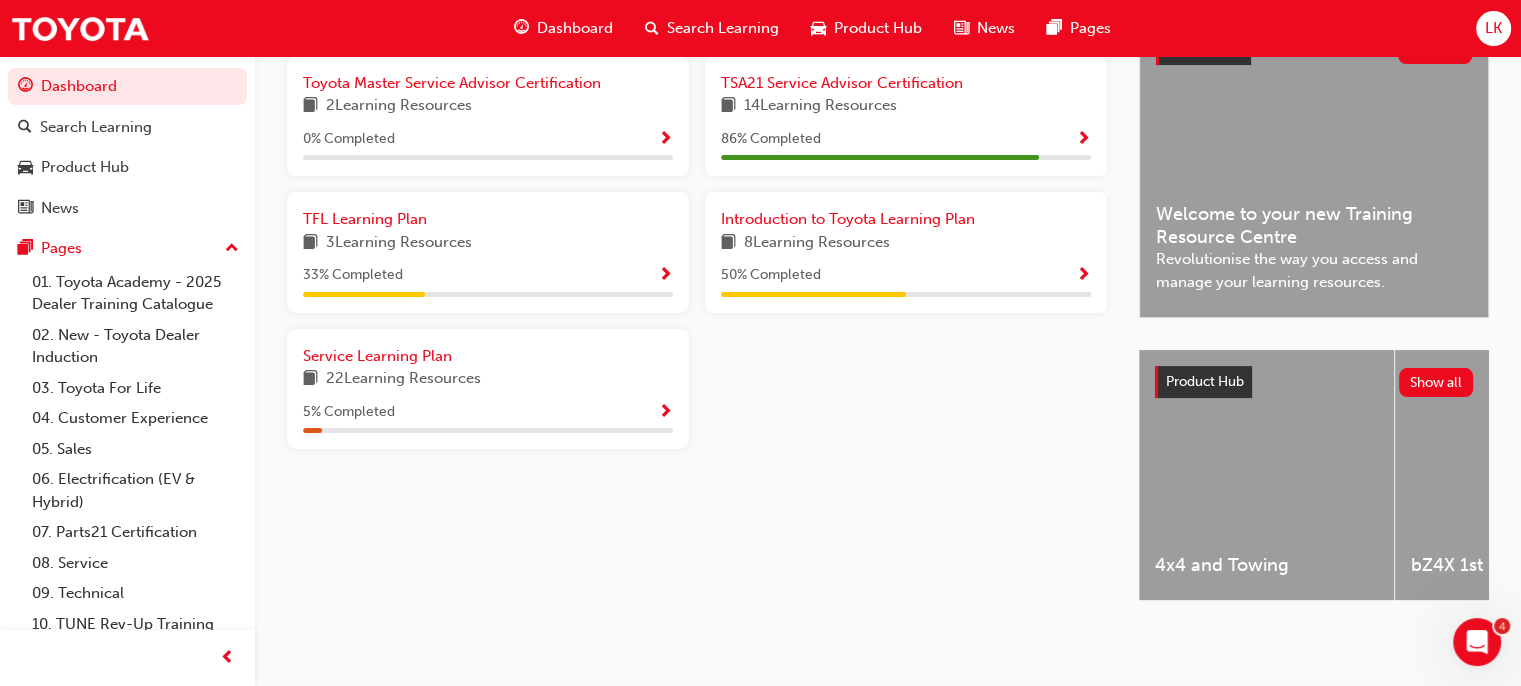 click on "Toyota Master Service Advisor Certification 2  Learning Resources 0 % Completed TSA21 Service Advisor Certification 14  Learning Resources 86 % Completed TFL Learning Plan 3  Learning Resources 33 % Completed Introduction to Toyota Learning Plan 8  Learning Resources 50 % Completed Service Learning Plan 22  Learning Resources 5 % Completed" at bounding box center [697, 261] 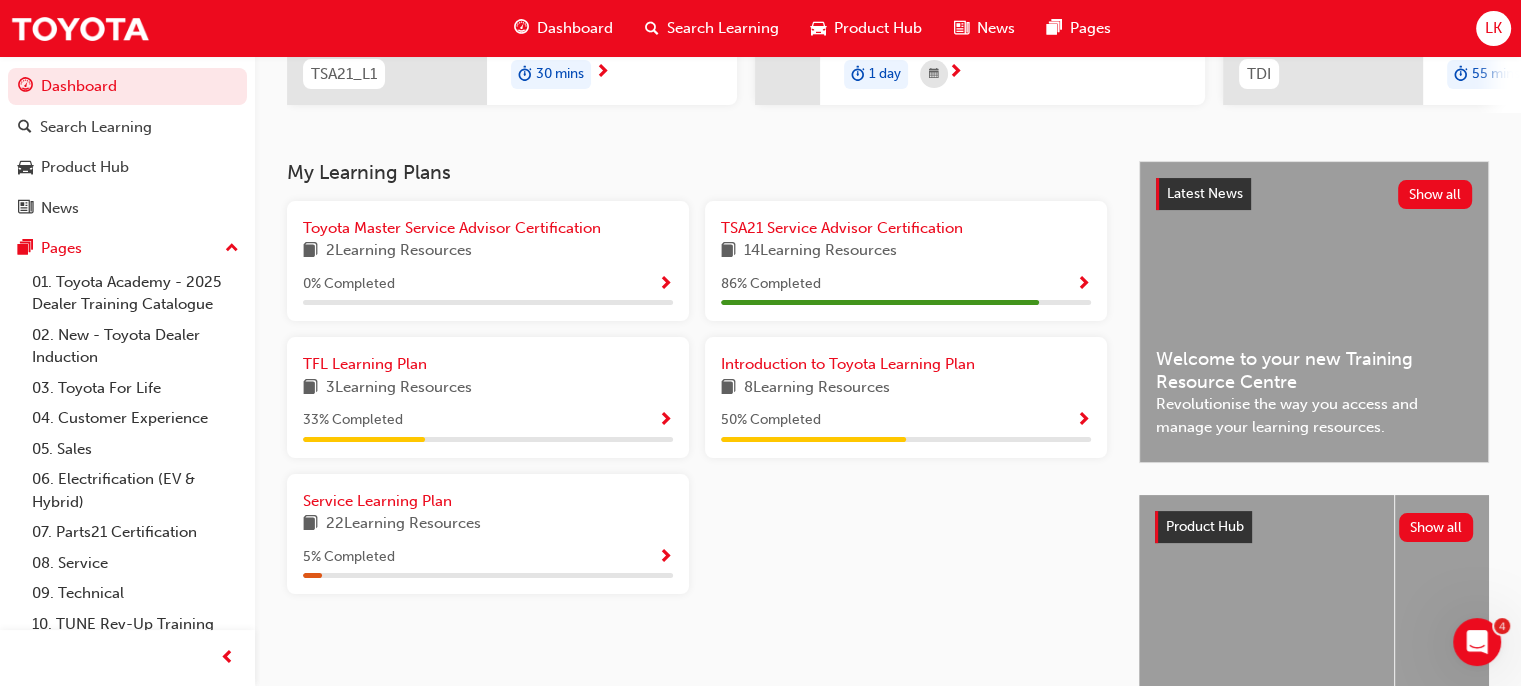 scroll, scrollTop: 350, scrollLeft: 0, axis: vertical 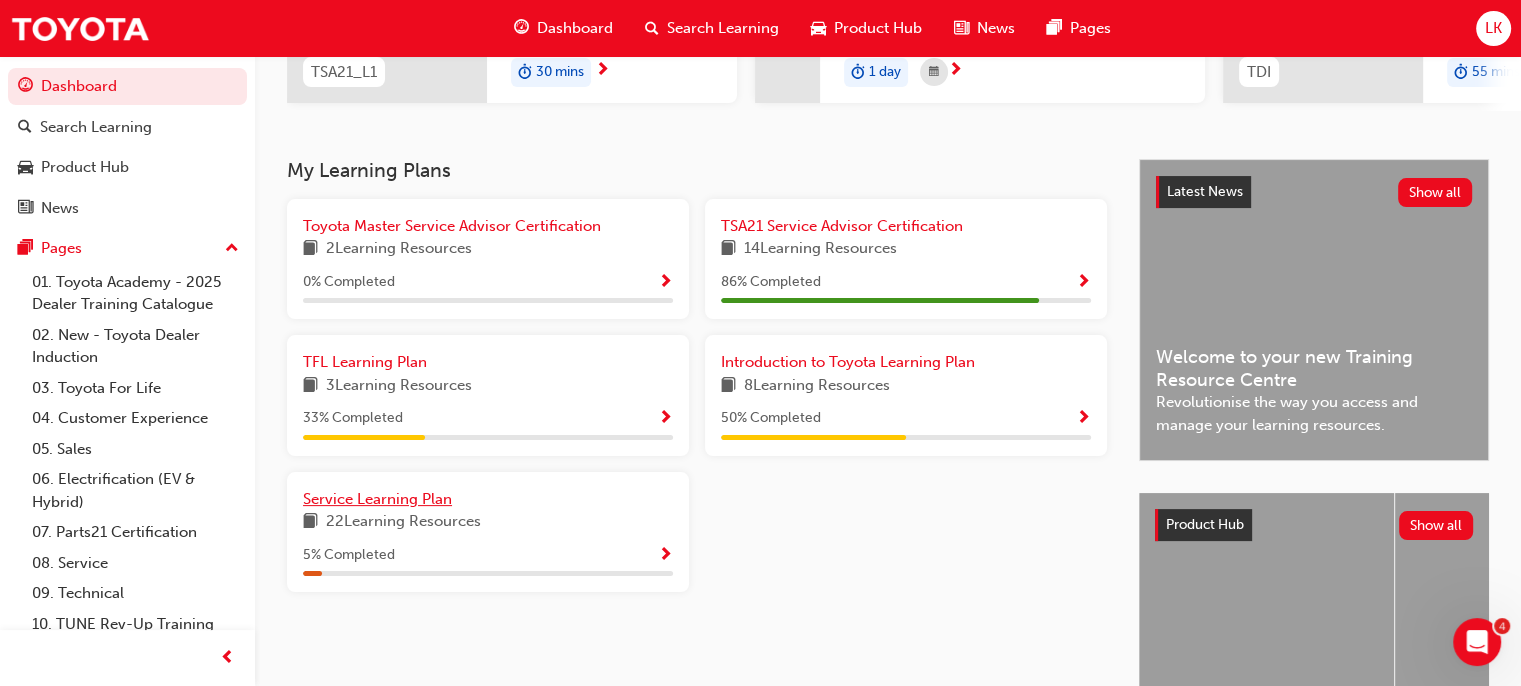 click on "Service Learning Plan" at bounding box center (377, 499) 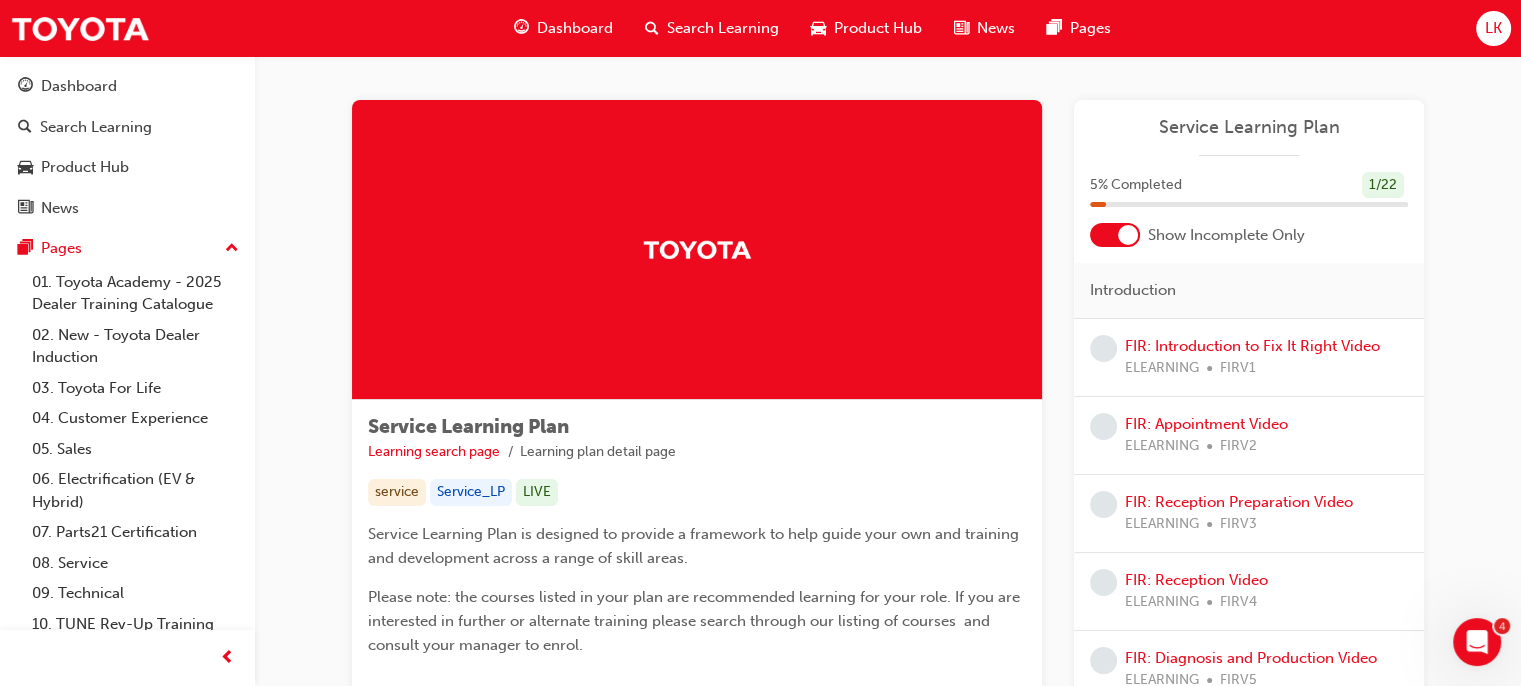 scroll, scrollTop: 0, scrollLeft: 0, axis: both 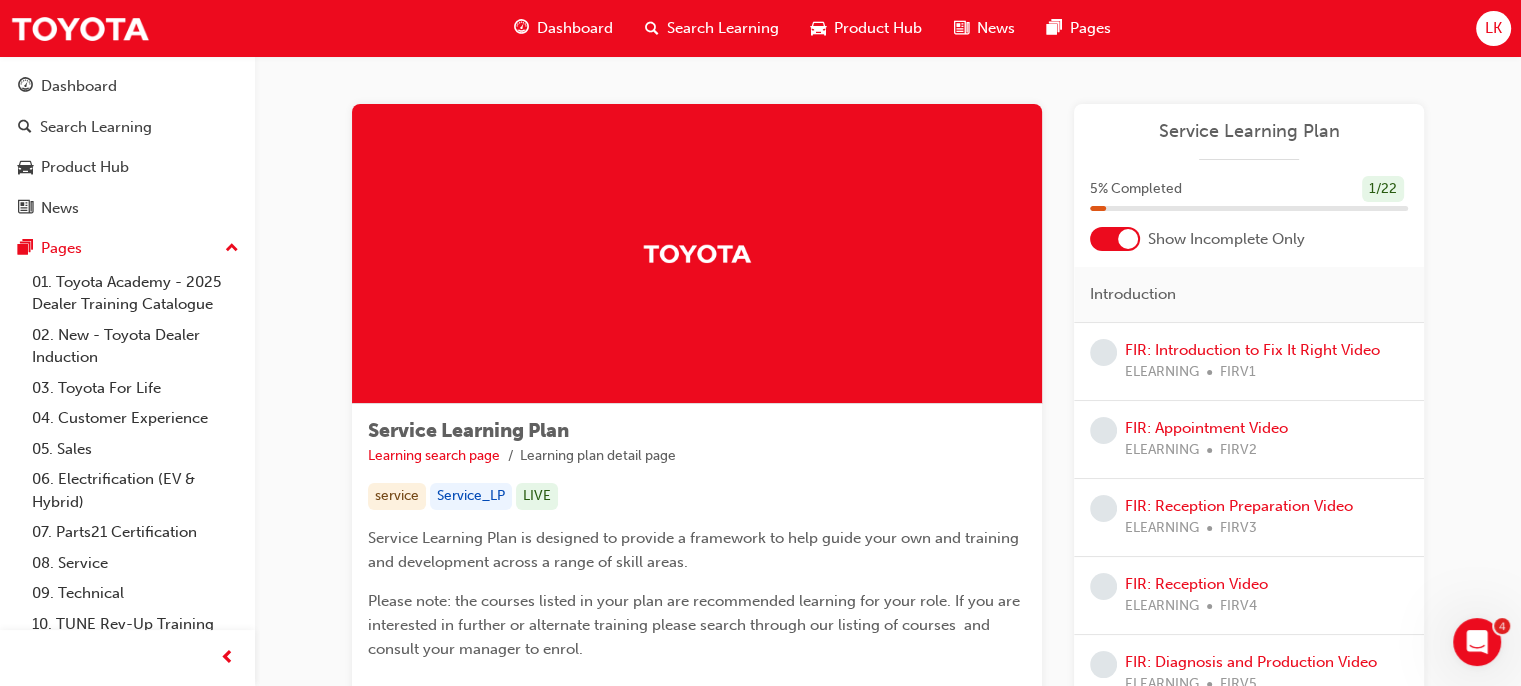 click on "Dashboard" at bounding box center (575, 28) 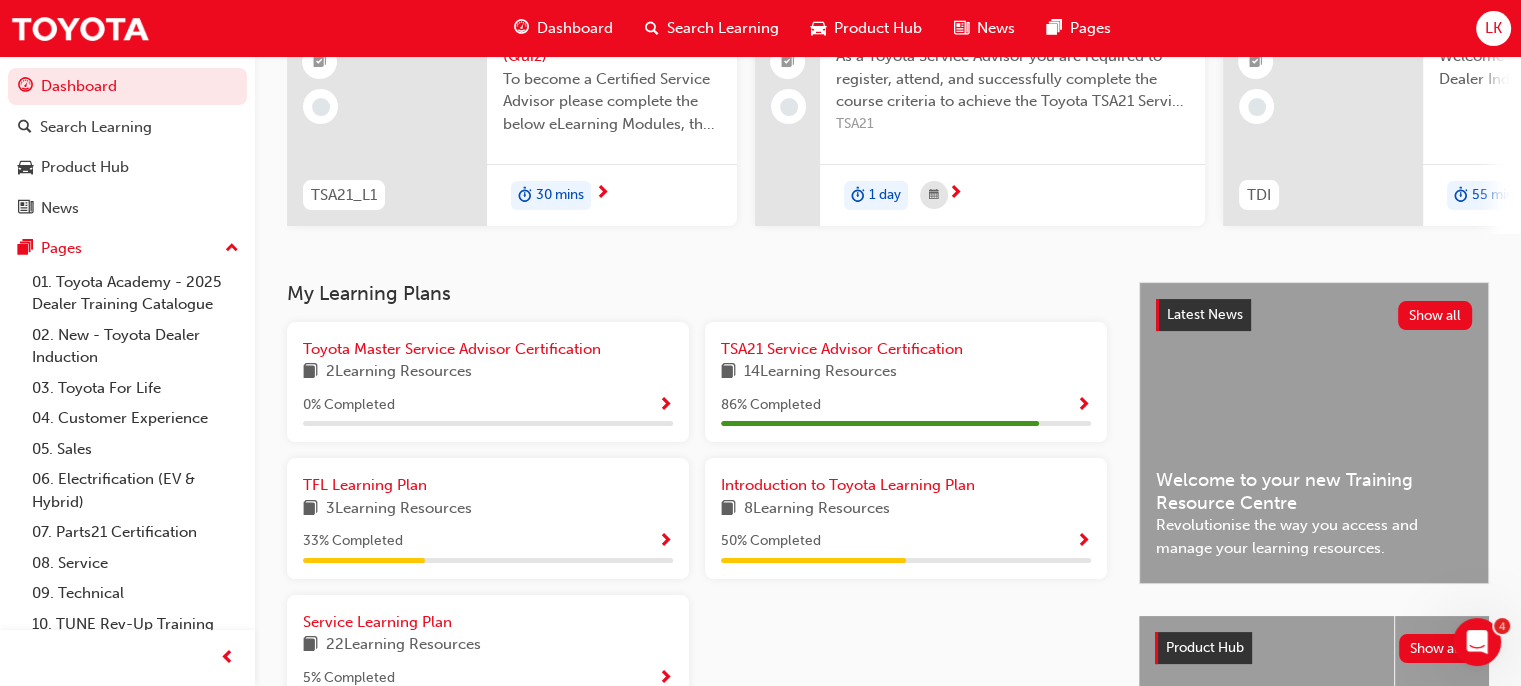 scroll, scrollTop: 247, scrollLeft: 0, axis: vertical 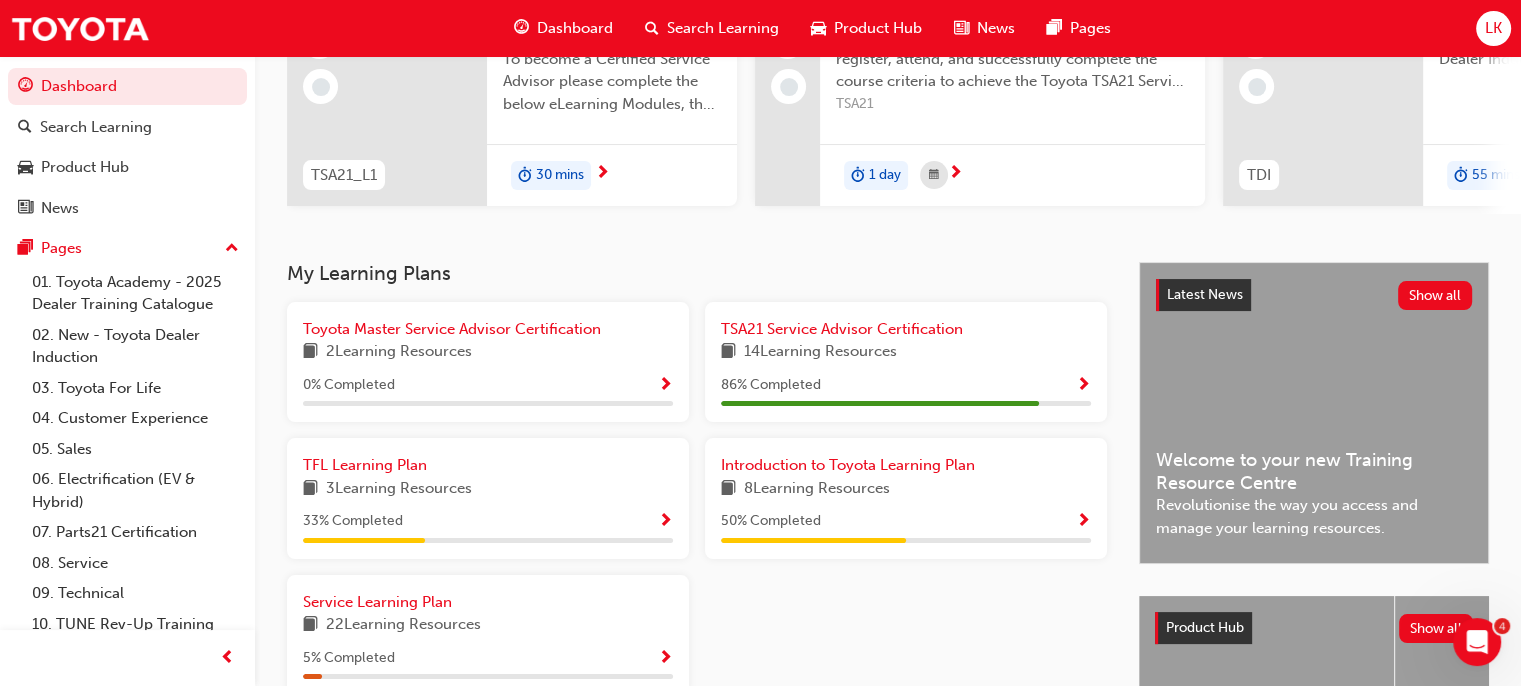 click on "My Learning Plans" at bounding box center [697, 273] 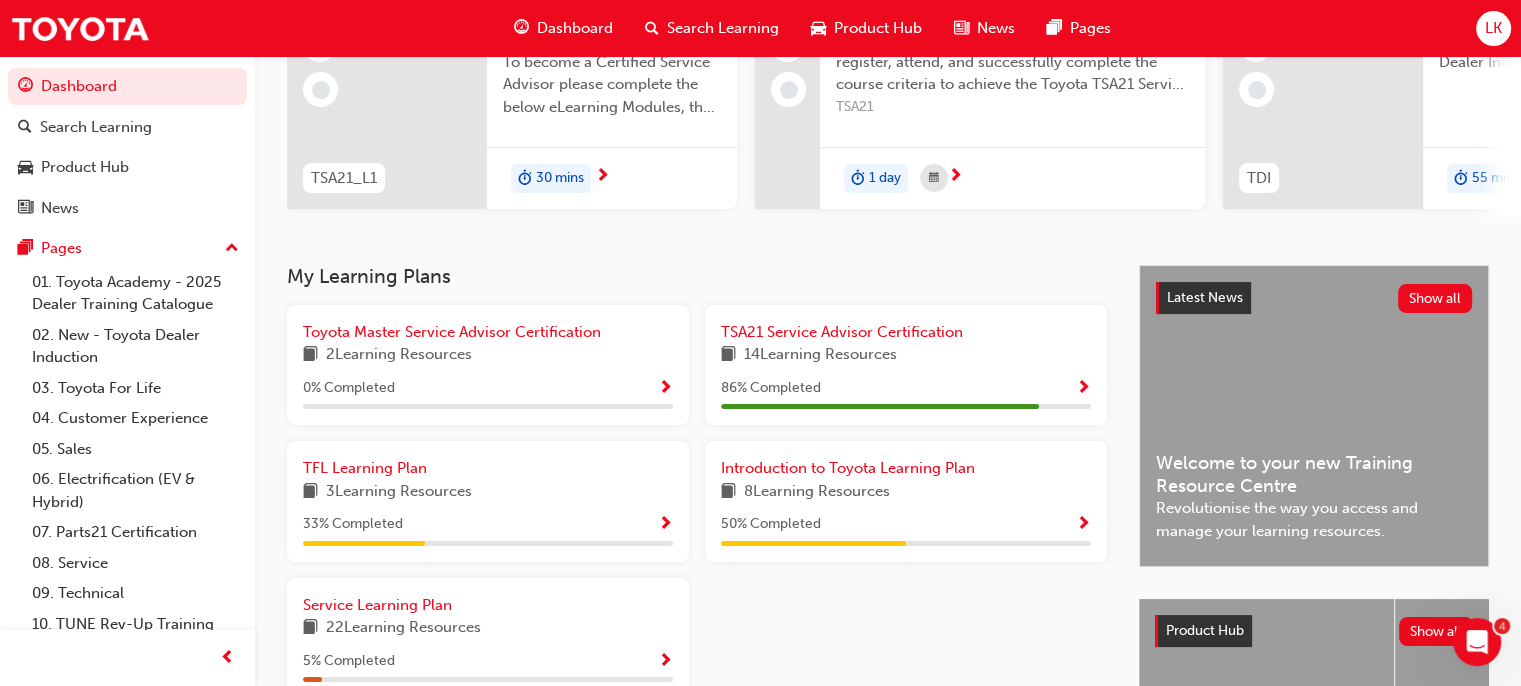 scroll, scrollTop: 243, scrollLeft: 0, axis: vertical 